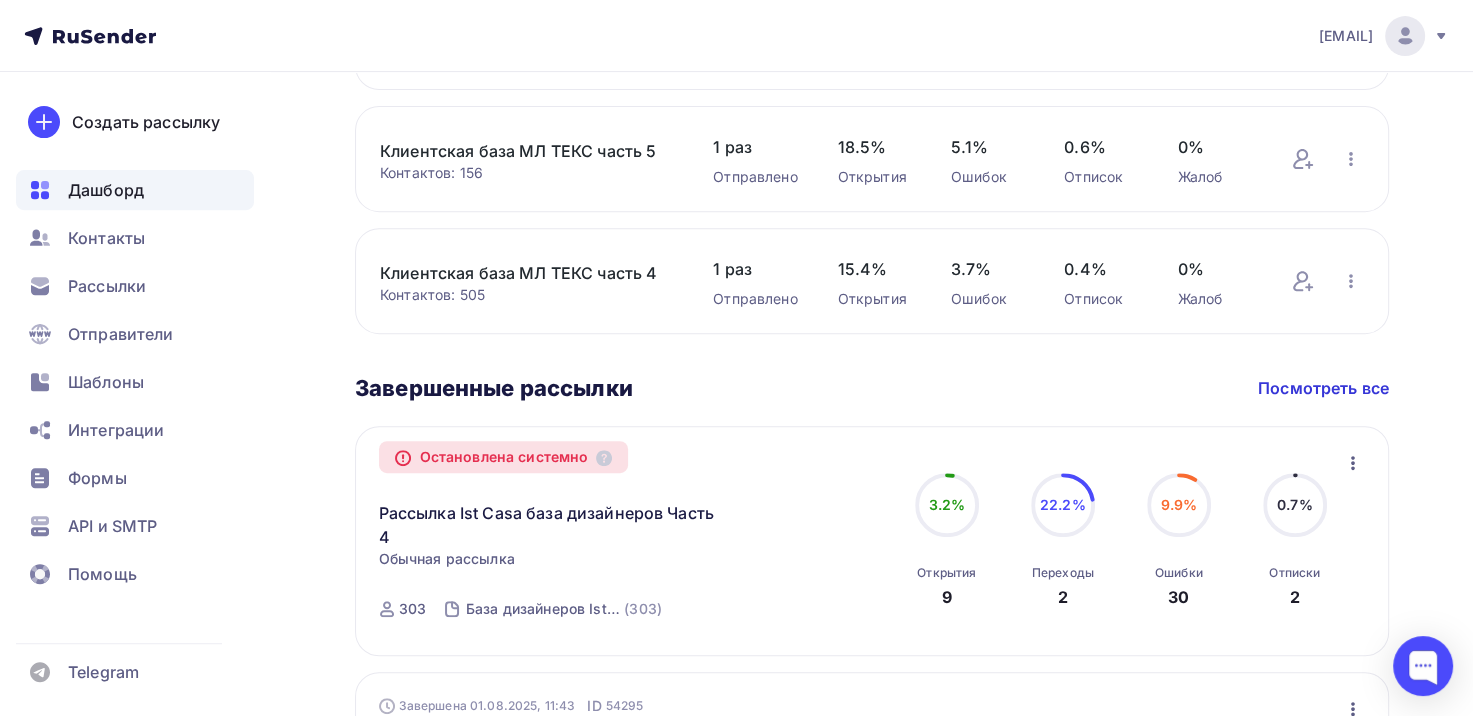 scroll, scrollTop: 800, scrollLeft: 0, axis: vertical 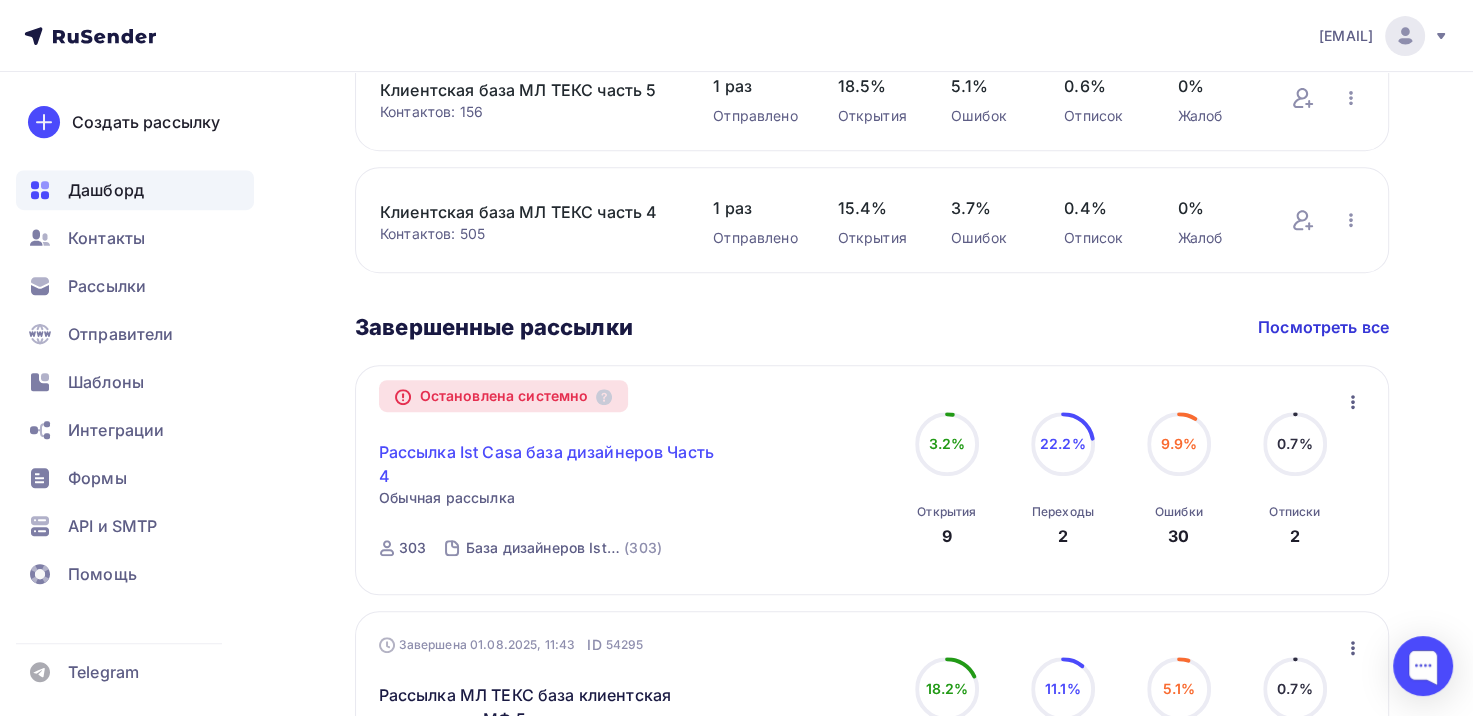 click on "Рассылка Ist Casa база дизайнеров Часть 4" at bounding box center [550, 464] 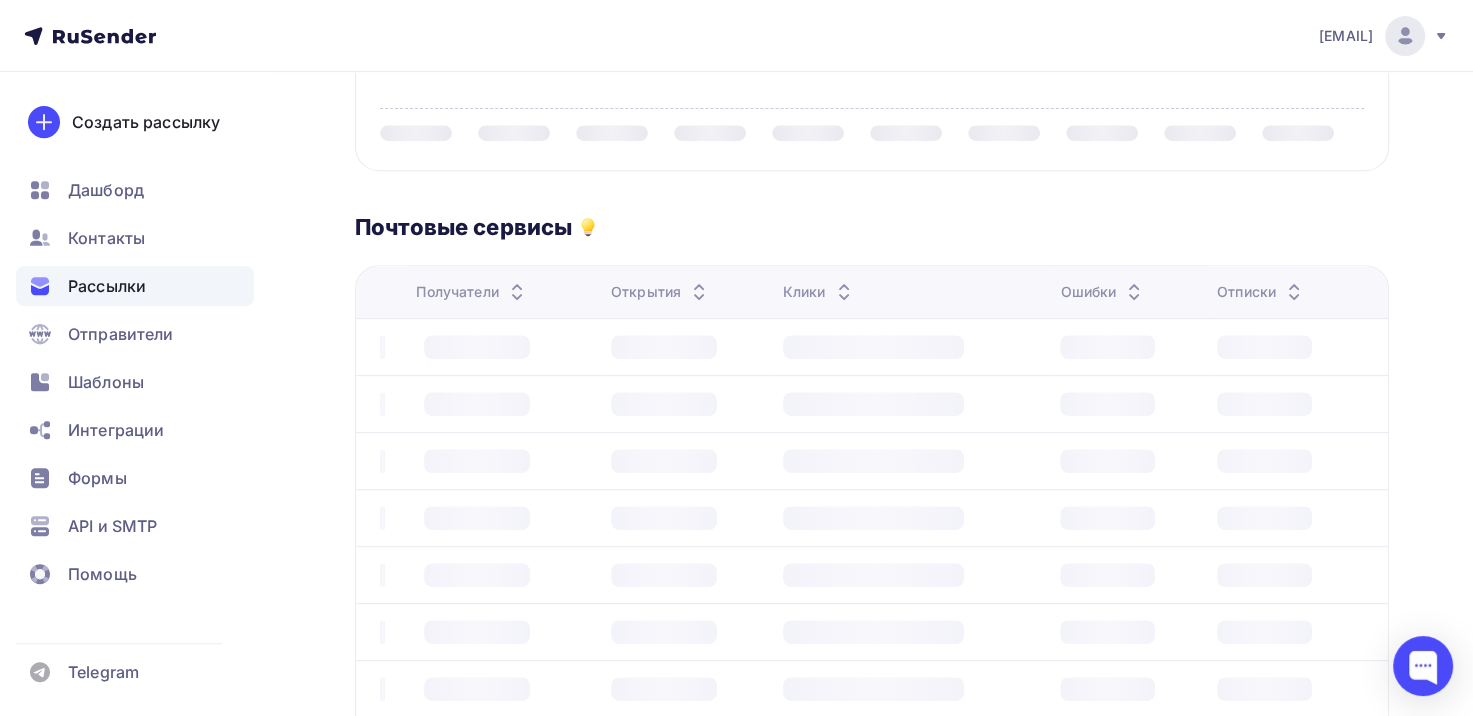 scroll, scrollTop: 0, scrollLeft: 0, axis: both 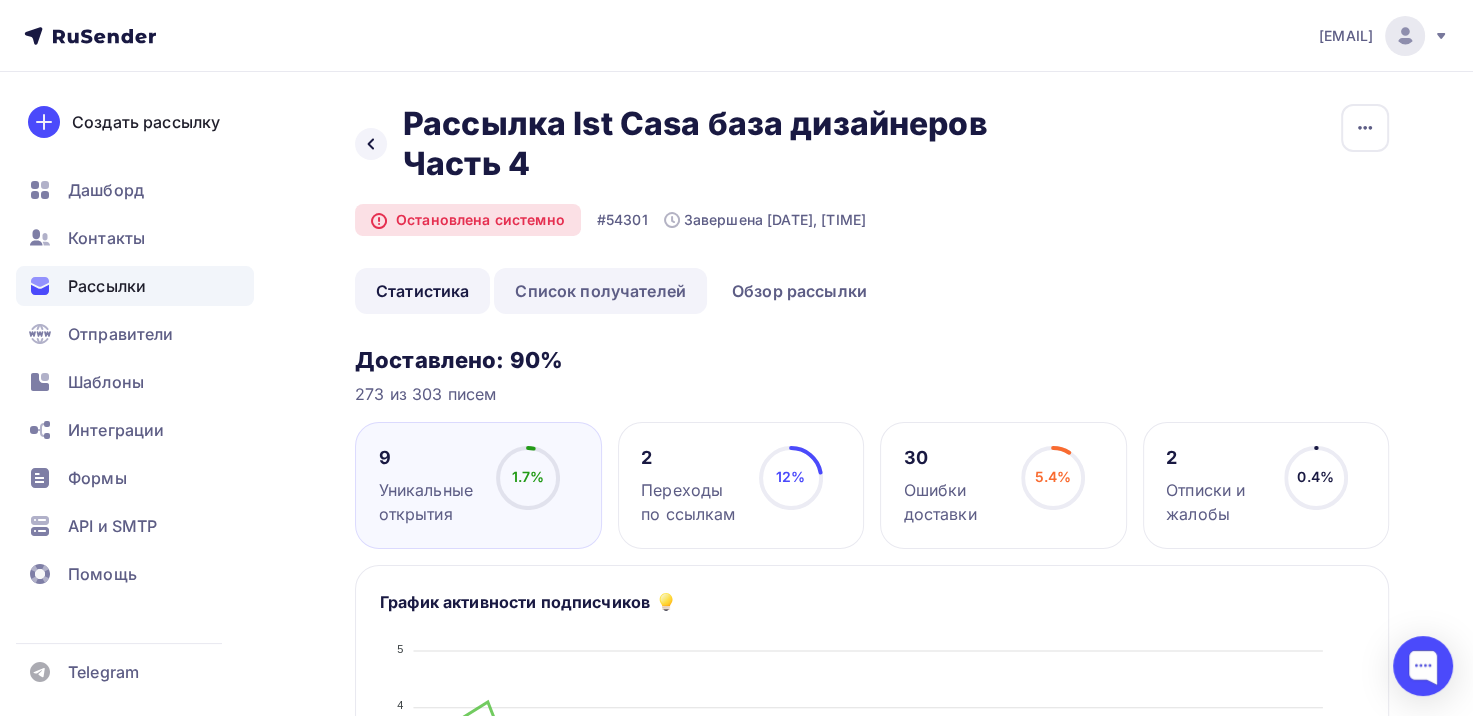 click on "Список получателей" at bounding box center (600, 291) 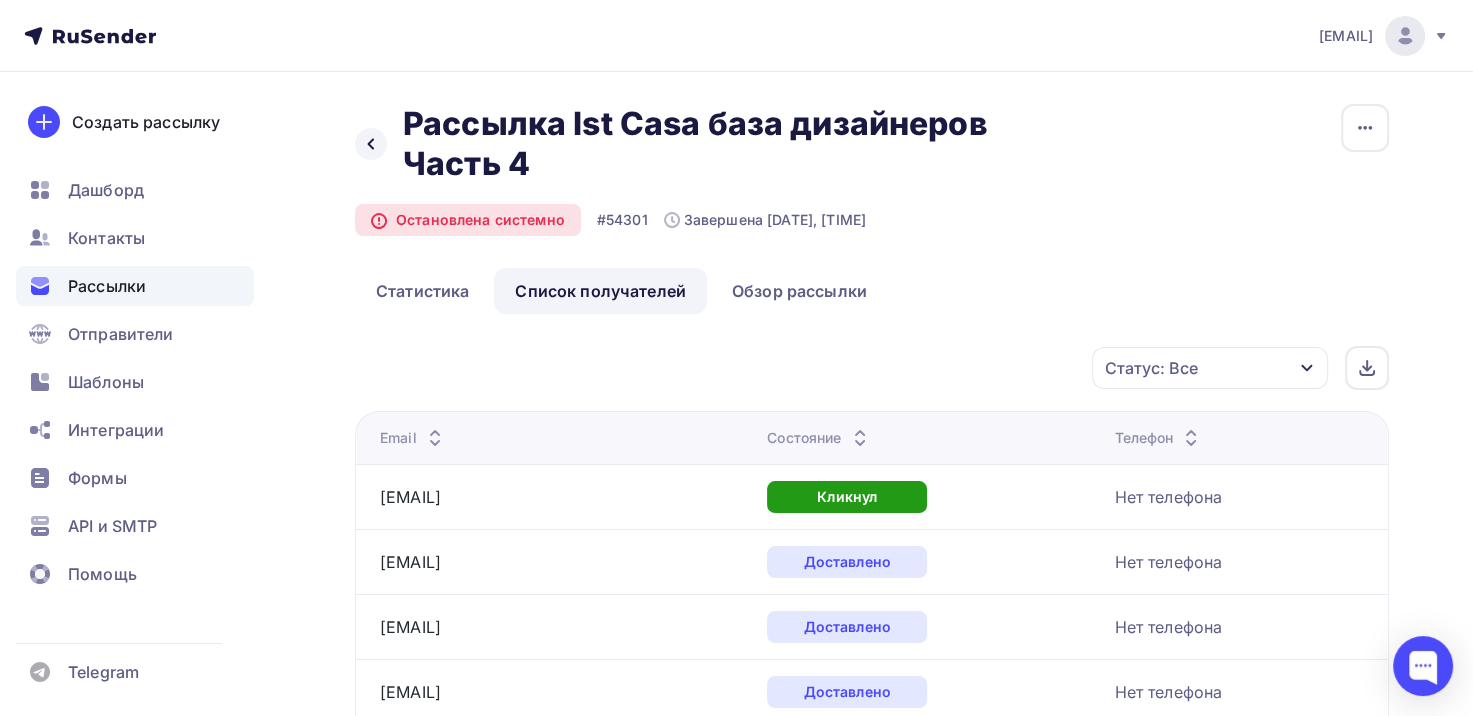 click on "Статус: Все" at bounding box center (1210, 368) 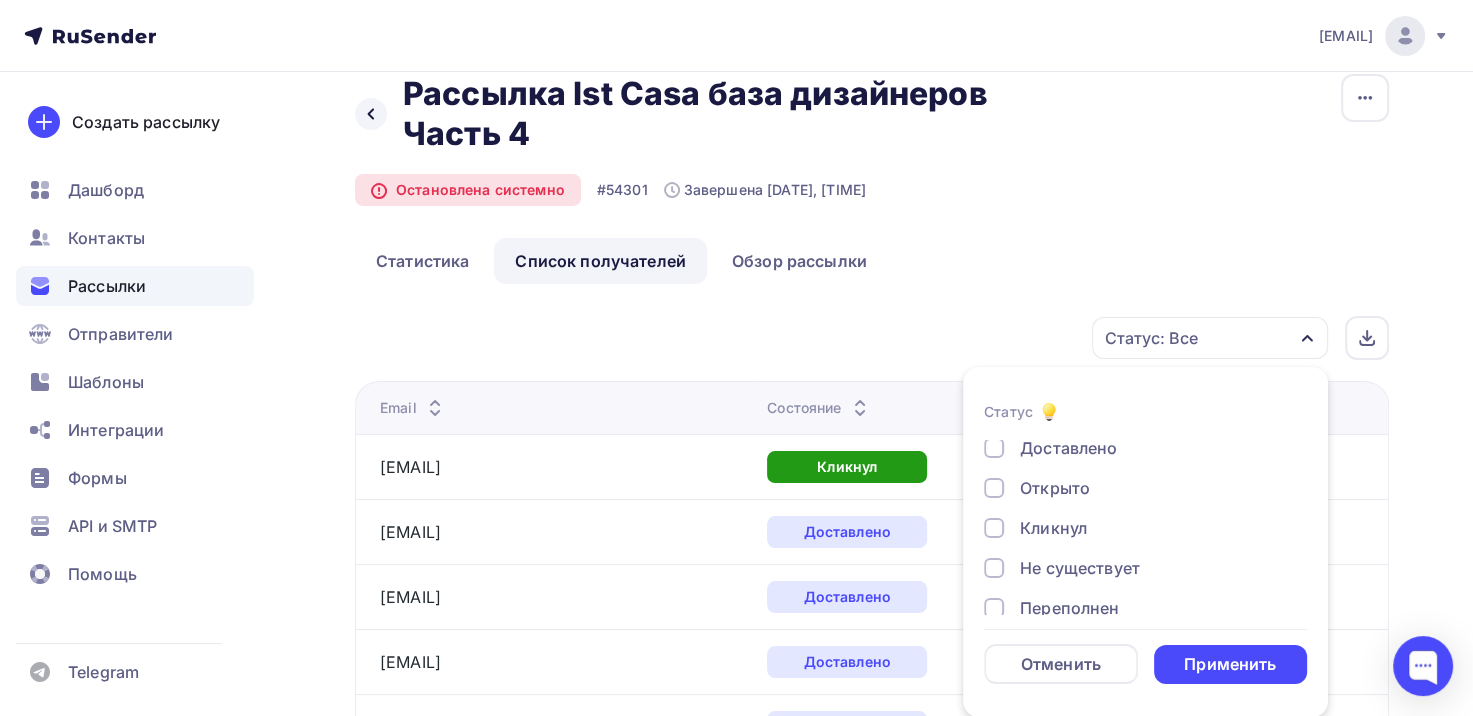 scroll, scrollTop: 0, scrollLeft: 0, axis: both 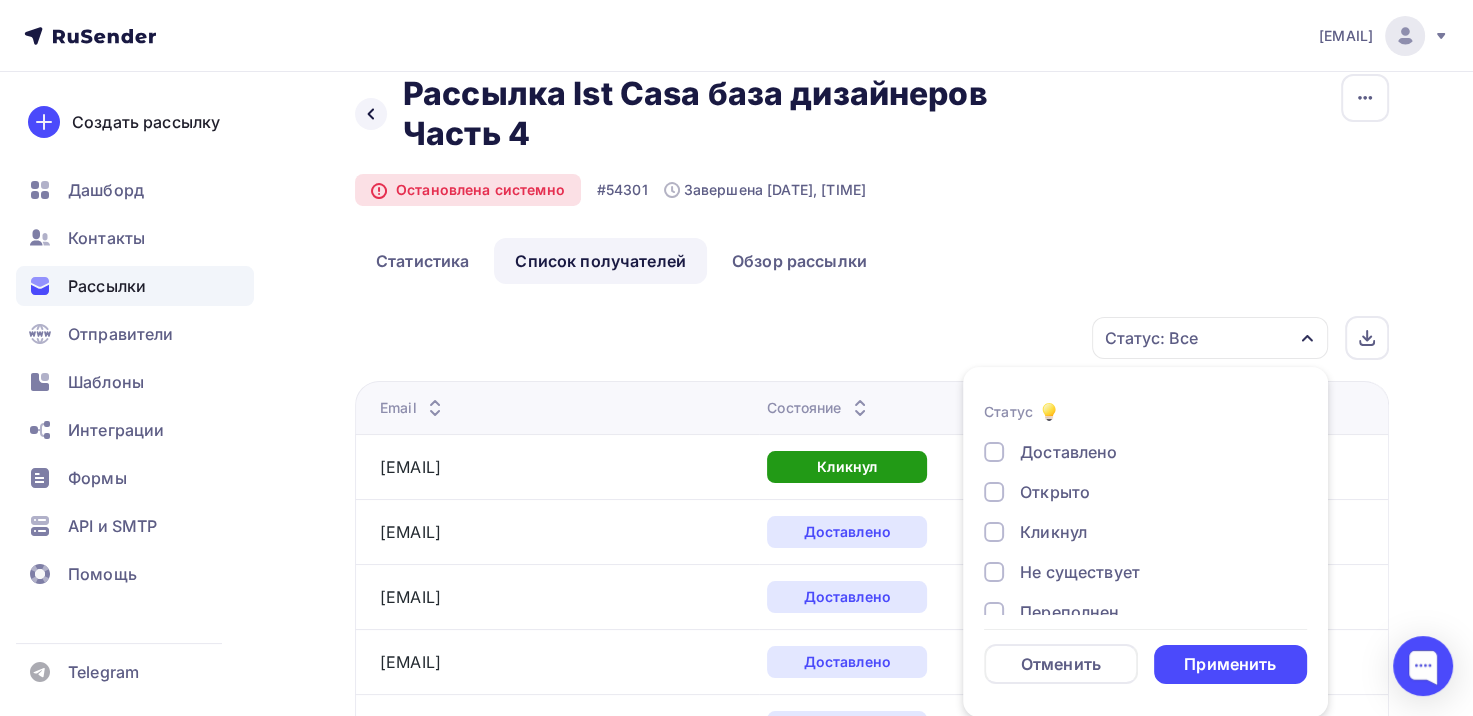 click on "Доставлено
Открыто
Кликнул
Не существует
Переполнен
Недоступен
Отписан
Жалоба
В ожидании" at bounding box center [1145, 612] 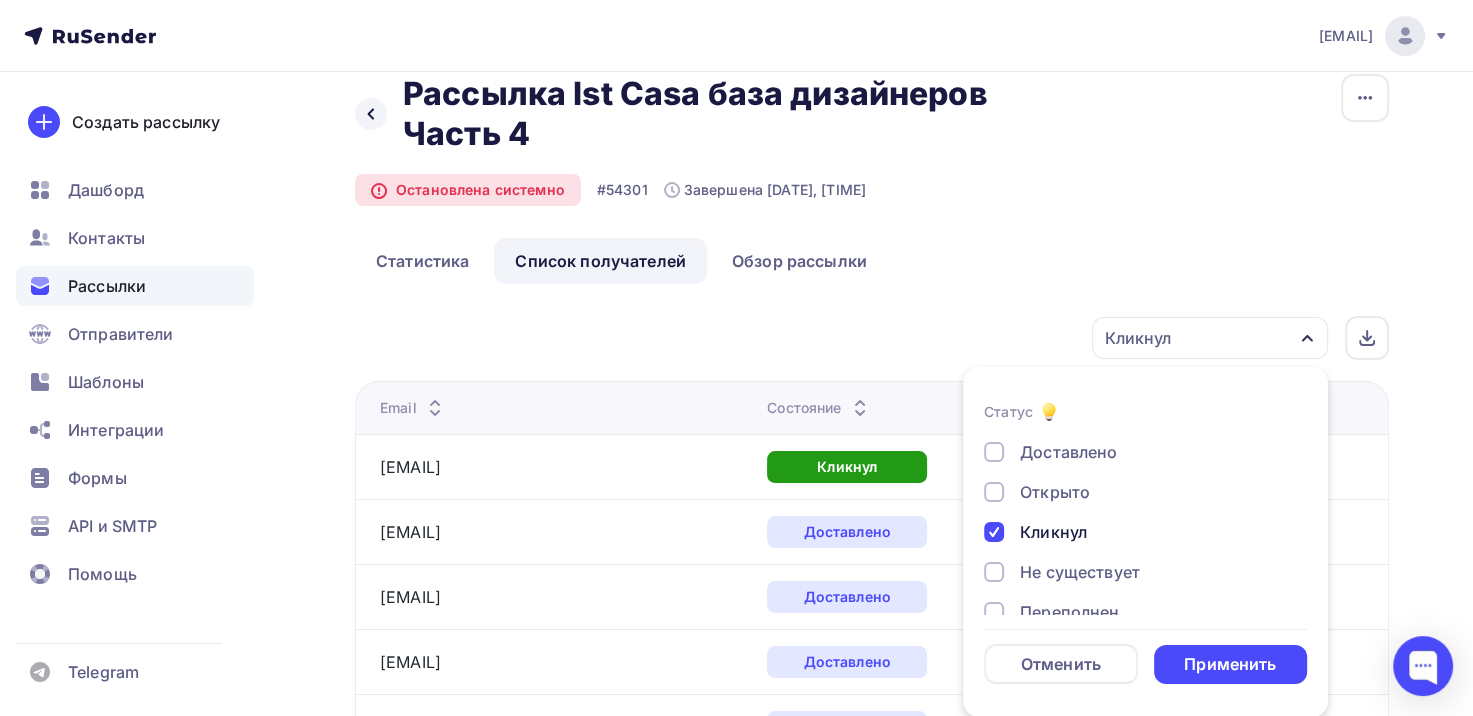 click on "Применить" at bounding box center (1230, 664) 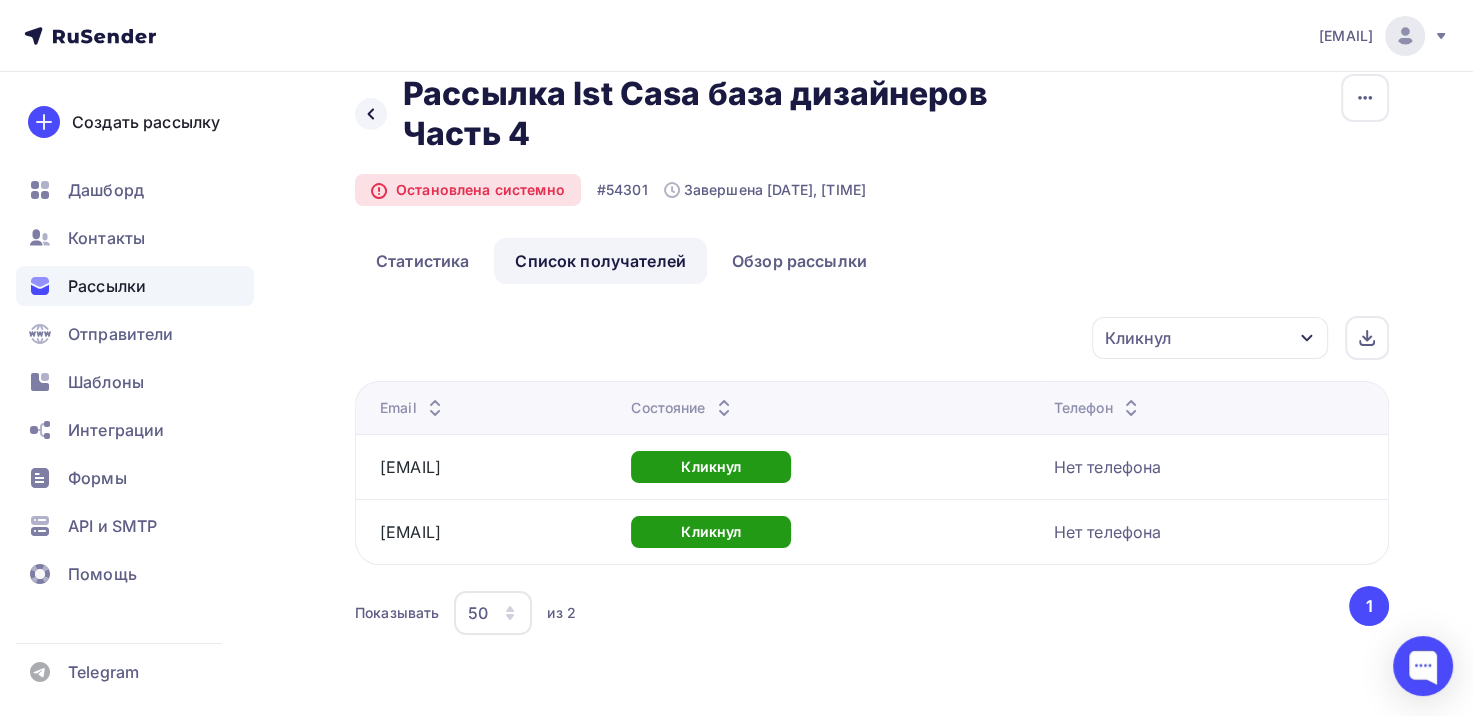 click on "info@greenleadgroup.ru             Аккаунт         Тарифы       Выйти
Создать рассылку
Дашборд
Контакты
Рассылки
Отправители
Шаблоны
Интеграции
Формы
API и SMTP
Помощь
Telegram
Аккаунт         Тарифы                   Помощь       Выйти" at bounding box center [736, 36] 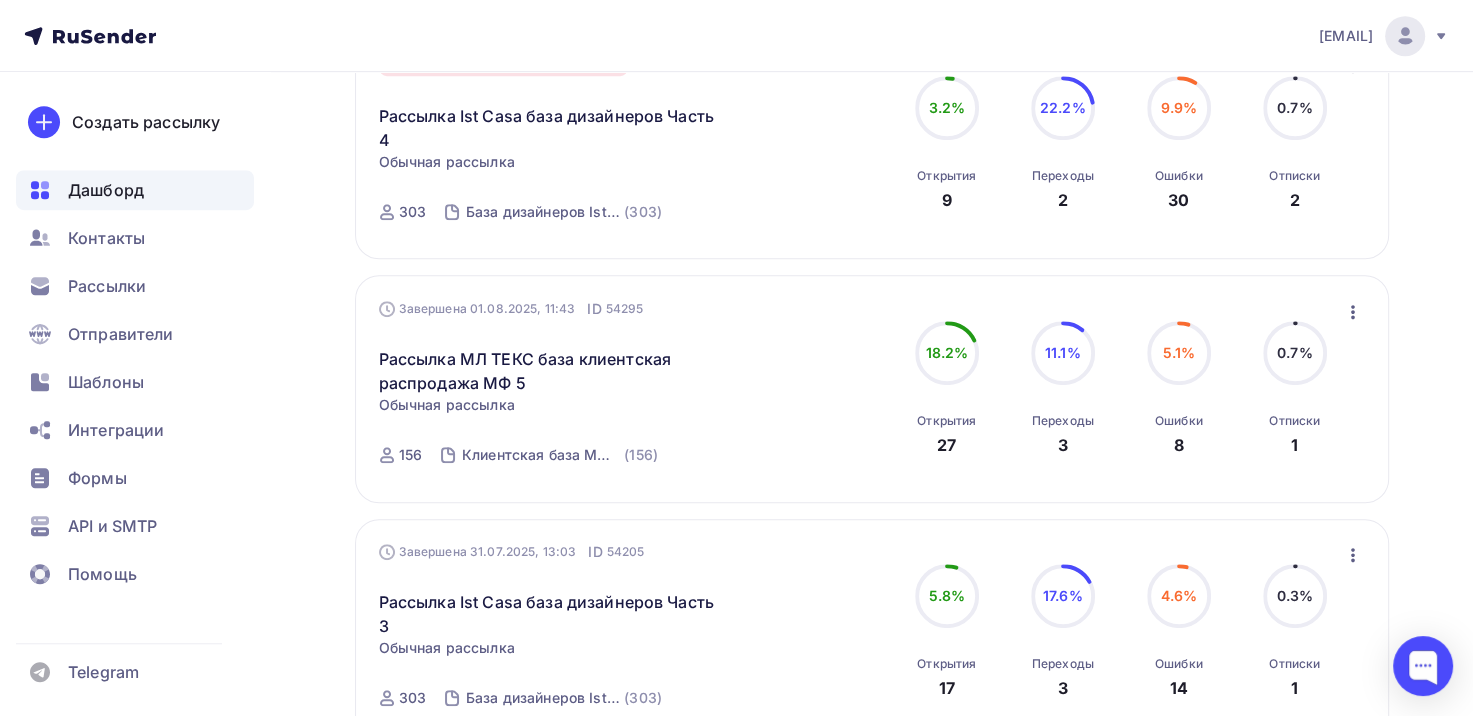 scroll, scrollTop: 1200, scrollLeft: 0, axis: vertical 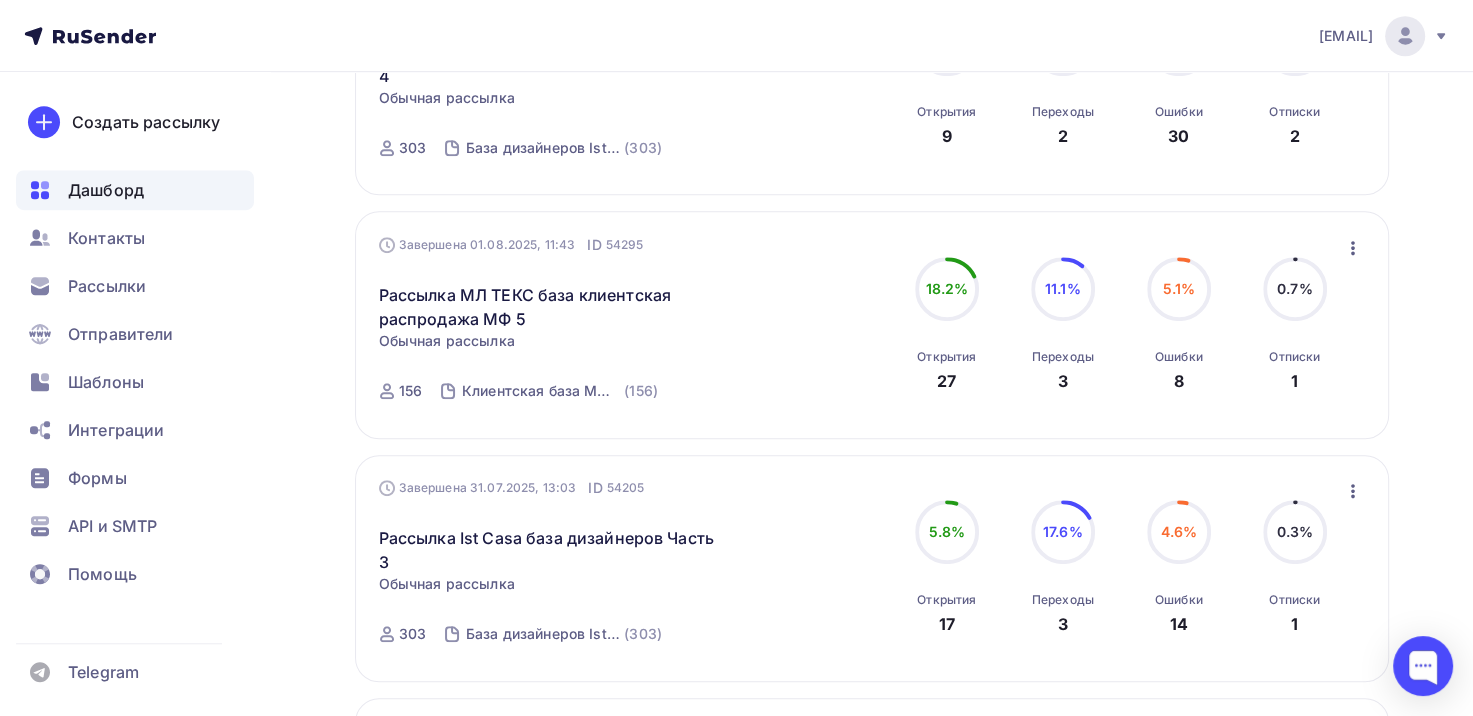 click on "Дашборд" at bounding box center (135, 190) 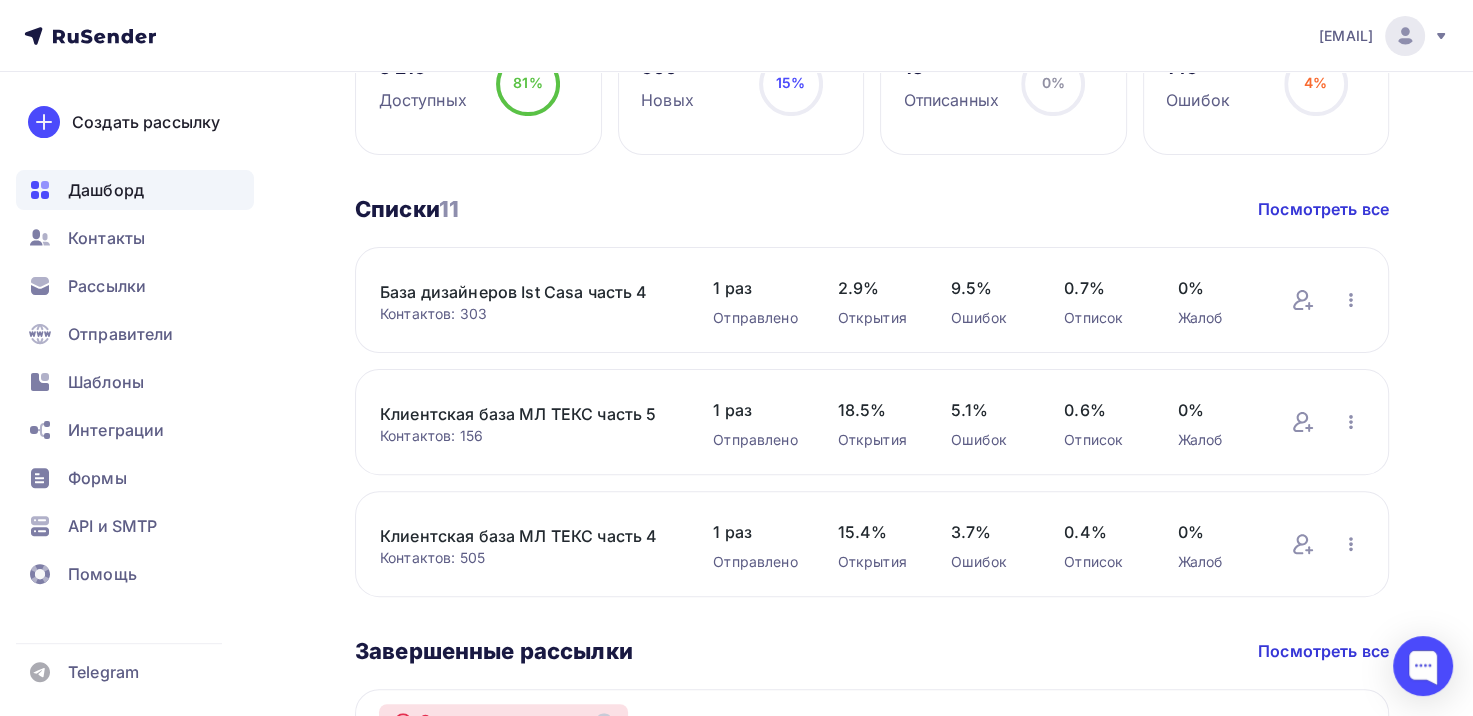 scroll, scrollTop: 400, scrollLeft: 0, axis: vertical 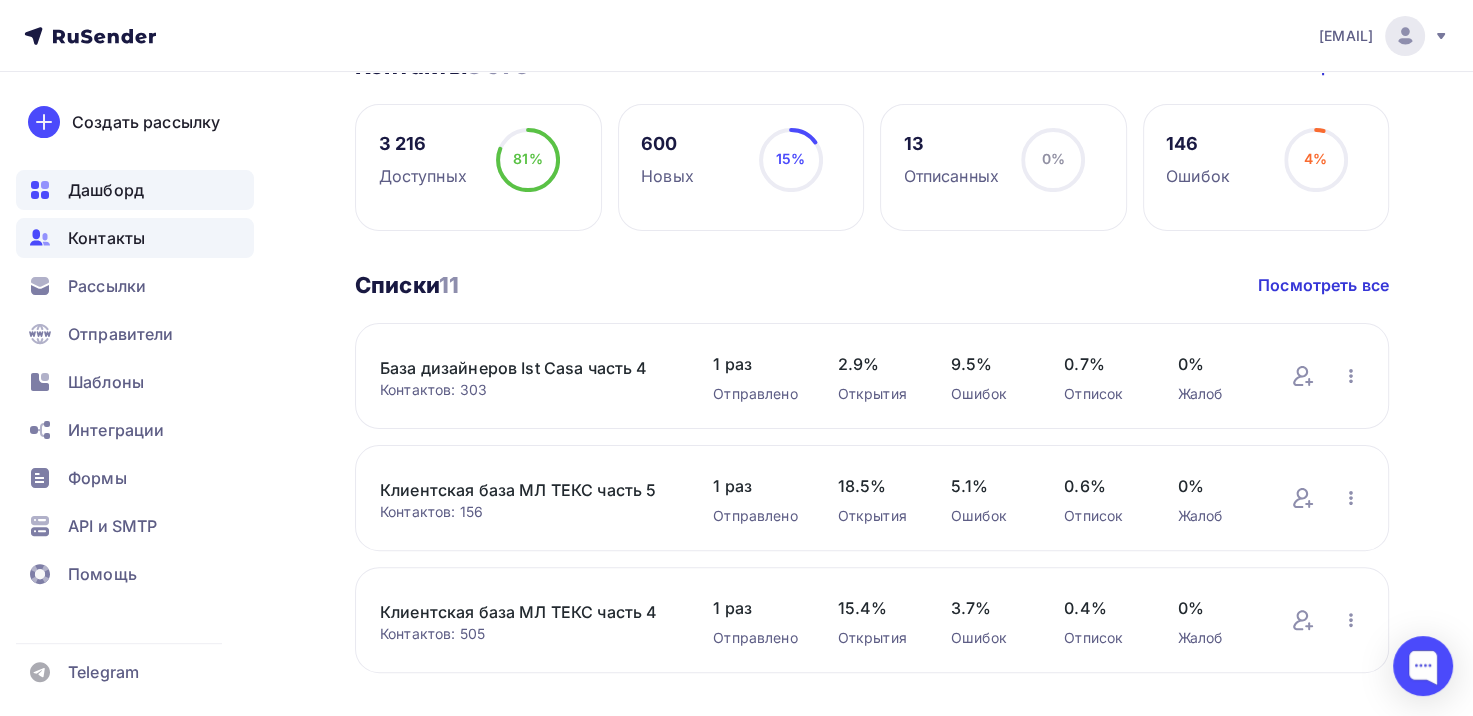 click on "Контакты" at bounding box center [135, 238] 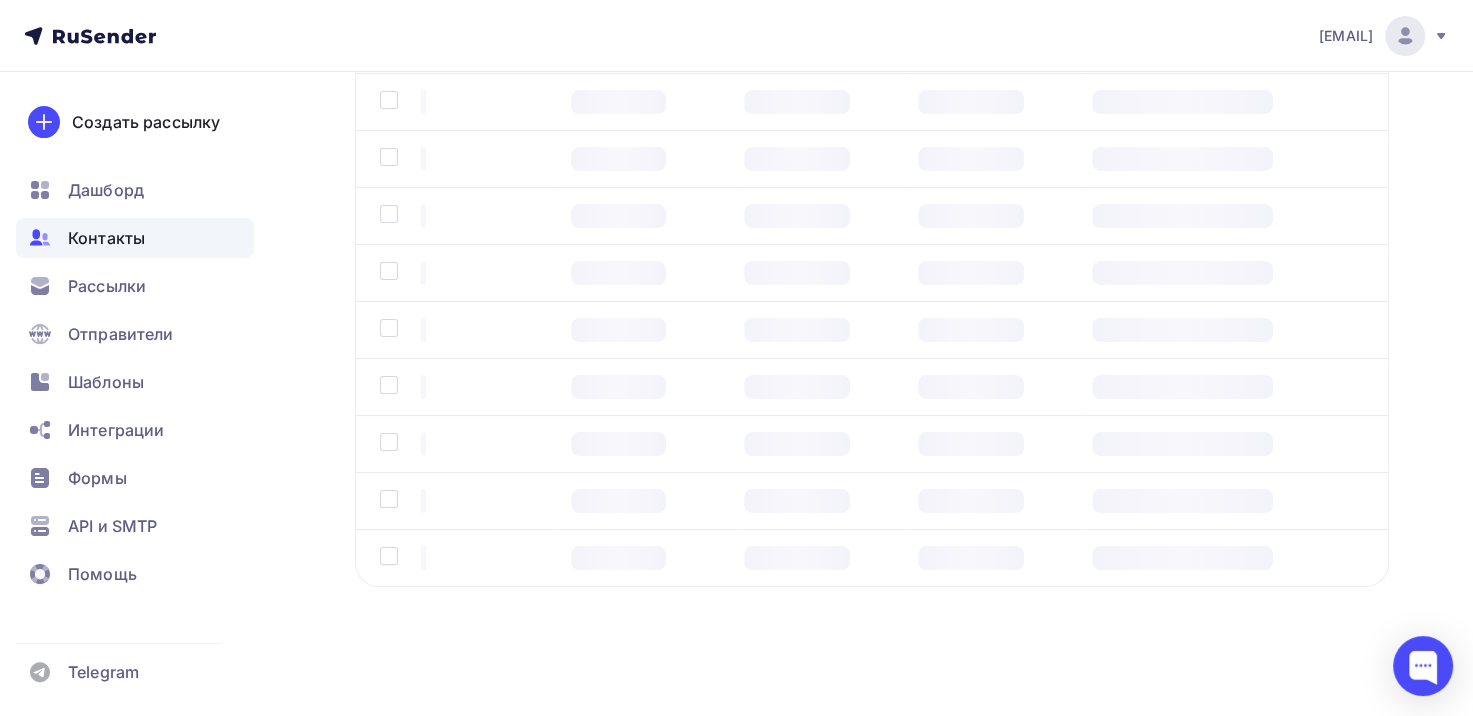 scroll, scrollTop: 0, scrollLeft: 0, axis: both 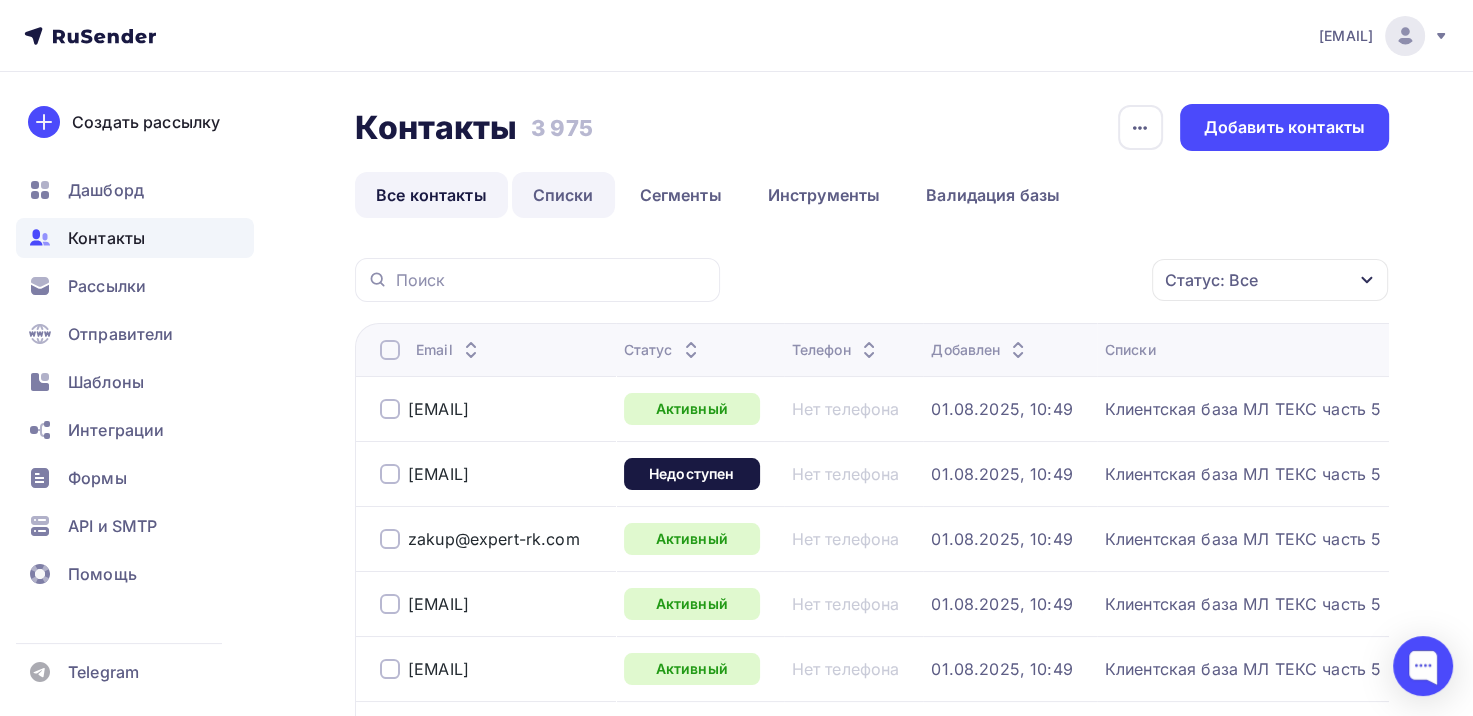 click on "Списки" at bounding box center [563, 195] 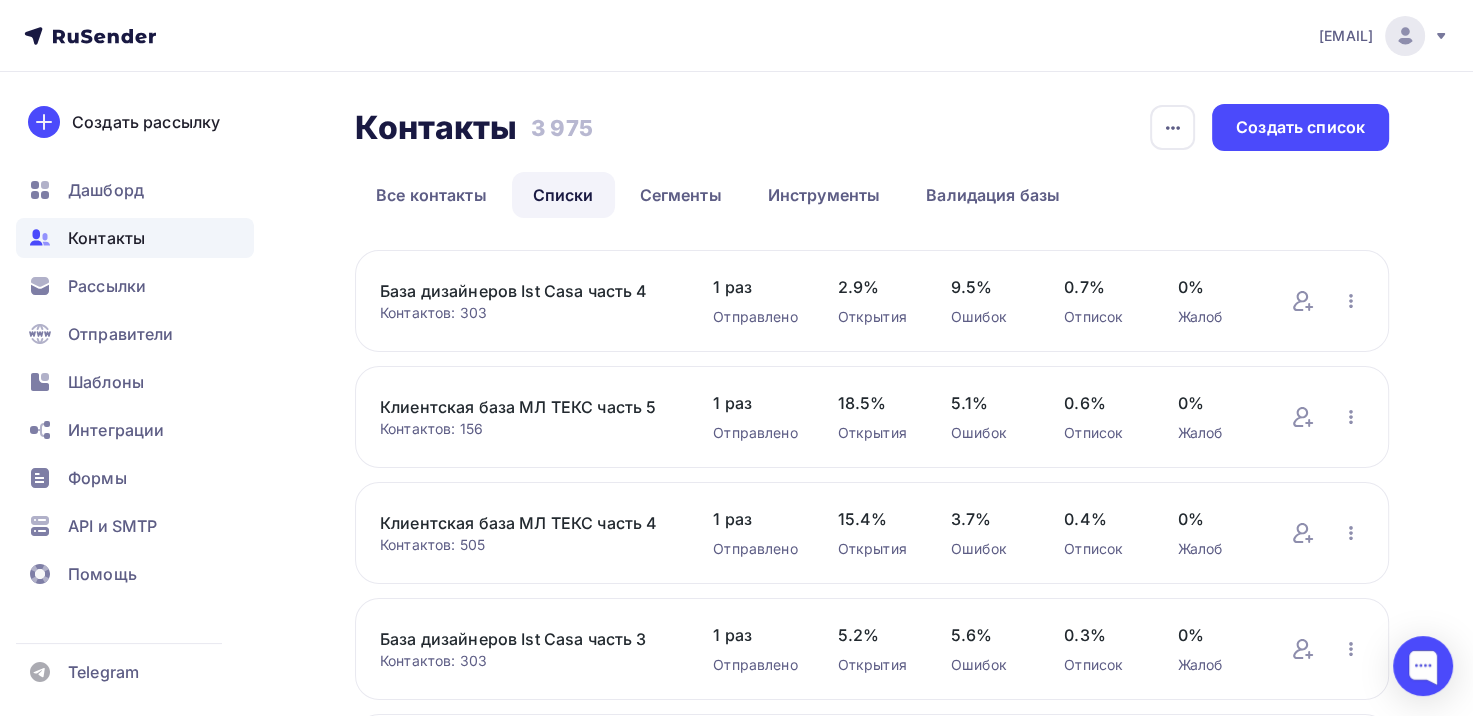 click on "База дизайнеров Ist Casa часть 4" at bounding box center (526, 291) 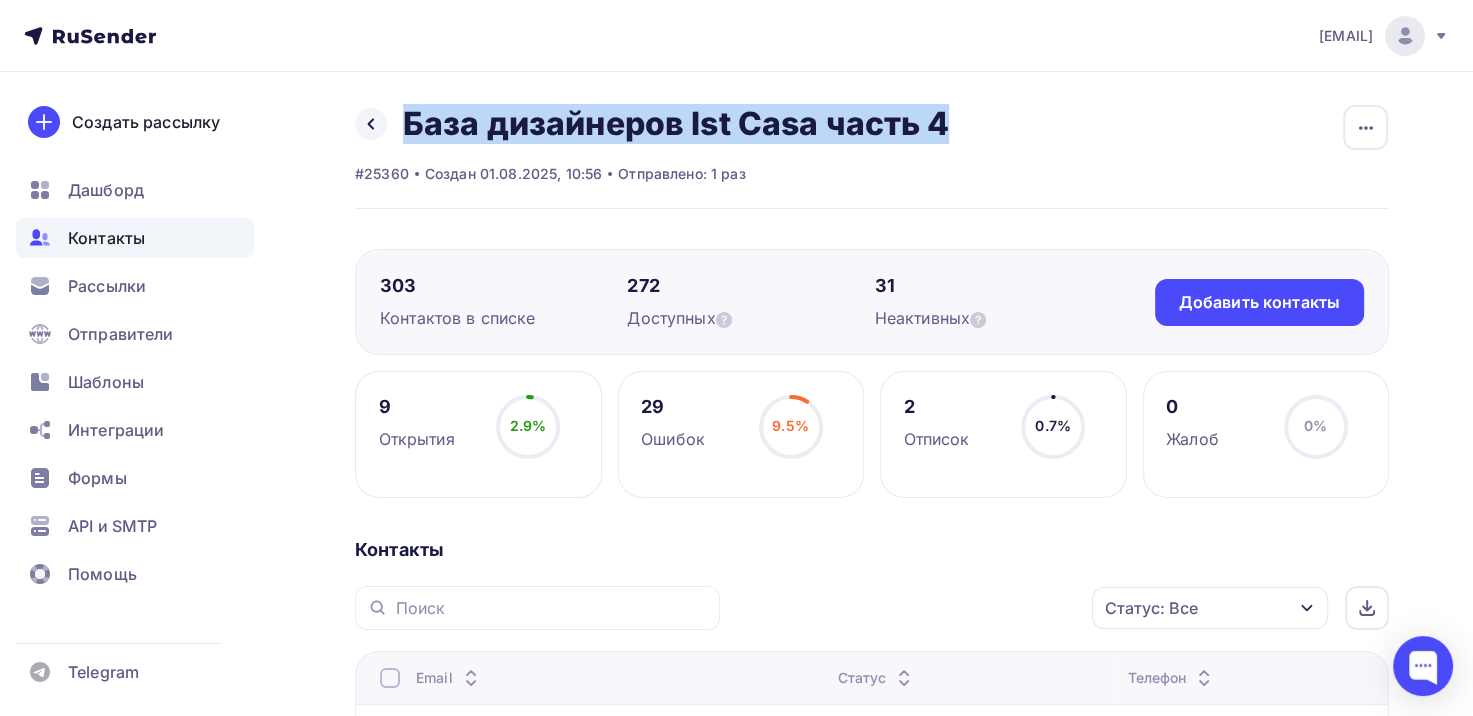 drag, startPoint x: 940, startPoint y: 120, endPoint x: 400, endPoint y: 118, distance: 540.0037 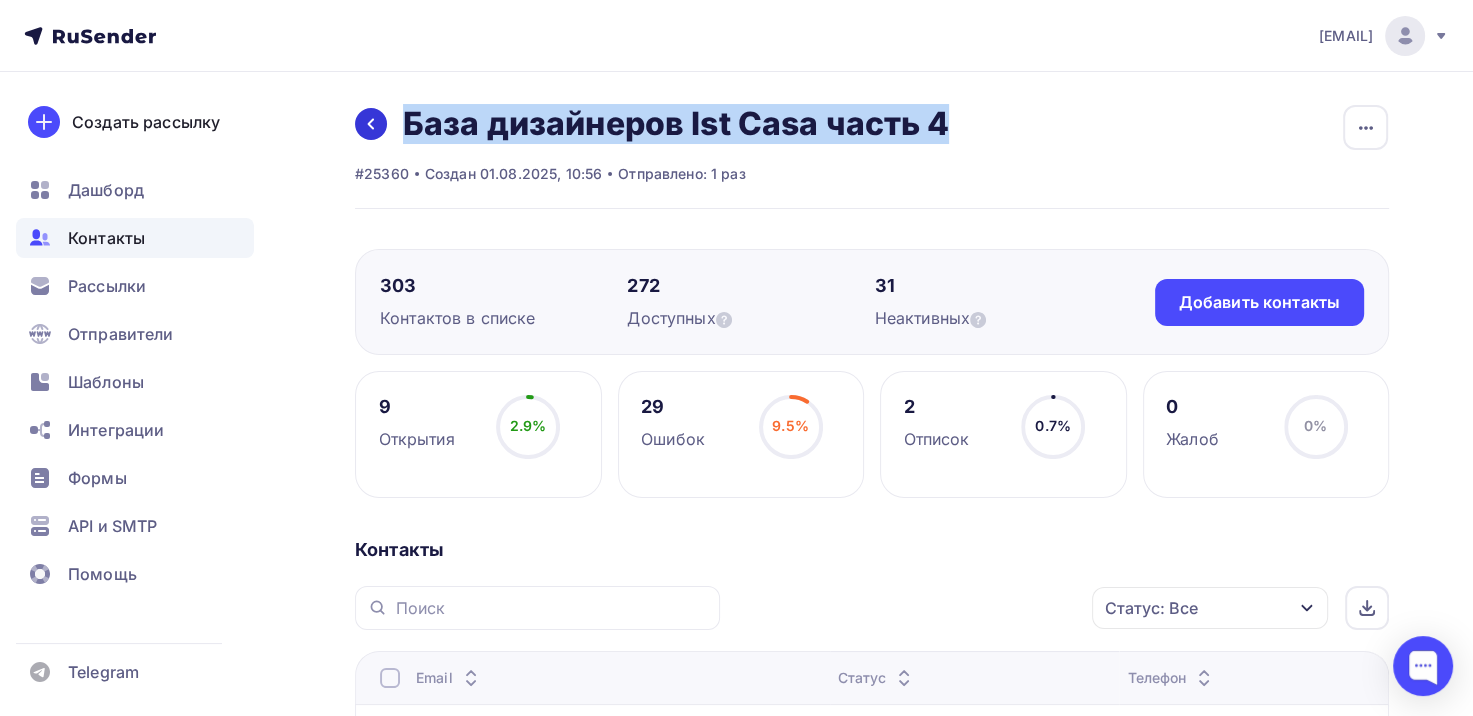 copy on "База дизайнеров Ist Casa часть 4" 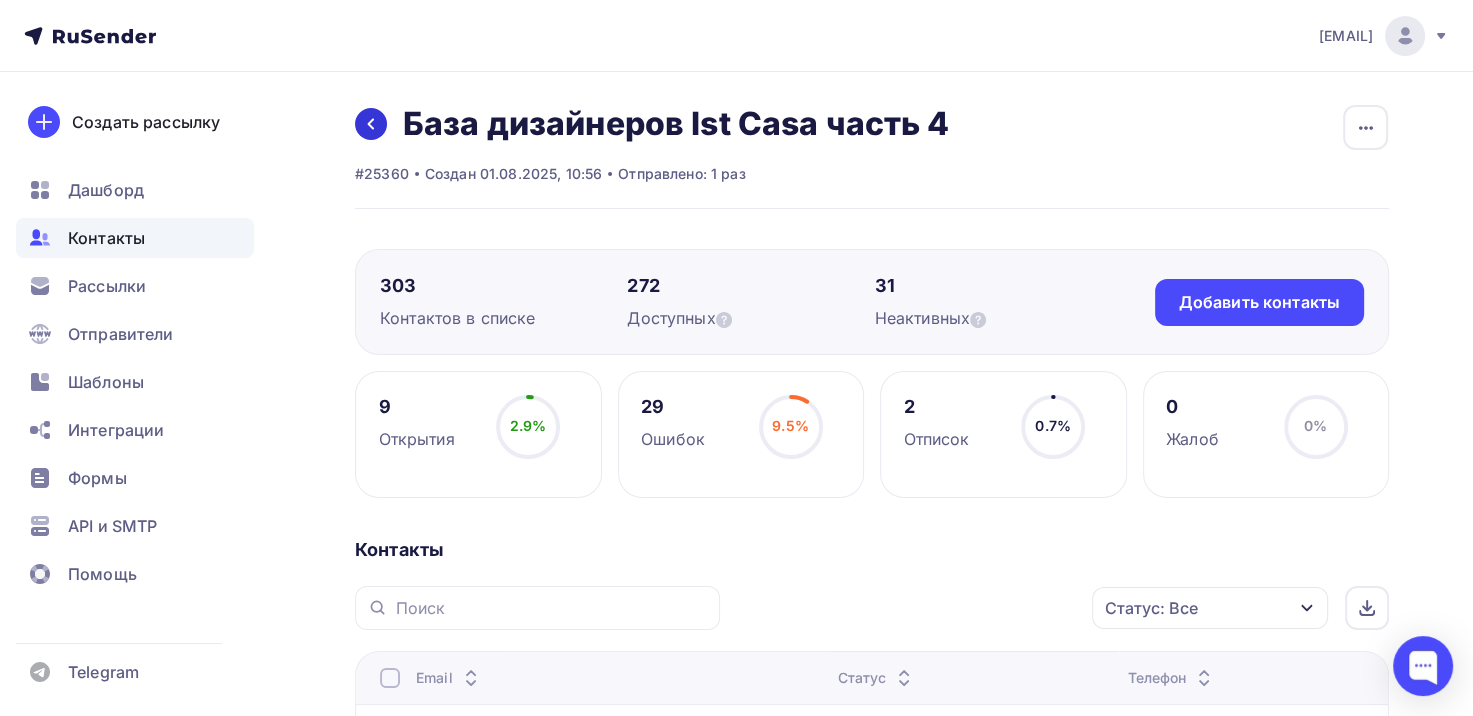 click at bounding box center [371, 124] 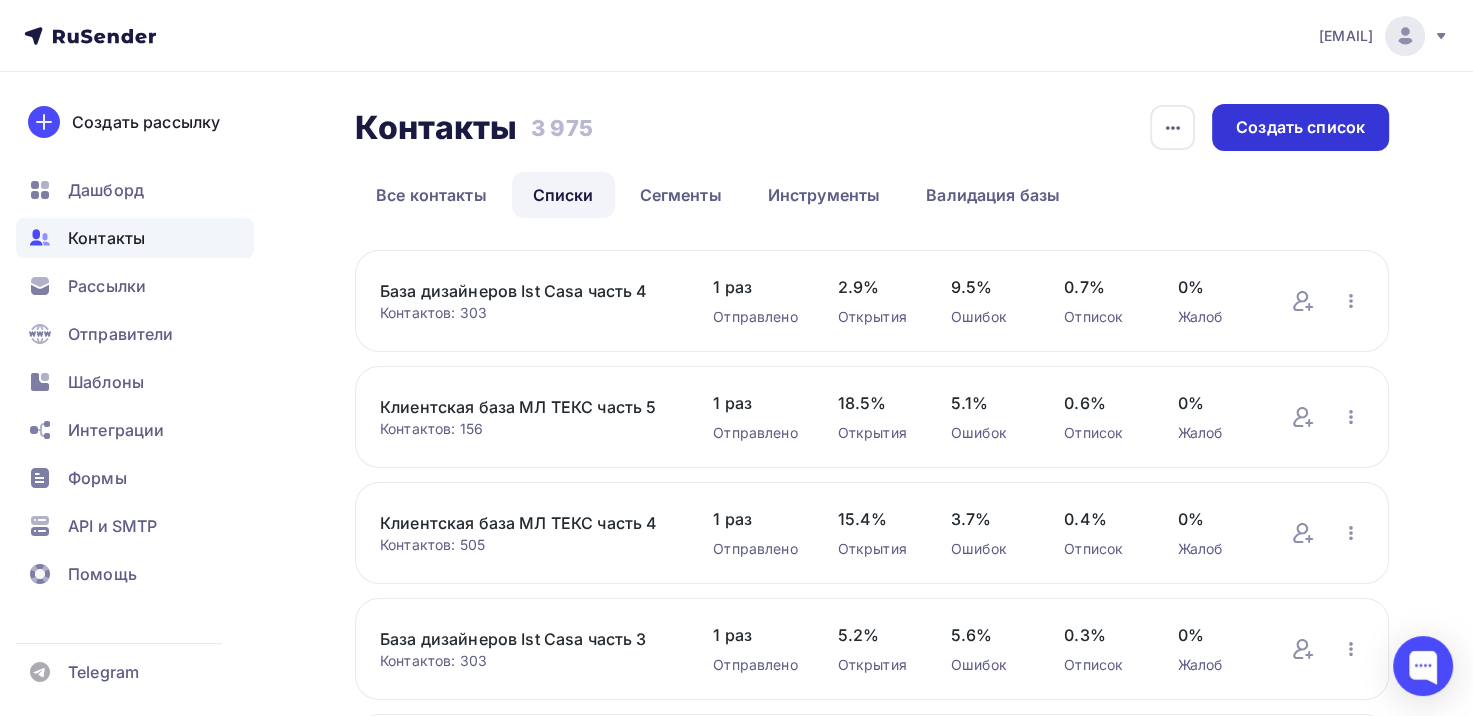 click on "Создать список" at bounding box center (1300, 127) 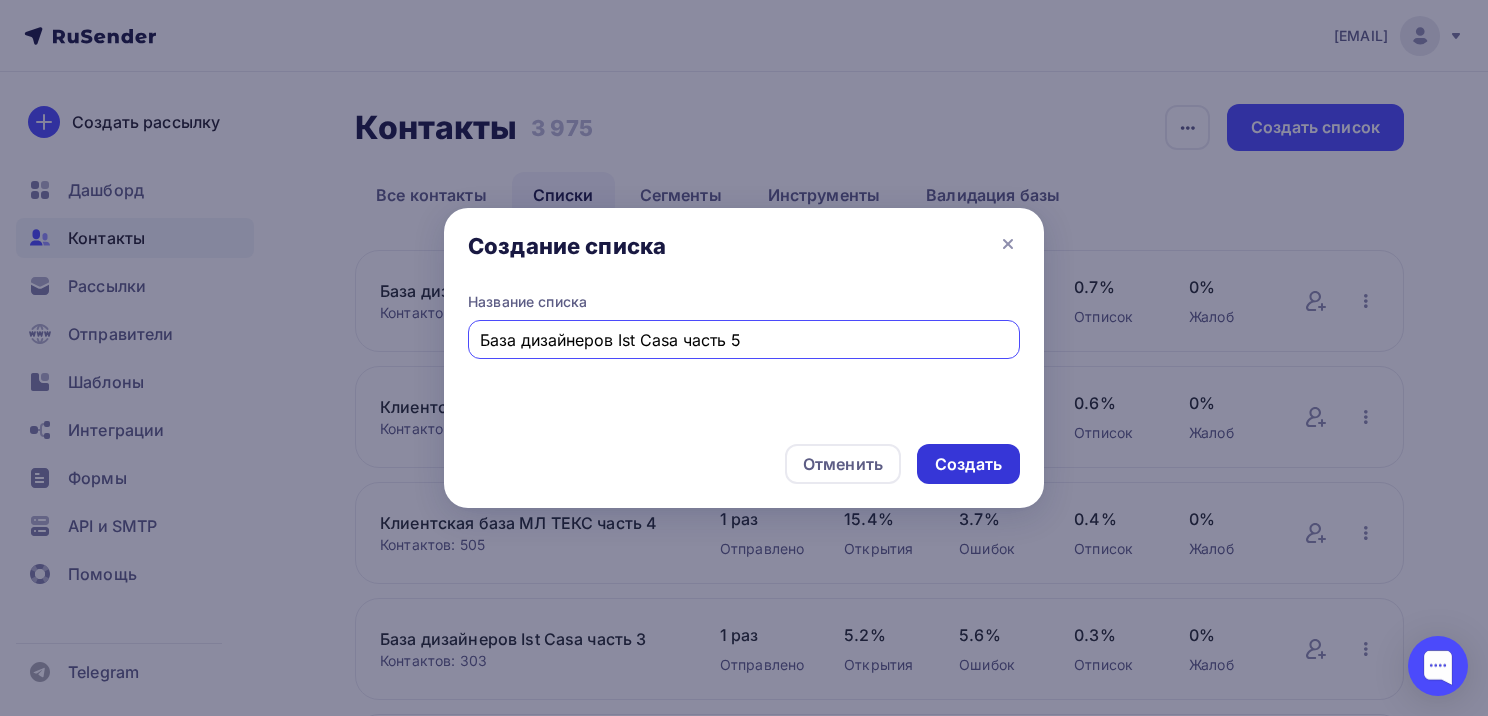 type on "База дизайнеров Ist Casa часть 5" 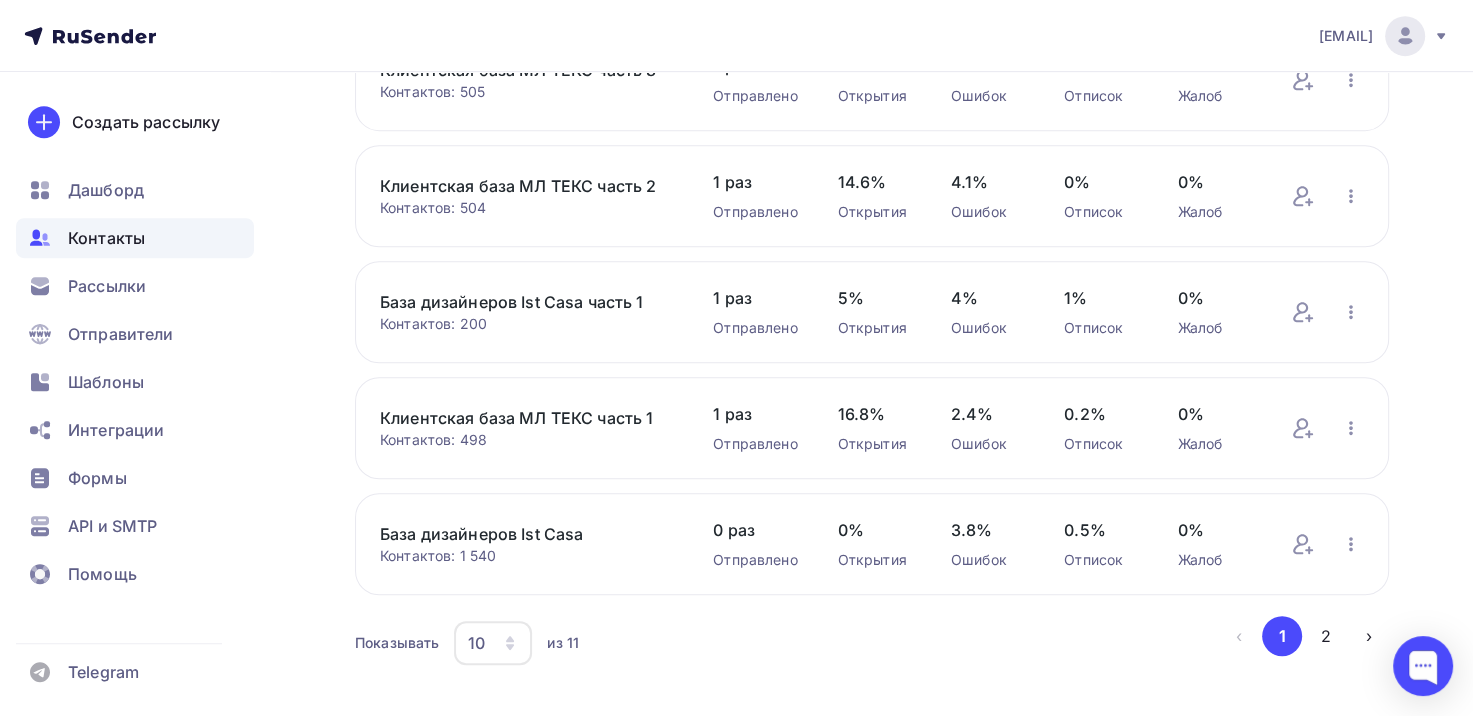 scroll, scrollTop: 946, scrollLeft: 0, axis: vertical 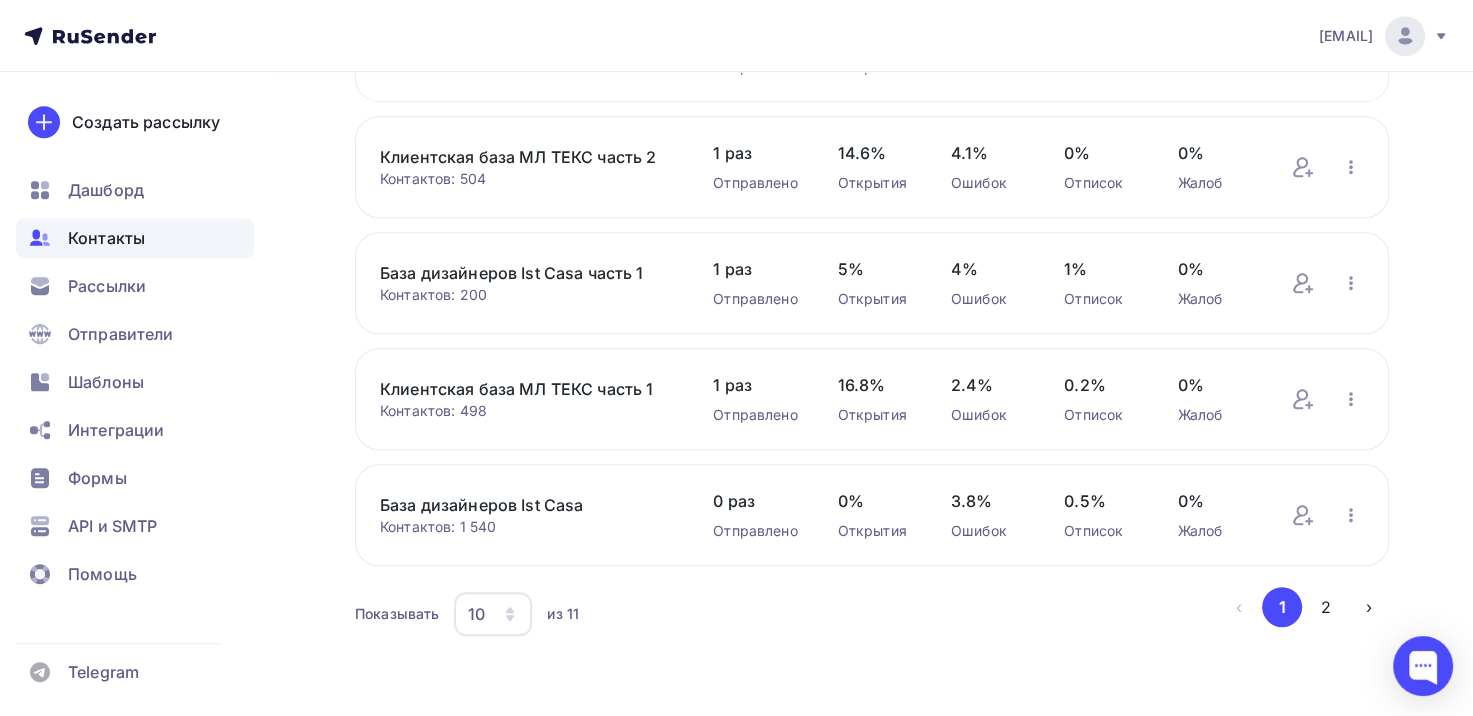 click on "База дизайнеров Ist Casa" at bounding box center [526, 505] 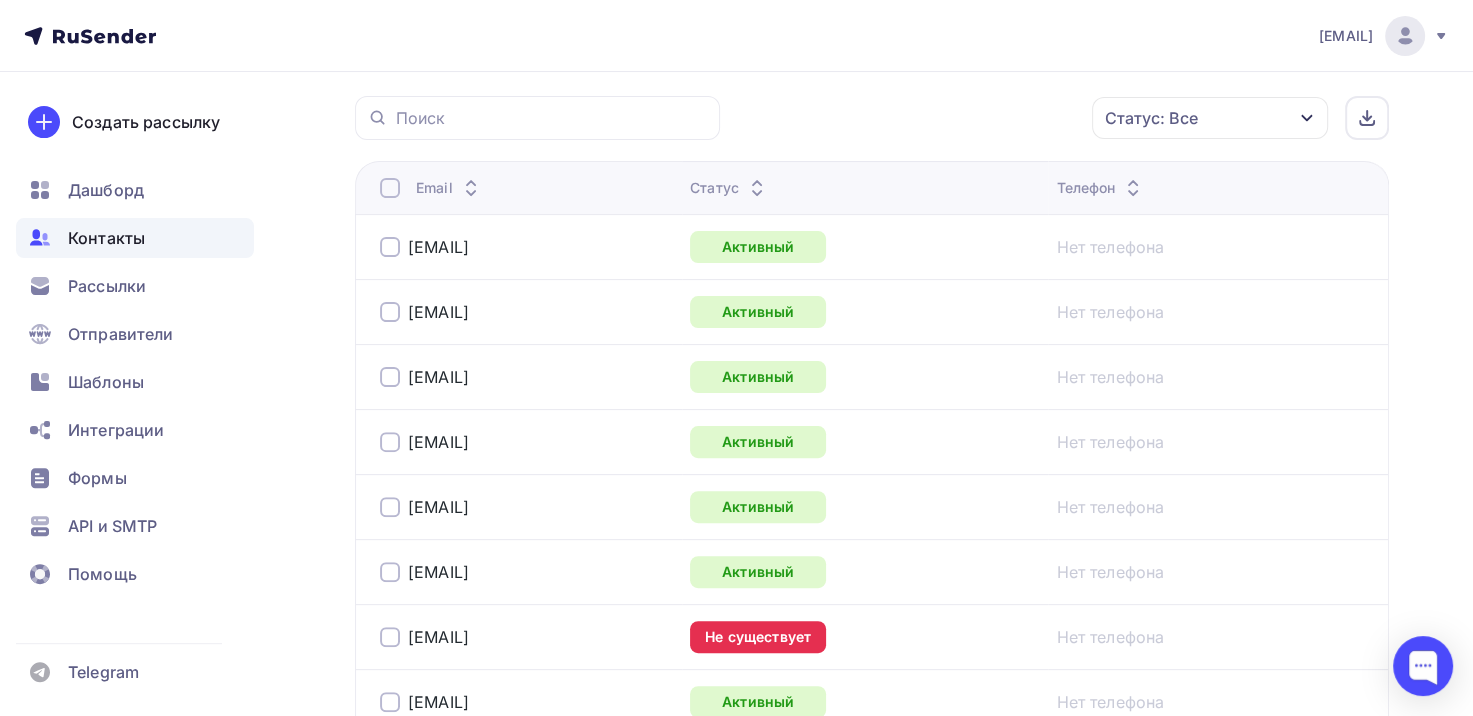 scroll, scrollTop: 500, scrollLeft: 0, axis: vertical 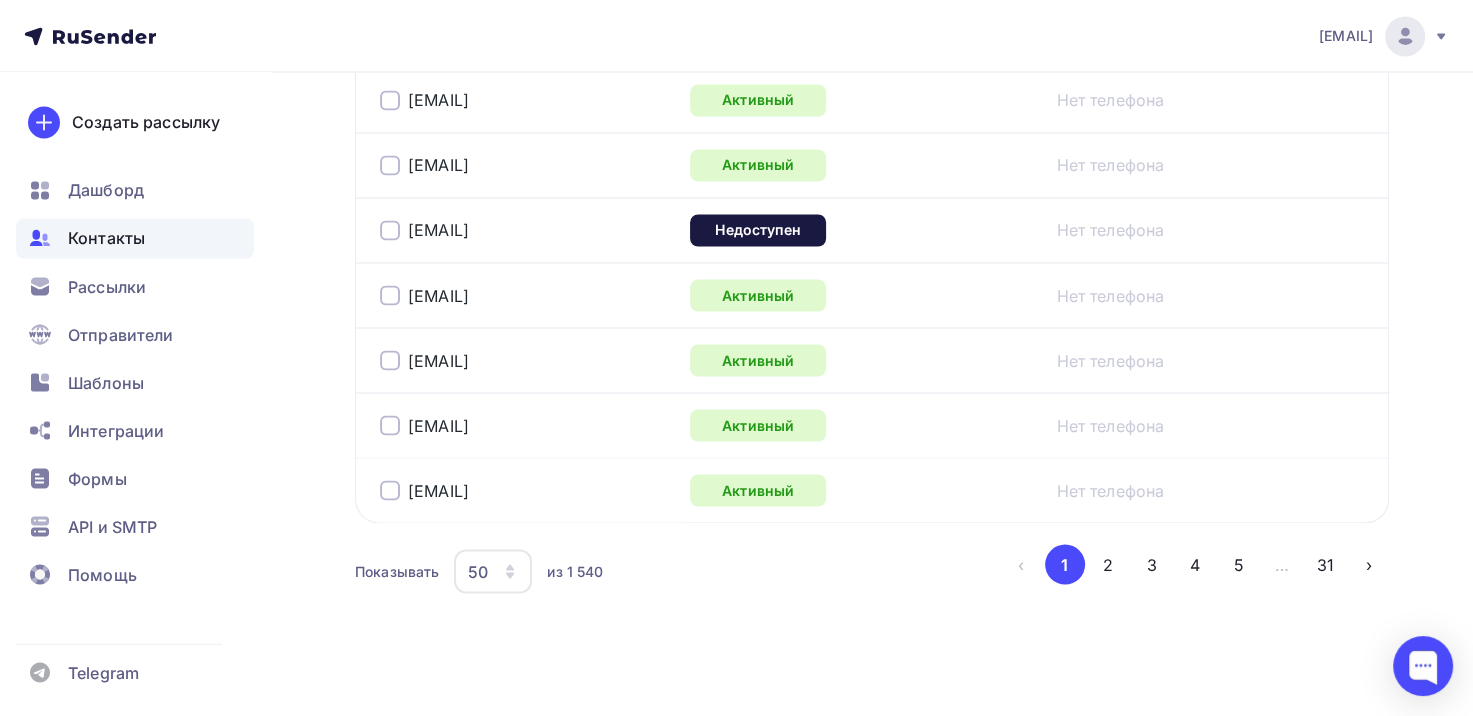 click on "50" at bounding box center [478, 571] 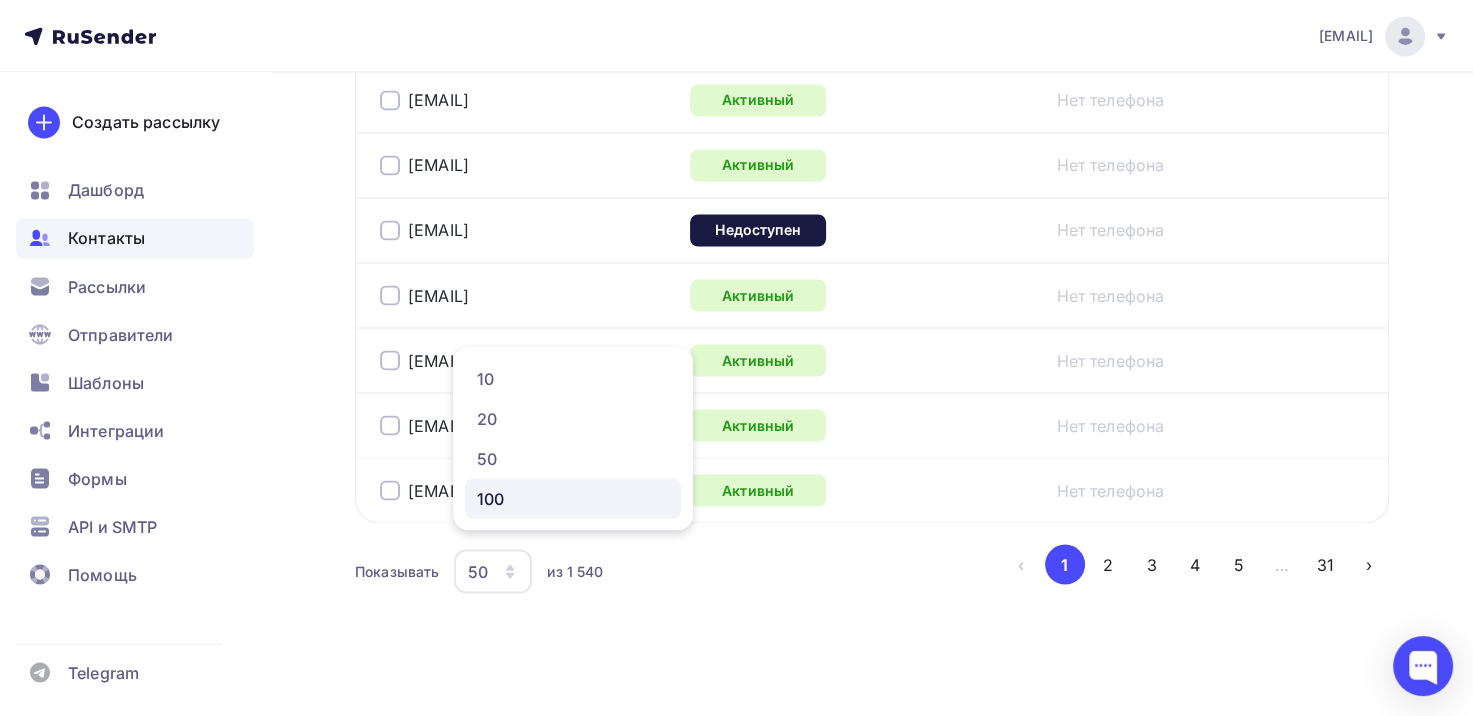 click on "100" at bounding box center (573, 498) 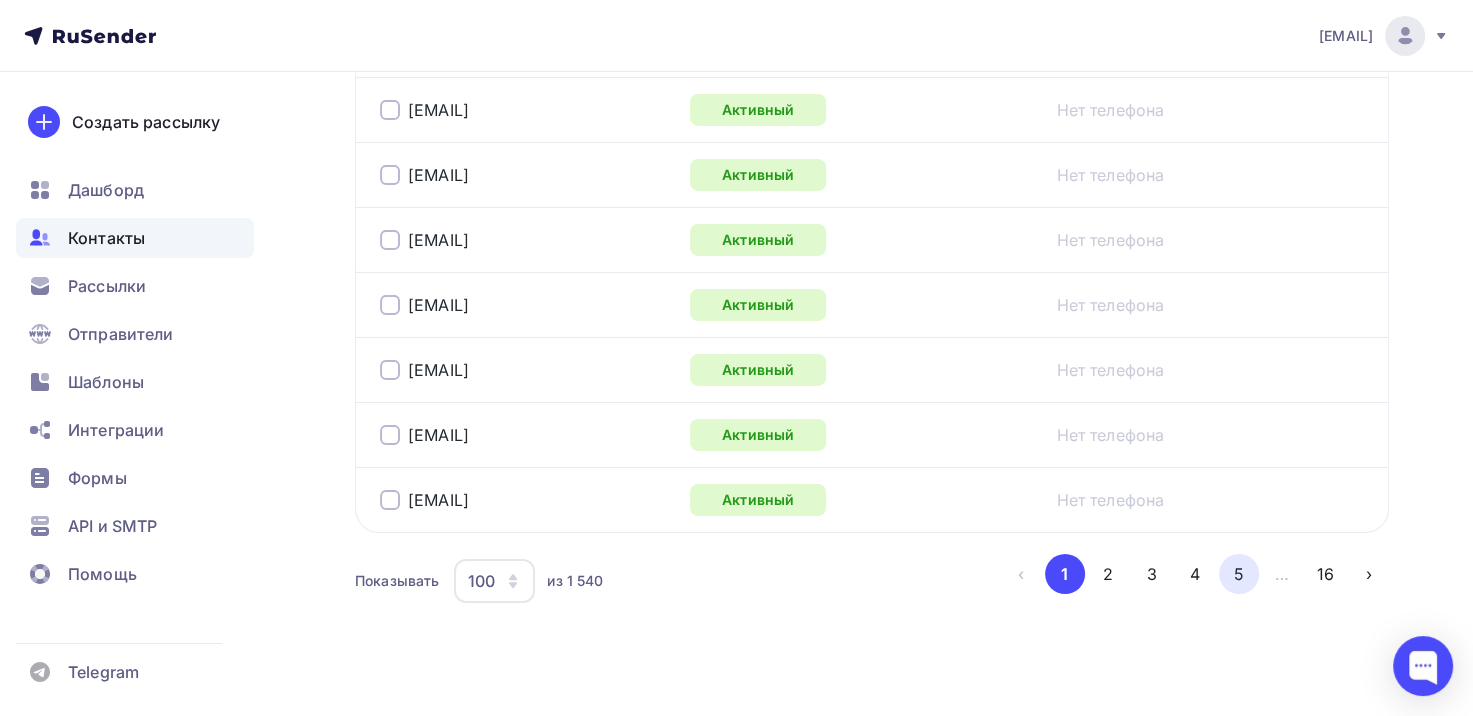 click on "5" at bounding box center (1239, 574) 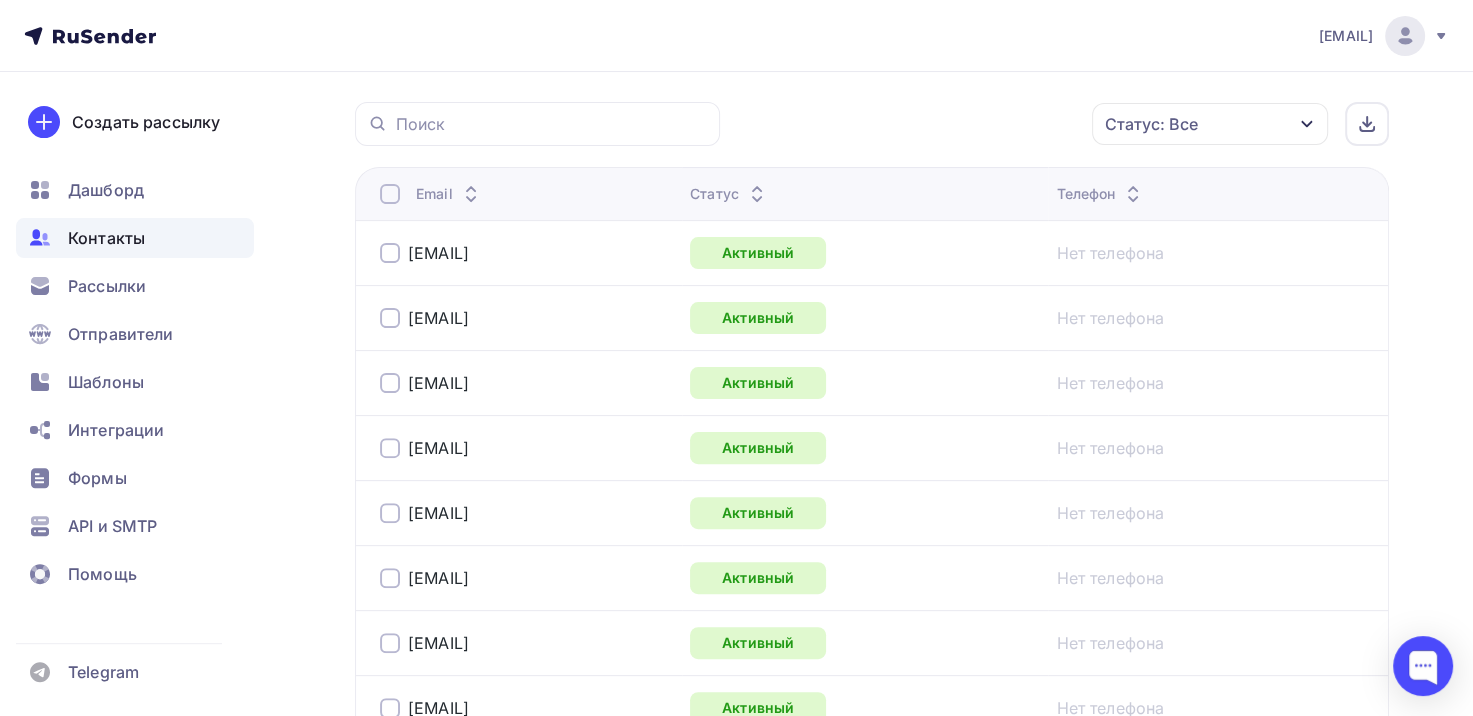scroll, scrollTop: 6672, scrollLeft: 0, axis: vertical 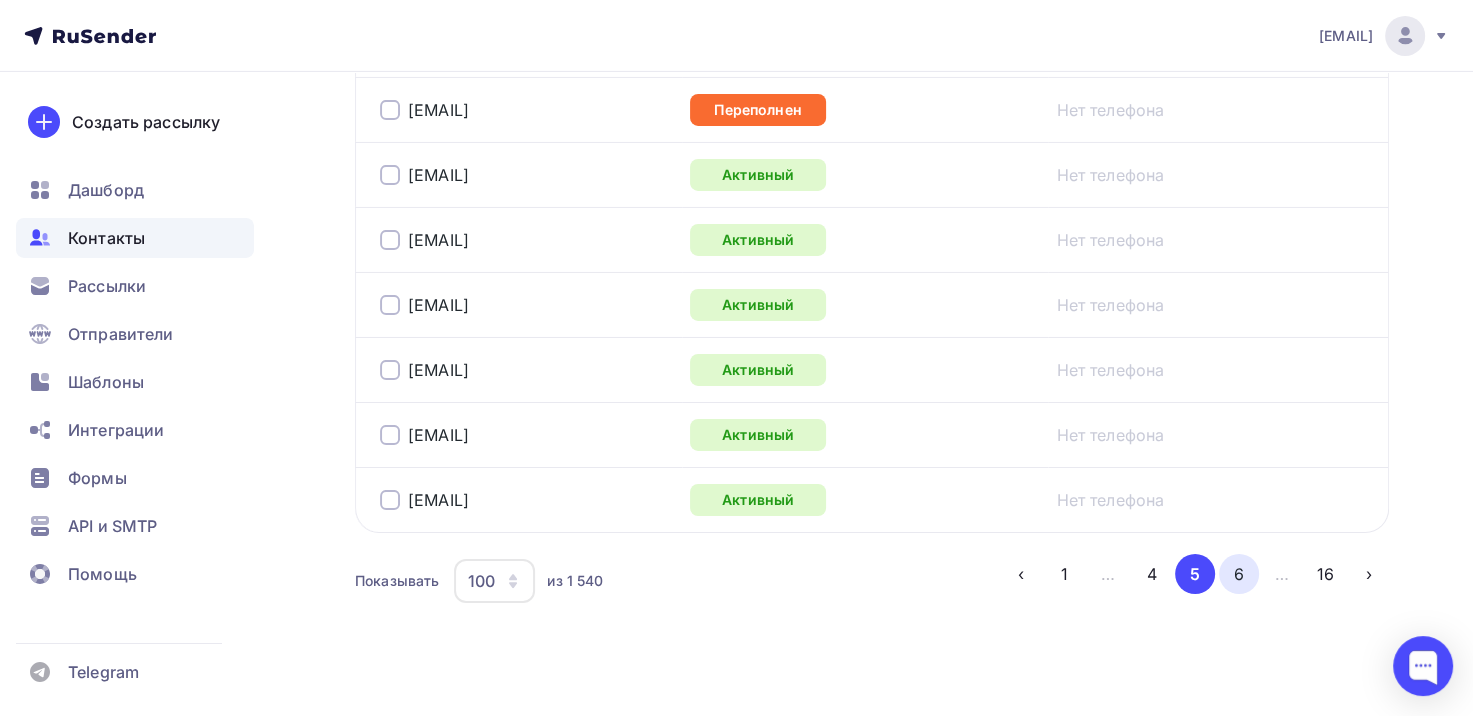 click on "6" at bounding box center (1239, 574) 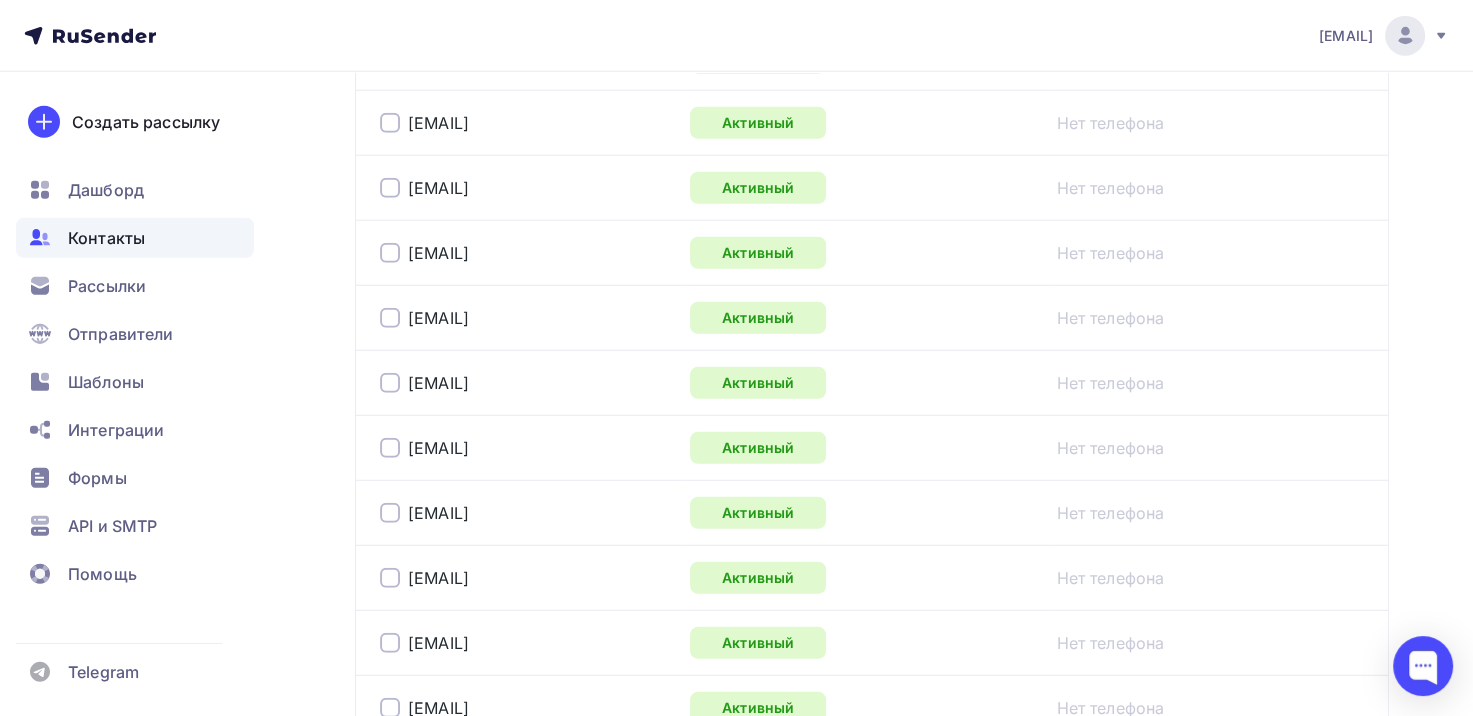 scroll, scrollTop: 6672, scrollLeft: 0, axis: vertical 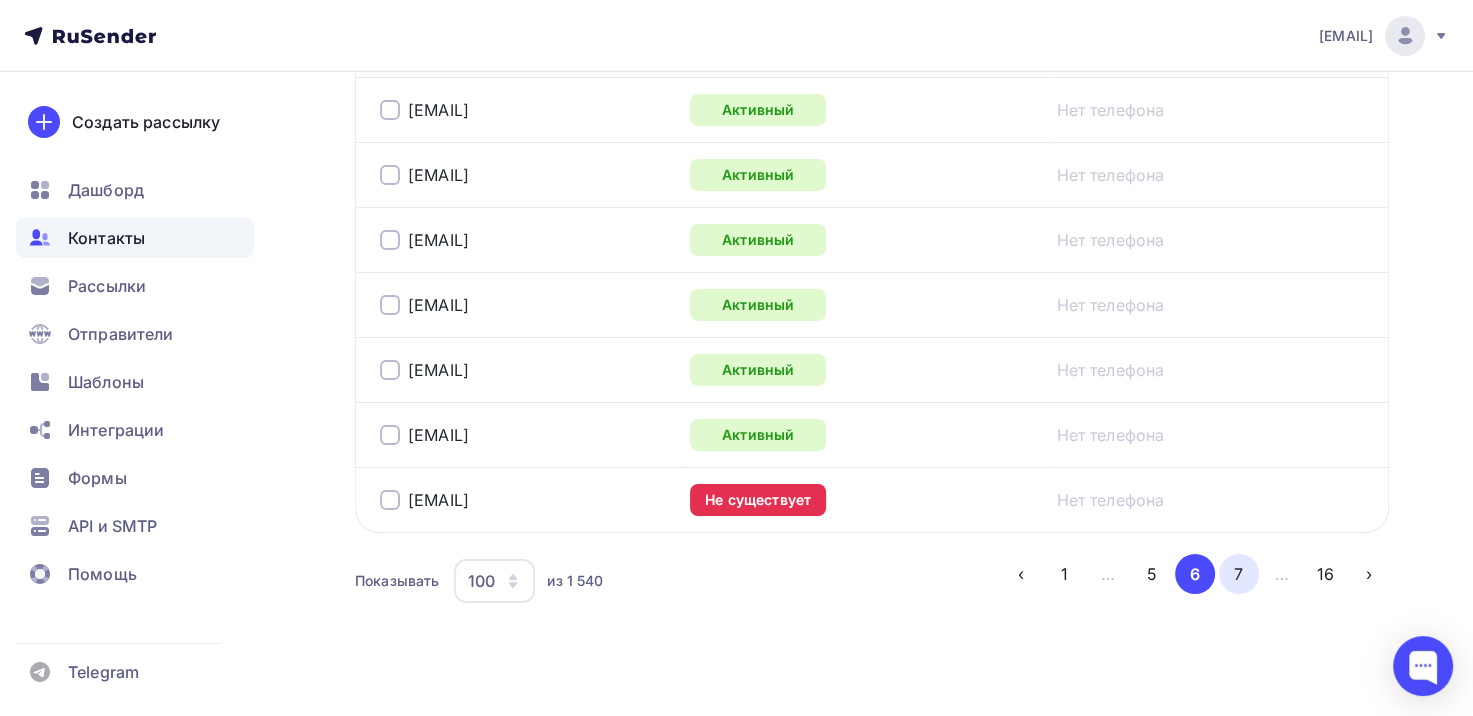 click on "7" at bounding box center (1239, 574) 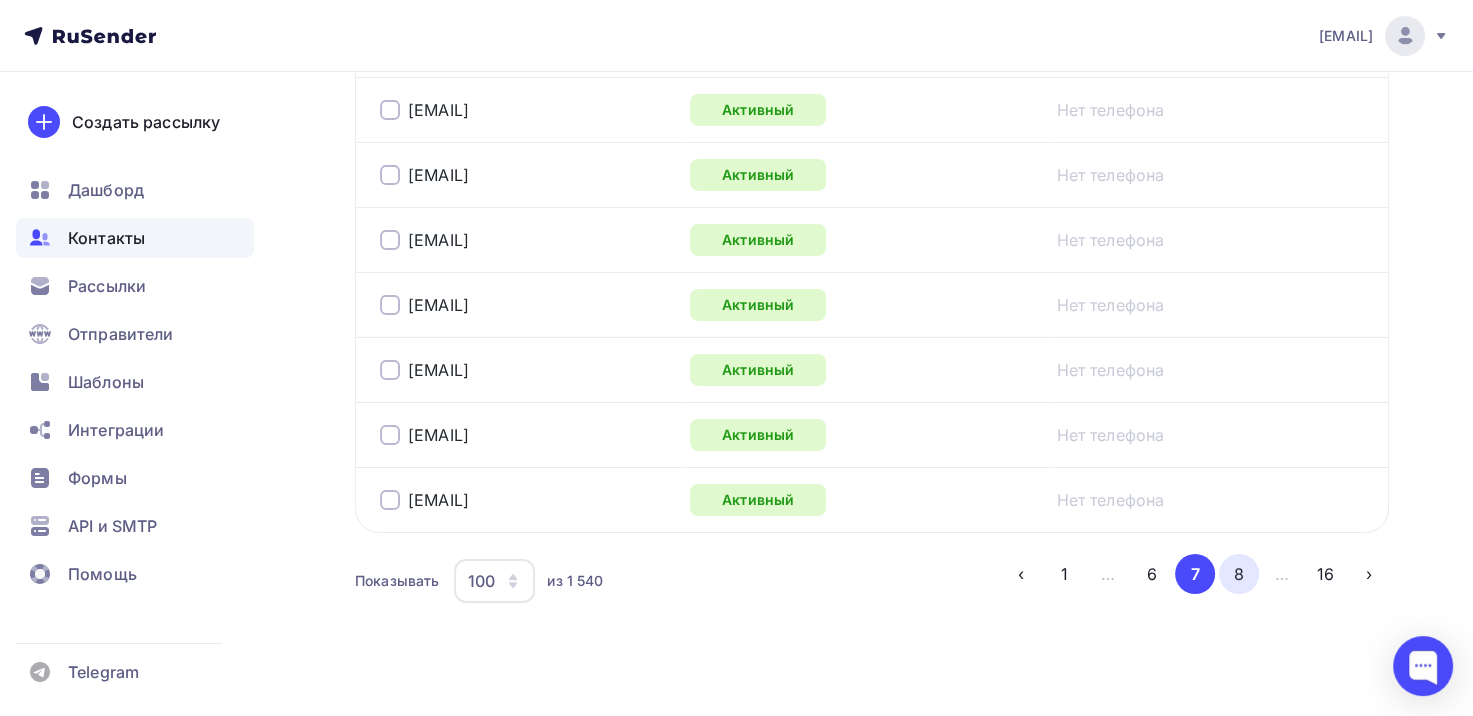 click on "8" at bounding box center (1239, 574) 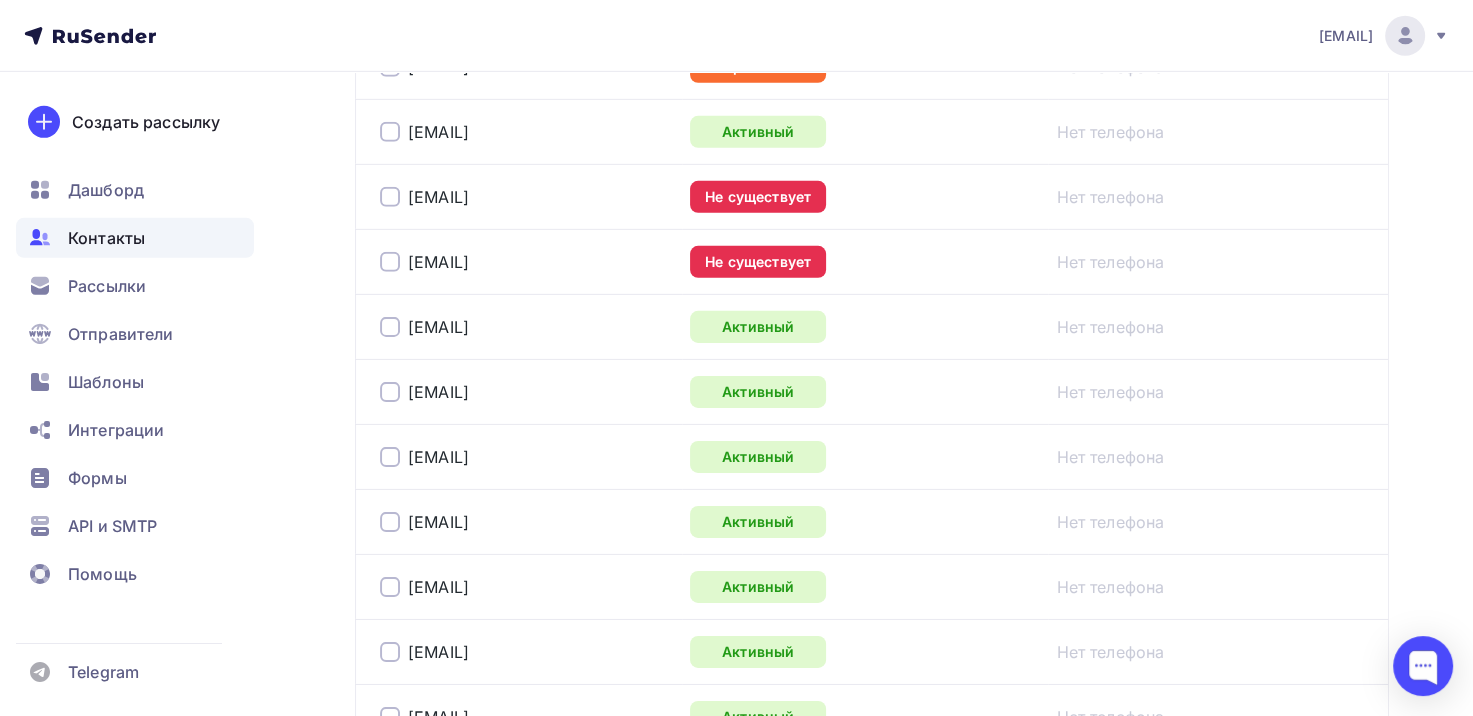 scroll, scrollTop: 6672, scrollLeft: 0, axis: vertical 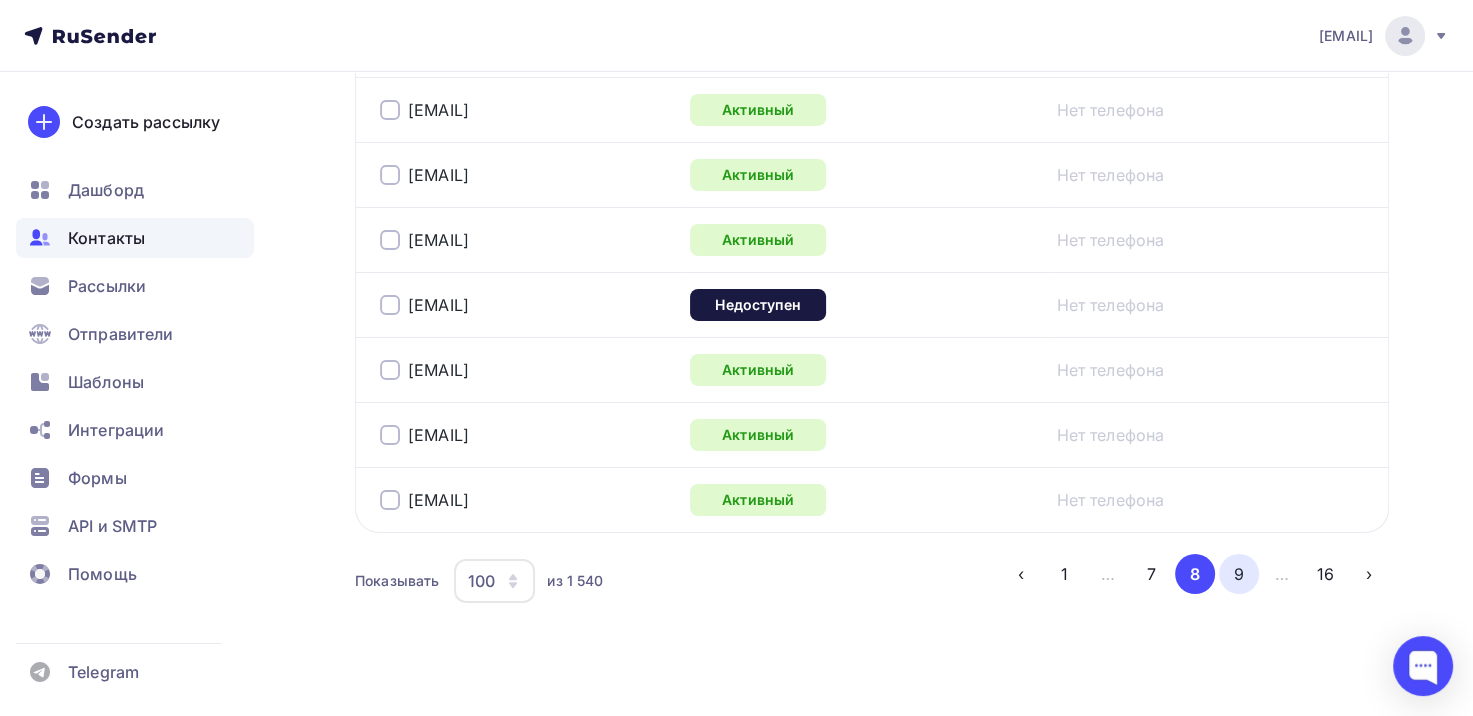 click on "9" at bounding box center (1239, 574) 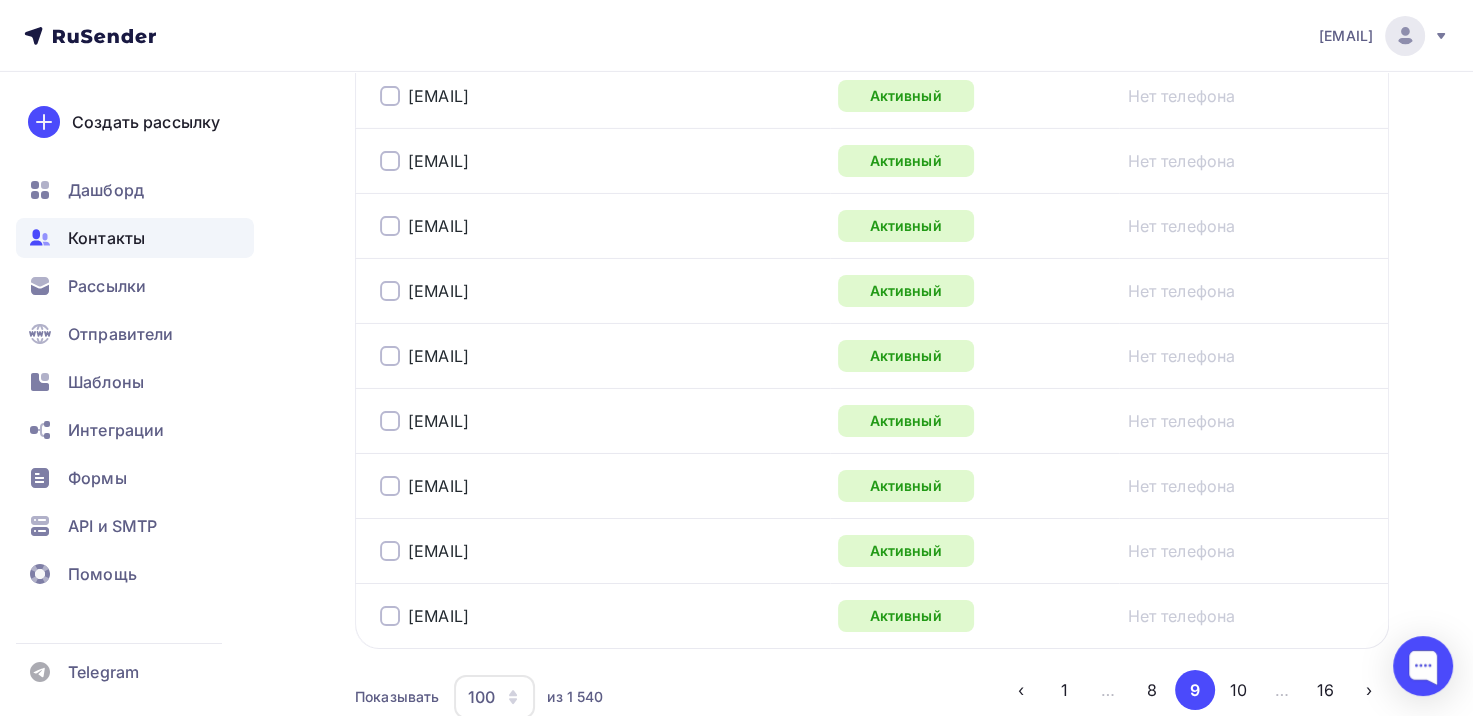 scroll, scrollTop: 6672, scrollLeft: 0, axis: vertical 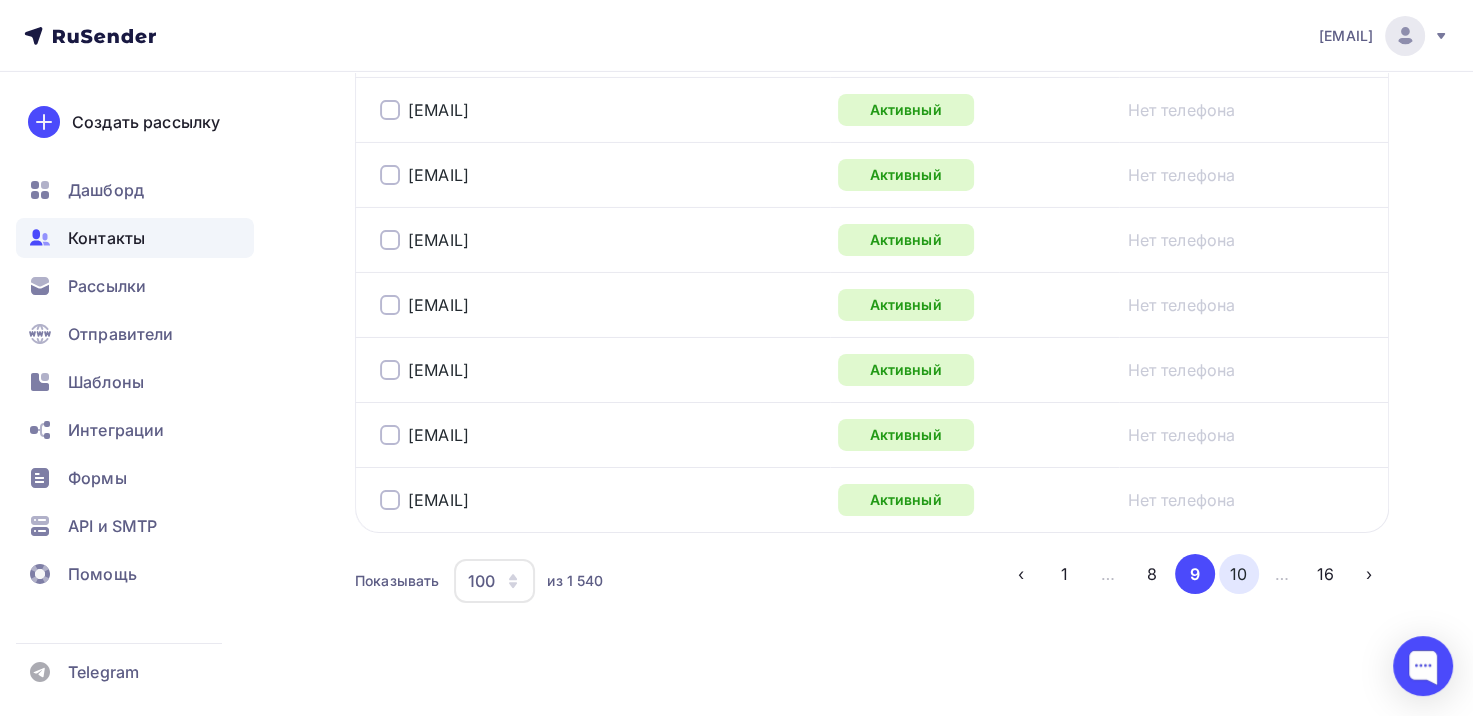 click on "10" at bounding box center [1239, 574] 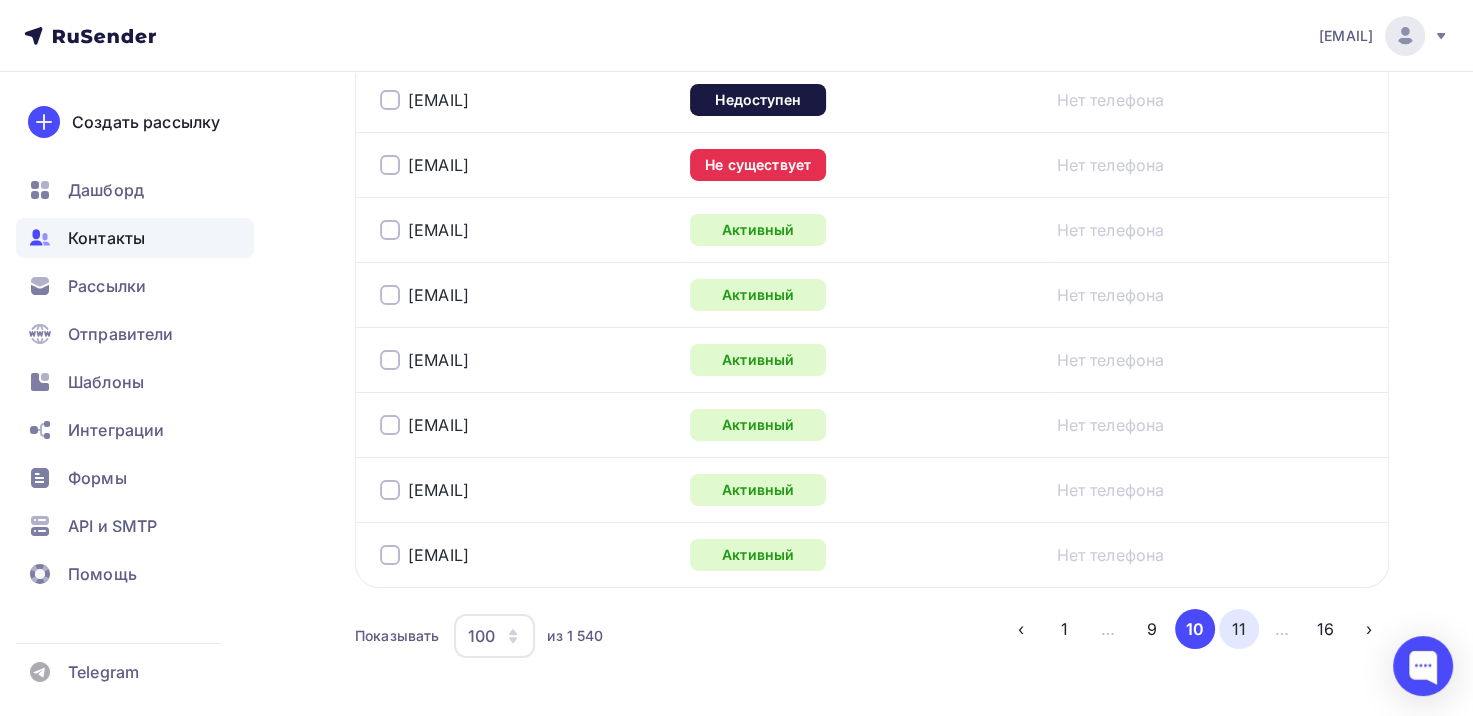 click on "11" at bounding box center [1239, 629] 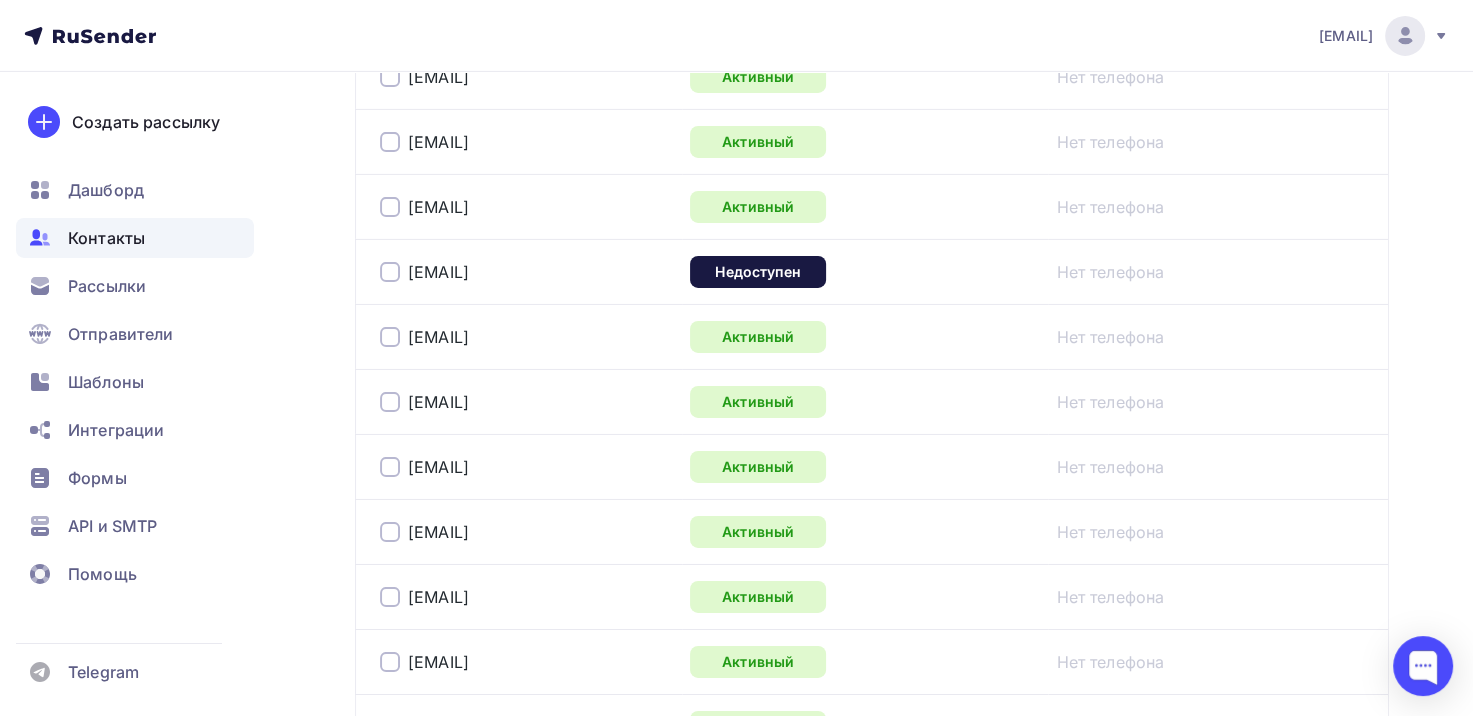 scroll, scrollTop: 6672, scrollLeft: 0, axis: vertical 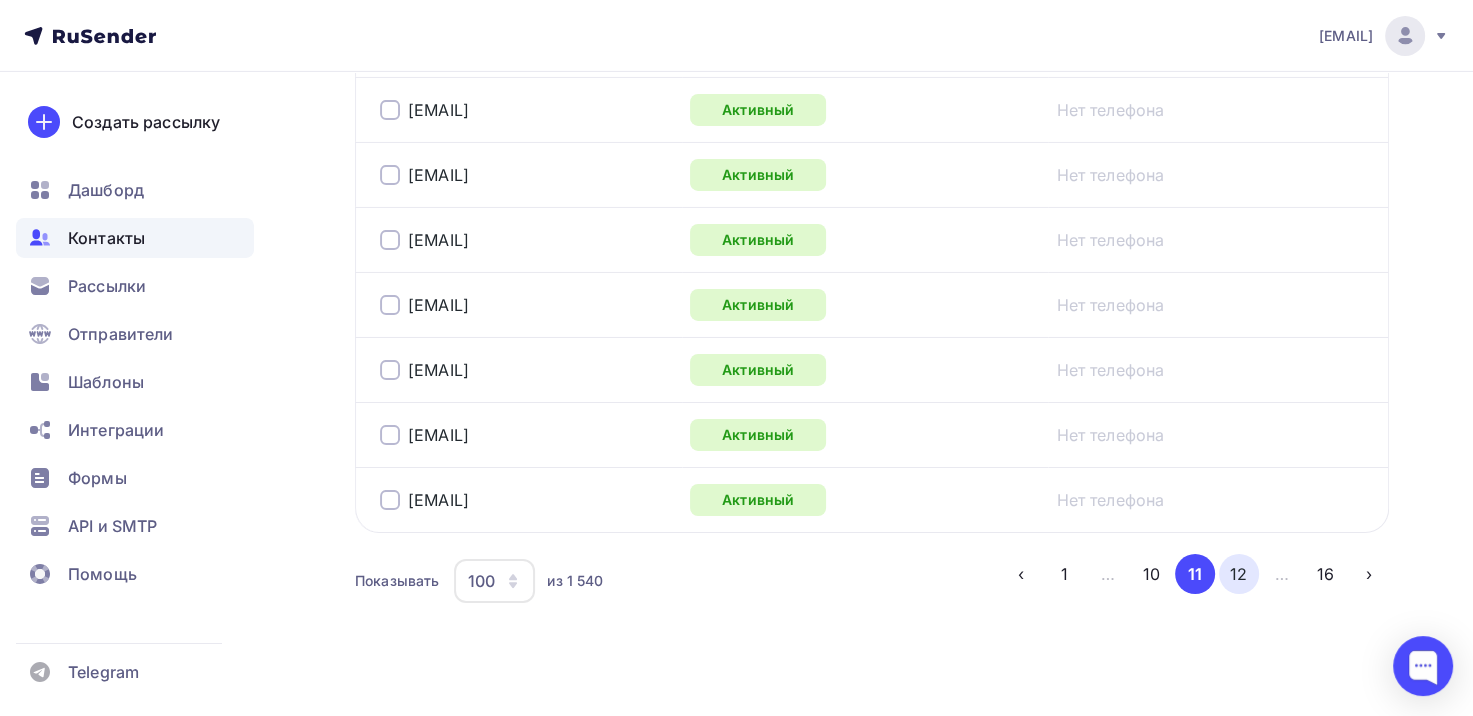 click on "12" at bounding box center [1239, 574] 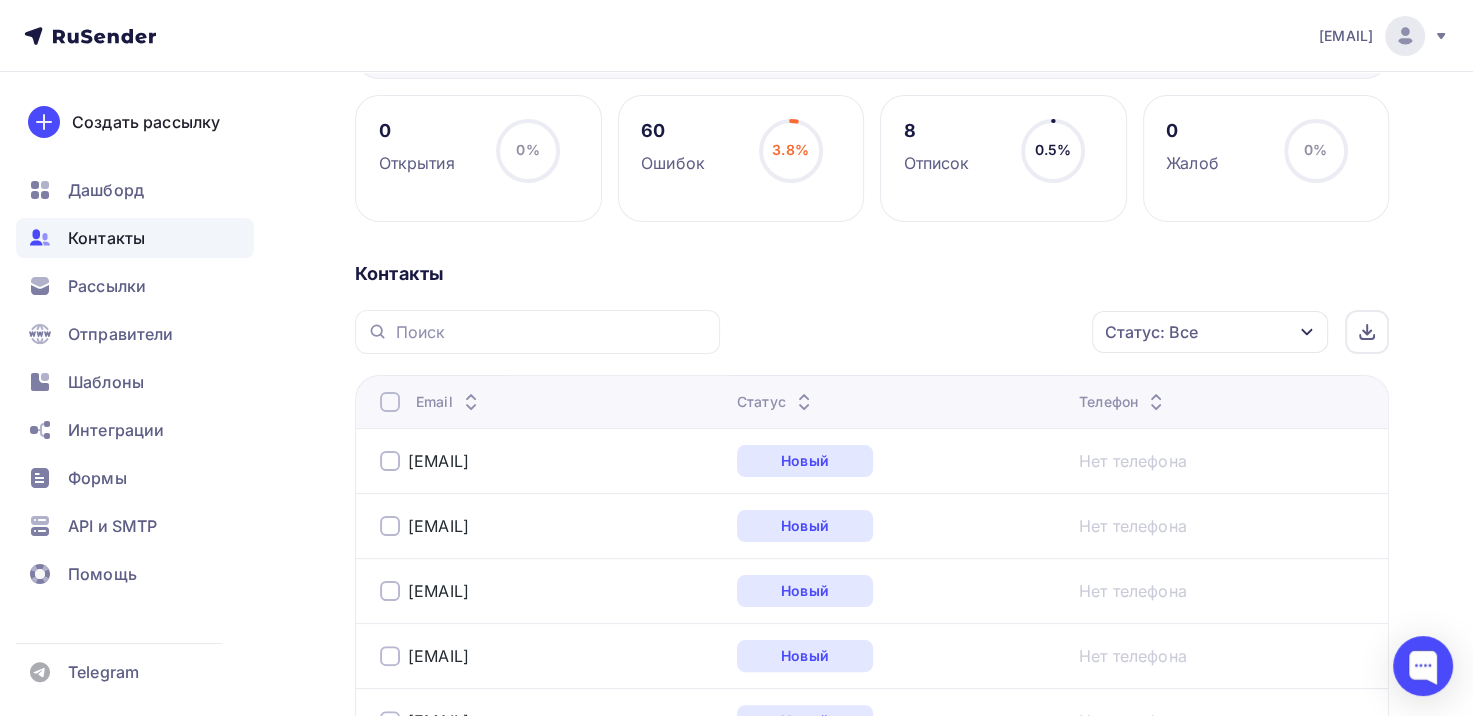 scroll, scrollTop: 241, scrollLeft: 0, axis: vertical 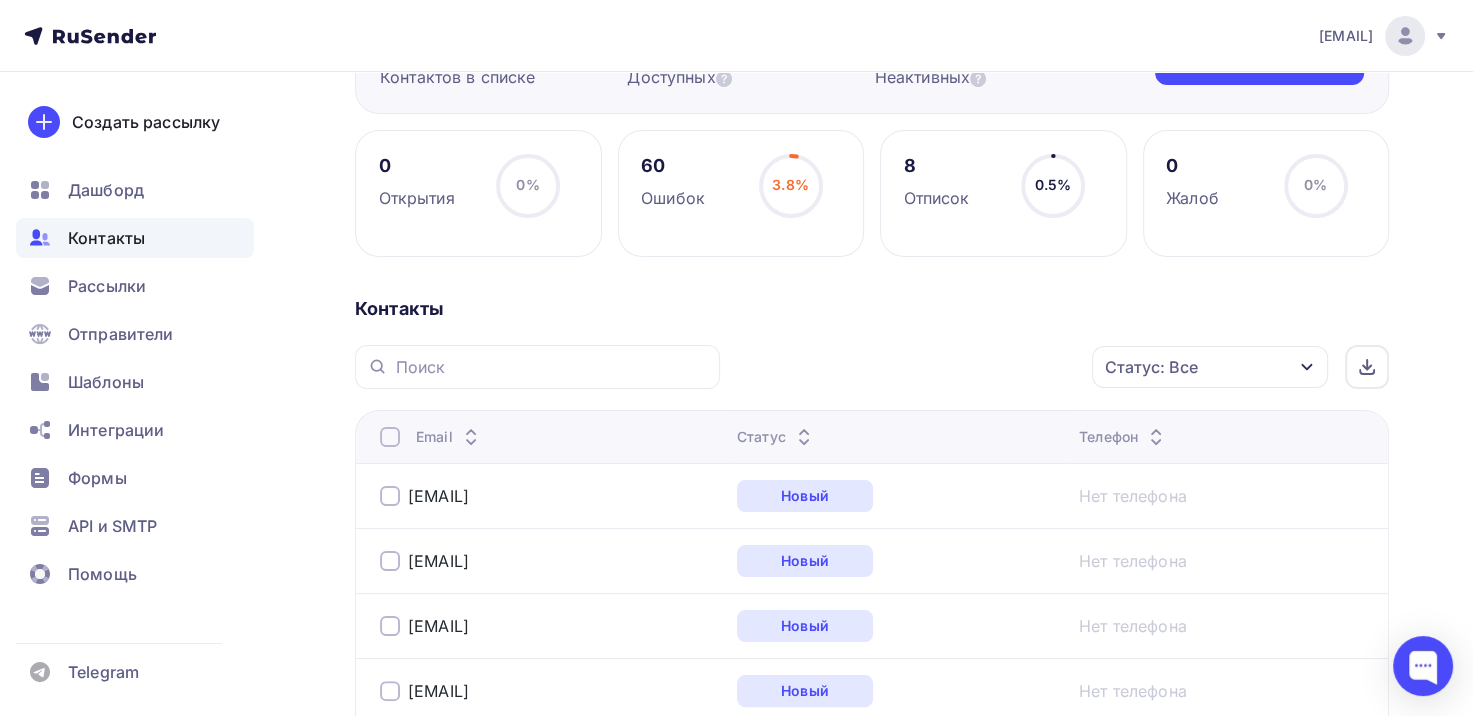 click at bounding box center (390, 437) 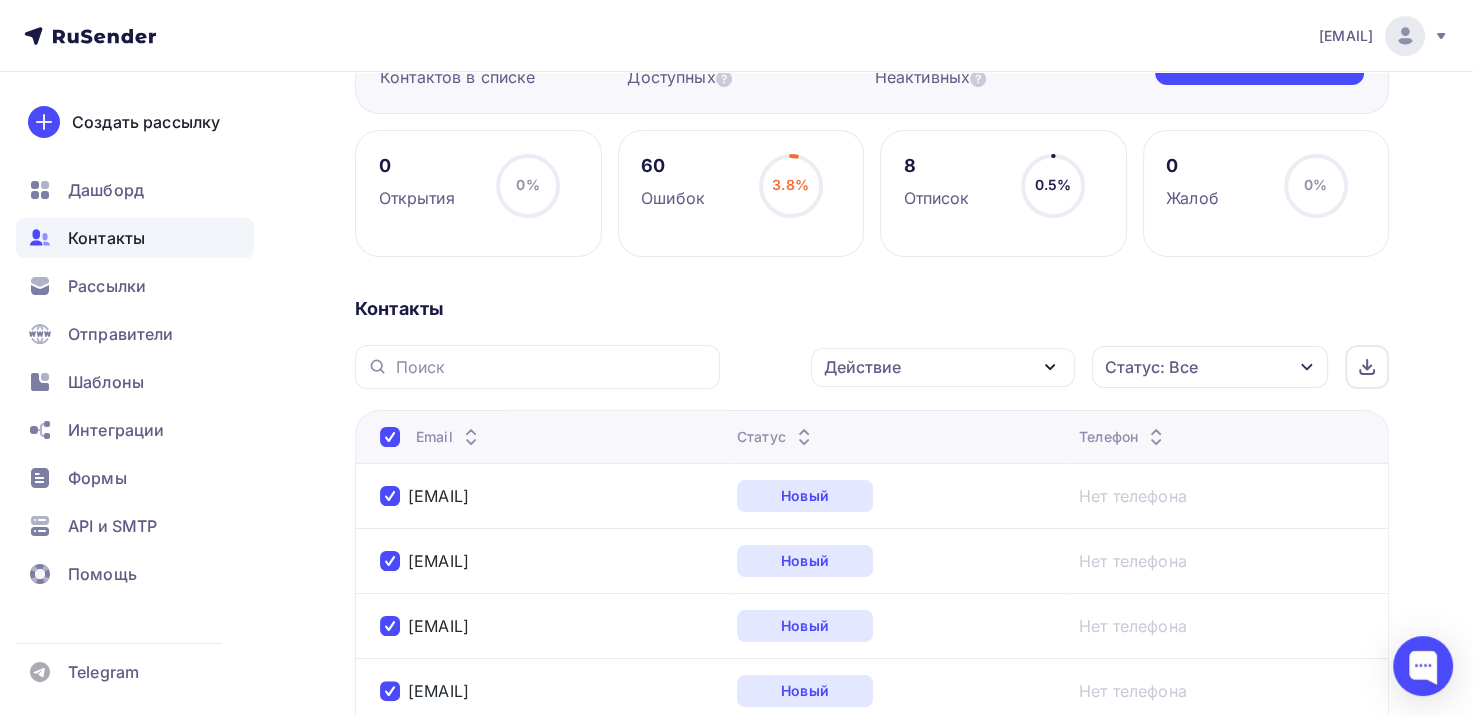 click on "Действие" at bounding box center [943, 367] 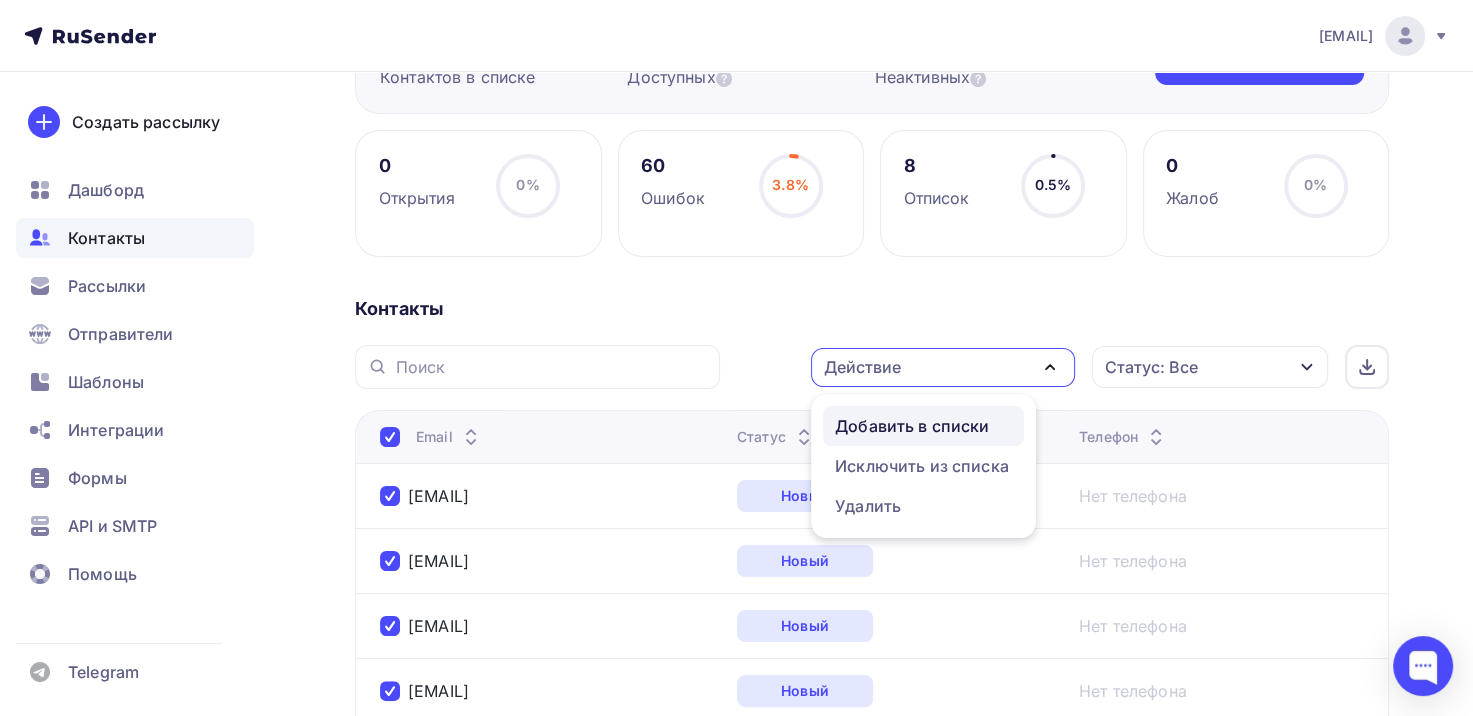 click on "Добавить в списки" at bounding box center (923, 426) 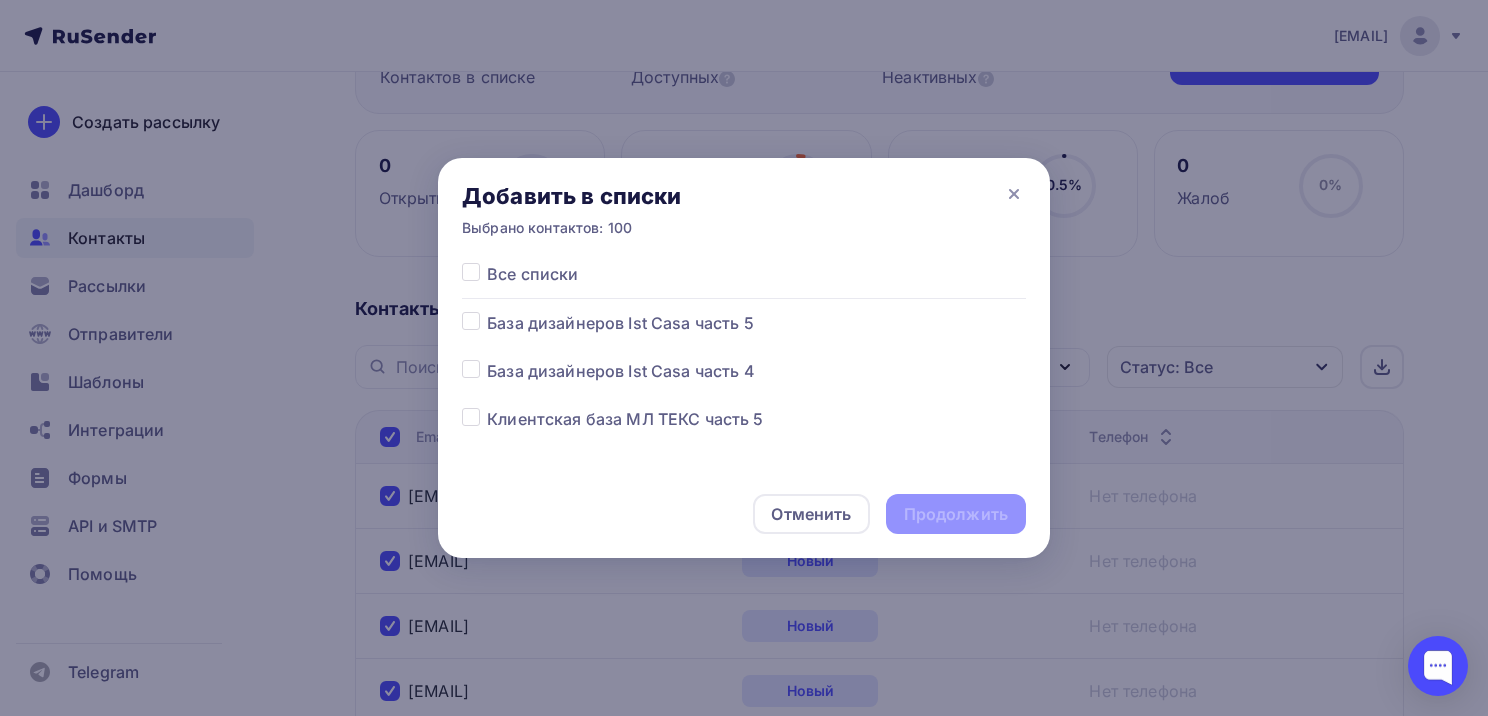 click at bounding box center [487, 311] 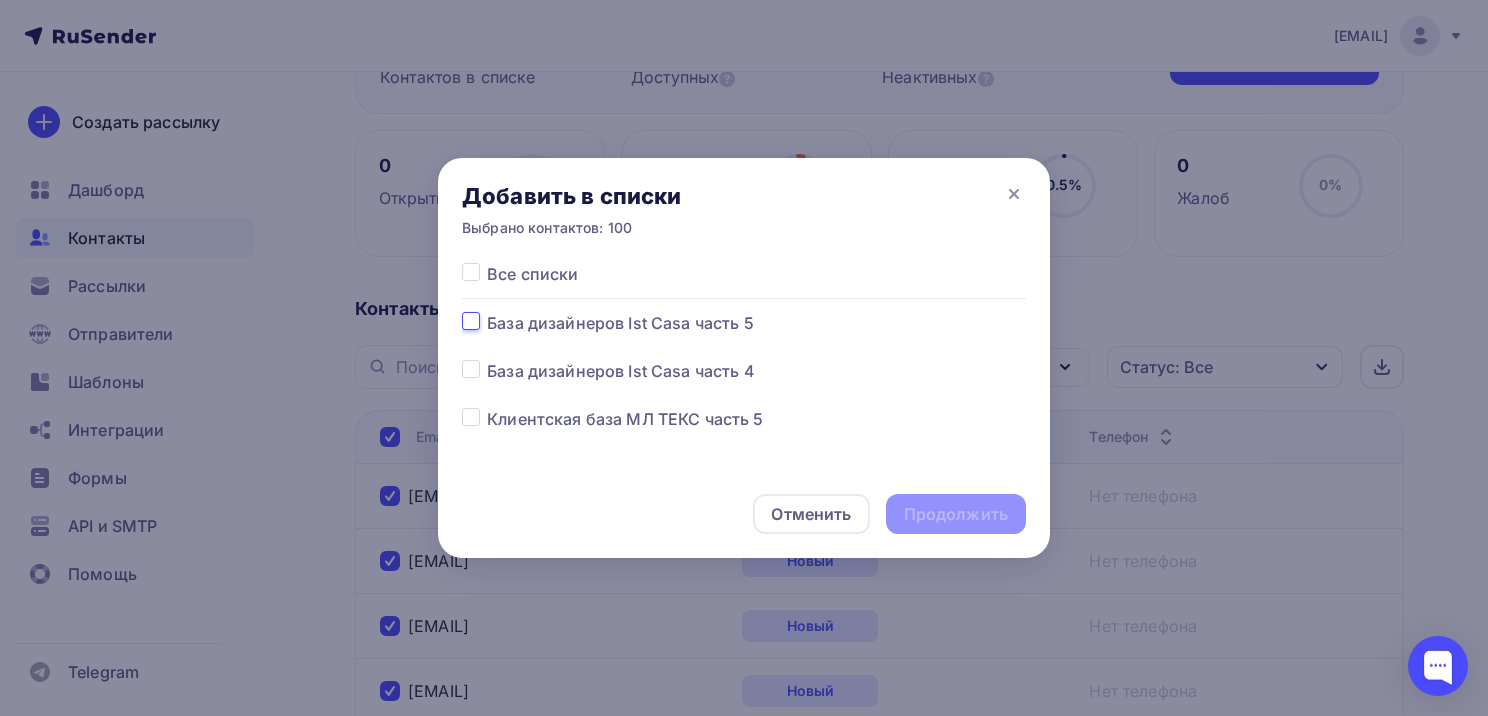 click at bounding box center [471, 320] 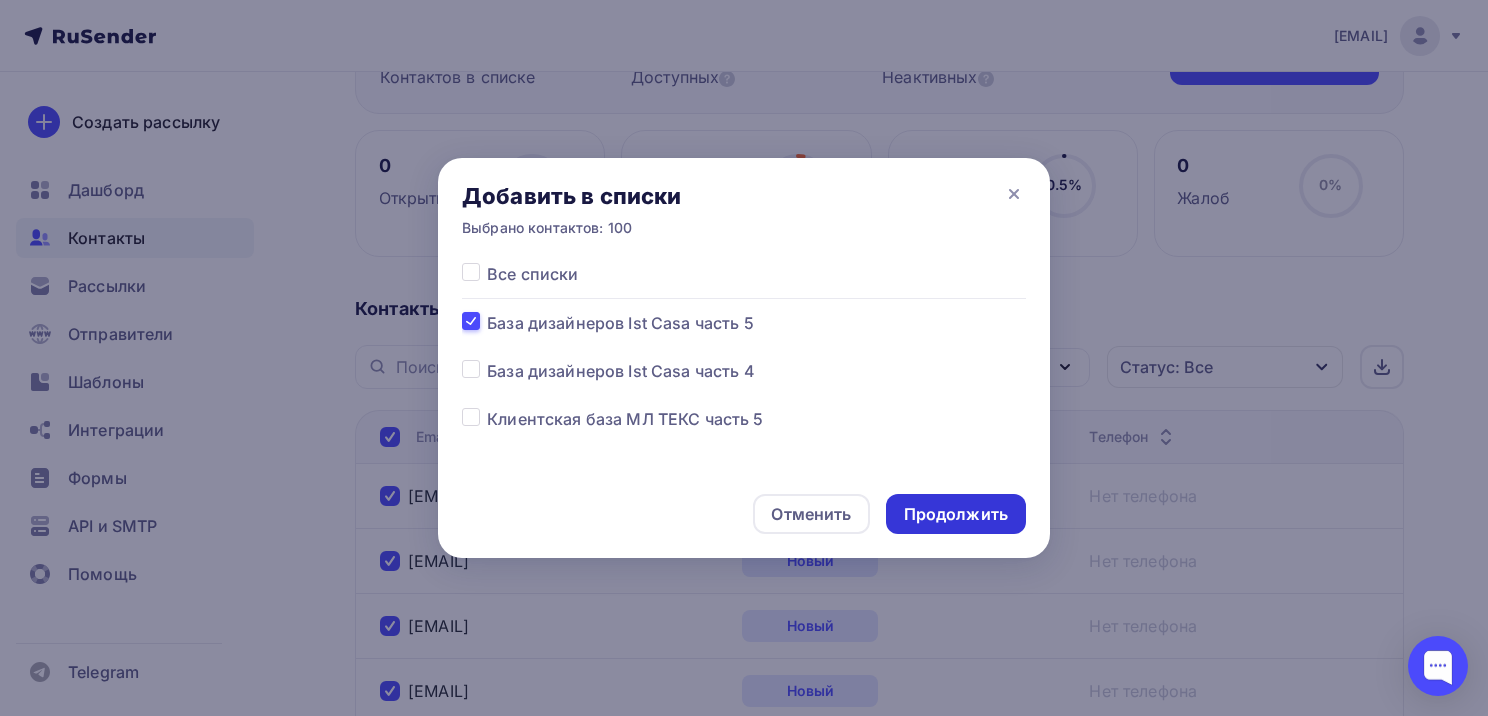 click on "Продолжить" at bounding box center (956, 514) 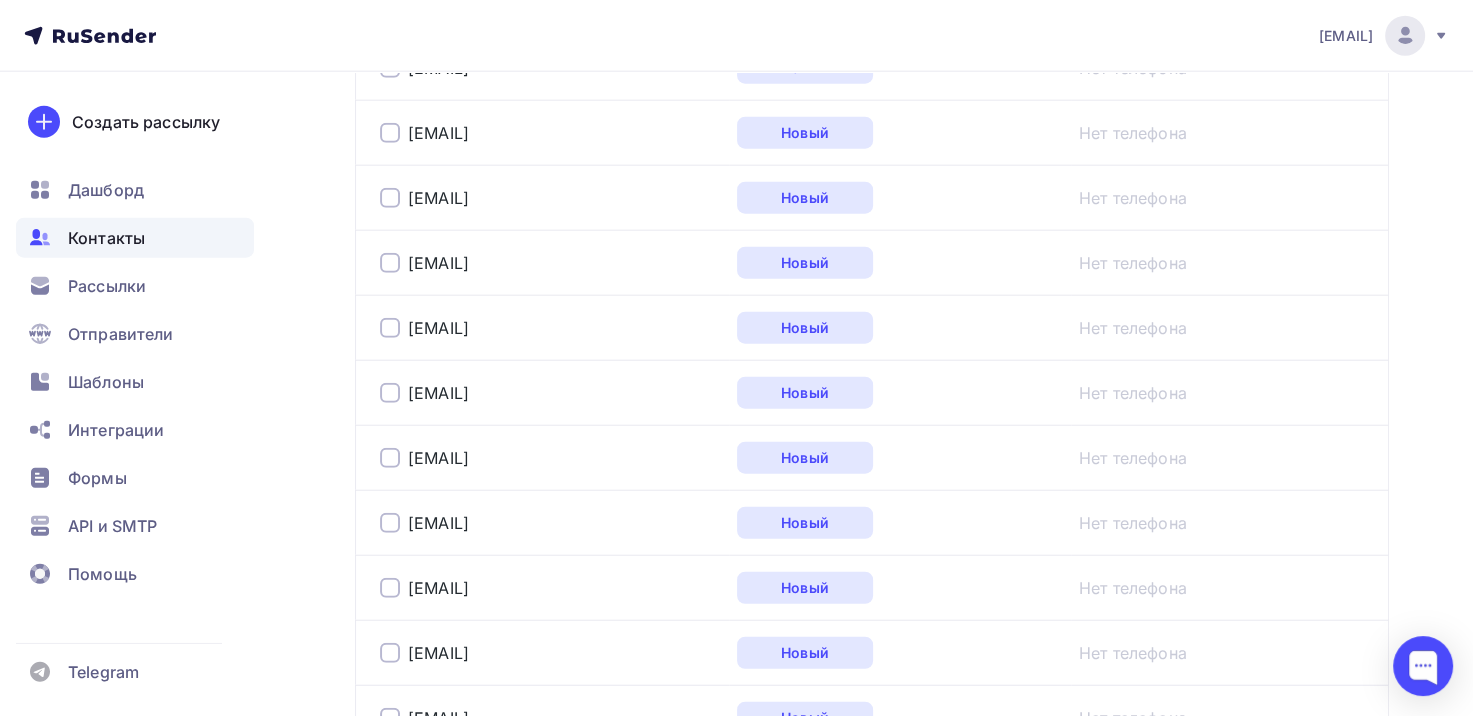 scroll, scrollTop: 6672, scrollLeft: 0, axis: vertical 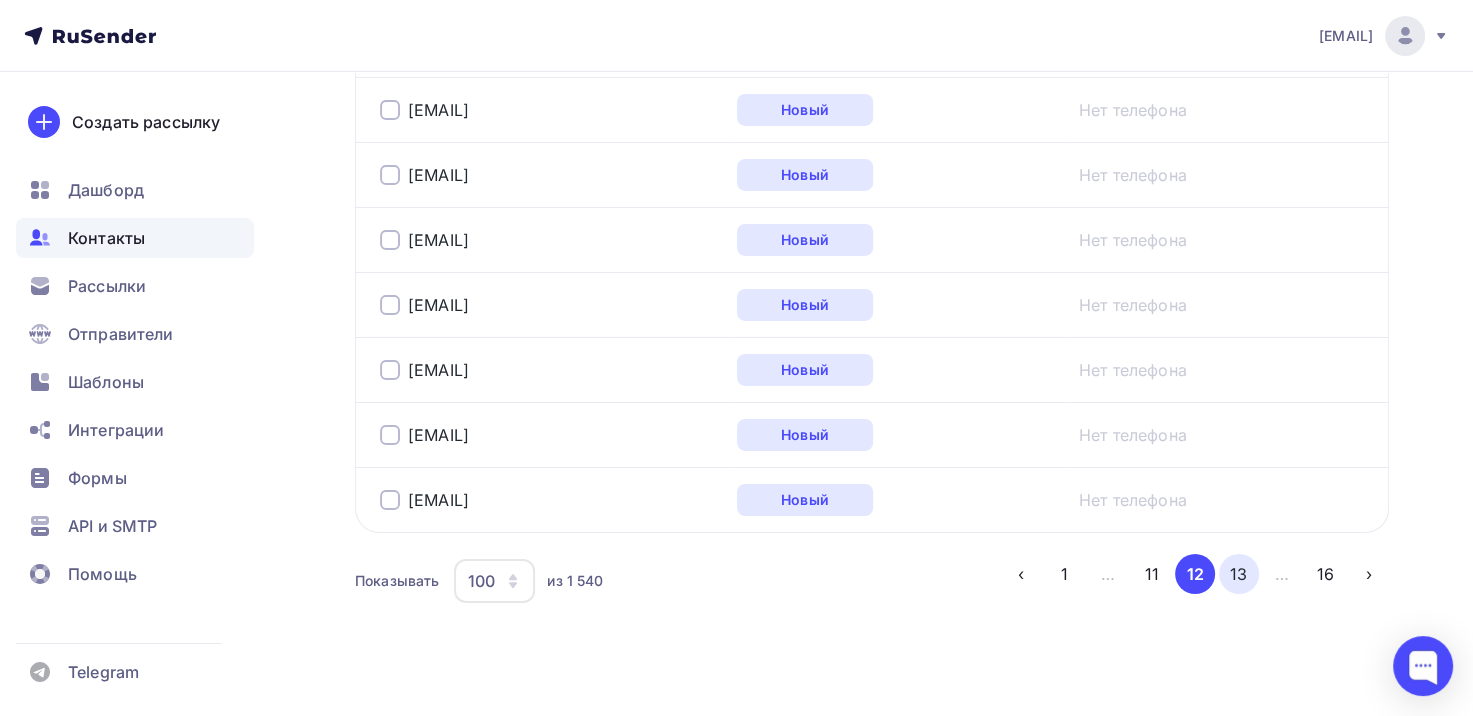 click on "13" at bounding box center [1239, 574] 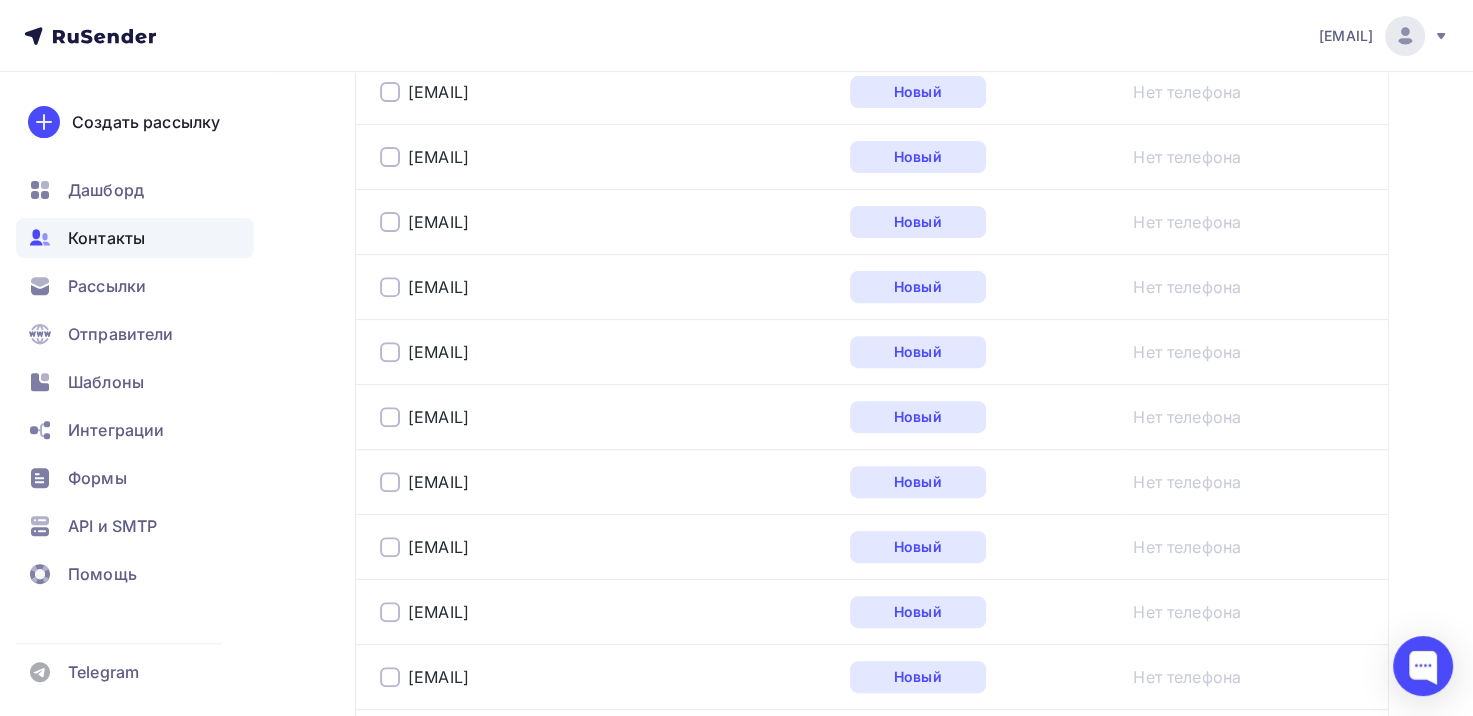 scroll, scrollTop: 484, scrollLeft: 0, axis: vertical 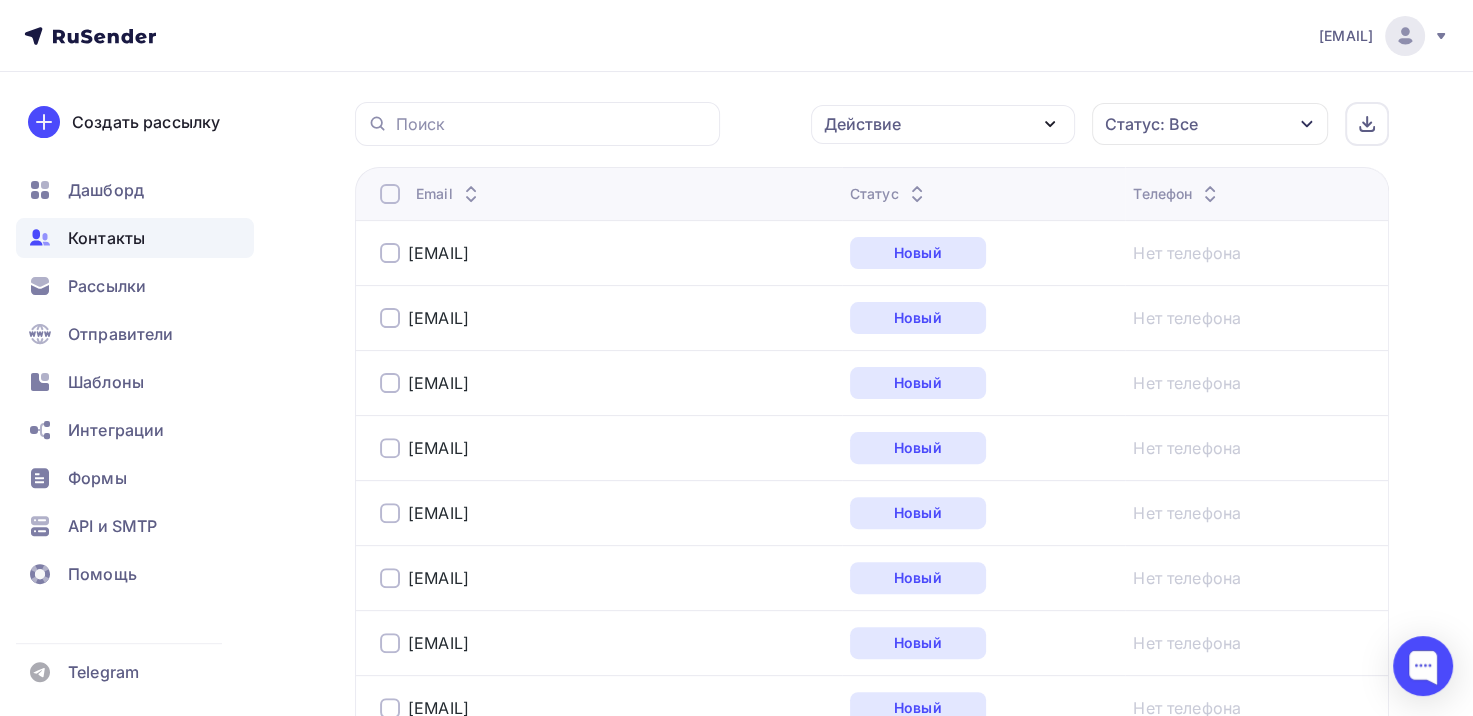 click at bounding box center (390, 194) 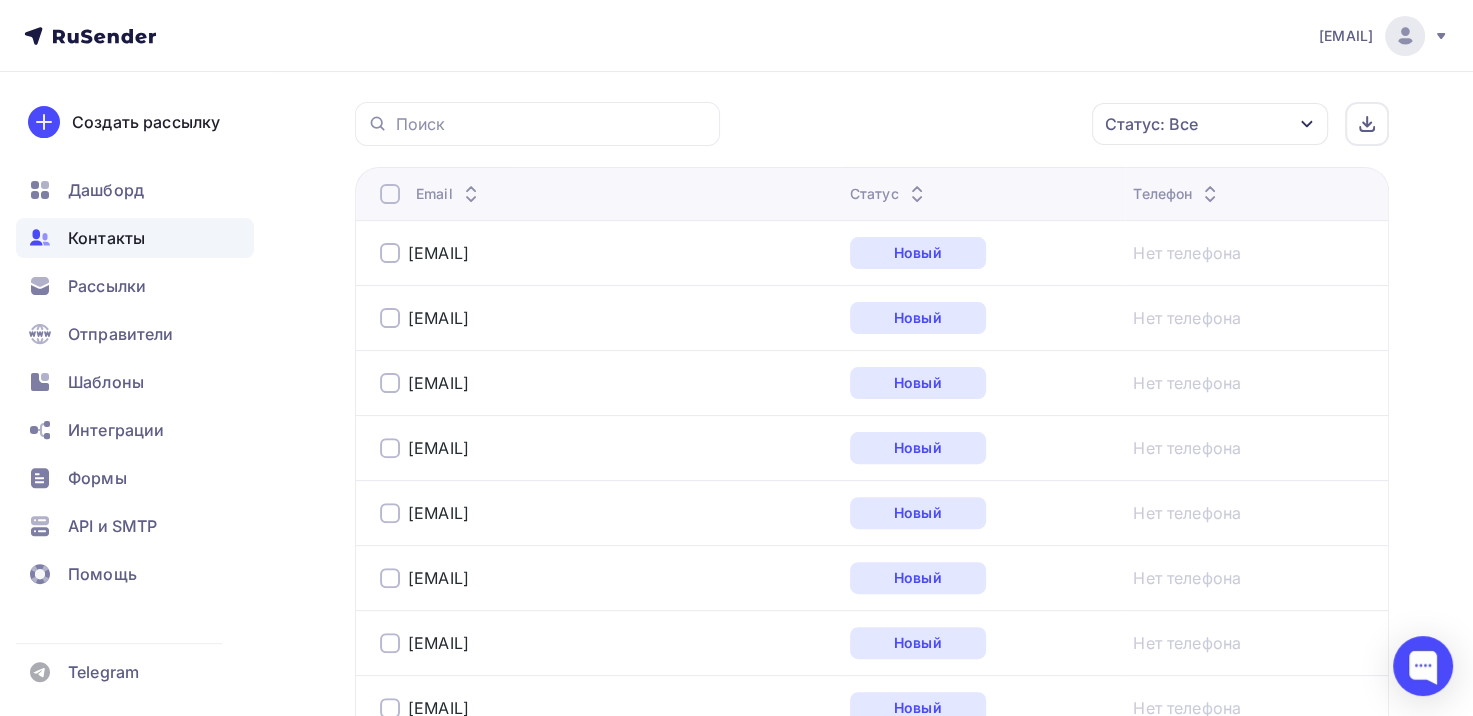 click at bounding box center (390, 194) 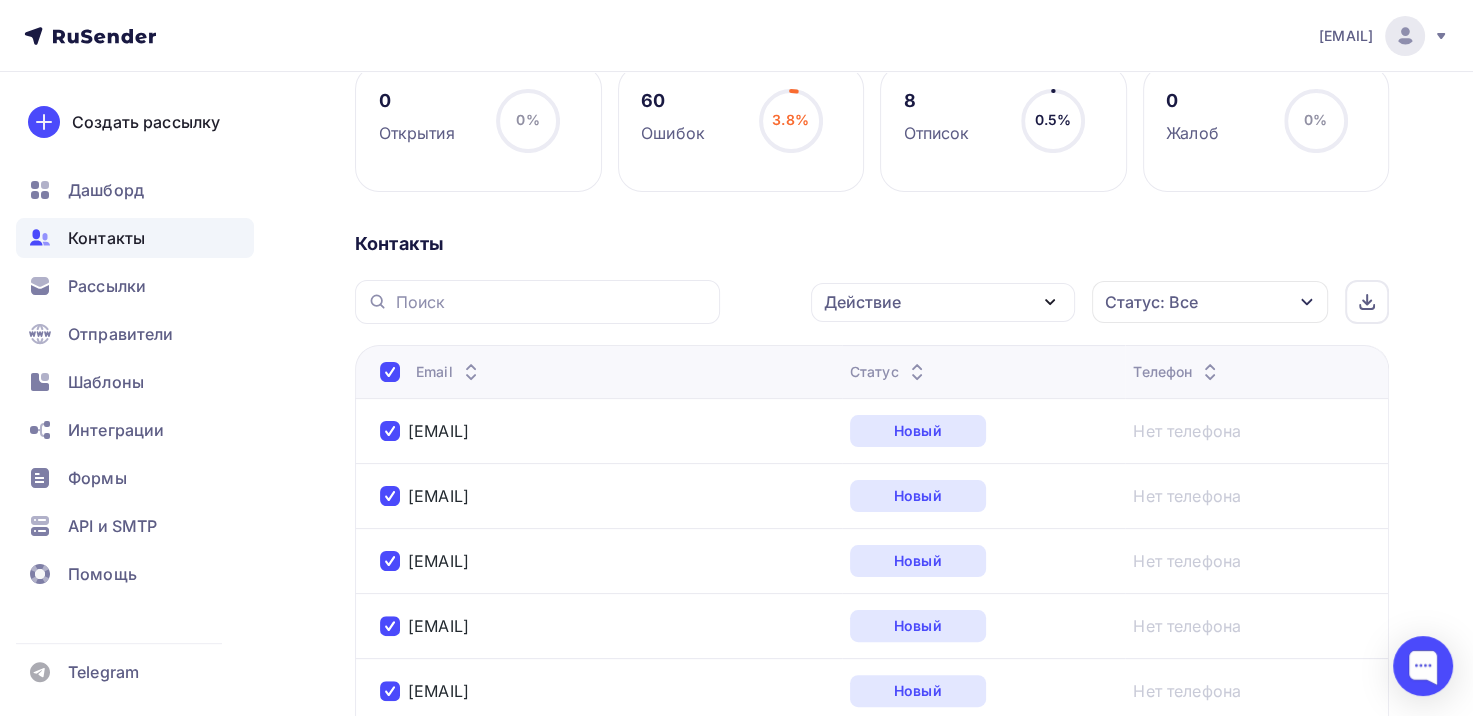 scroll, scrollTop: 284, scrollLeft: 0, axis: vertical 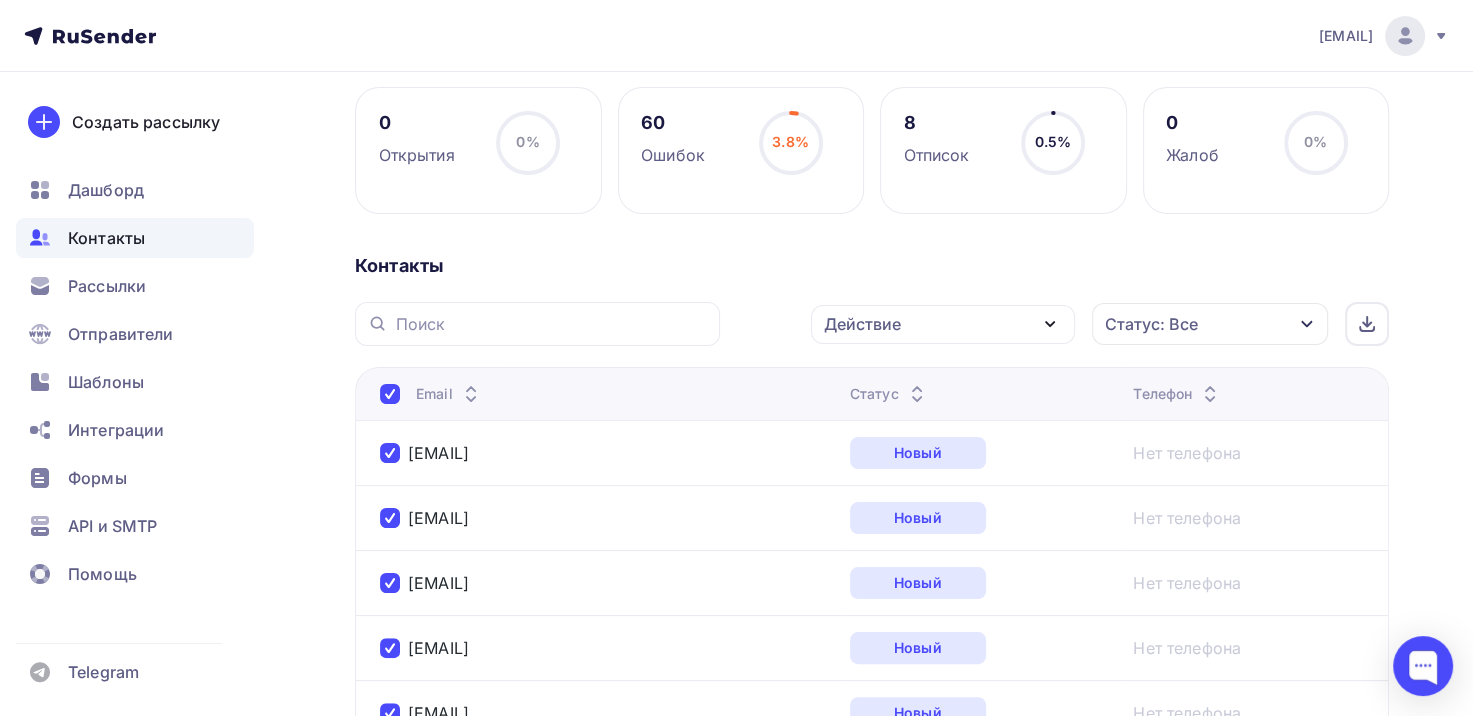 click on "Действие" at bounding box center (943, 324) 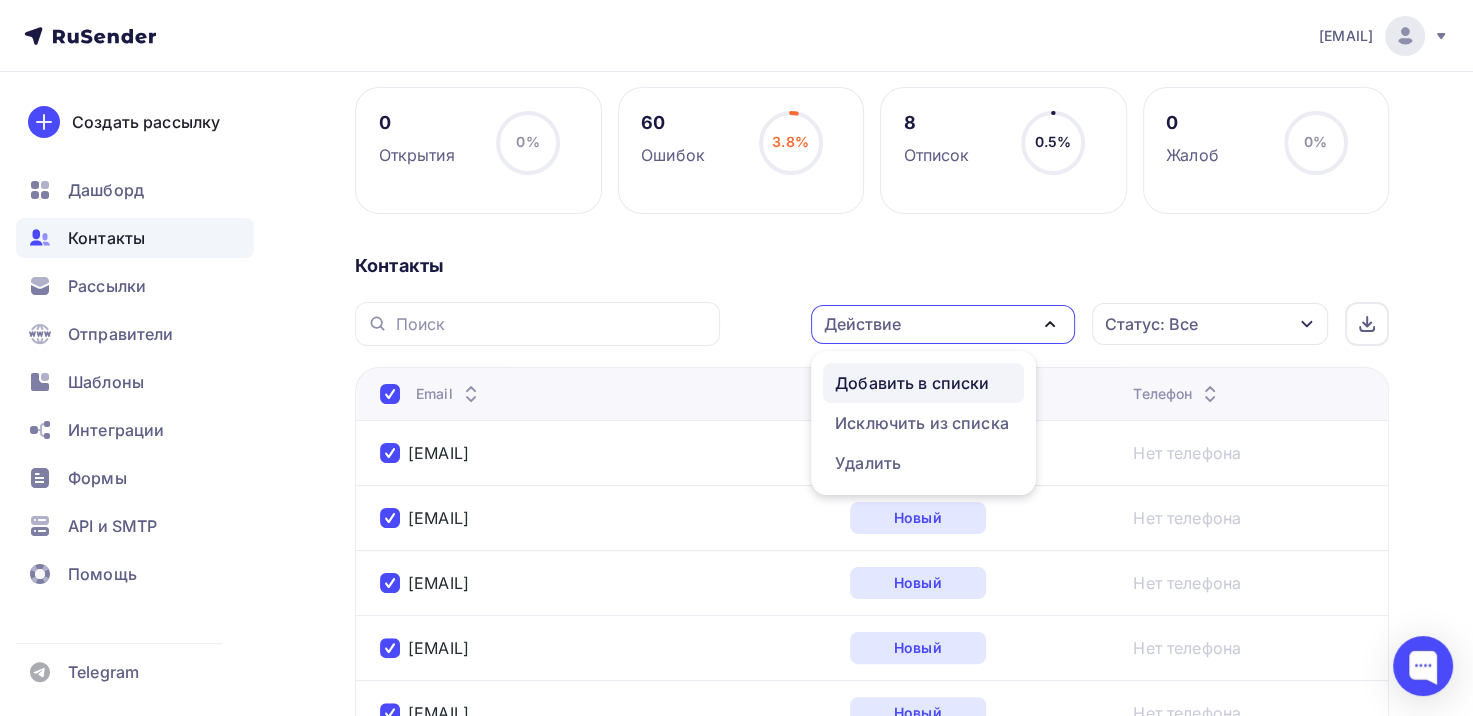 click on "Добавить в списки" at bounding box center [923, 383] 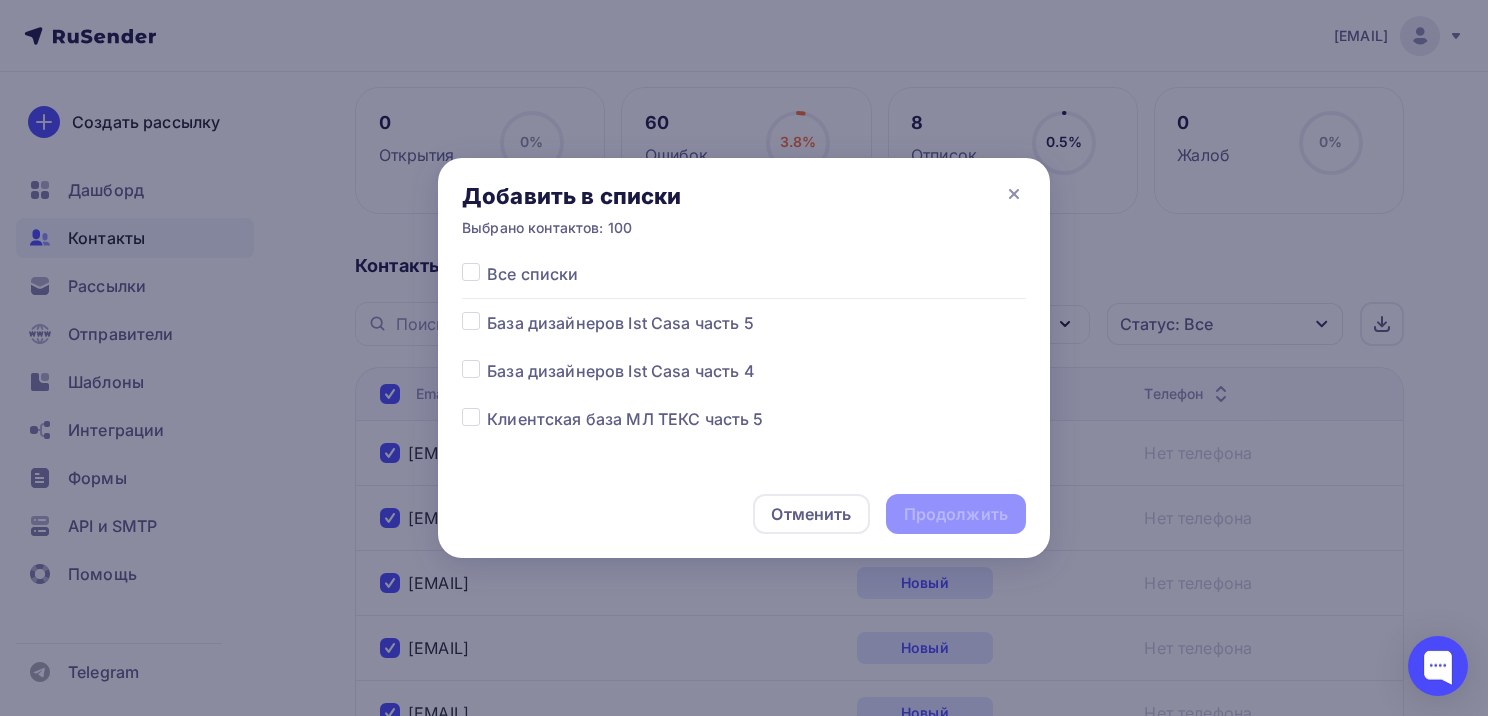 click at bounding box center (487, 311) 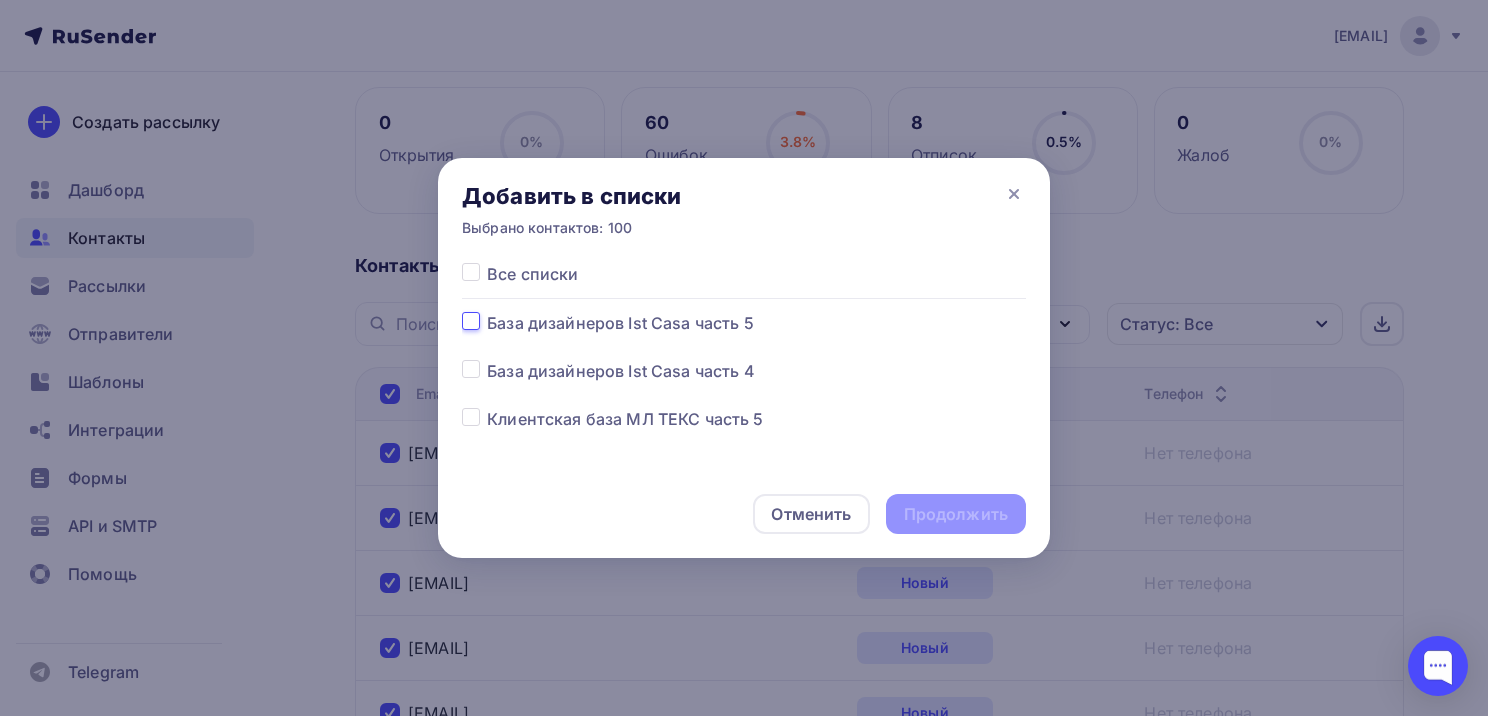click at bounding box center [471, 320] 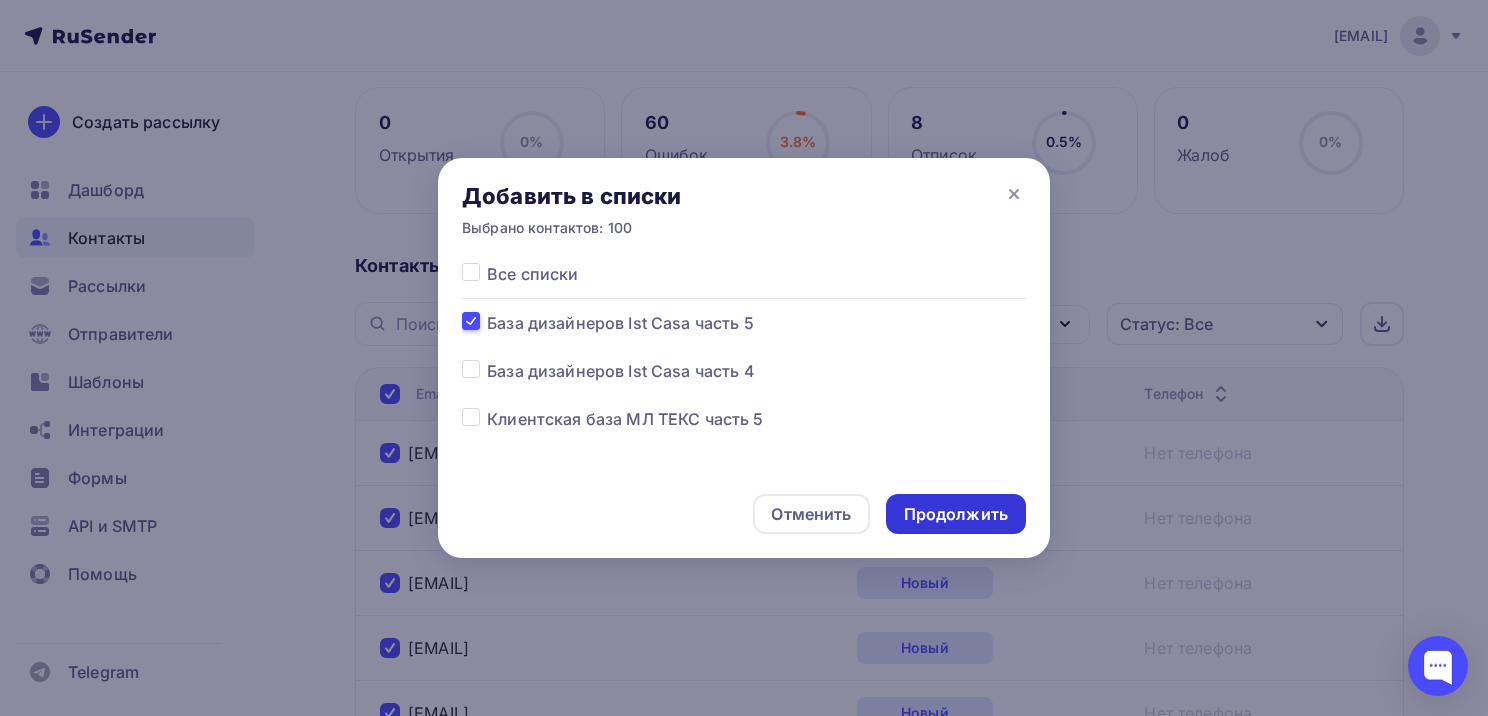 click on "Продолжить" at bounding box center [956, 514] 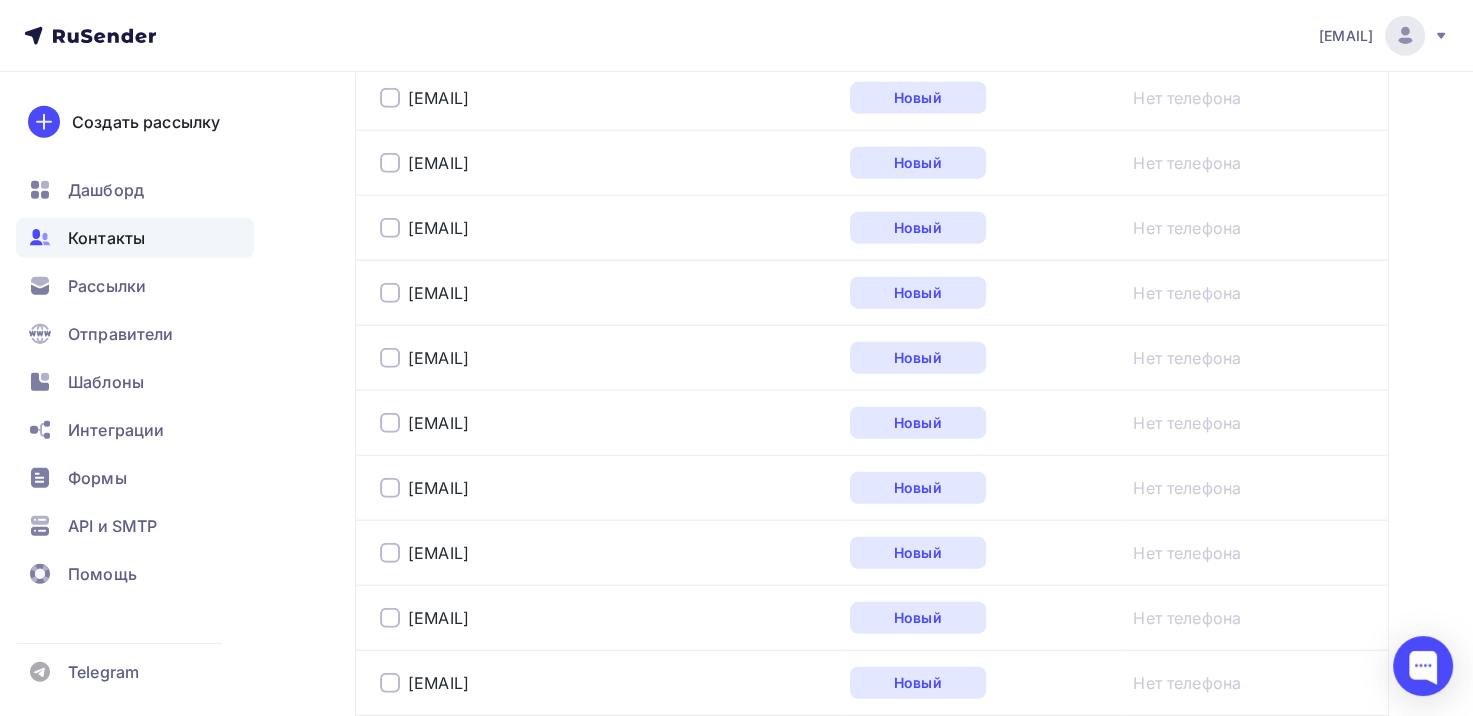 scroll, scrollTop: 6672, scrollLeft: 0, axis: vertical 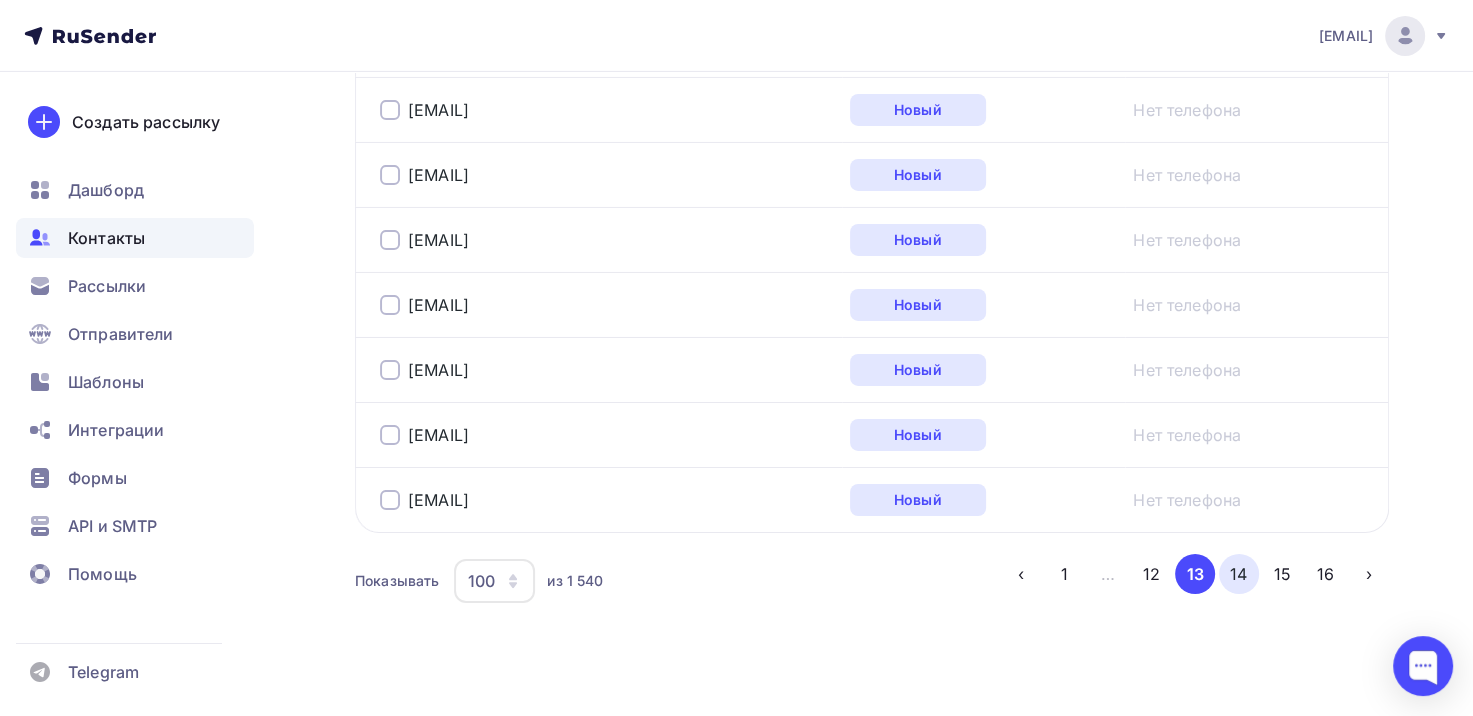 click on "14" at bounding box center (1239, 574) 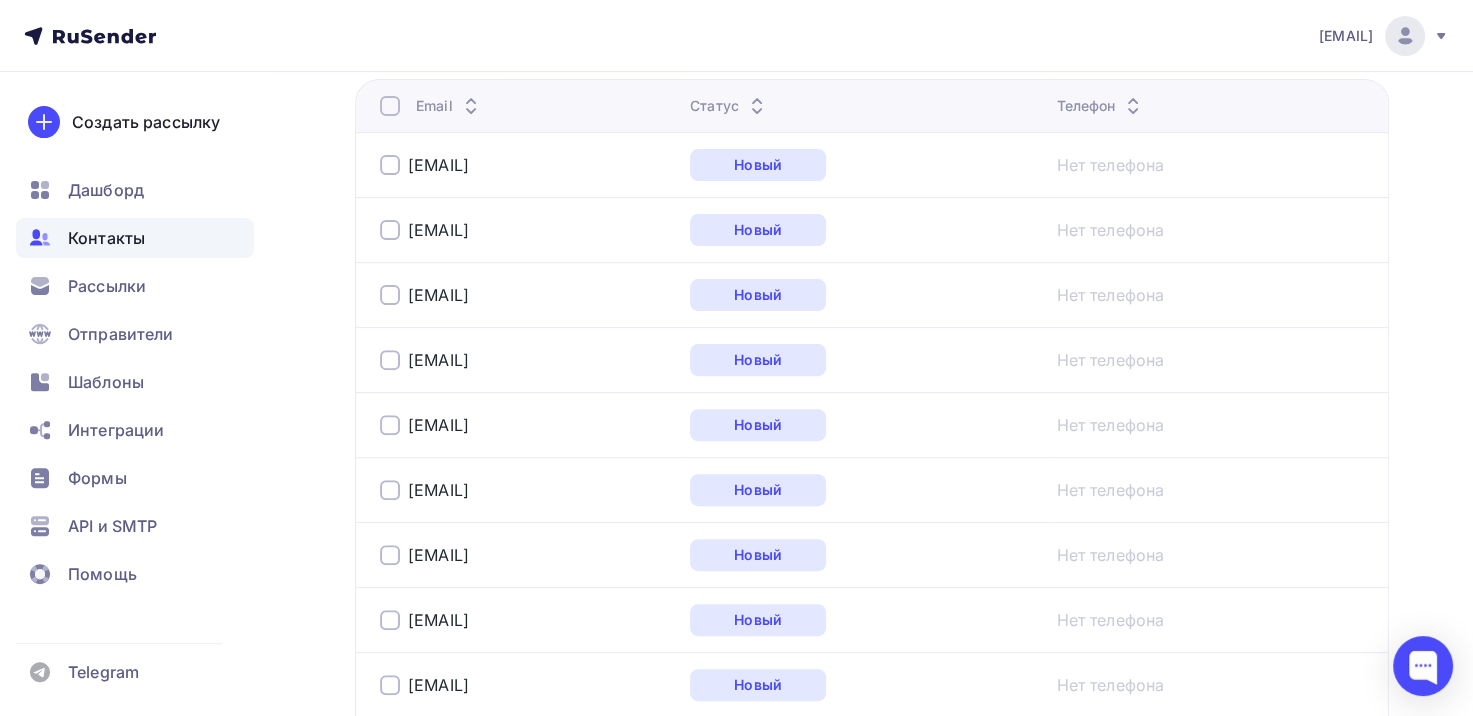 scroll, scrollTop: 484, scrollLeft: 0, axis: vertical 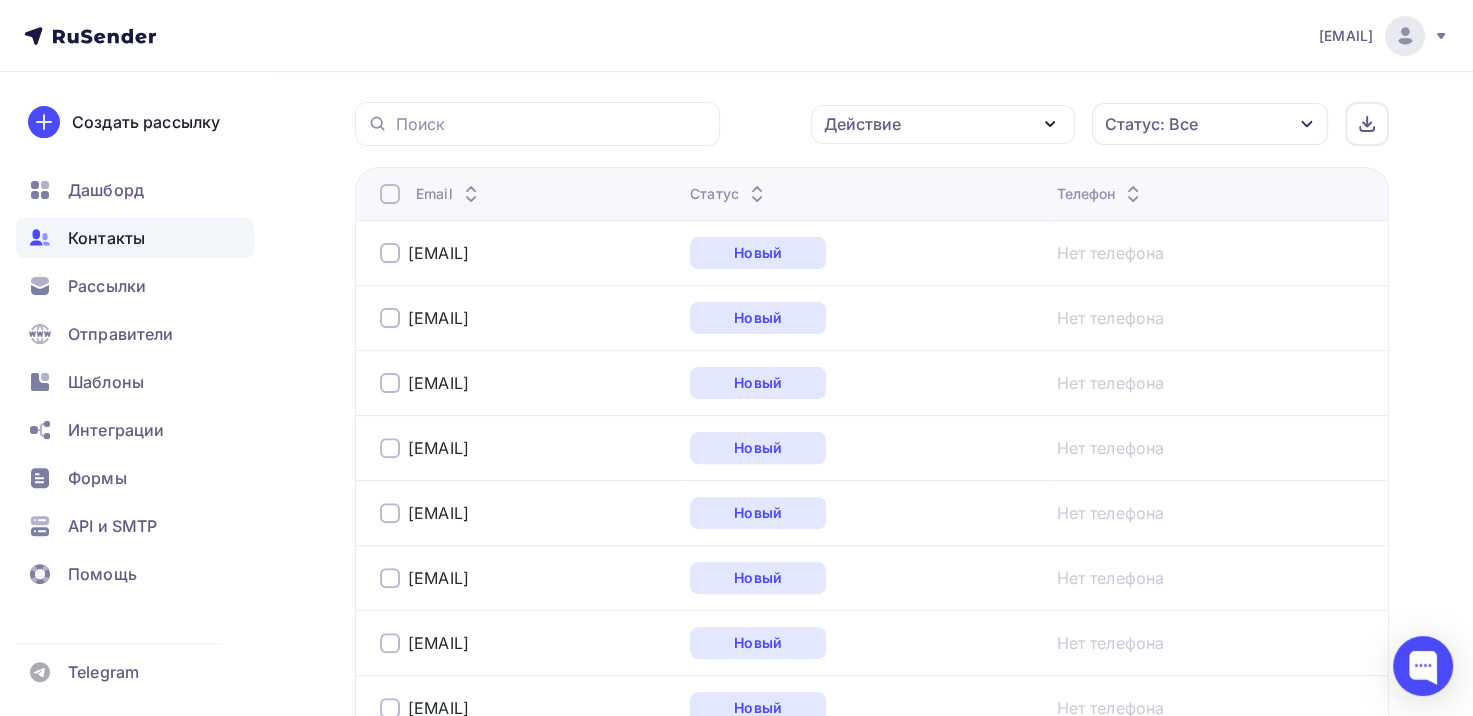click at bounding box center [390, 194] 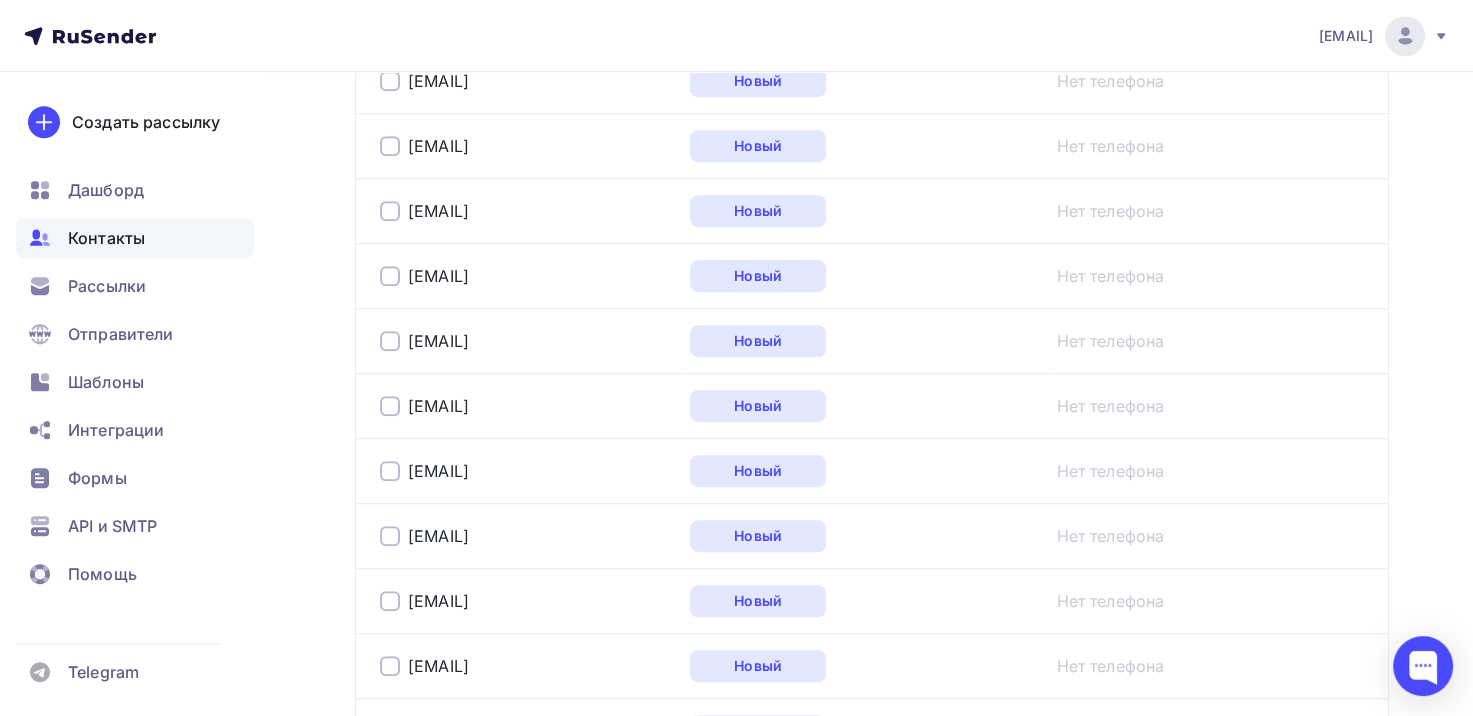 scroll, scrollTop: 6672, scrollLeft: 0, axis: vertical 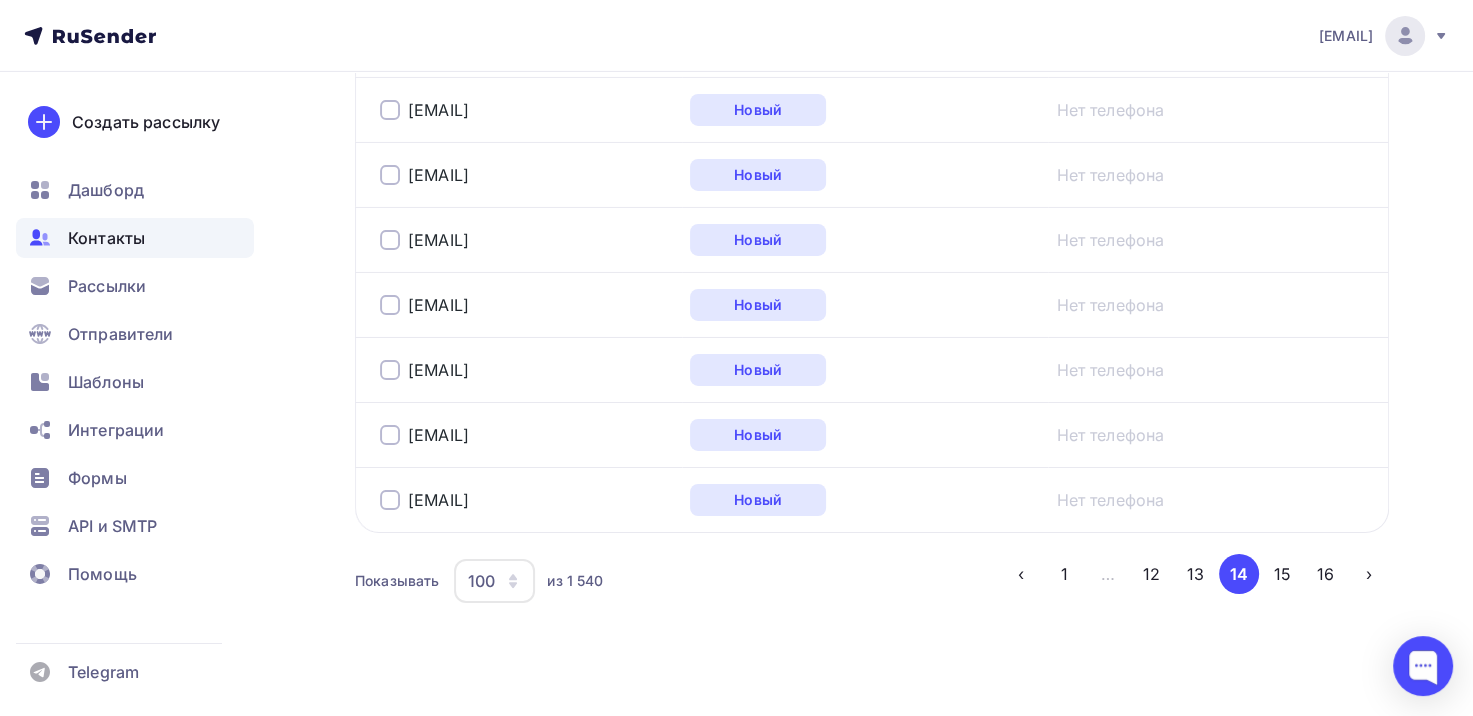 click on "100" at bounding box center (481, 581) 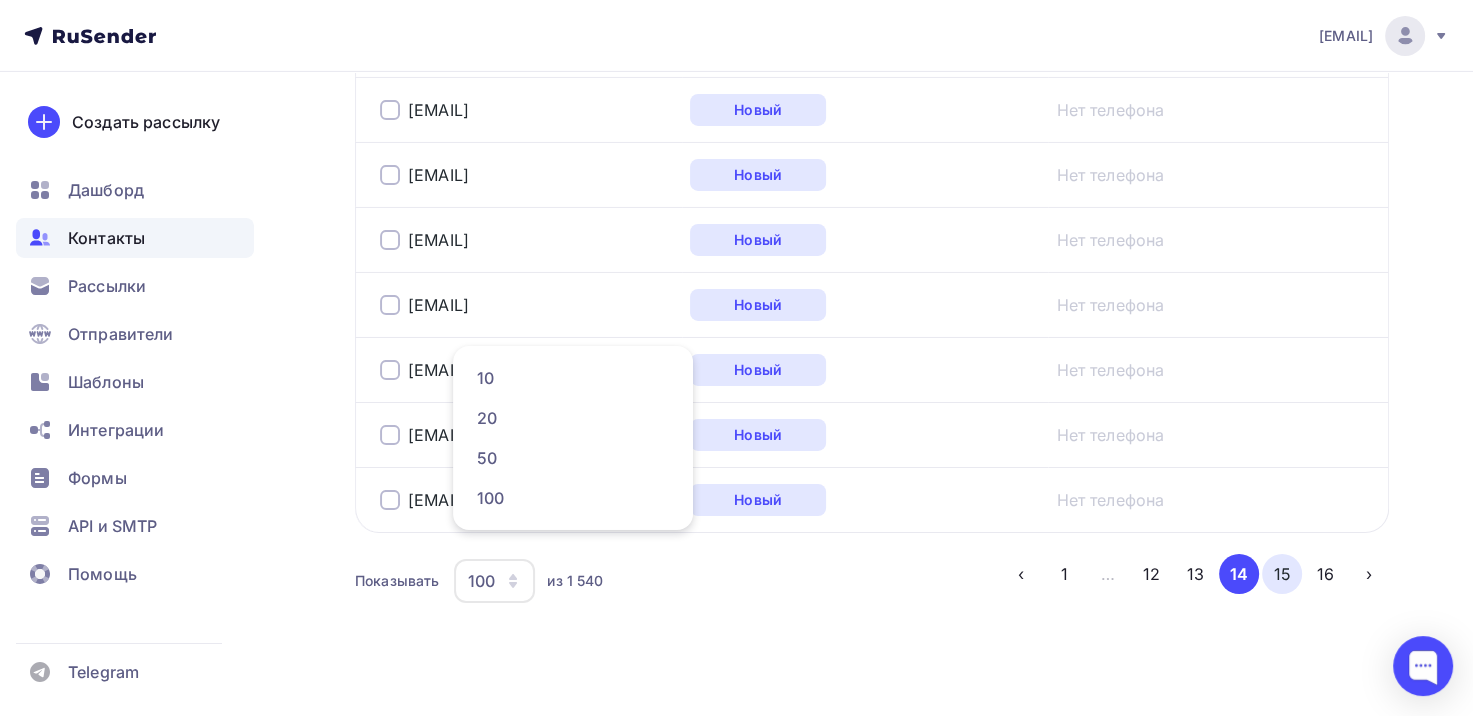 click on "15" at bounding box center [1282, 574] 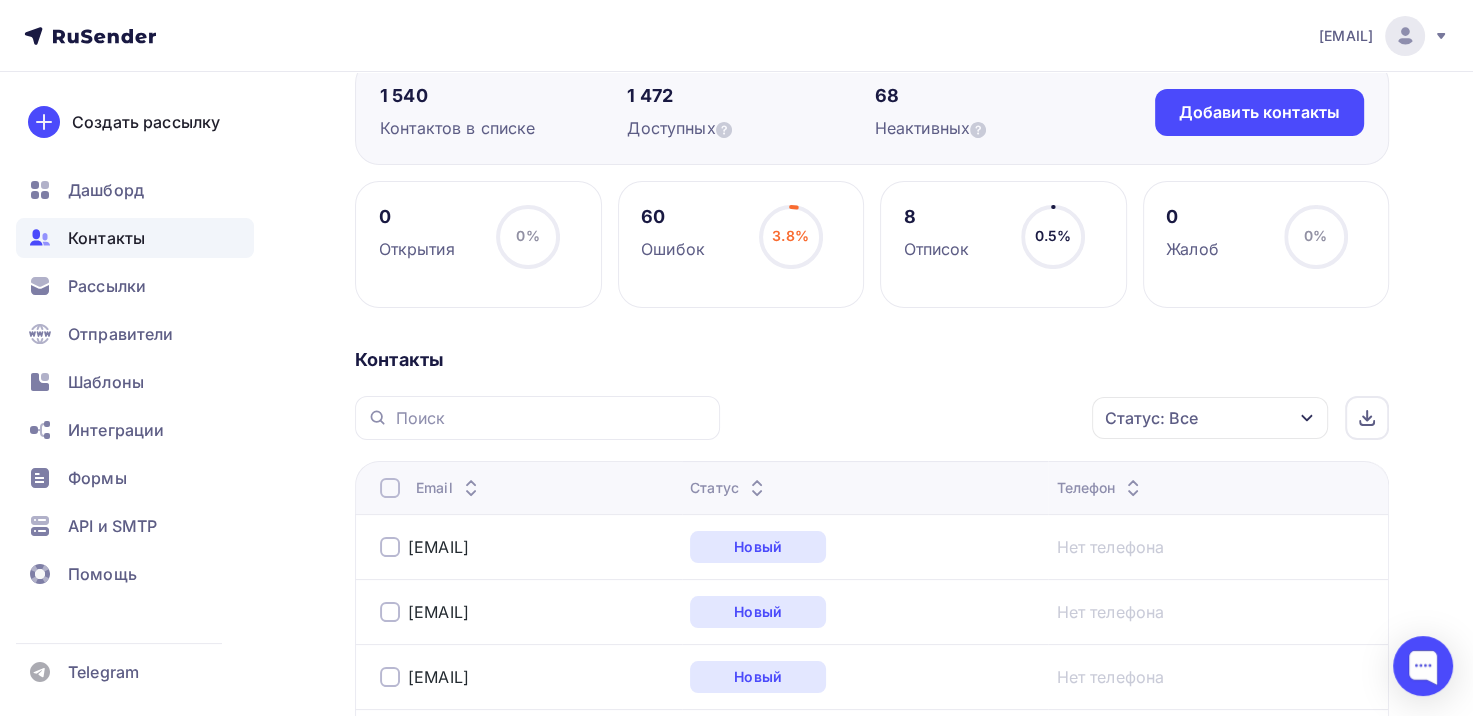 scroll, scrollTop: 0, scrollLeft: 0, axis: both 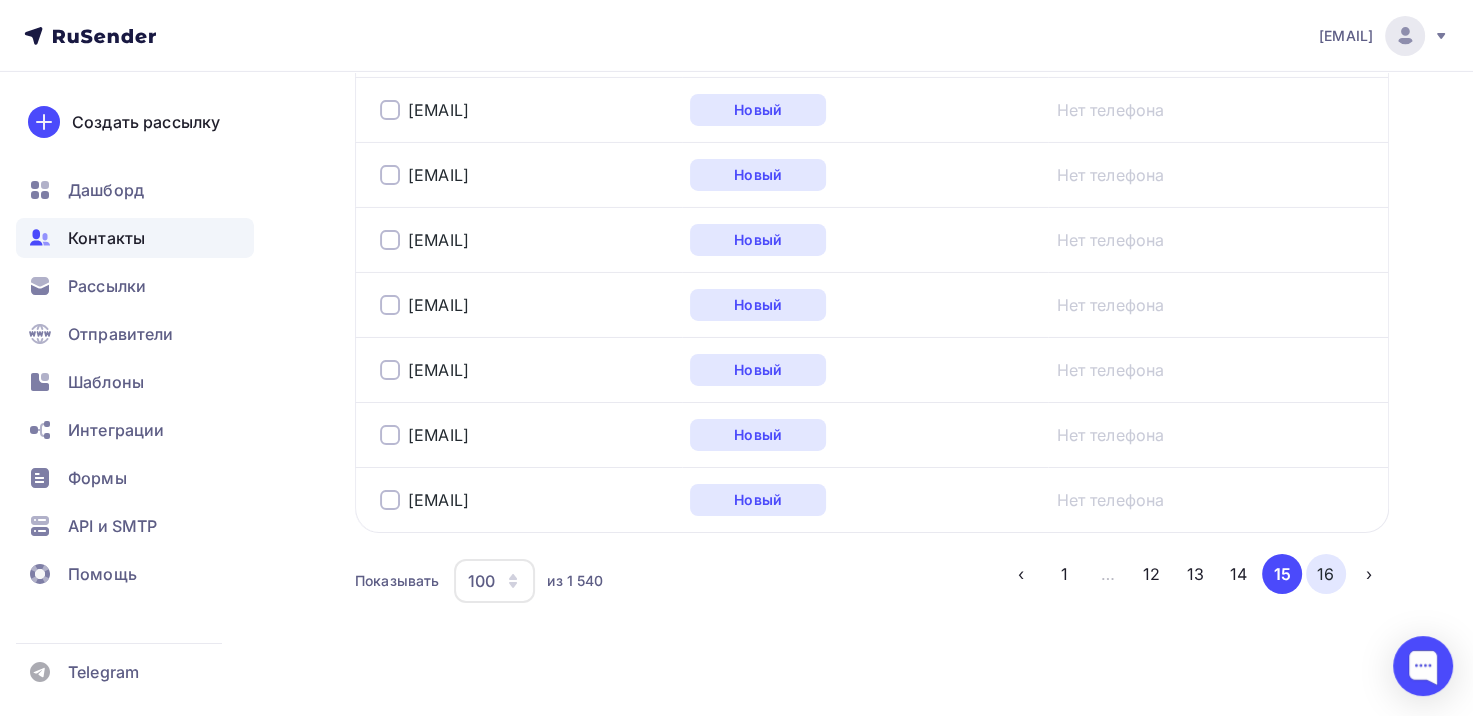 click on "16" at bounding box center [1326, 574] 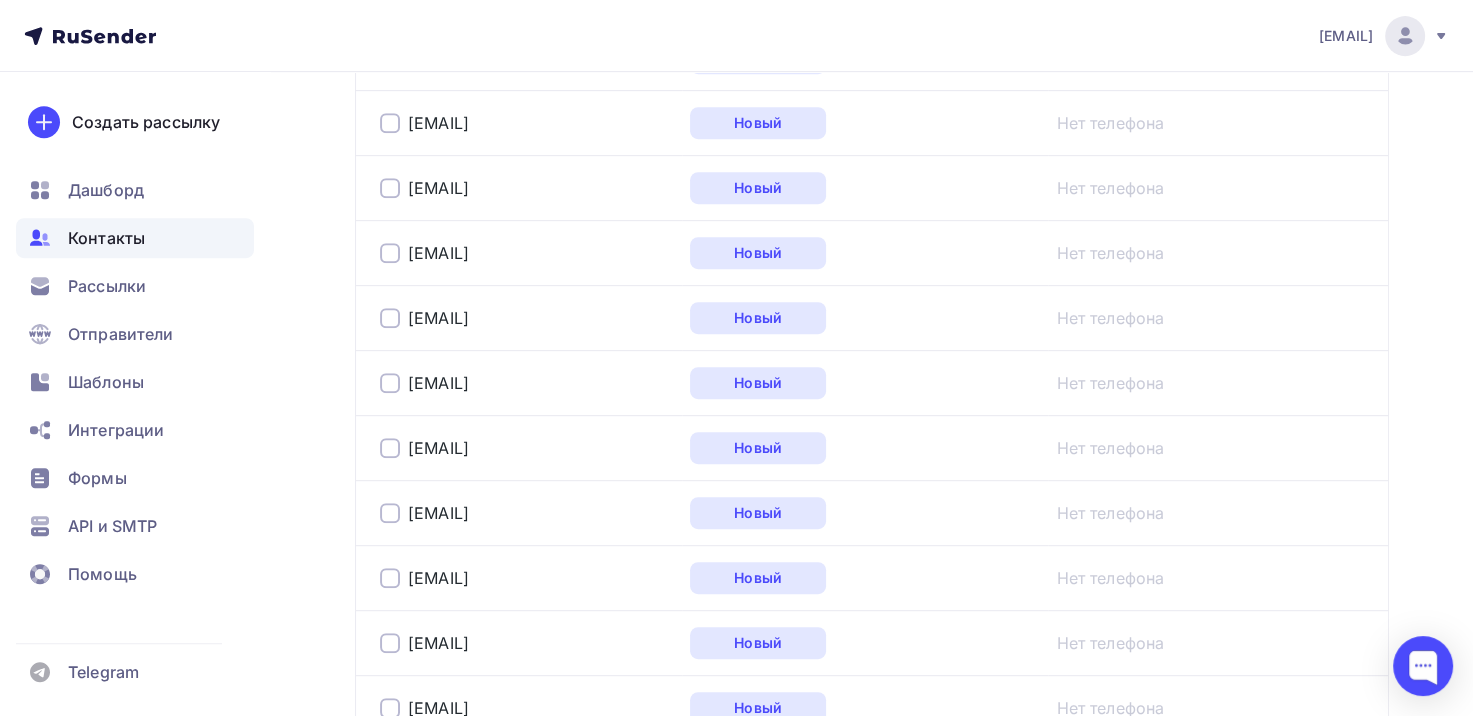 scroll, scrollTop: 0, scrollLeft: 0, axis: both 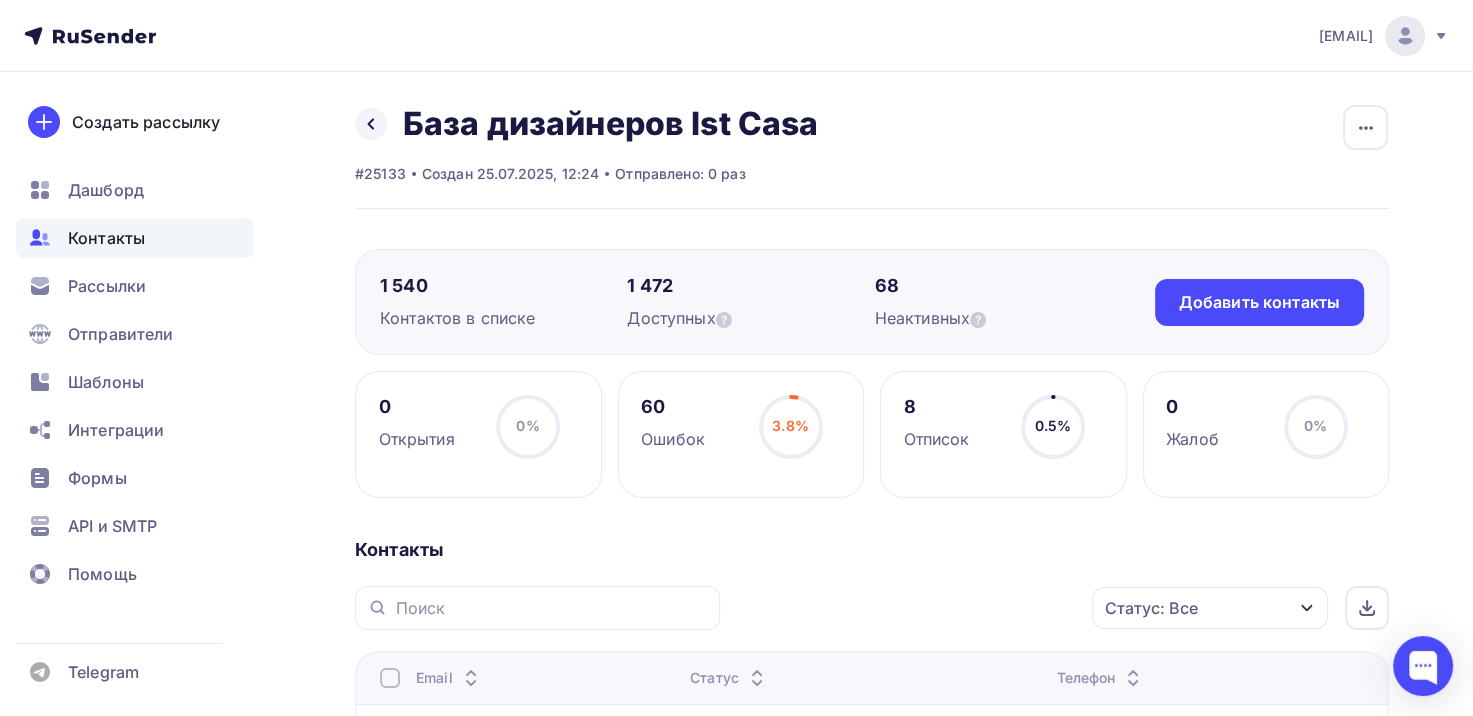 click at bounding box center [390, 678] 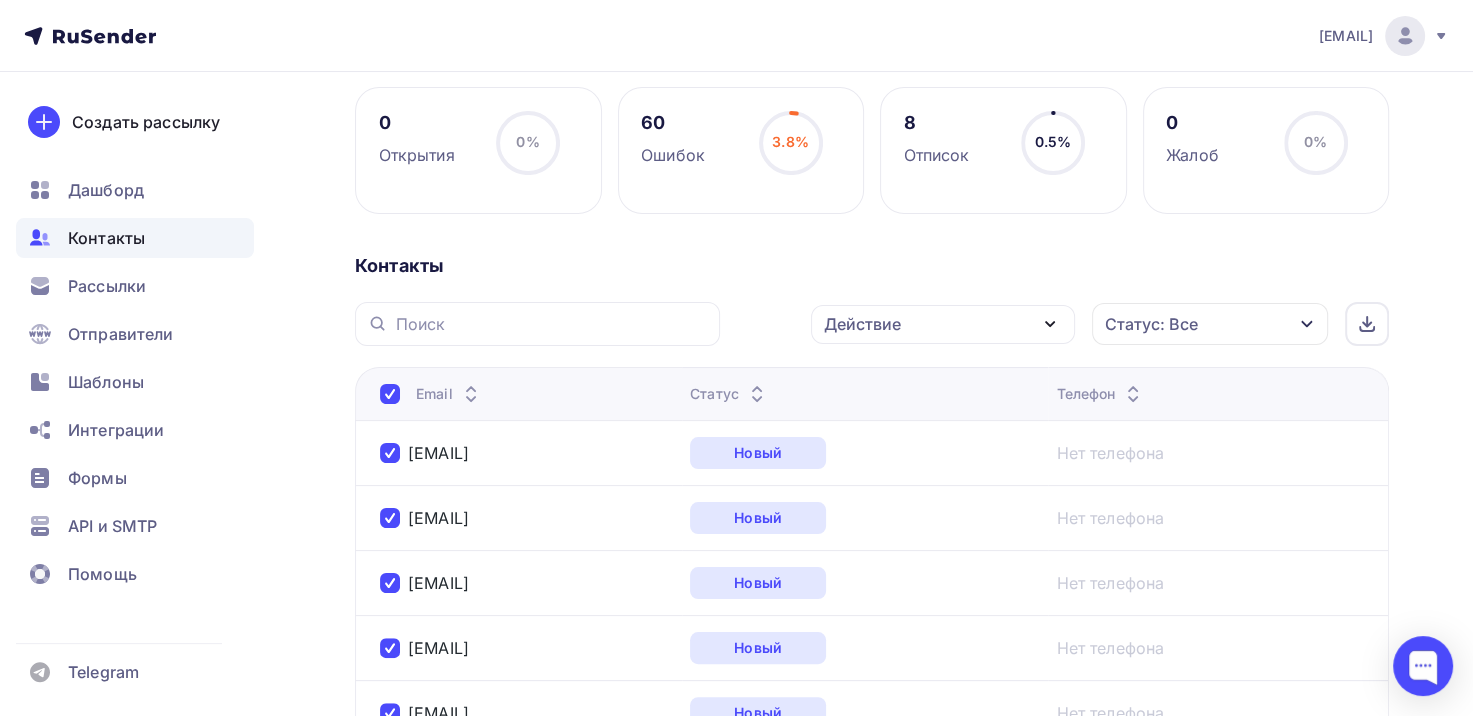 scroll, scrollTop: 2784, scrollLeft: 0, axis: vertical 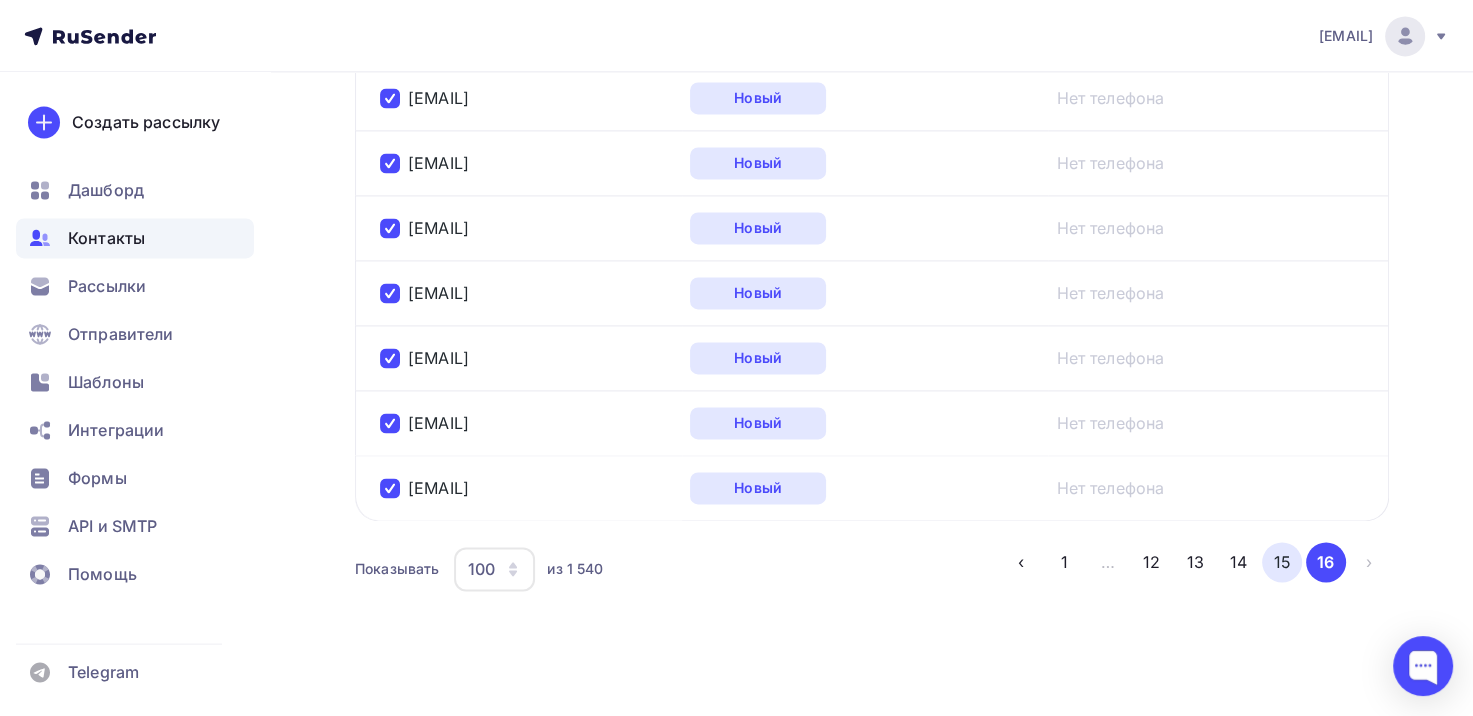 click on "15" at bounding box center [1282, 562] 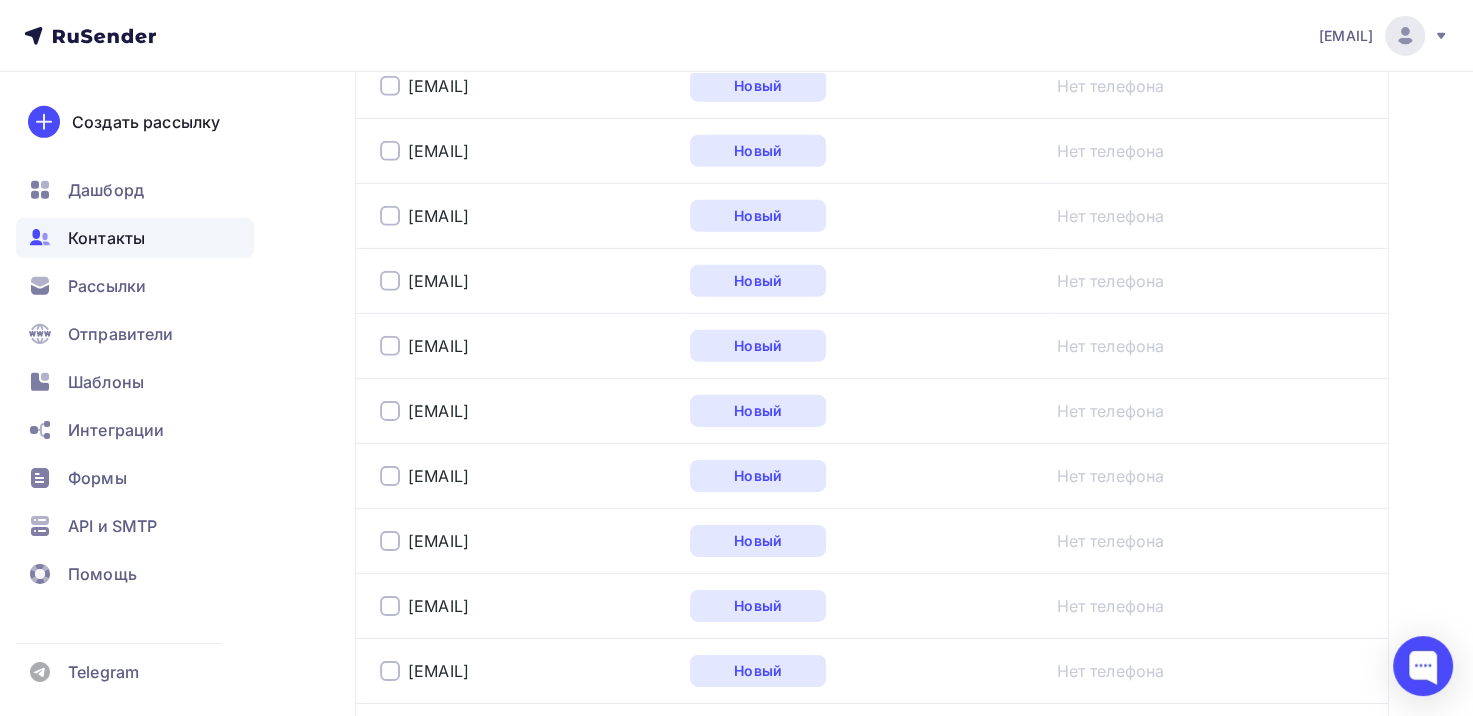 scroll, scrollTop: 6672, scrollLeft: 0, axis: vertical 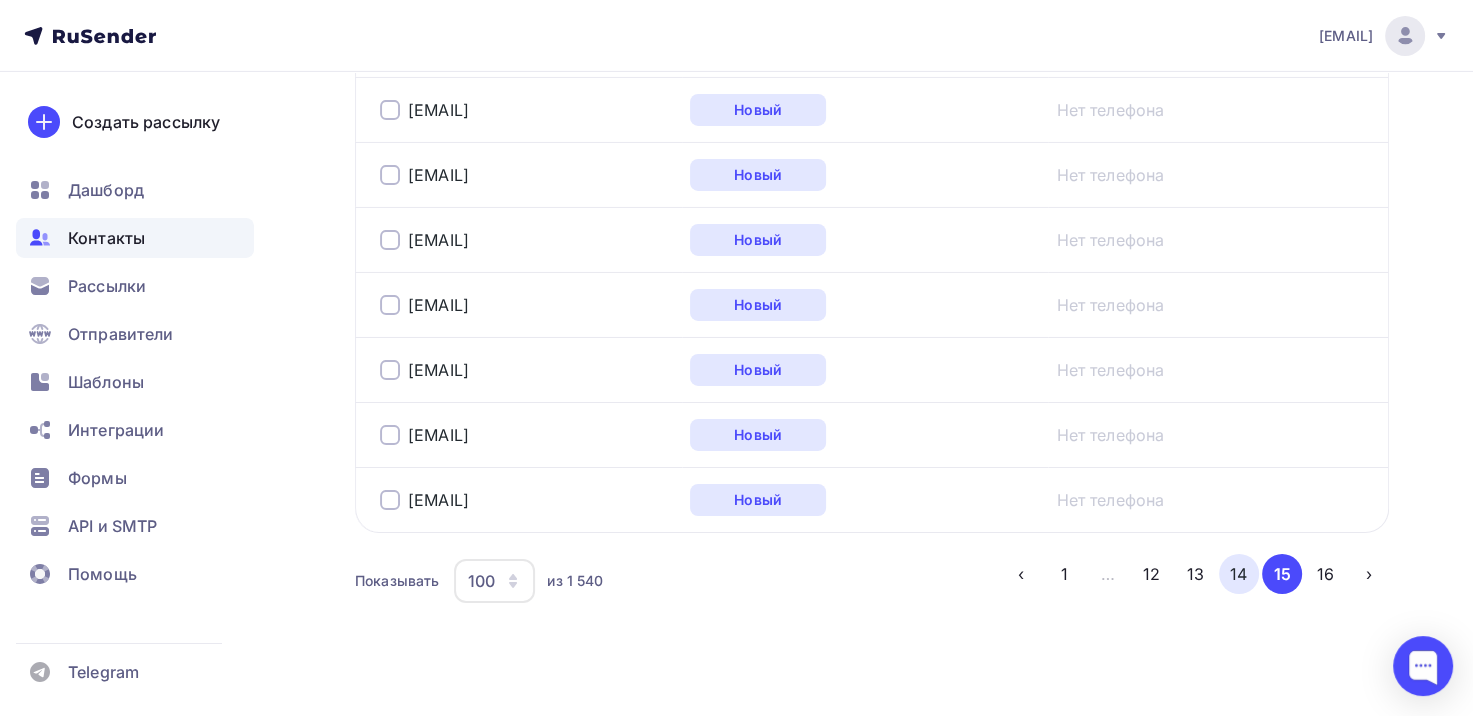 click on "14" at bounding box center (1239, 574) 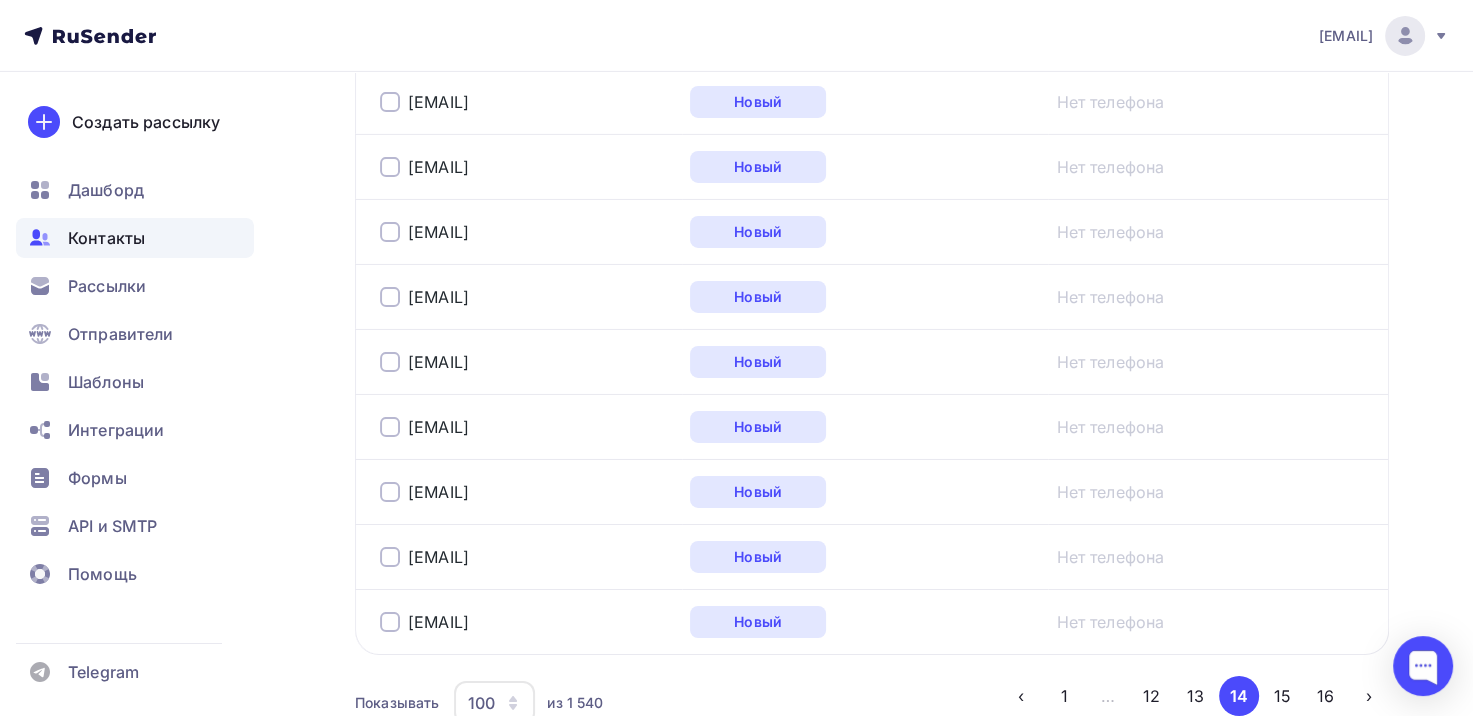 scroll, scrollTop: 6672, scrollLeft: 0, axis: vertical 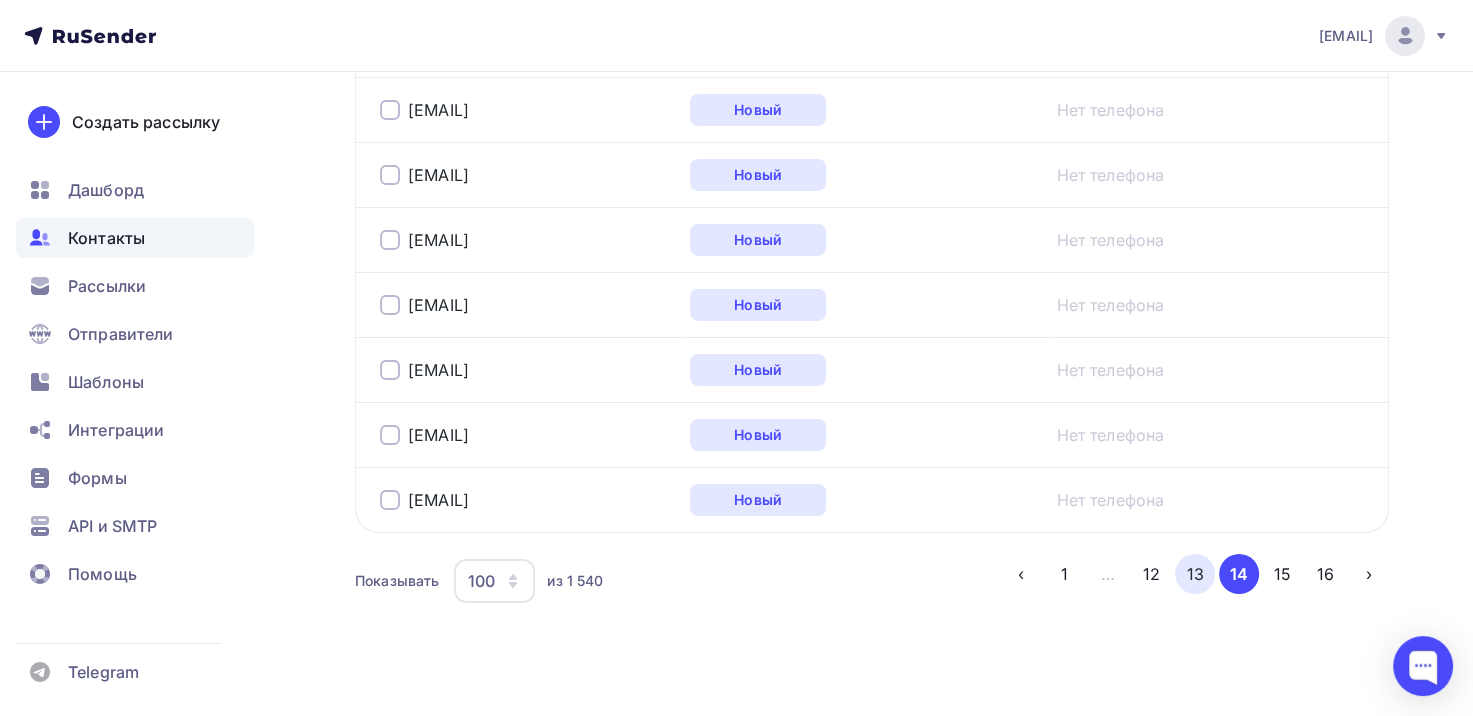 click on "13" at bounding box center [1195, 574] 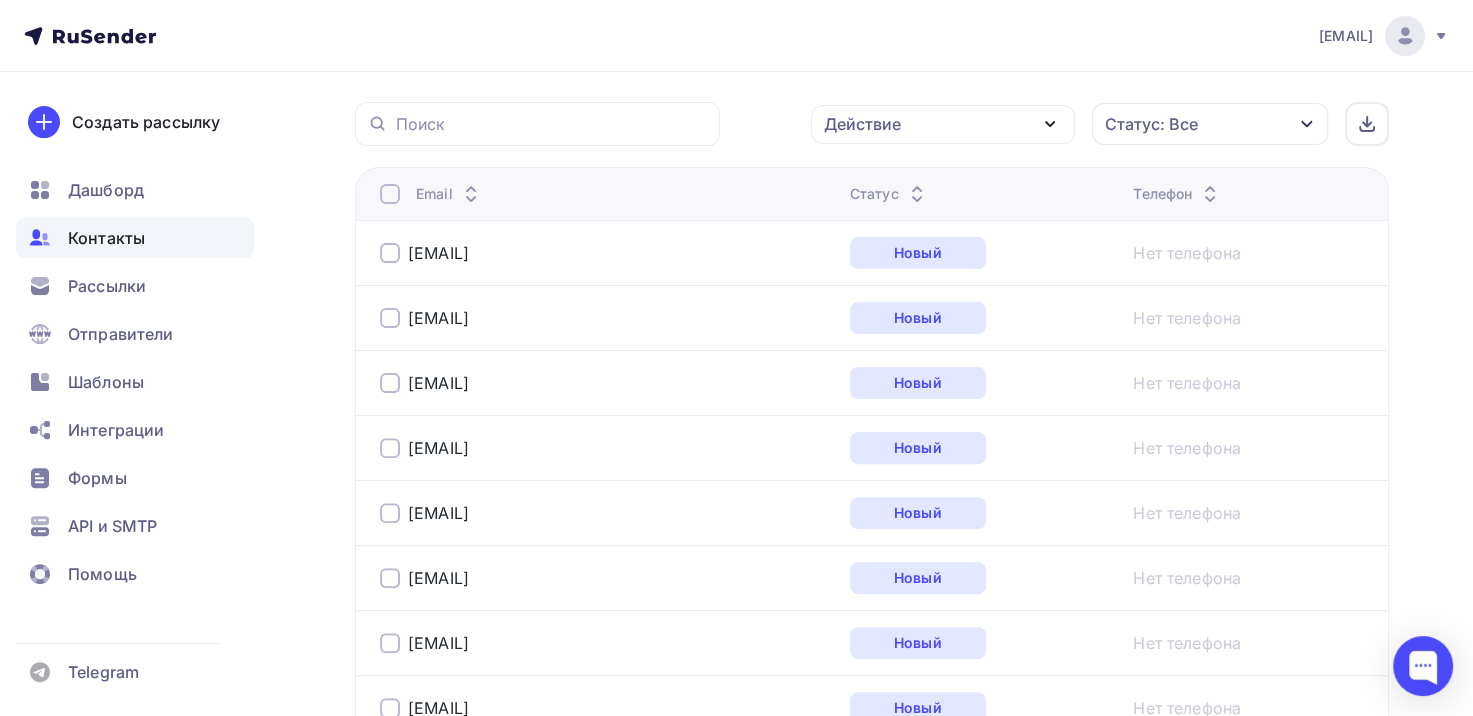 scroll, scrollTop: 6672, scrollLeft: 0, axis: vertical 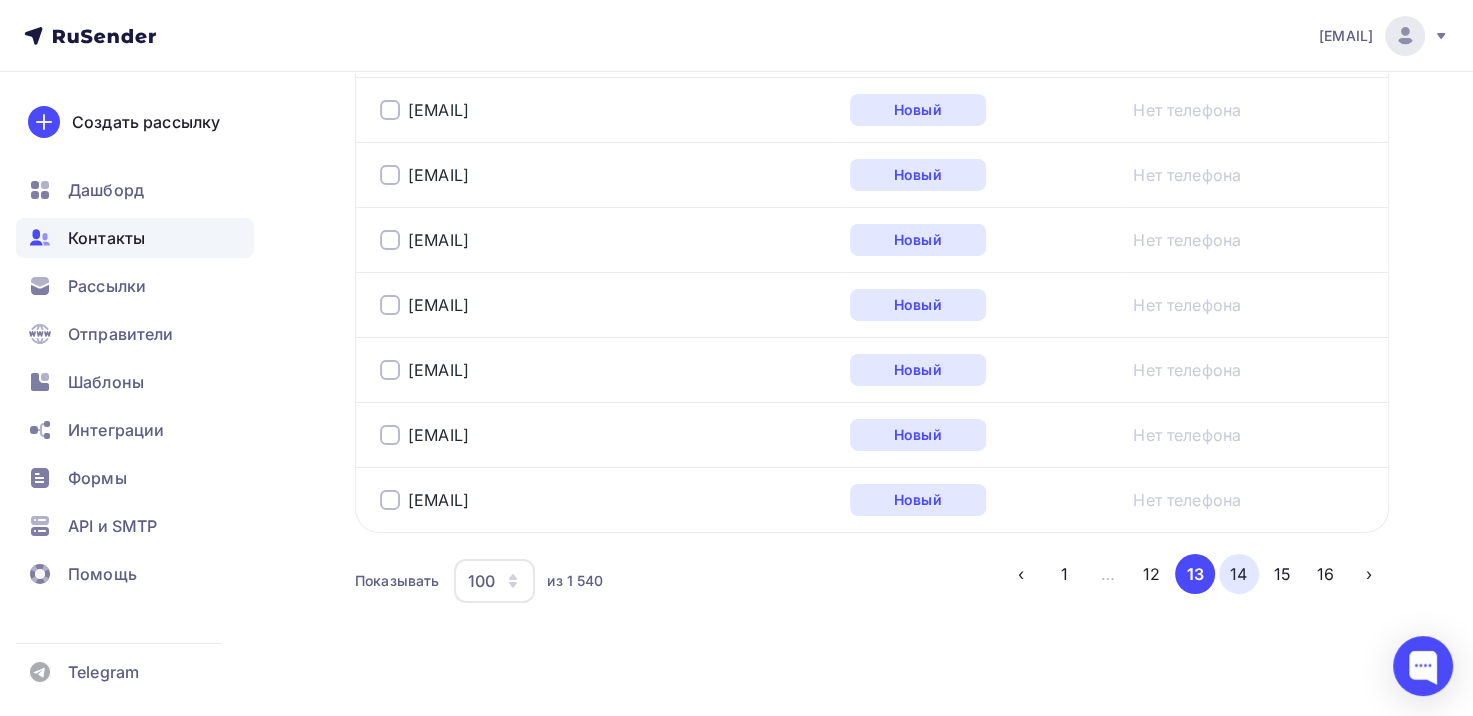 click on "14" at bounding box center [1239, 574] 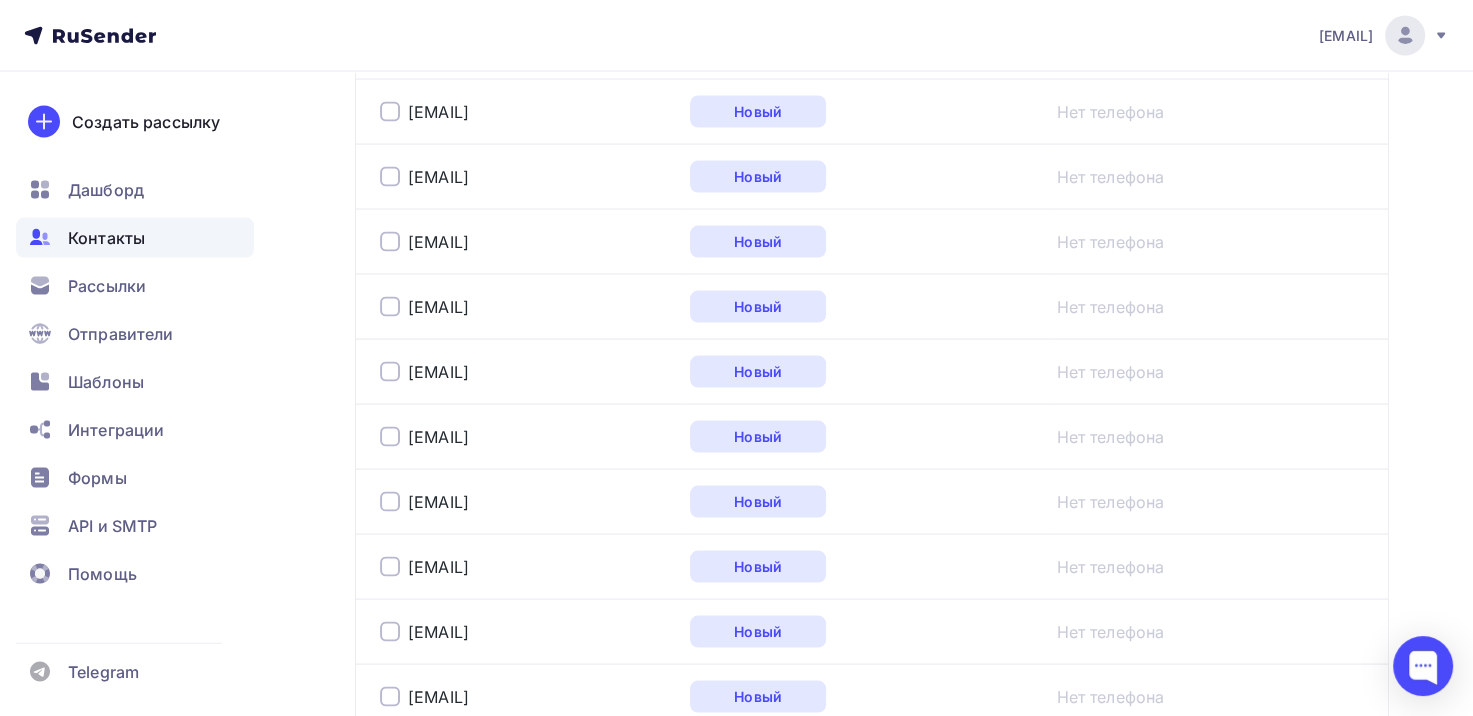 scroll, scrollTop: 0, scrollLeft: 0, axis: both 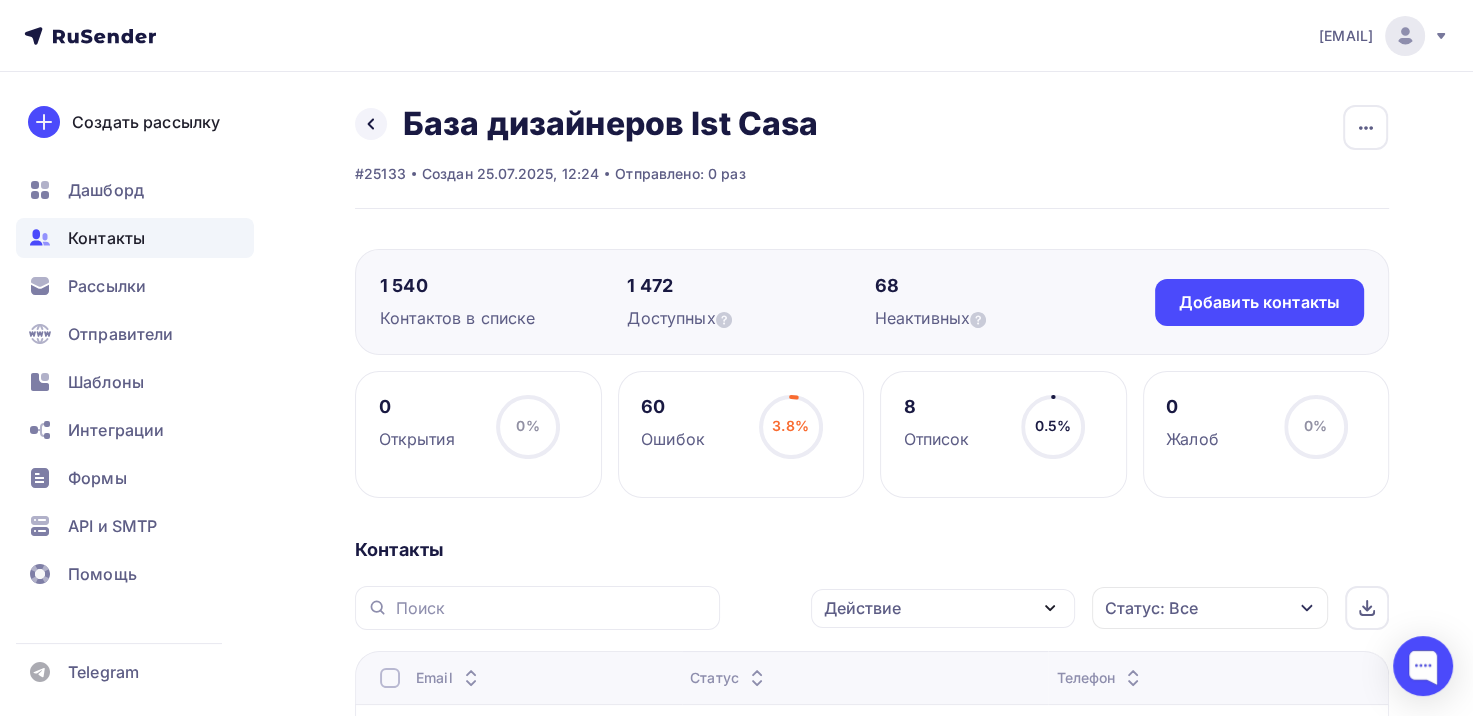 click at bounding box center (390, 678) 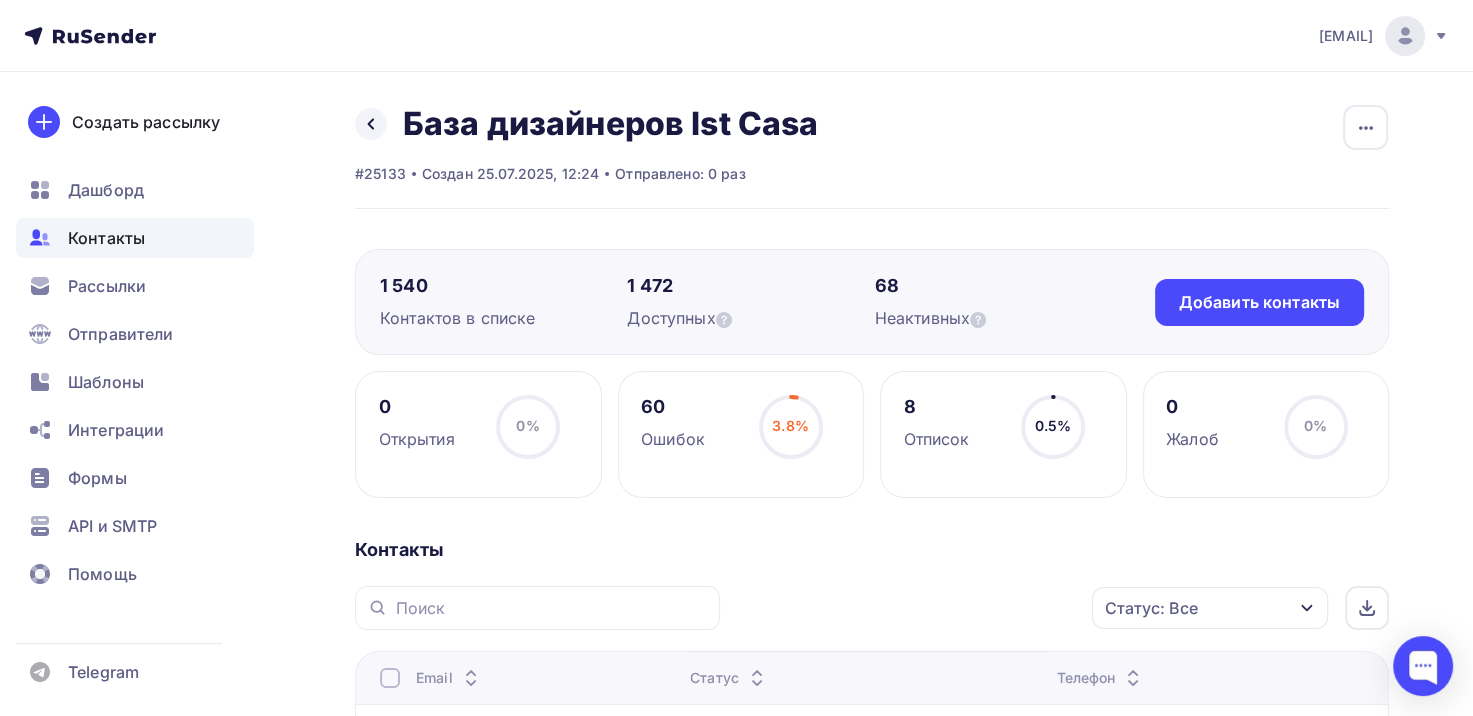 click at bounding box center (390, 678) 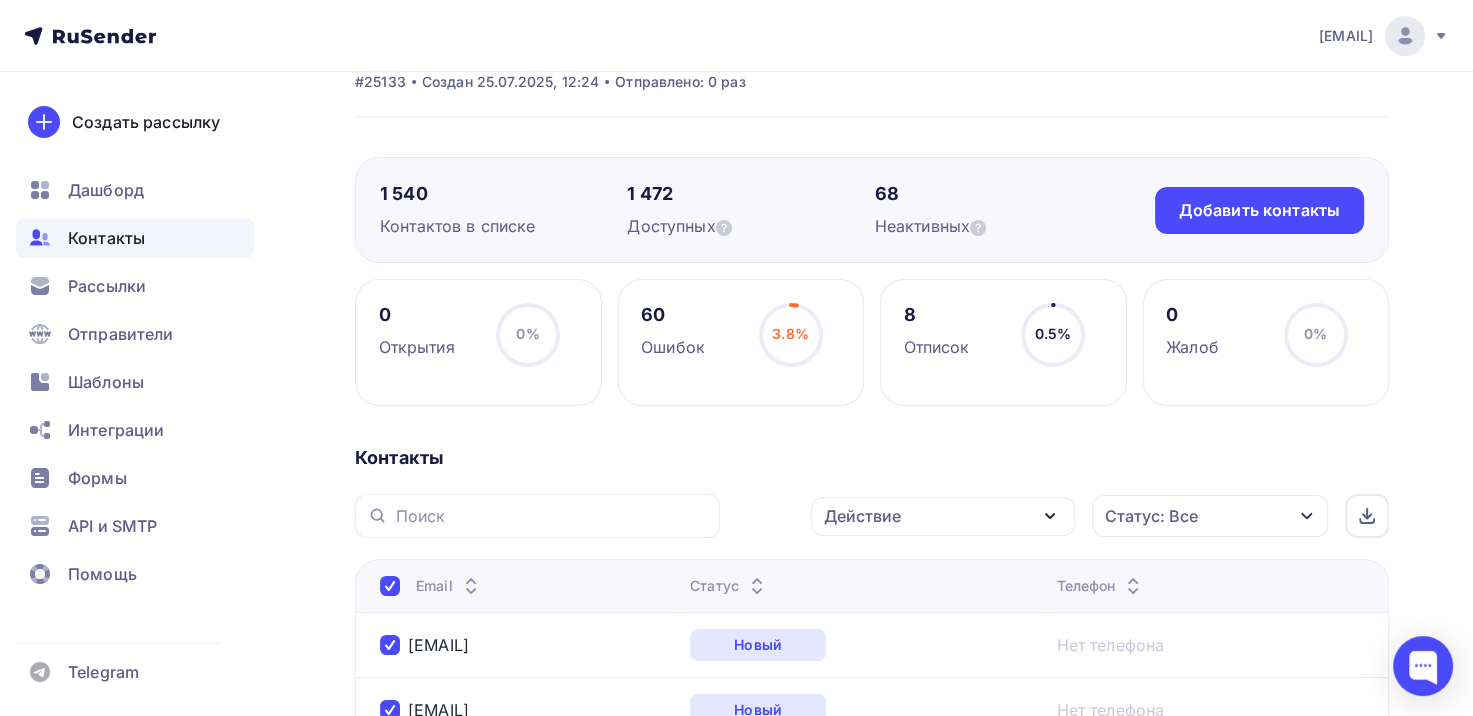 scroll, scrollTop: 100, scrollLeft: 0, axis: vertical 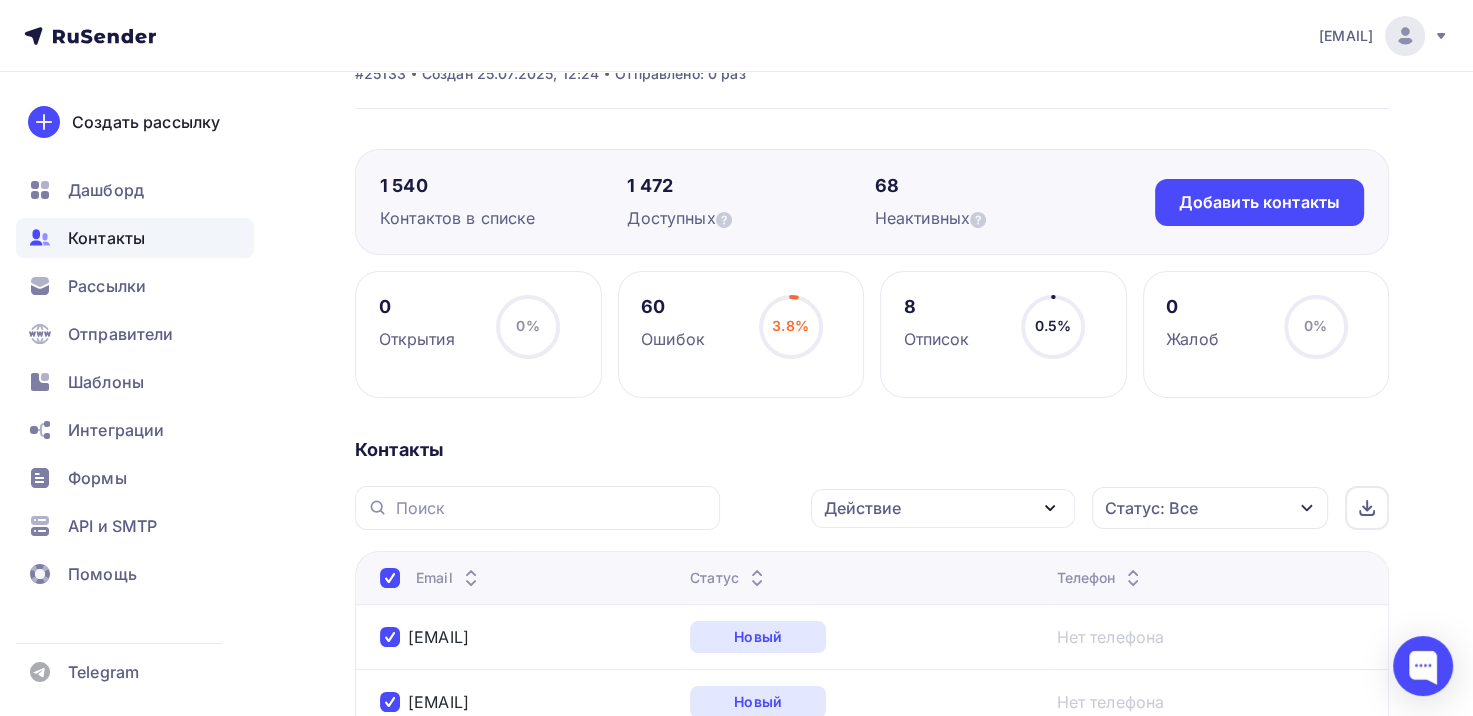 click on "Действие" at bounding box center [862, 508] 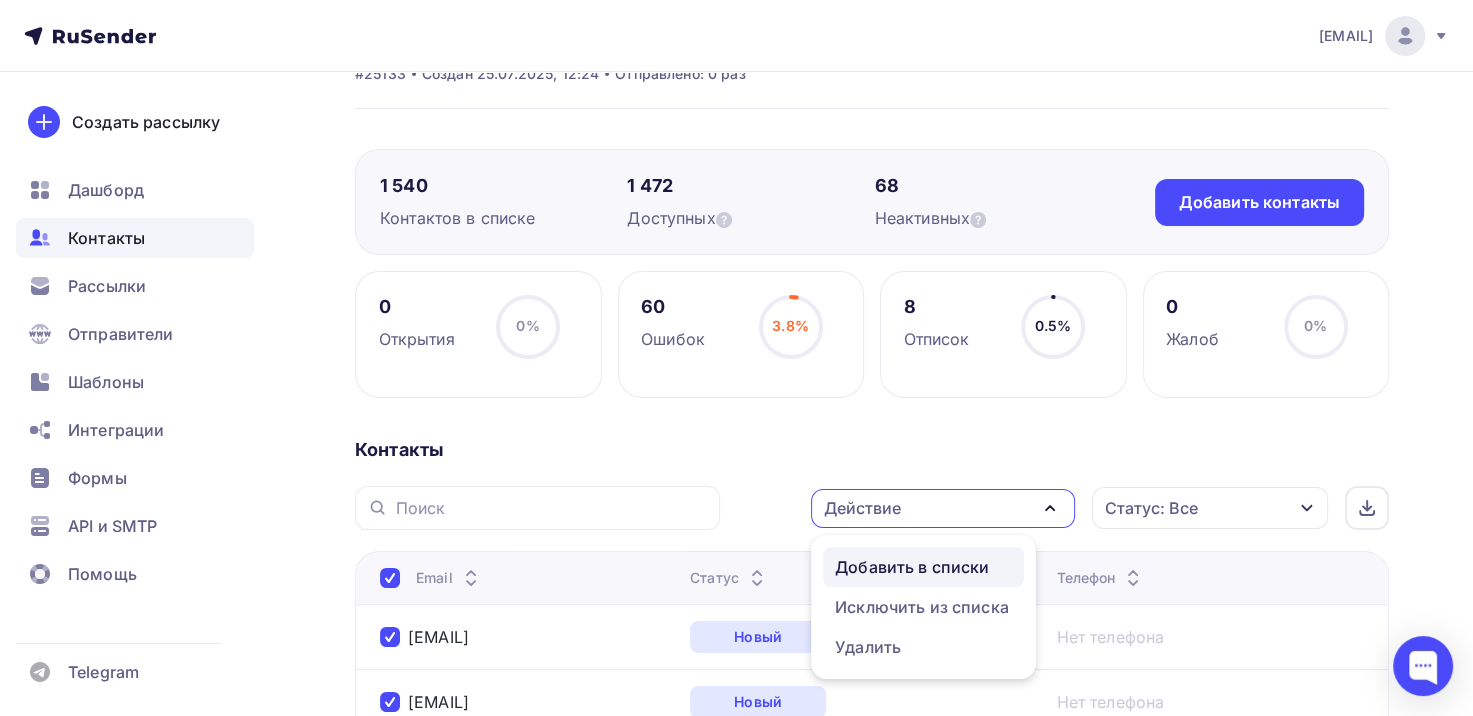 click on "Добавить в списки" at bounding box center [912, 567] 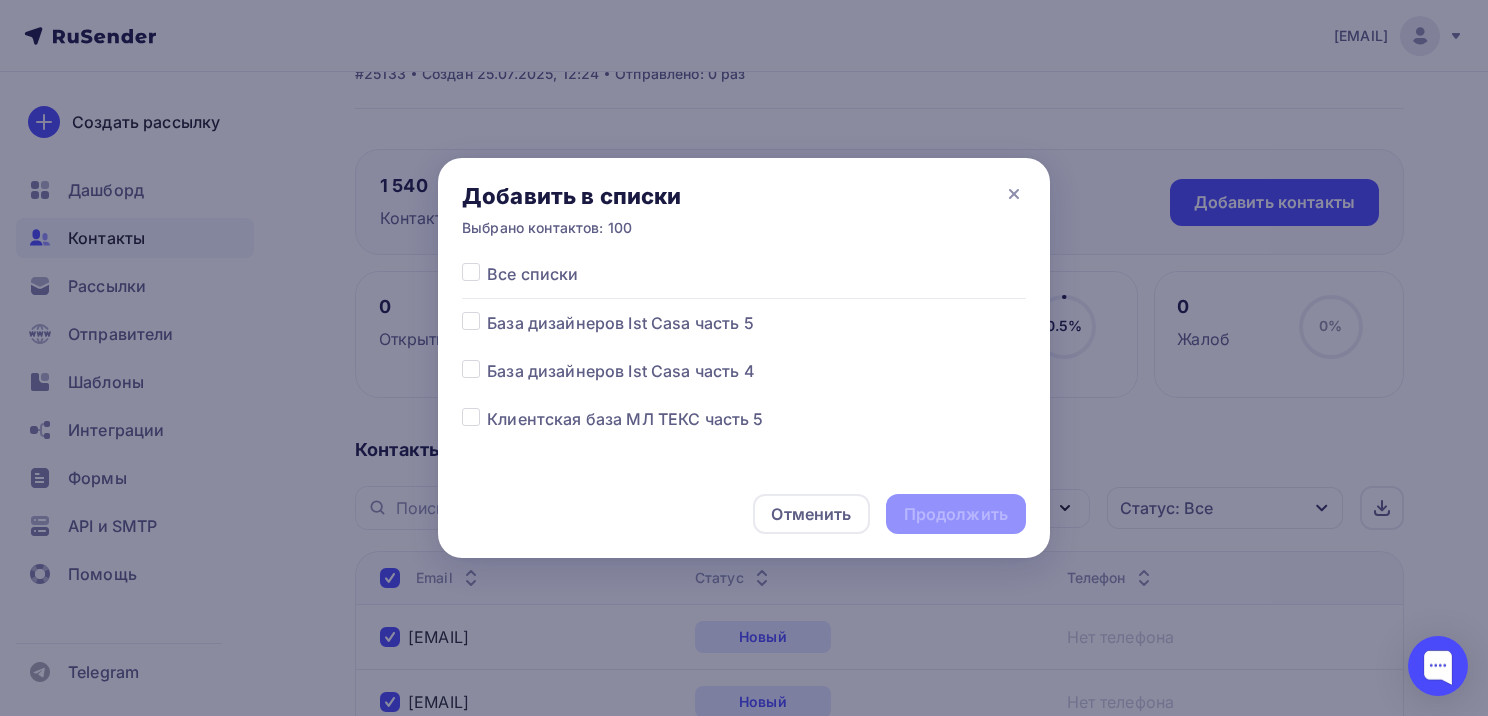 click at bounding box center (487, 311) 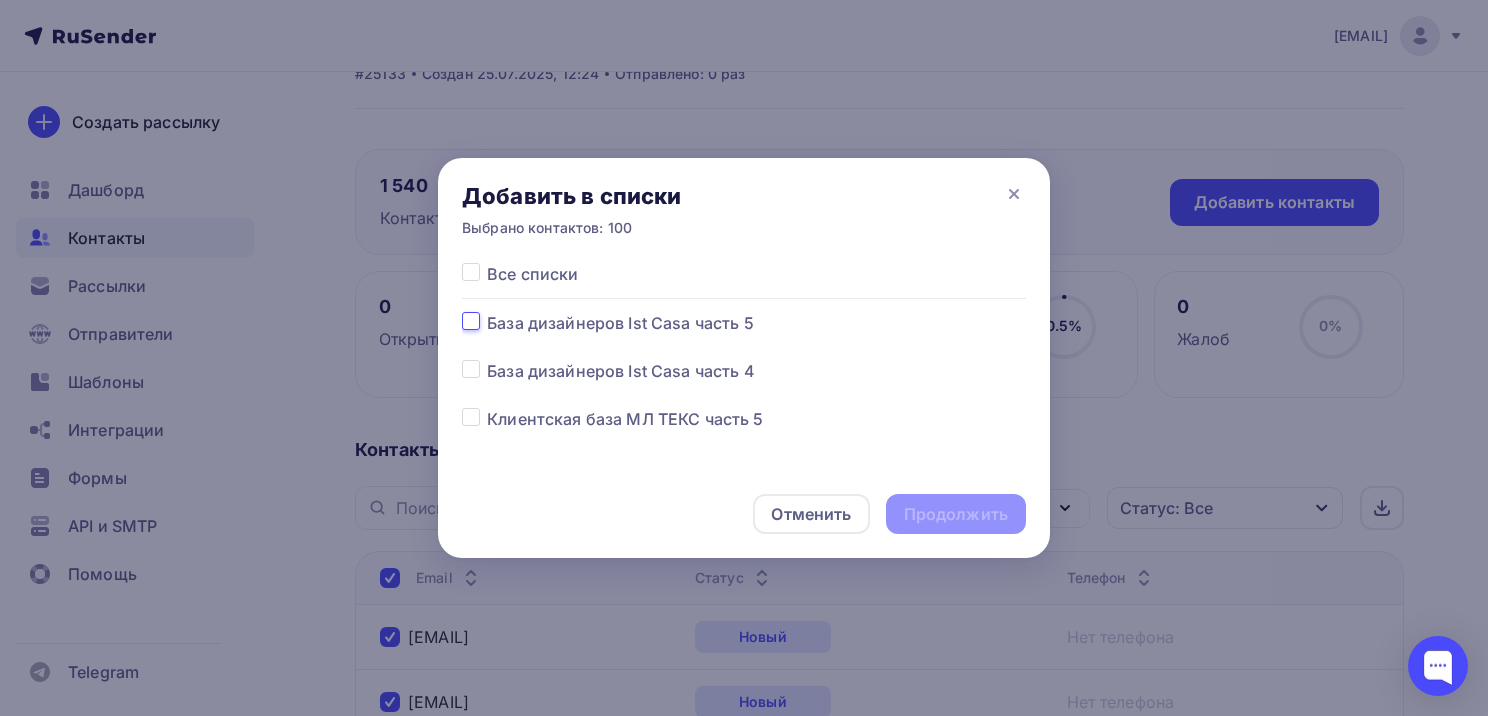 click at bounding box center [471, 320] 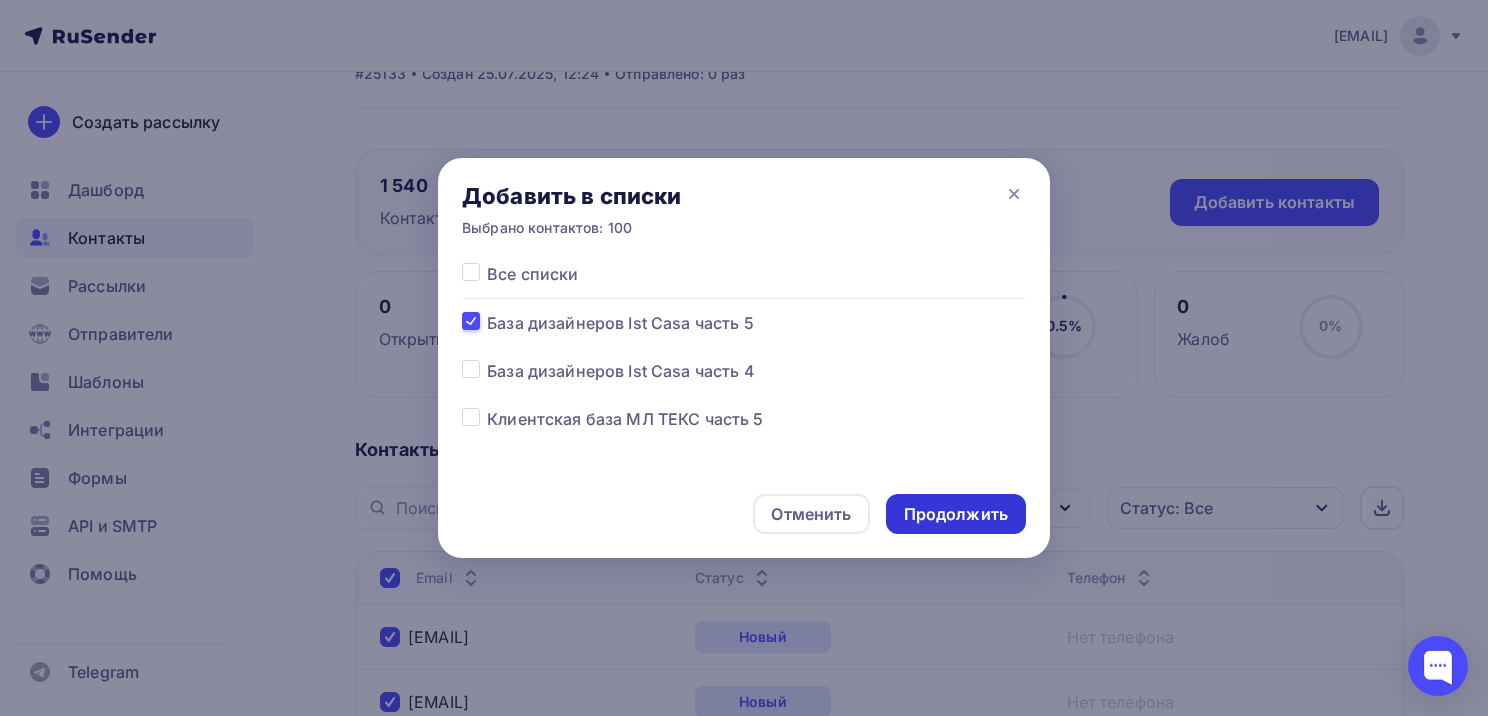 click on "Продолжить" at bounding box center (956, 514) 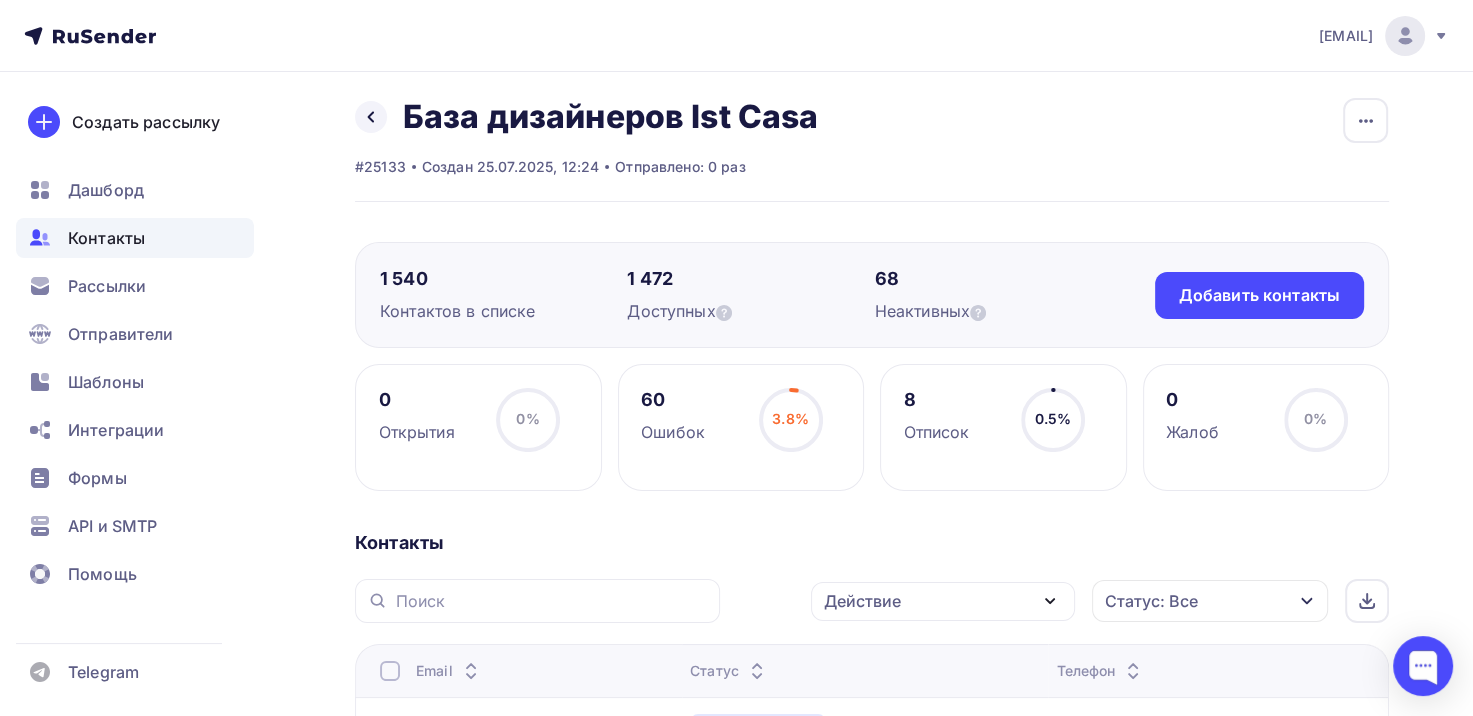 scroll, scrollTop: 0, scrollLeft: 0, axis: both 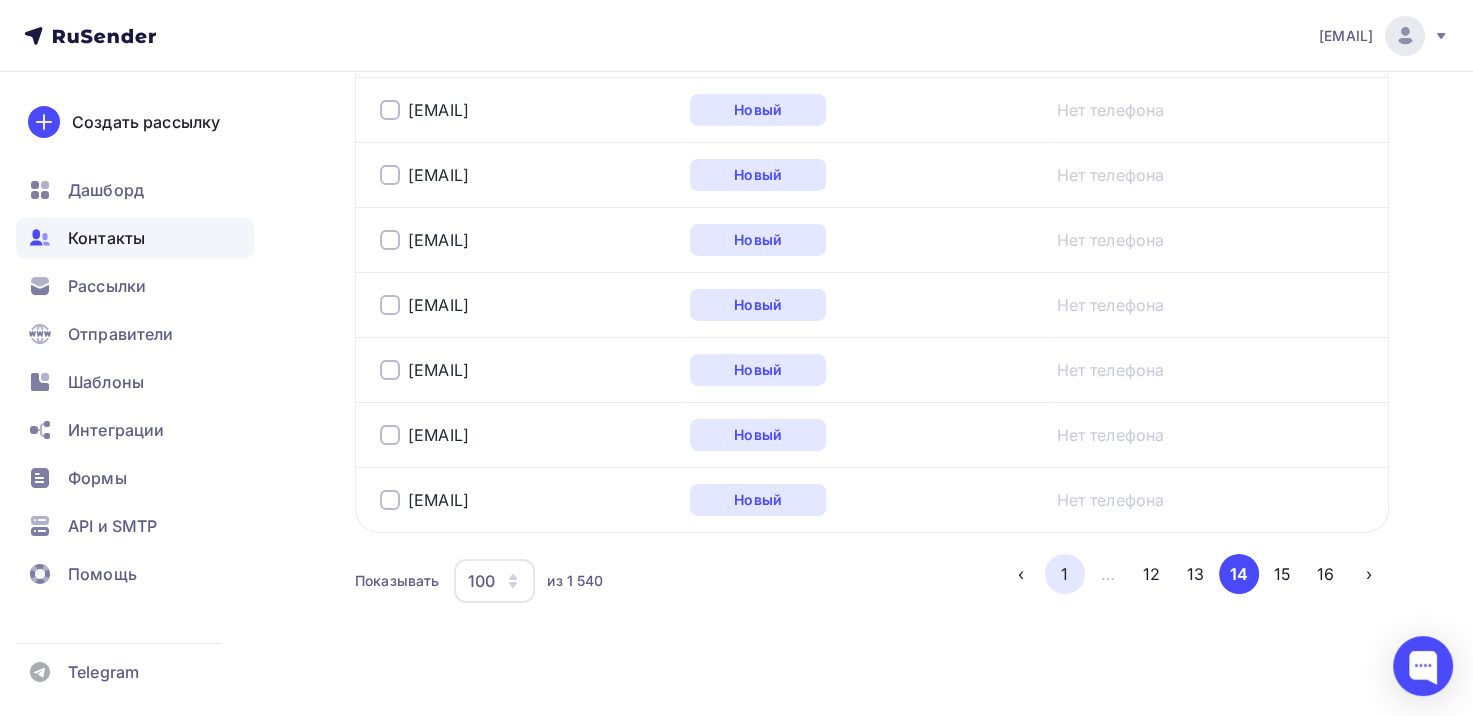 click on "1" at bounding box center [1065, 574] 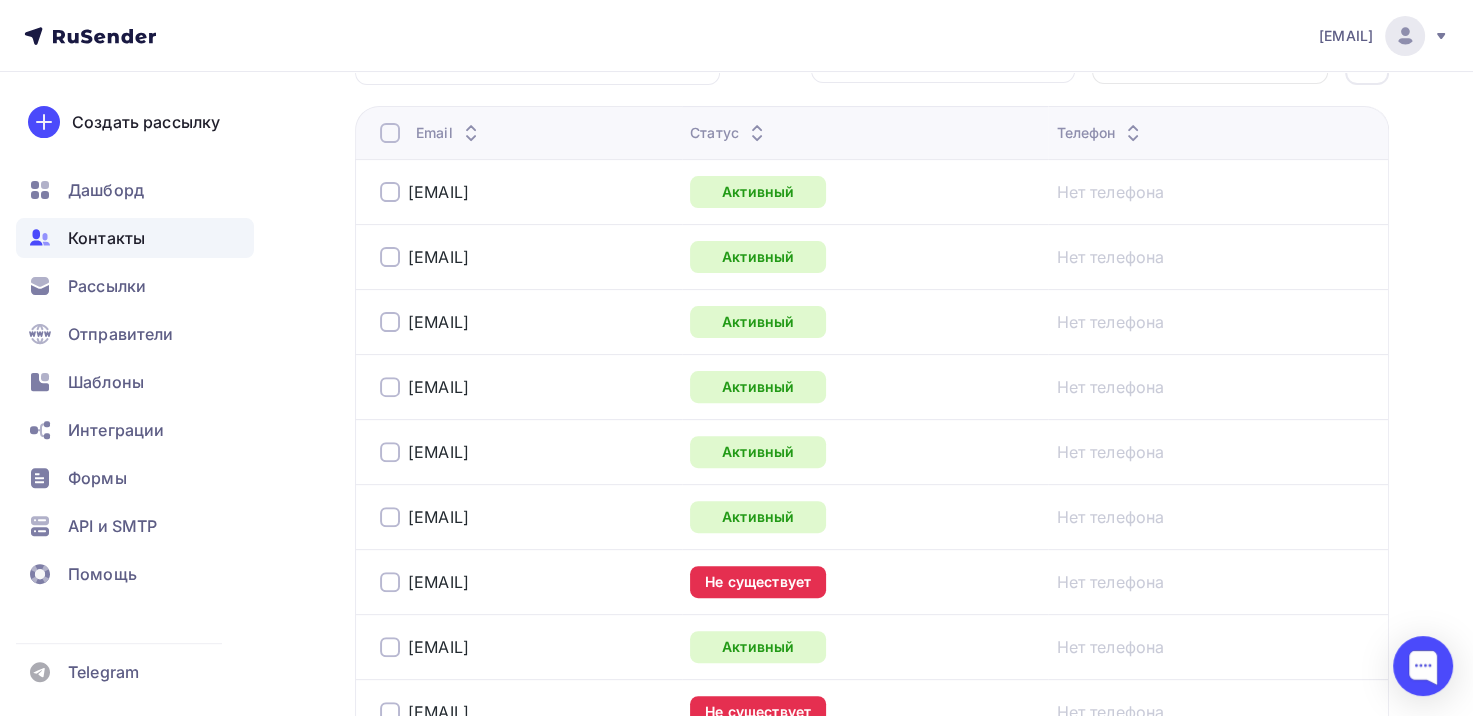 scroll, scrollTop: 484, scrollLeft: 0, axis: vertical 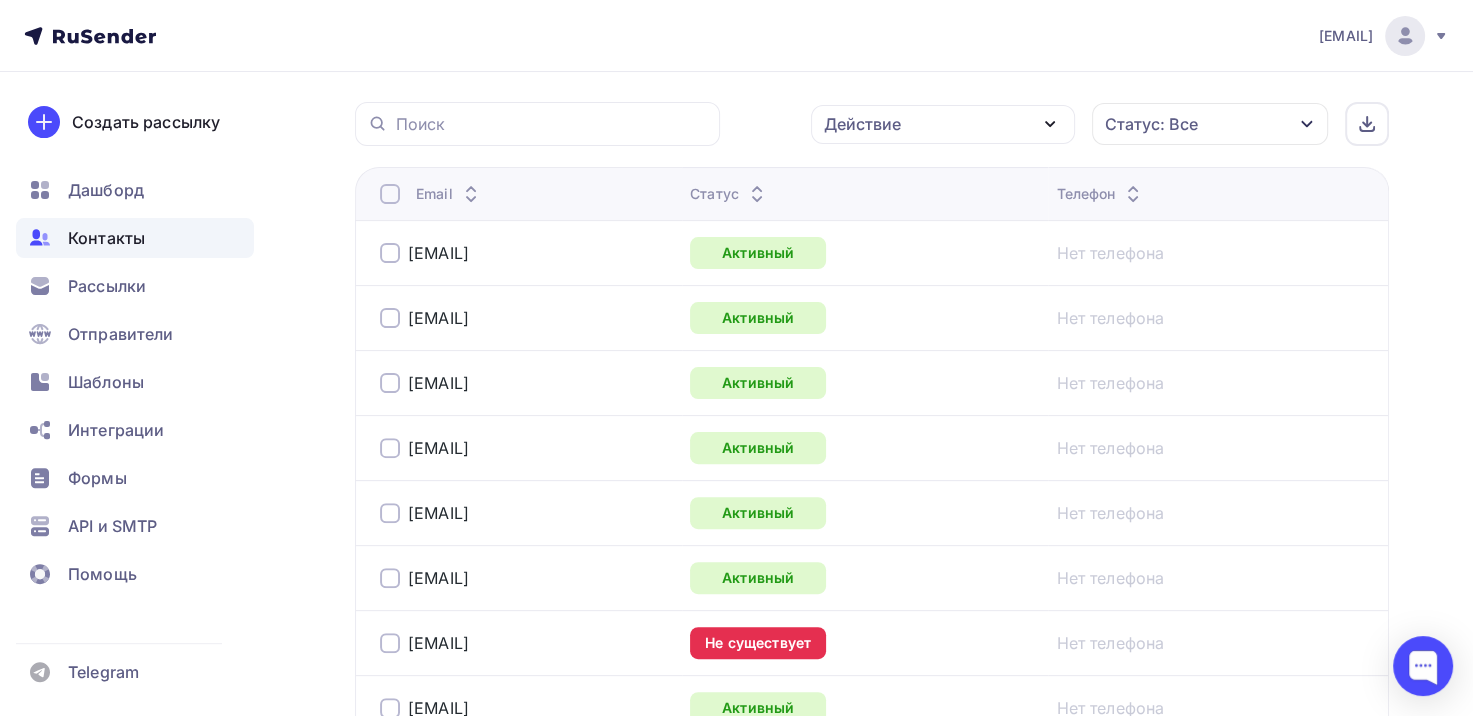 click at bounding box center [390, 253] 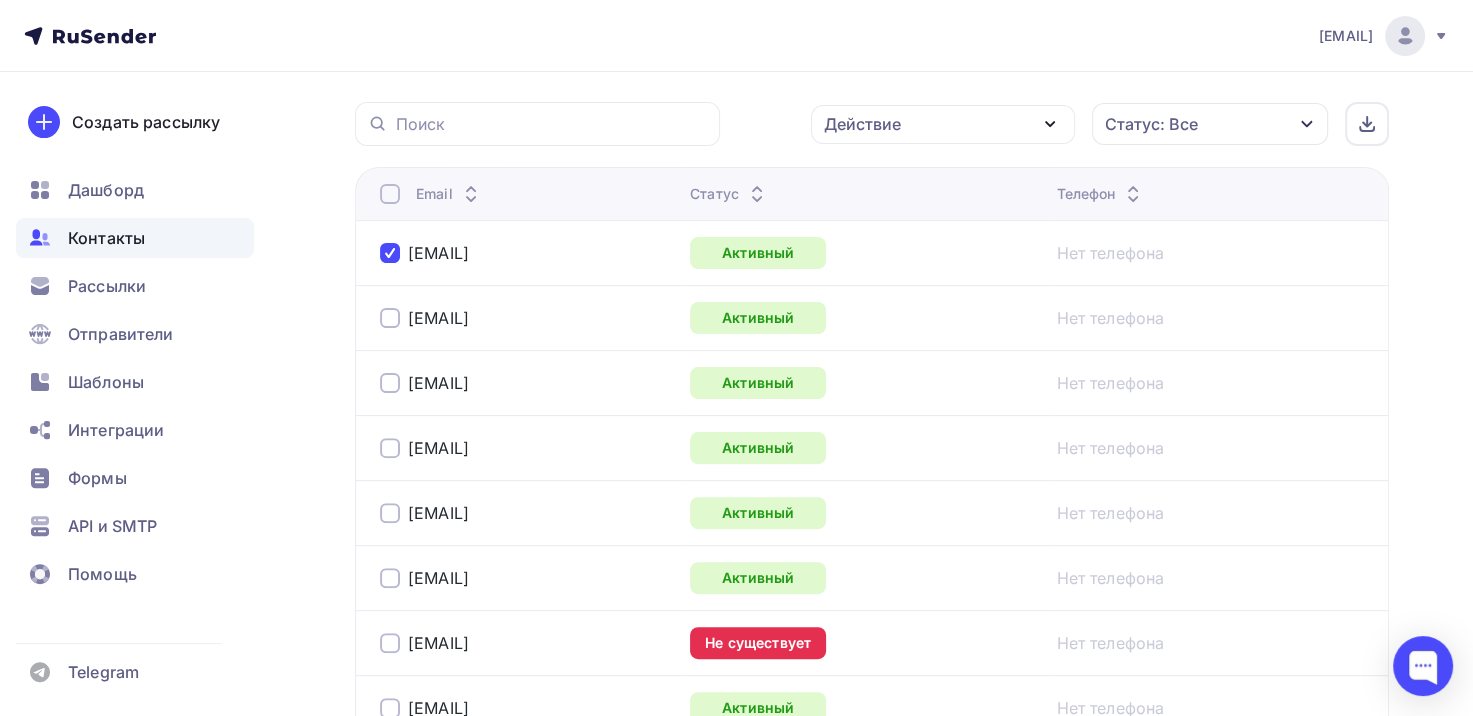 click on "ro-h@mail.ru" at bounding box center (527, 318) 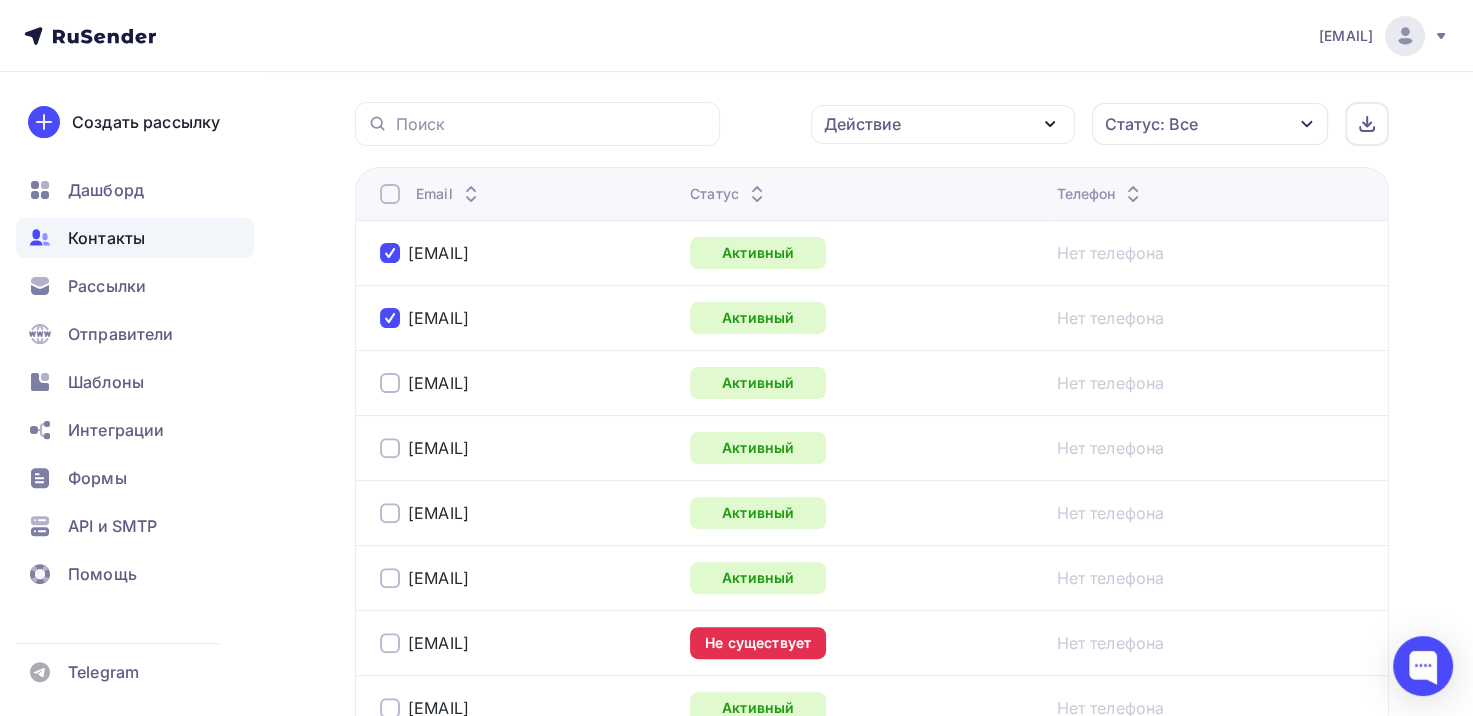 click at bounding box center (390, 383) 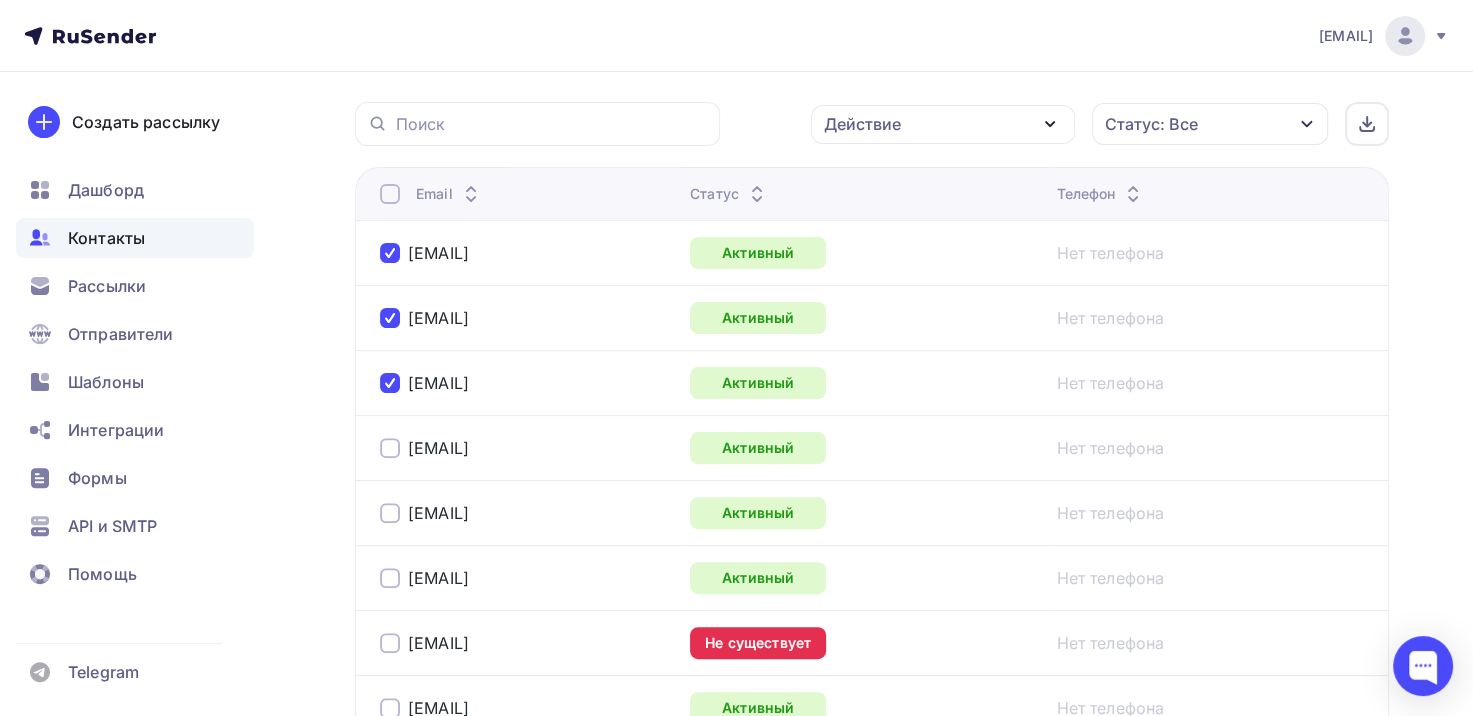 click on "Действие" at bounding box center (943, 124) 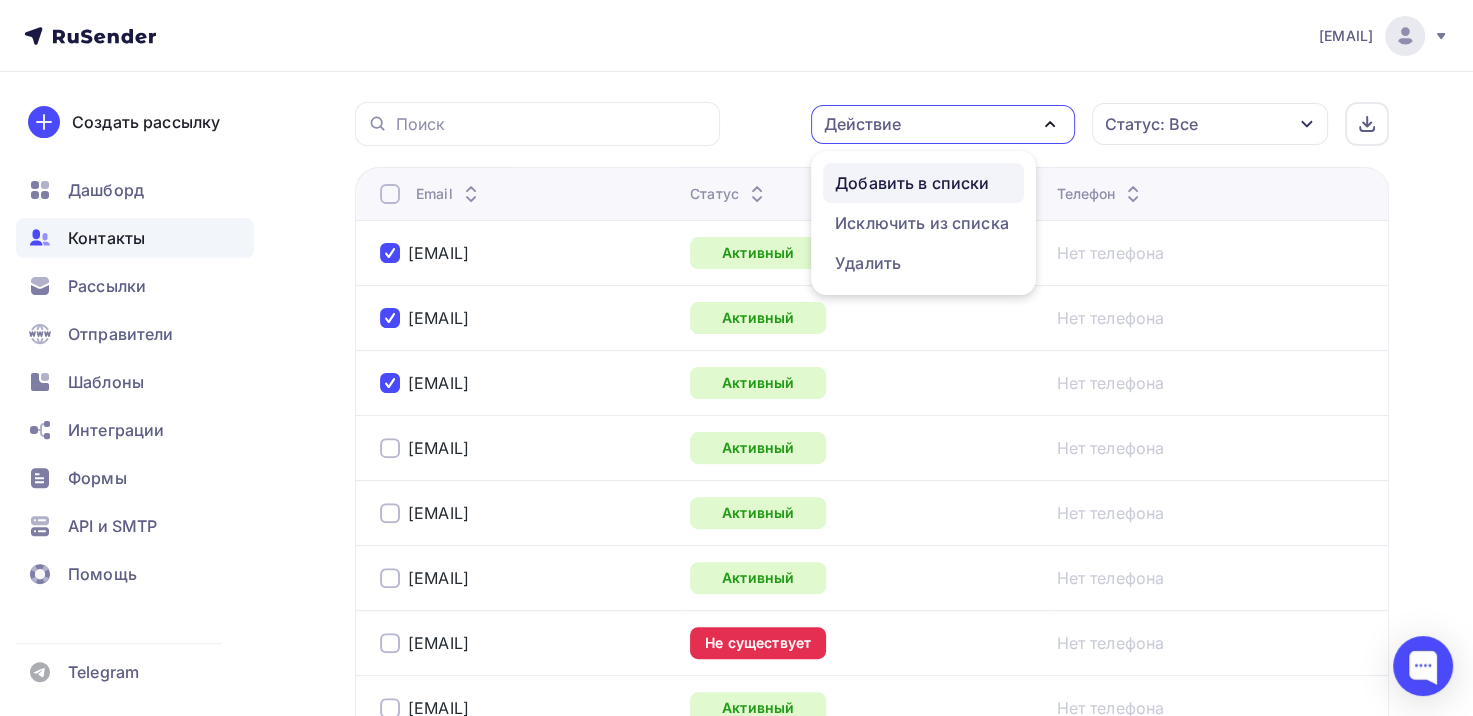 click on "Добавить в списки" at bounding box center [912, 183] 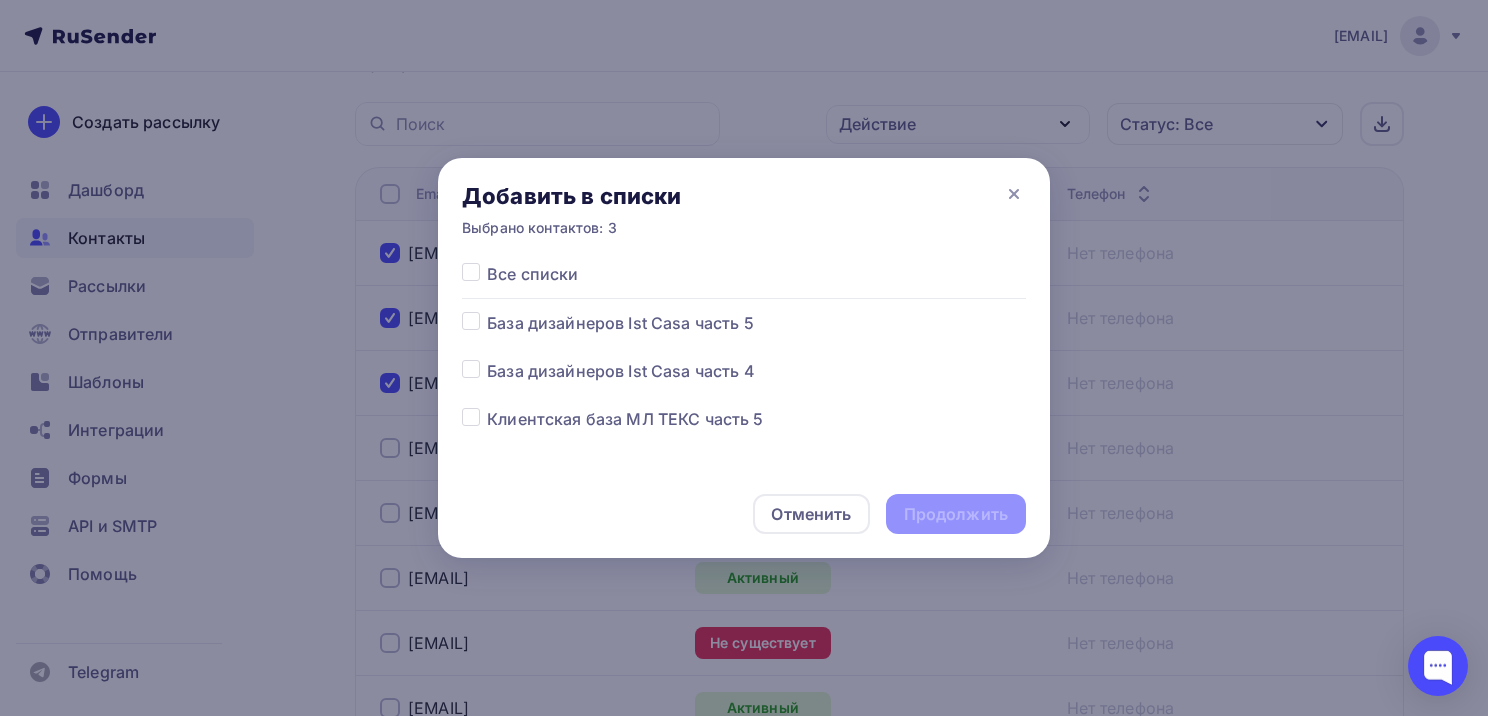 click at bounding box center [487, 311] 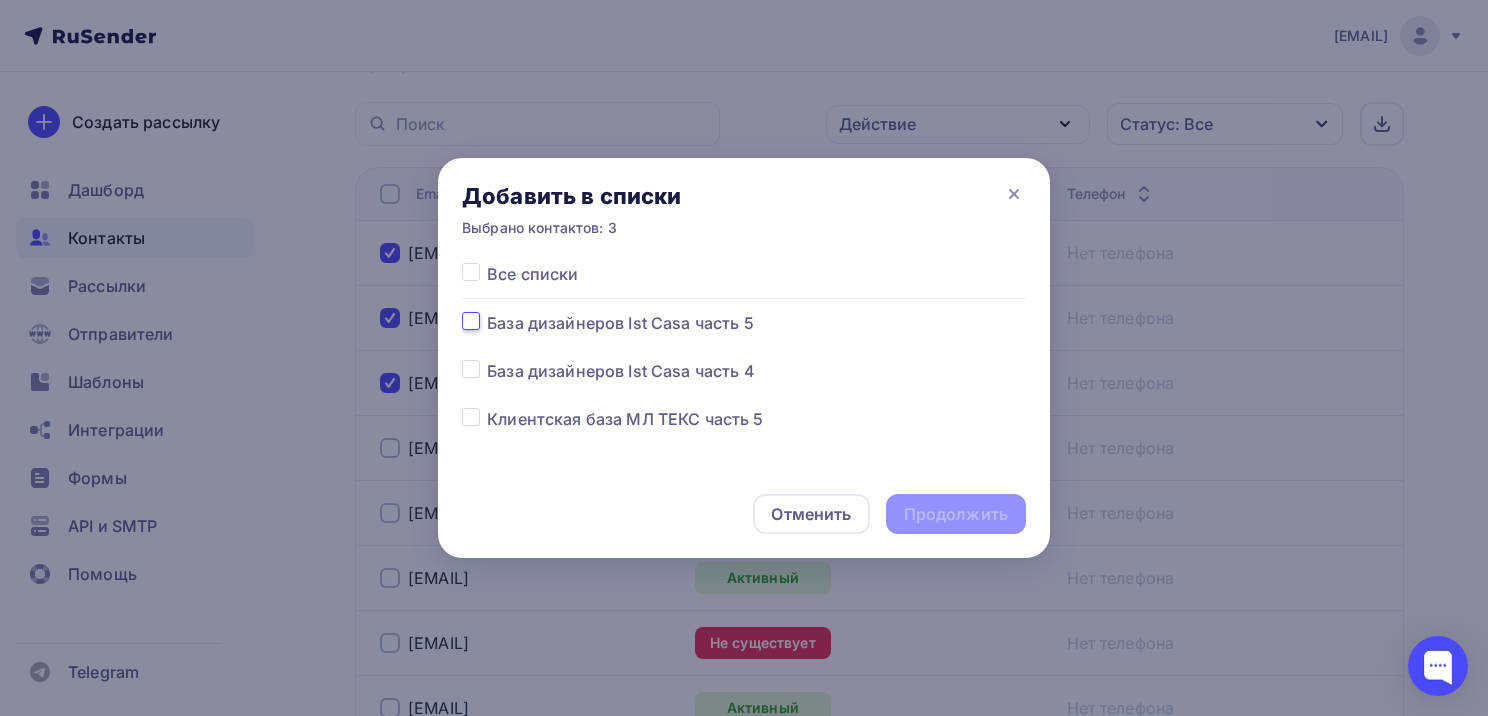 checkbox on "true" 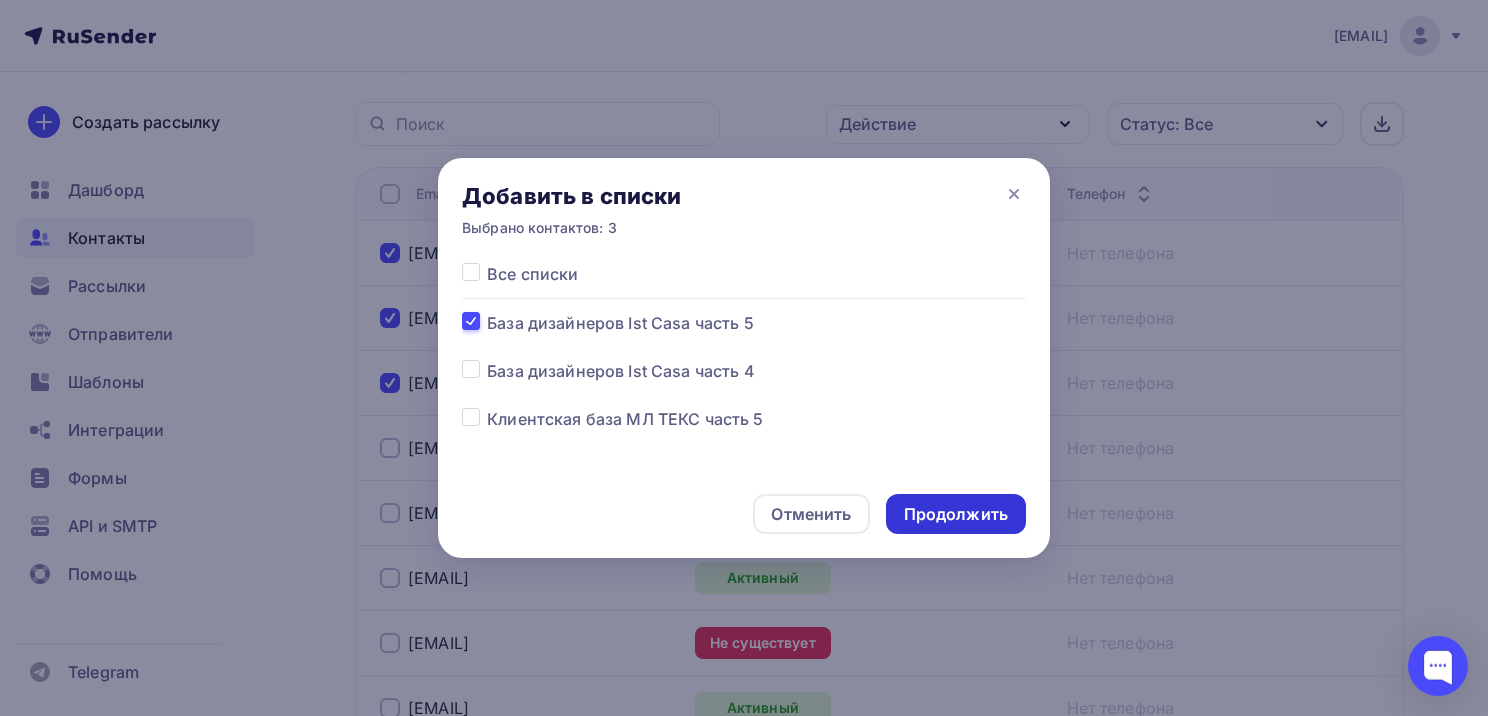 click on "Продолжить" at bounding box center (956, 514) 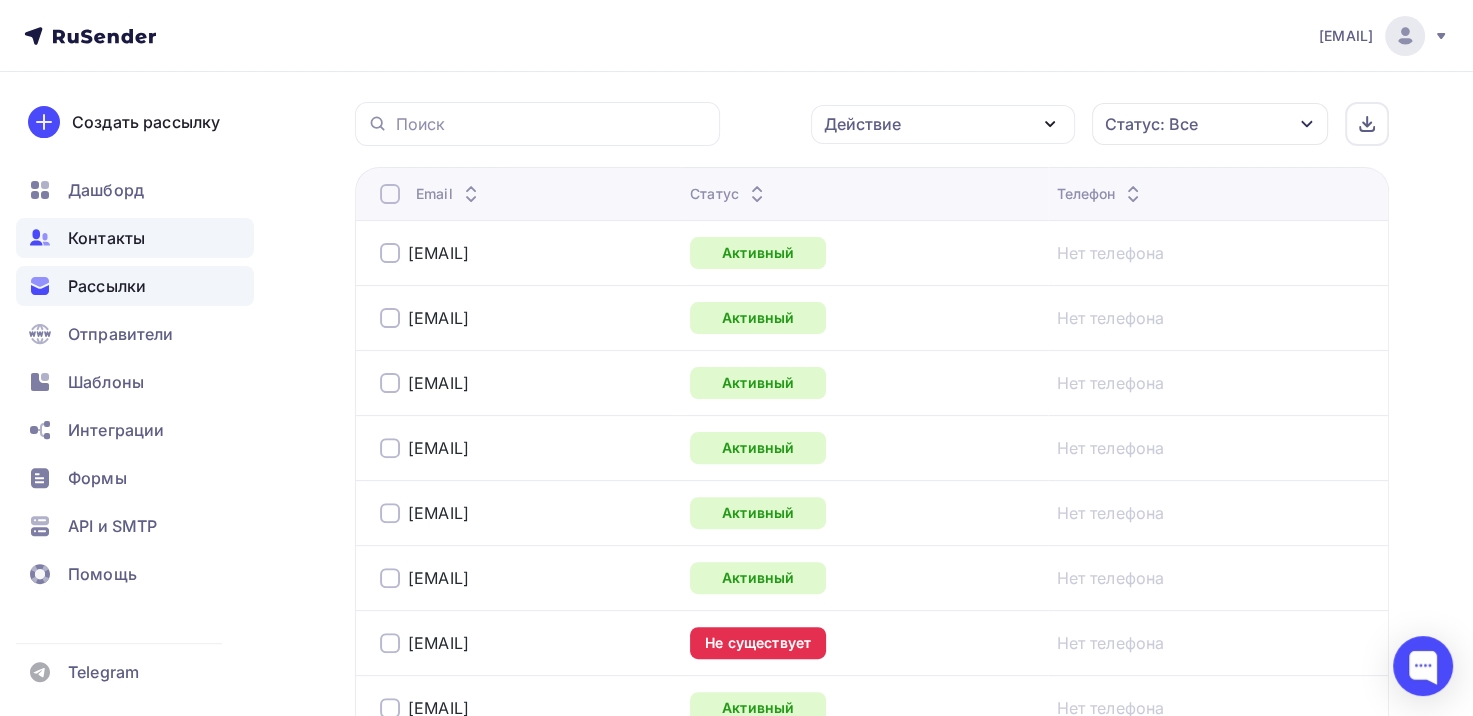 click on "Рассылки" at bounding box center [107, 286] 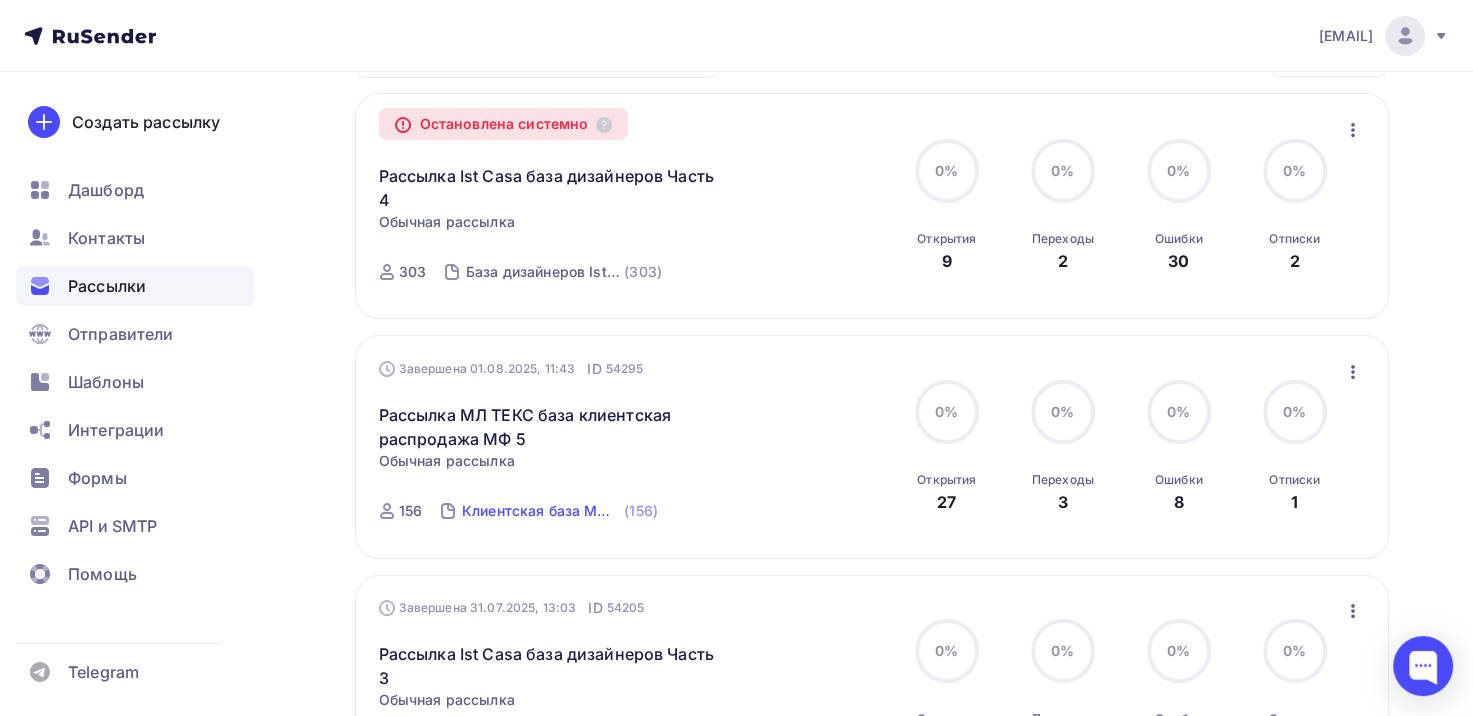 scroll, scrollTop: 400, scrollLeft: 0, axis: vertical 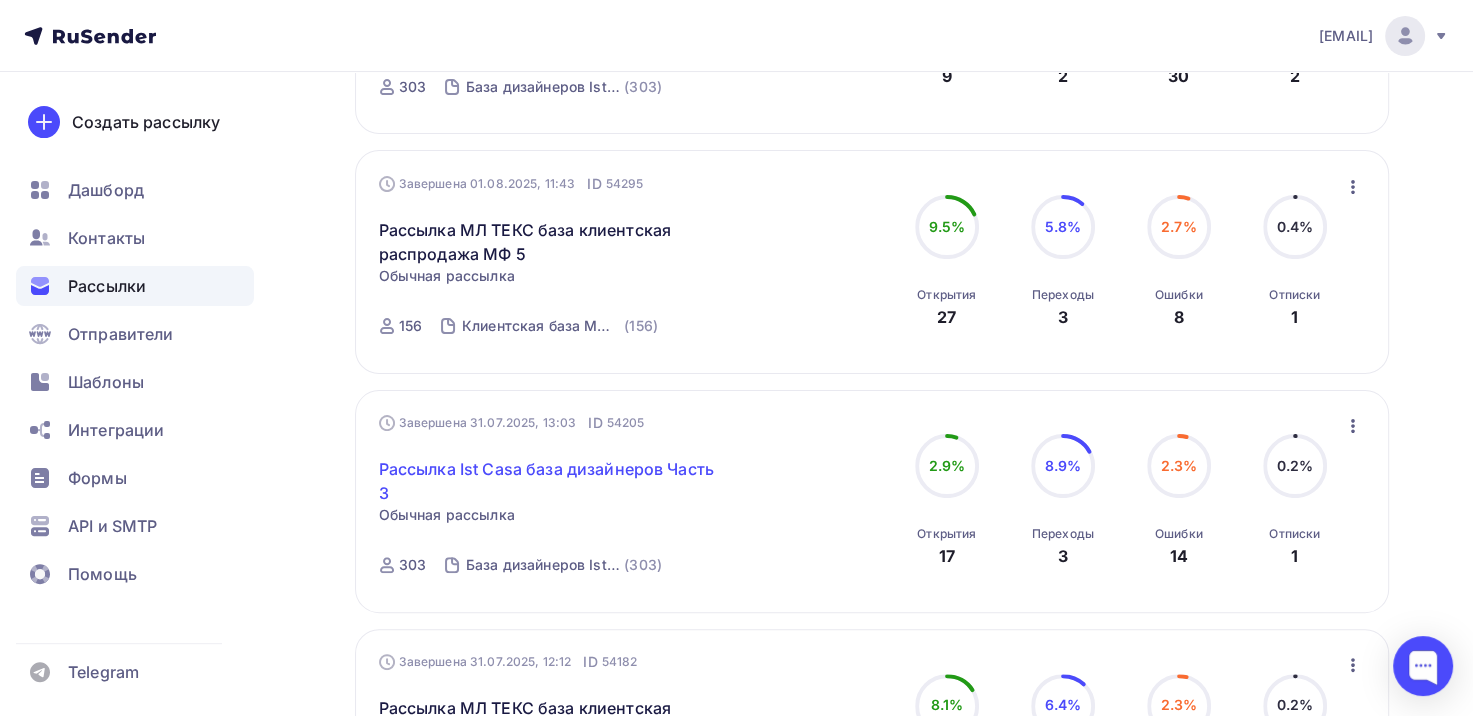 click on "Рассылка Ist Casa база дизайнеров Часть 3" at bounding box center (550, 481) 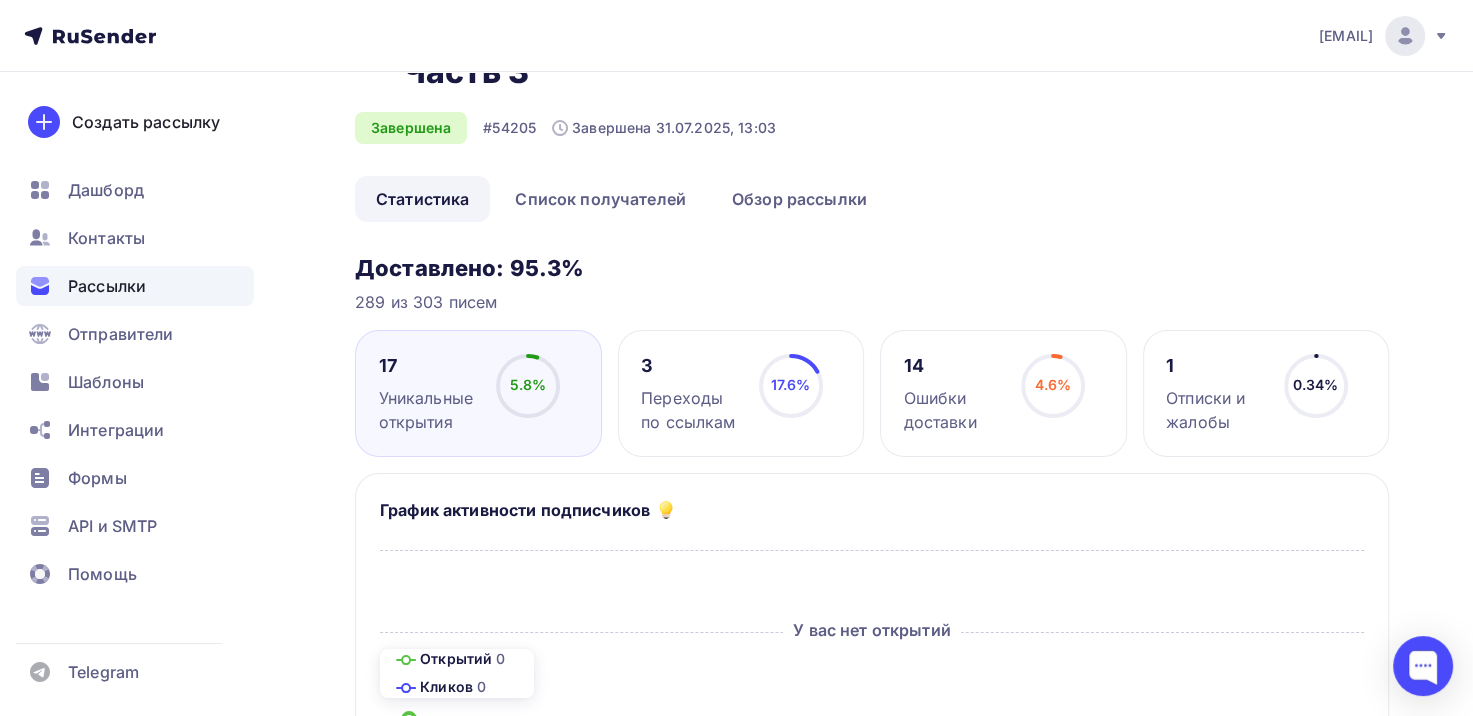 scroll, scrollTop: 100, scrollLeft: 0, axis: vertical 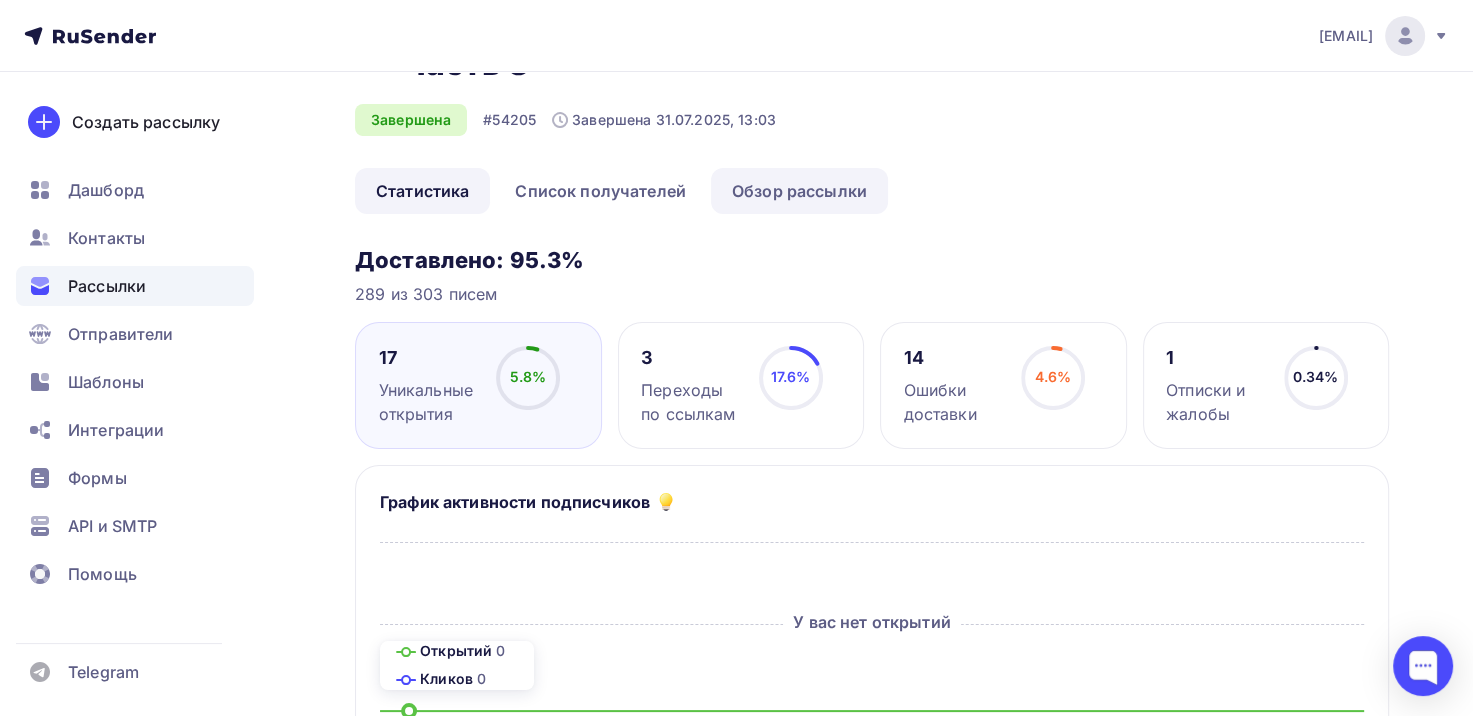 click on "Обзор рассылки" at bounding box center [799, 191] 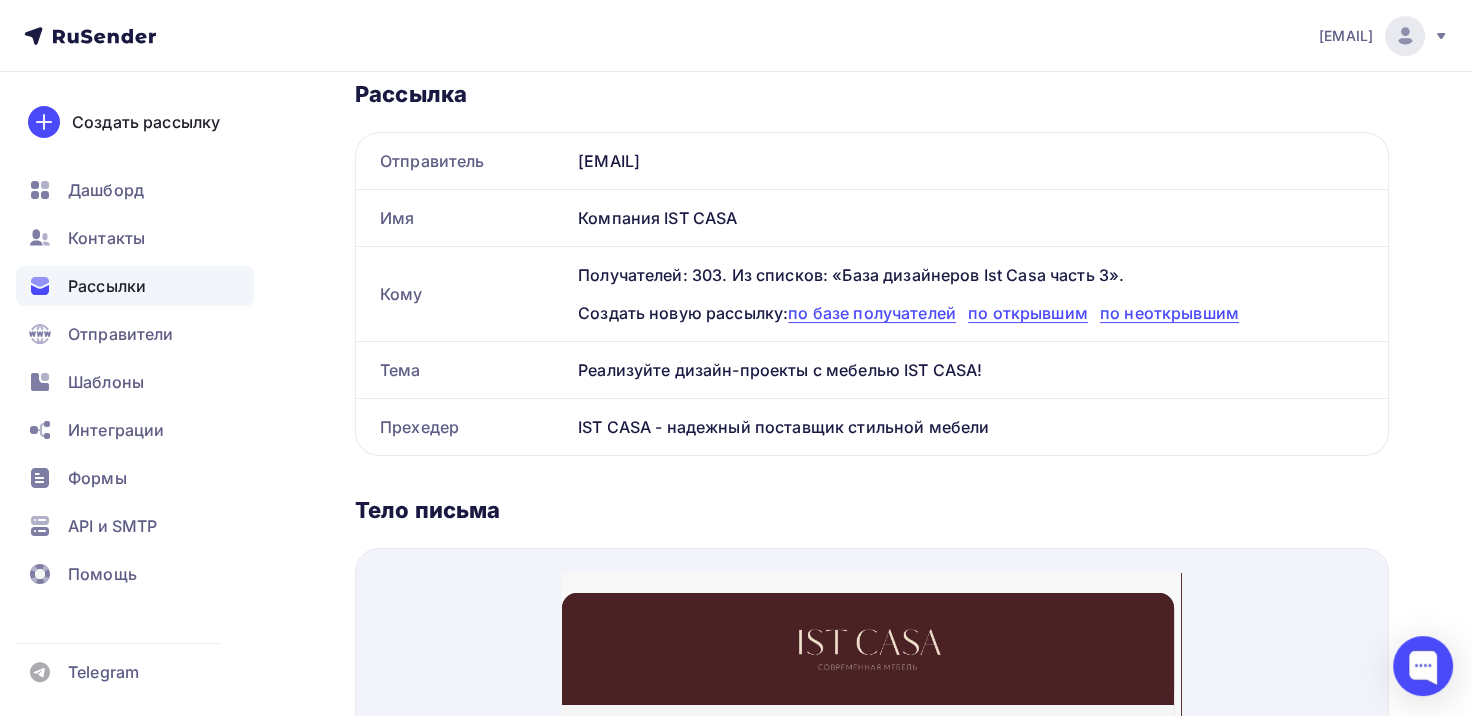 scroll, scrollTop: 300, scrollLeft: 0, axis: vertical 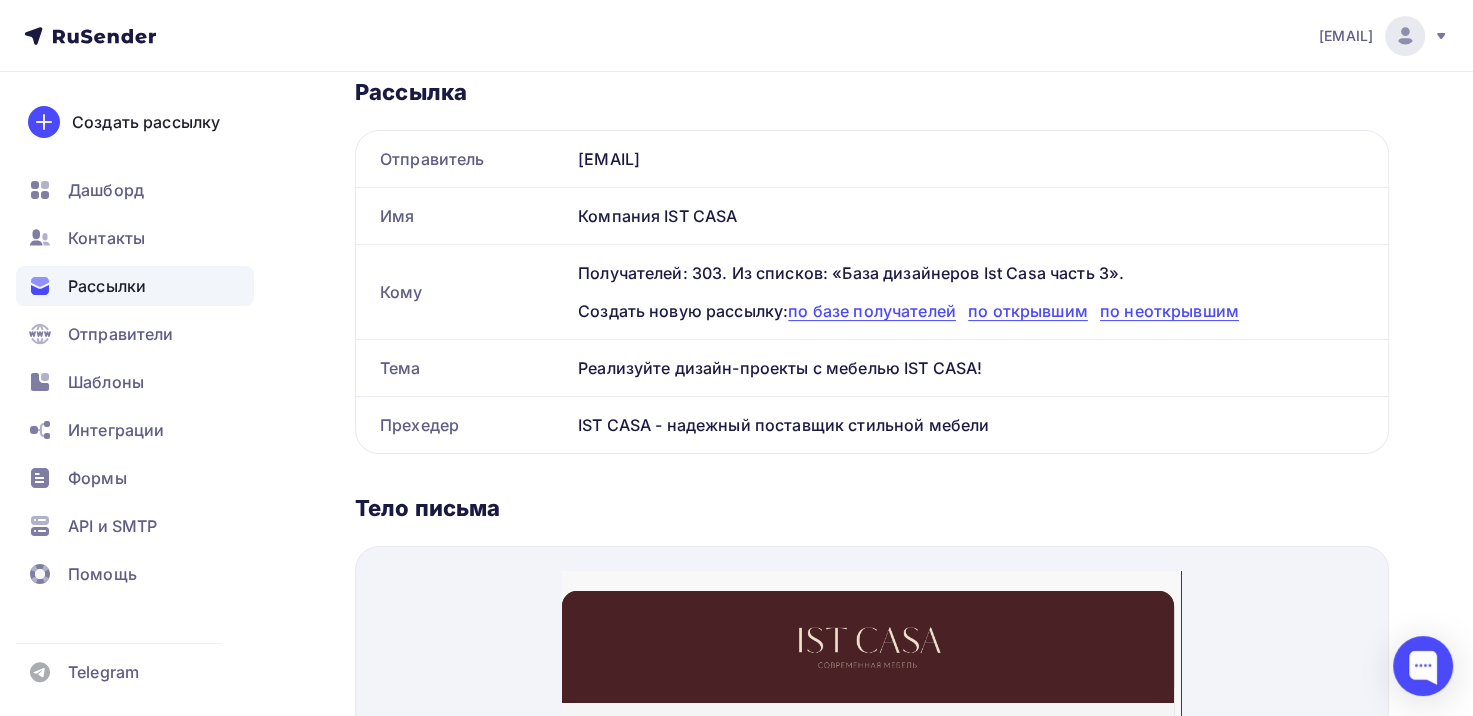 drag, startPoint x: 1001, startPoint y: 368, endPoint x: 577, endPoint y: 367, distance: 424.0012 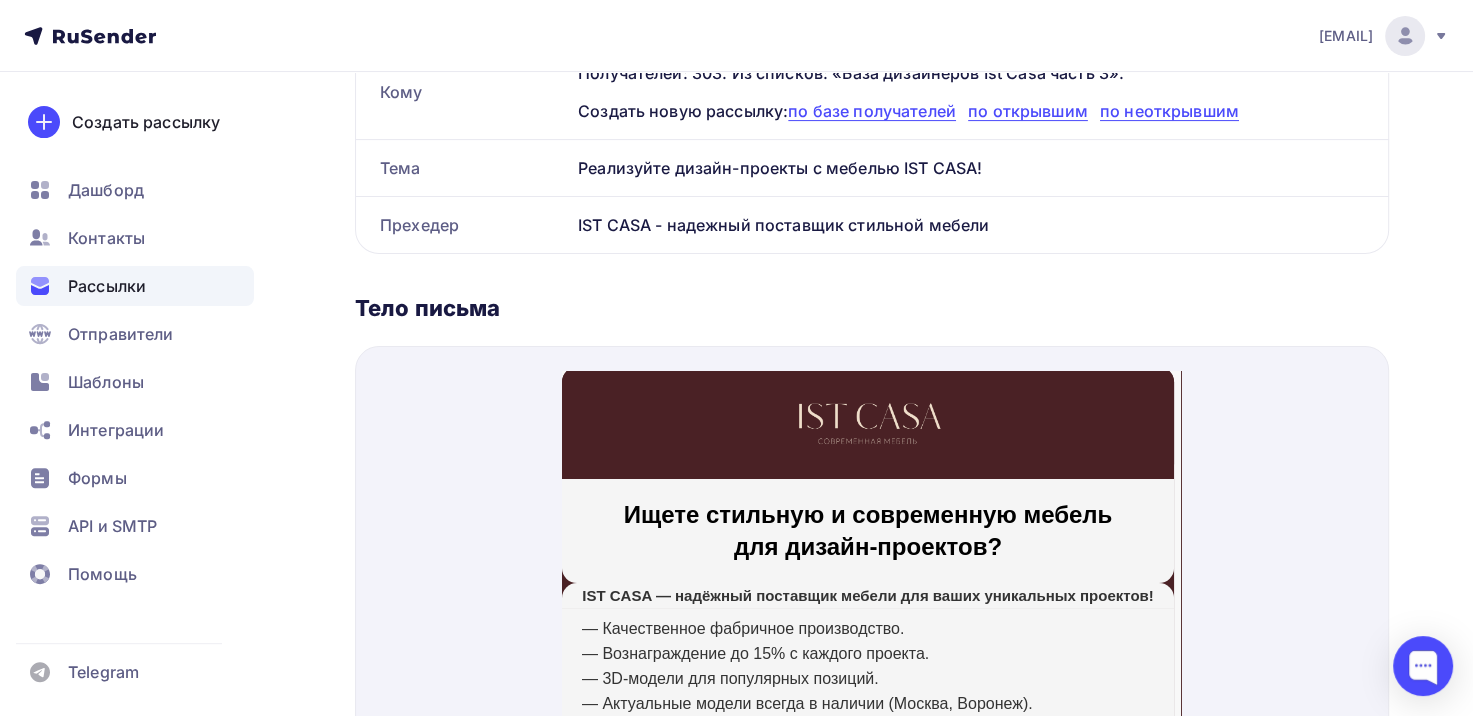 scroll, scrollTop: 0, scrollLeft: 0, axis: both 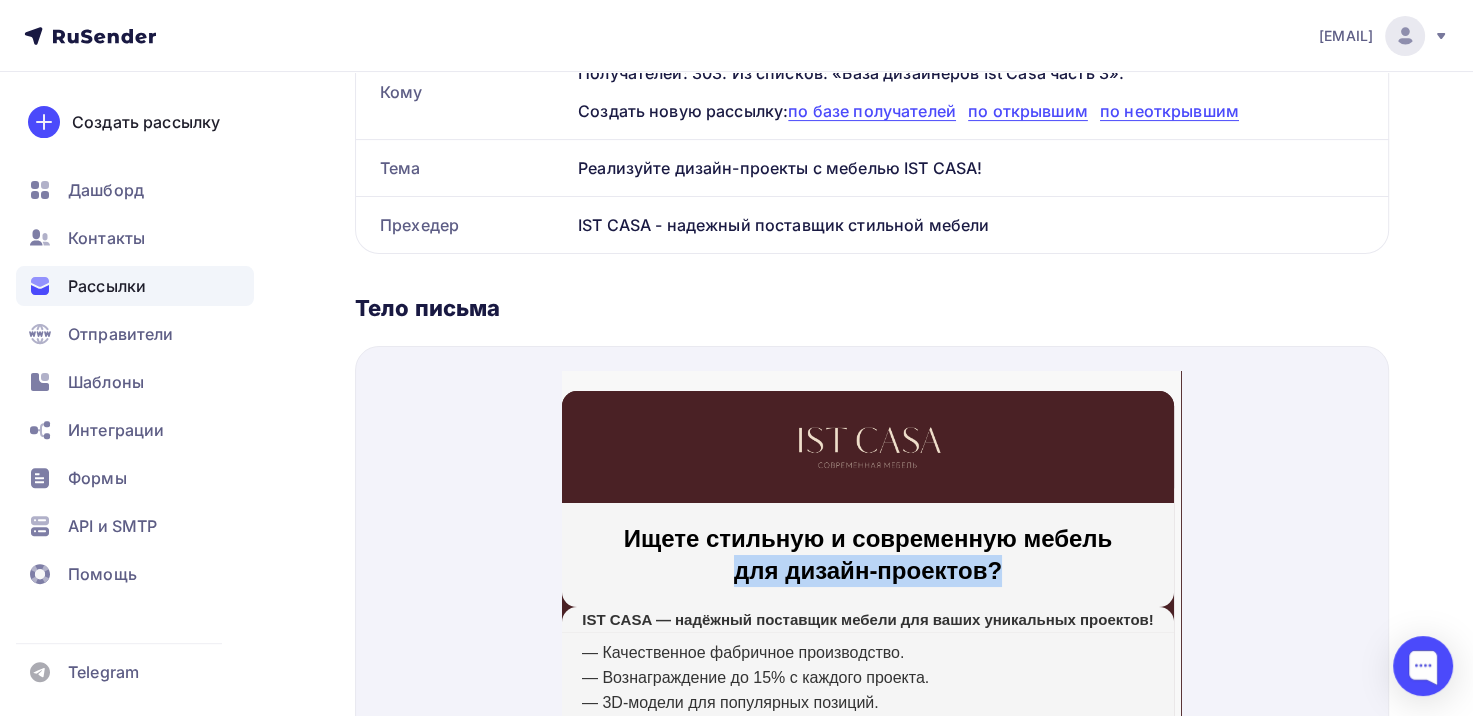 drag, startPoint x: 723, startPoint y: 545, endPoint x: 999, endPoint y: 551, distance: 276.06522 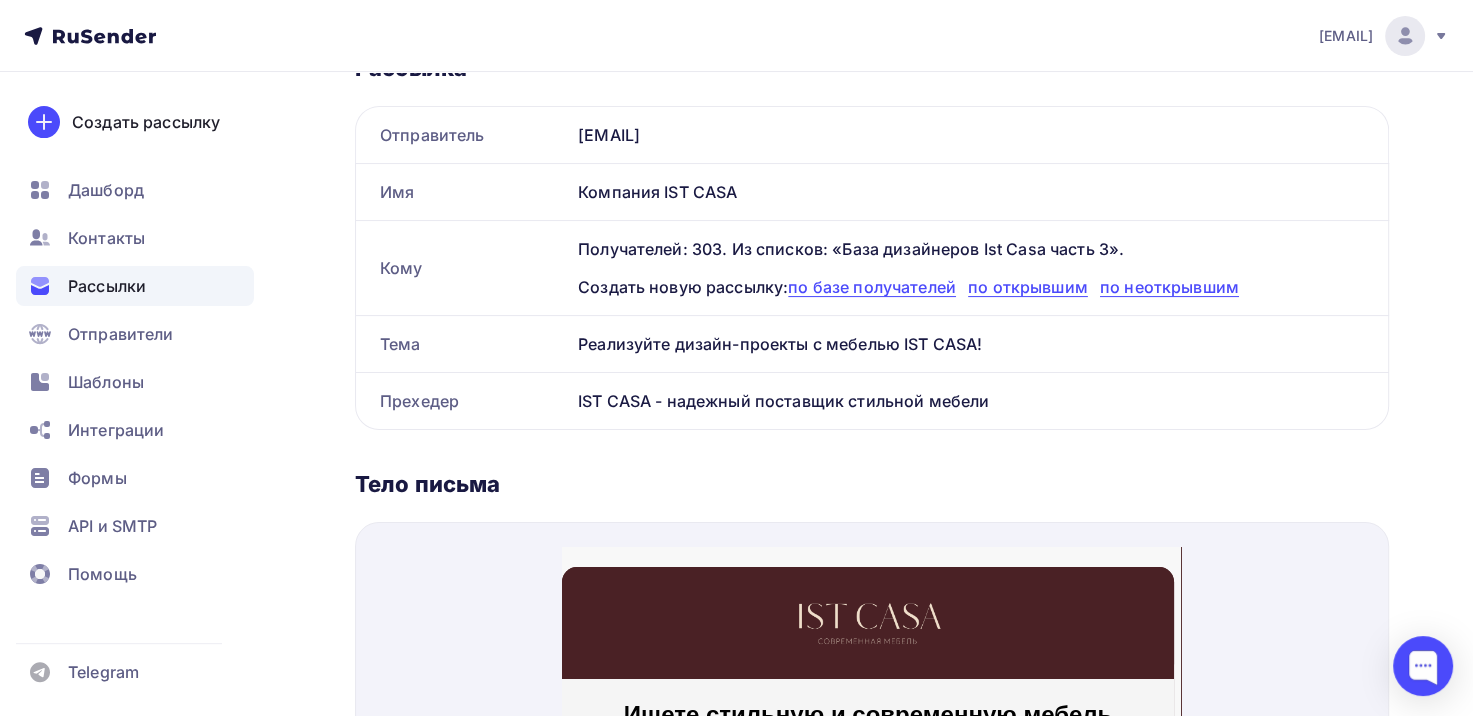 scroll, scrollTop: 200, scrollLeft: 0, axis: vertical 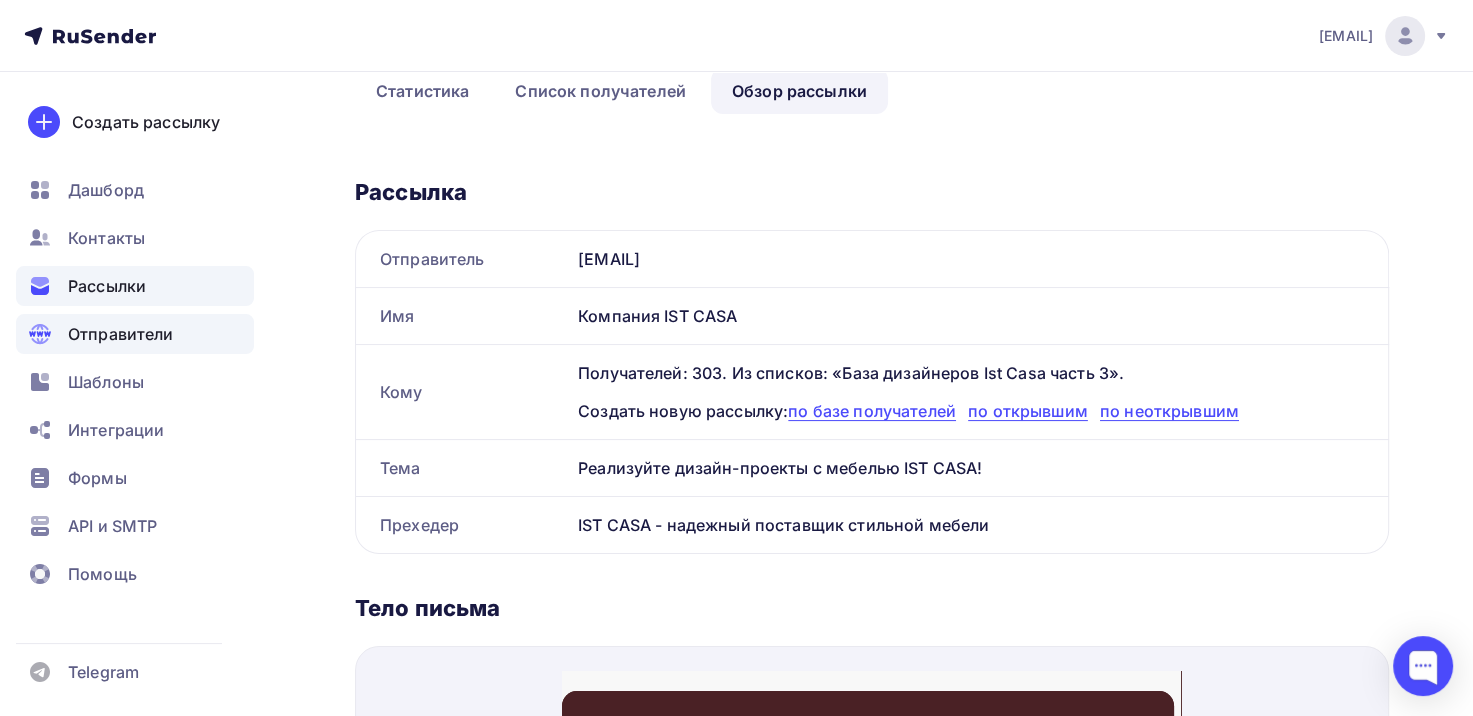 click on "Отправители" at bounding box center [121, 334] 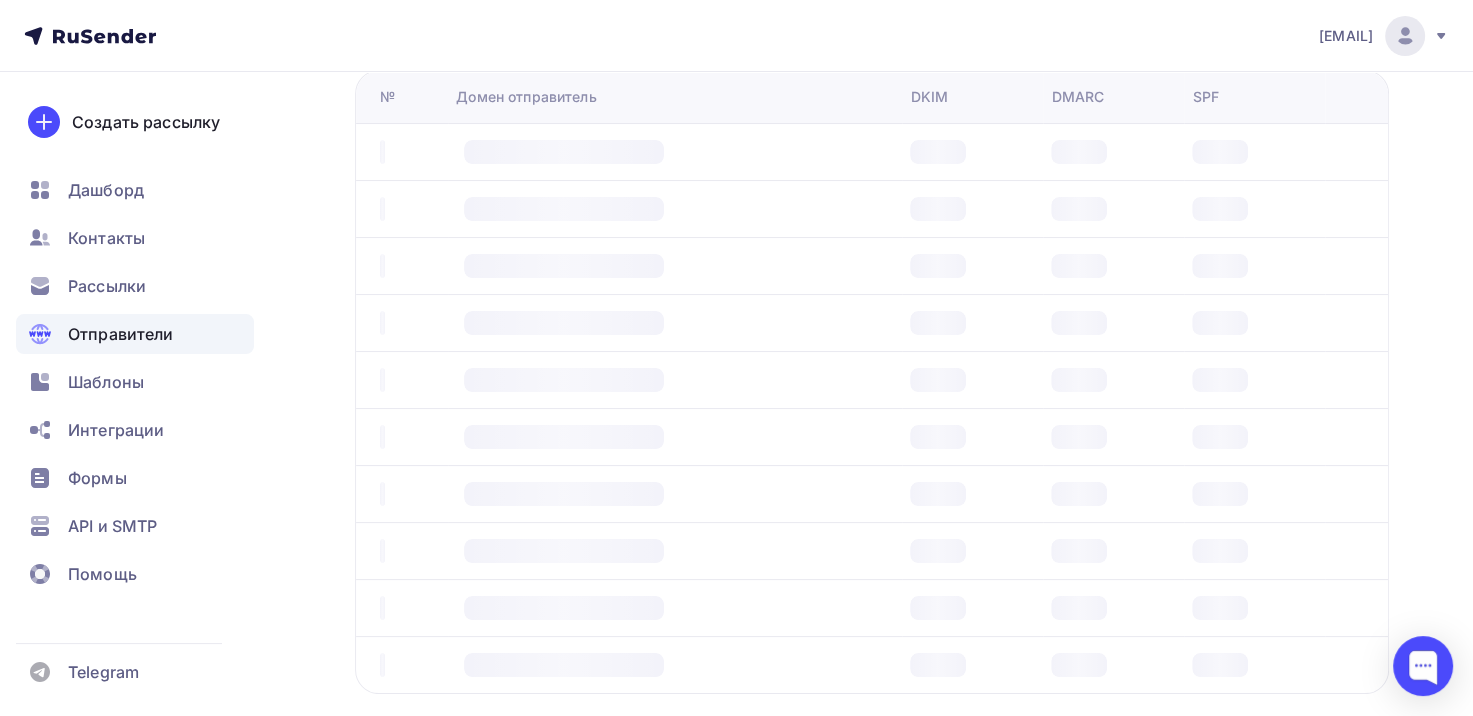 scroll, scrollTop: 0, scrollLeft: 0, axis: both 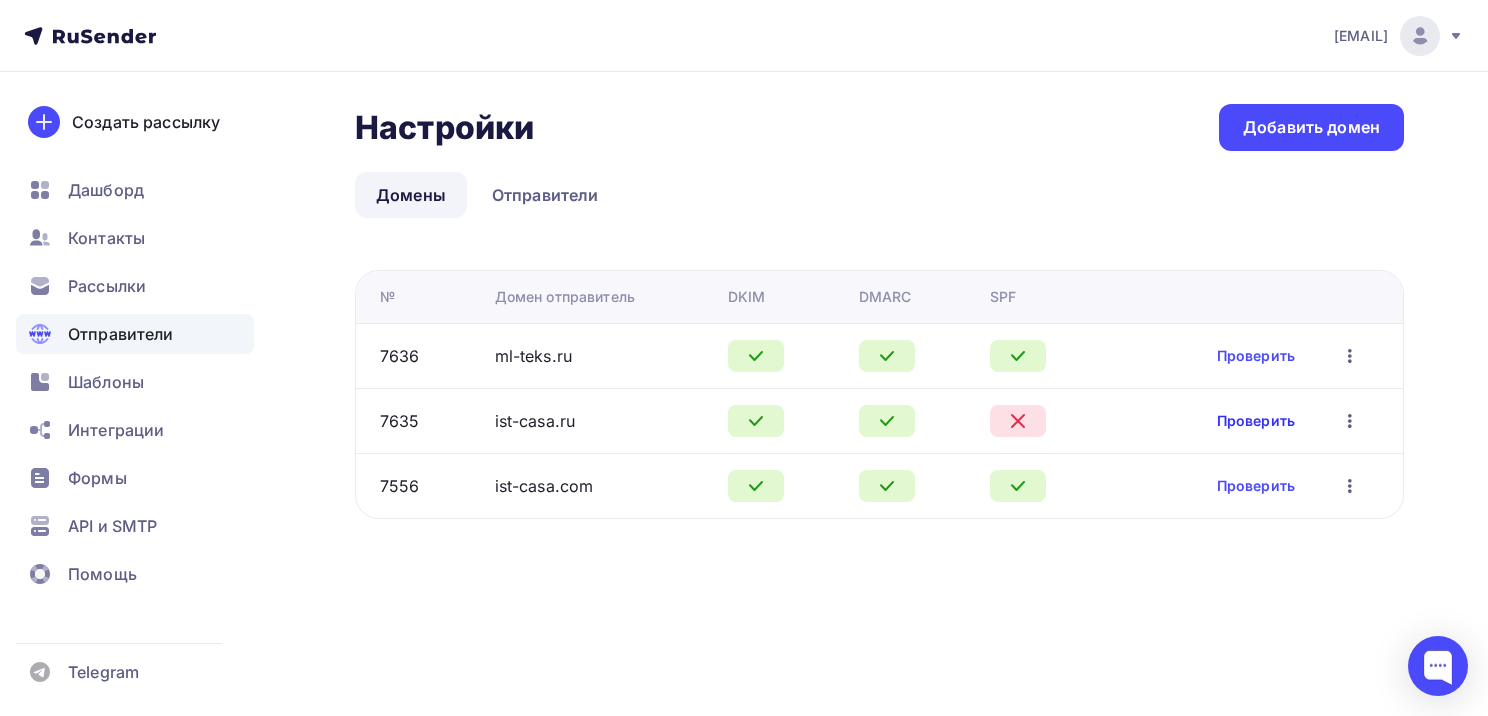 click on "Проверить" at bounding box center (1256, 421) 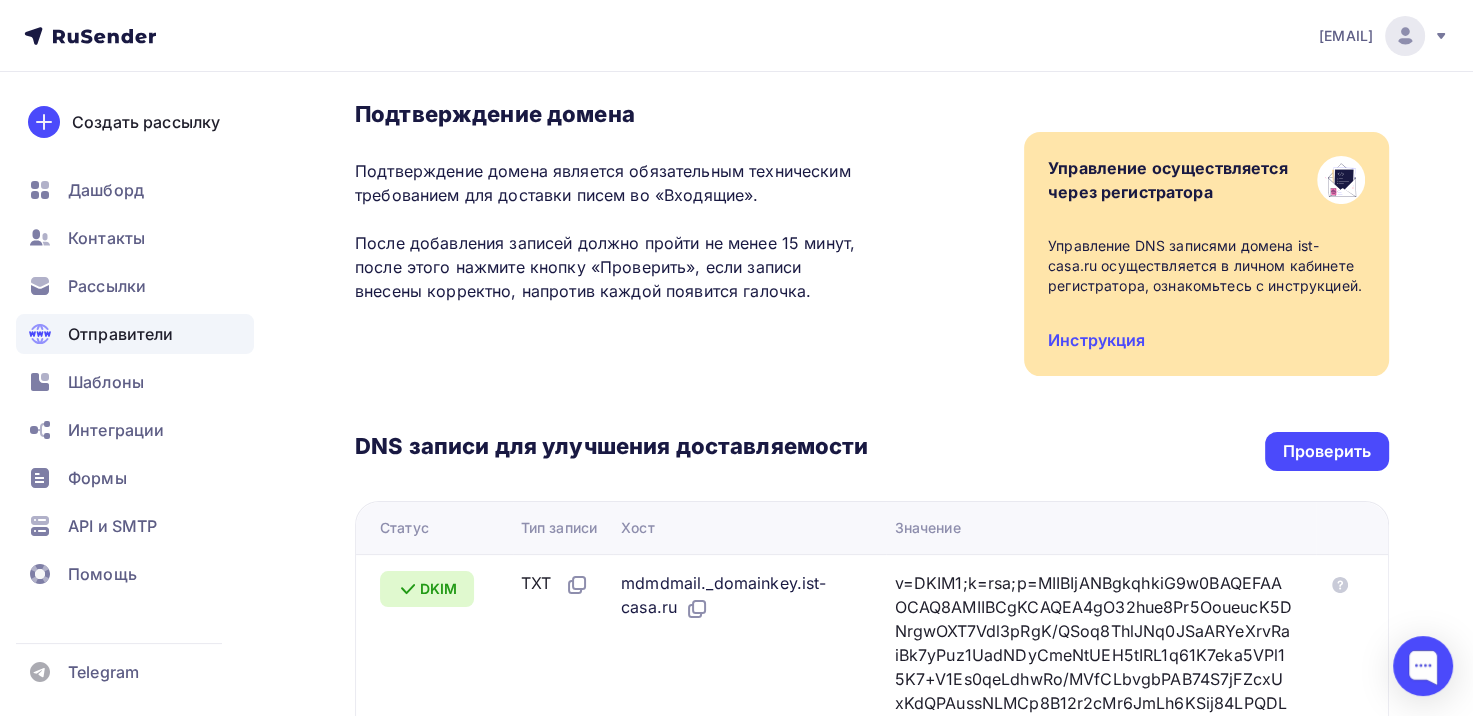 scroll, scrollTop: 300, scrollLeft: 0, axis: vertical 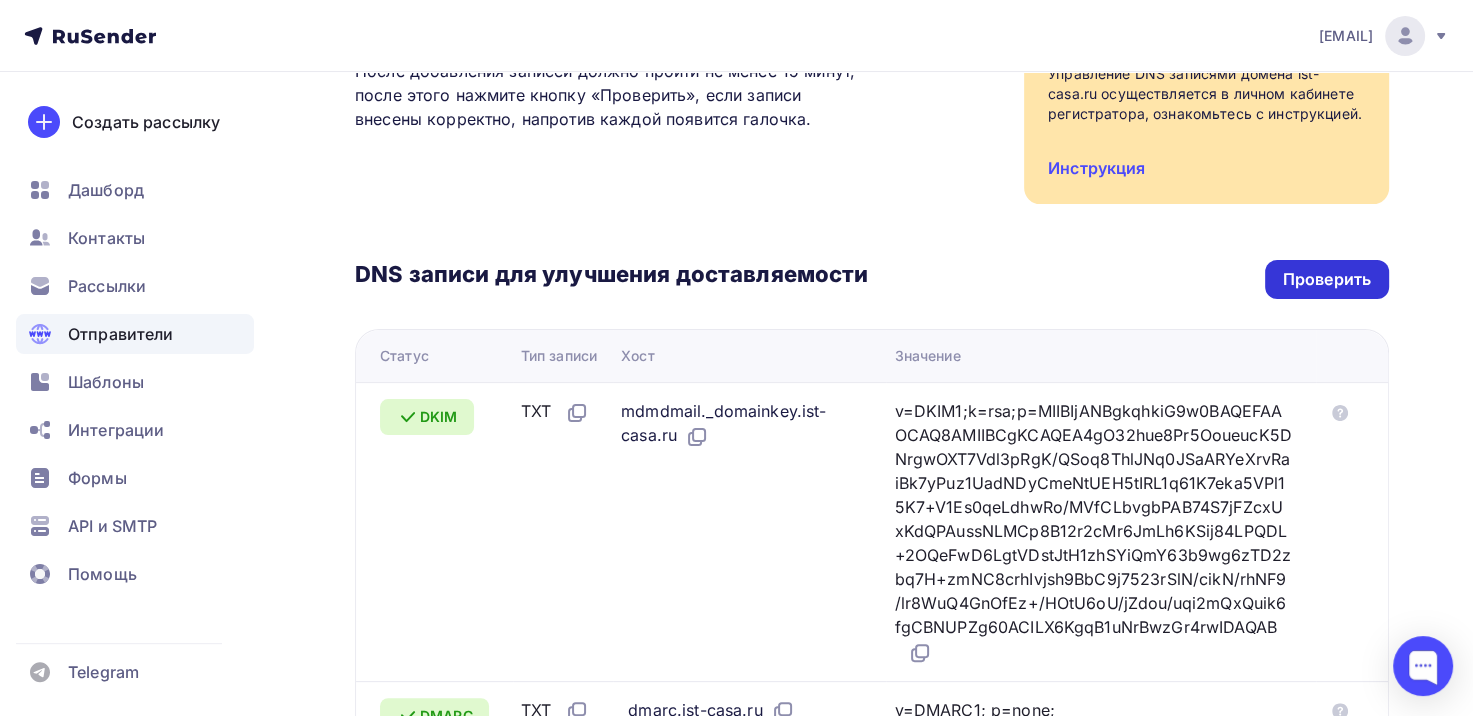 click on "Проверить" at bounding box center (1327, 279) 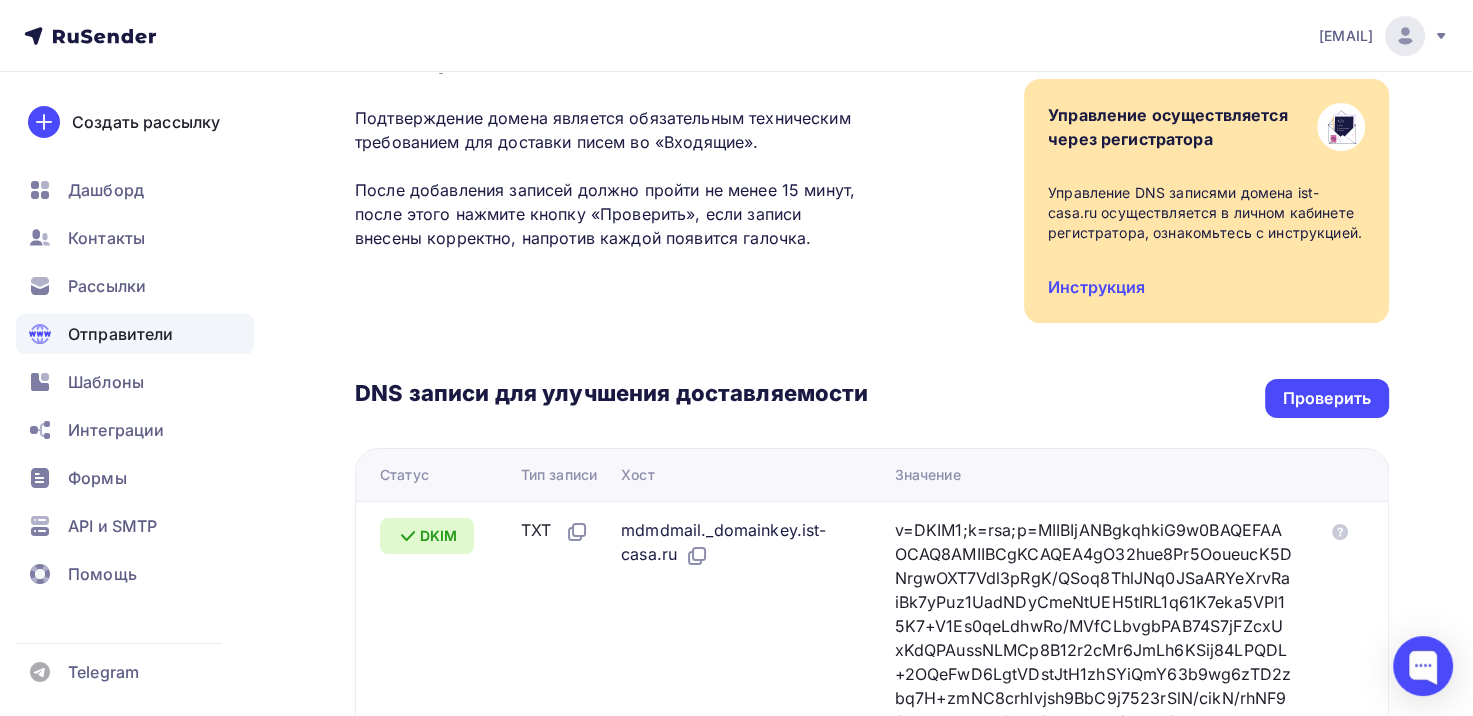 scroll, scrollTop: 200, scrollLeft: 0, axis: vertical 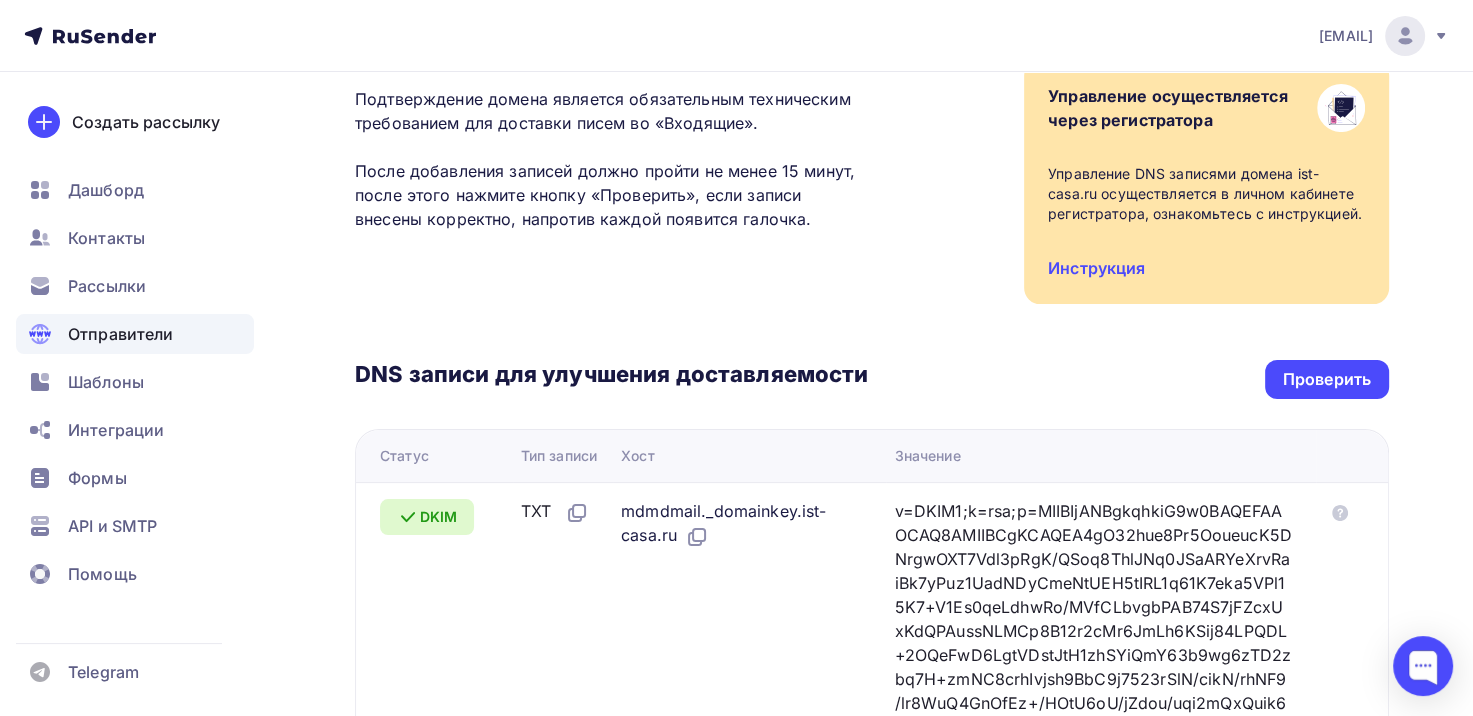 click 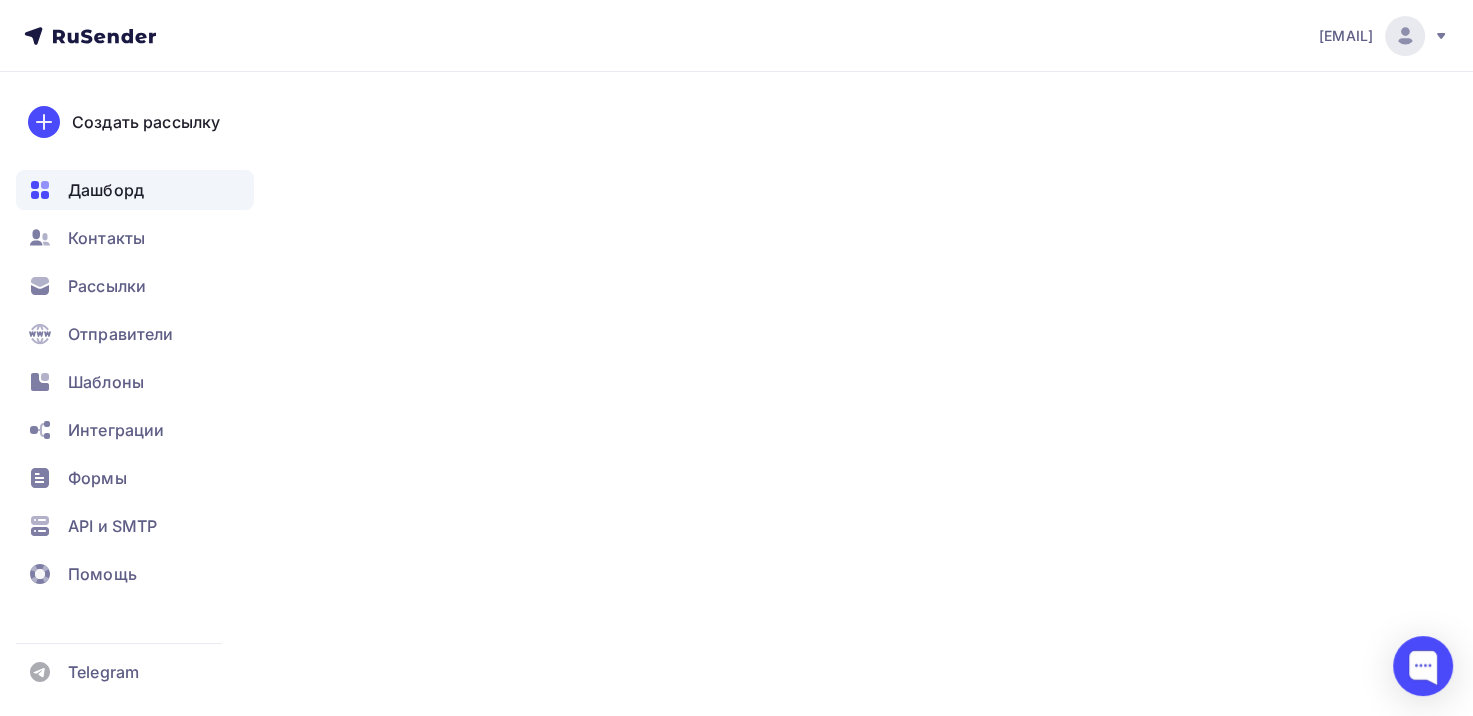scroll, scrollTop: 0, scrollLeft: 0, axis: both 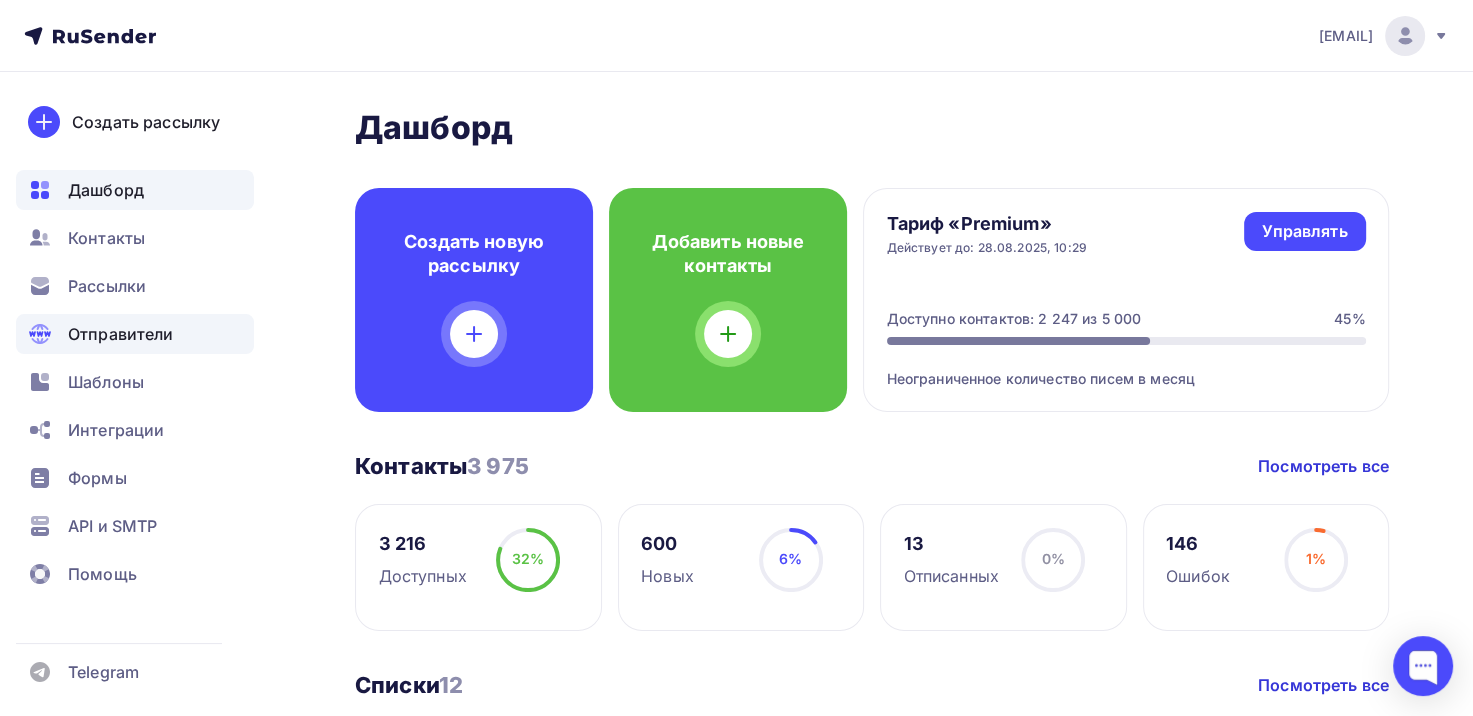 click on "Отправители" at bounding box center [135, 334] 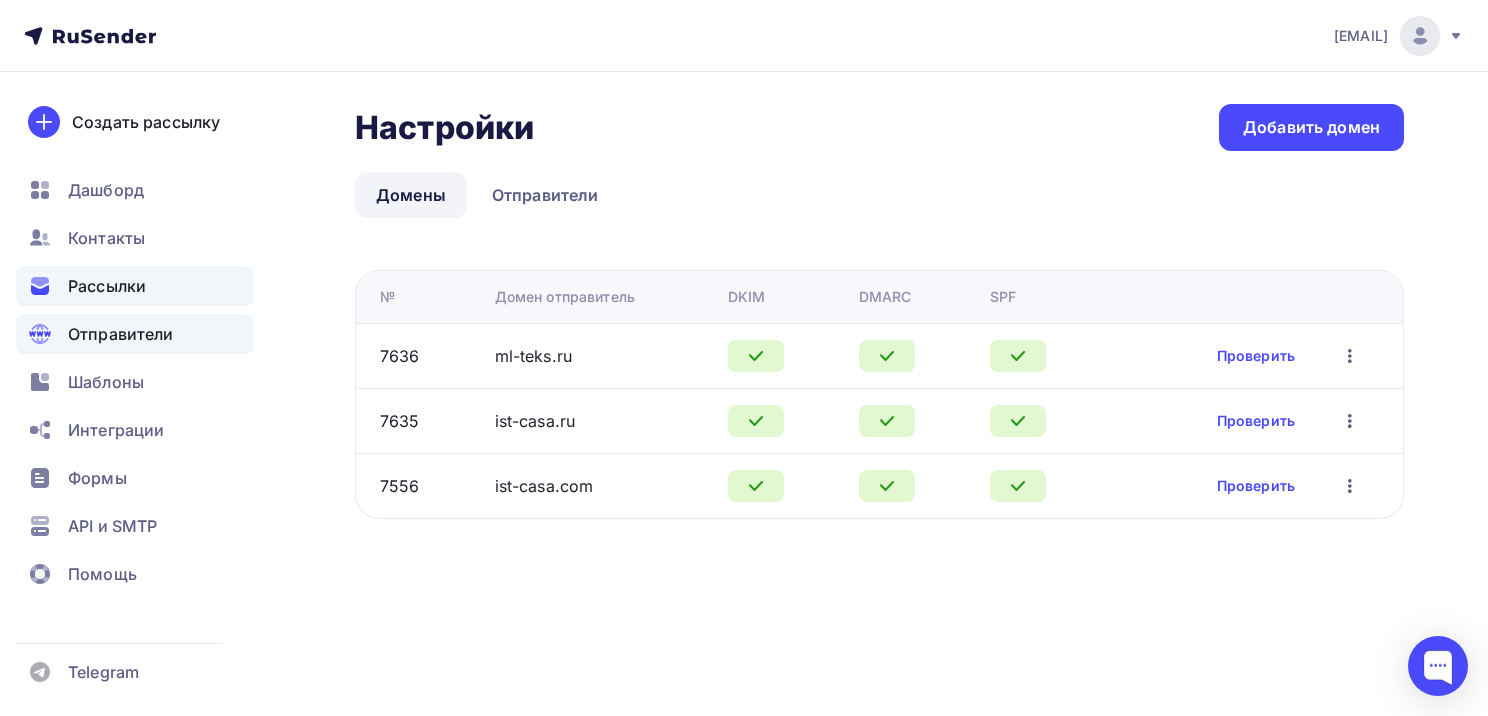 click on "Рассылки" at bounding box center [107, 286] 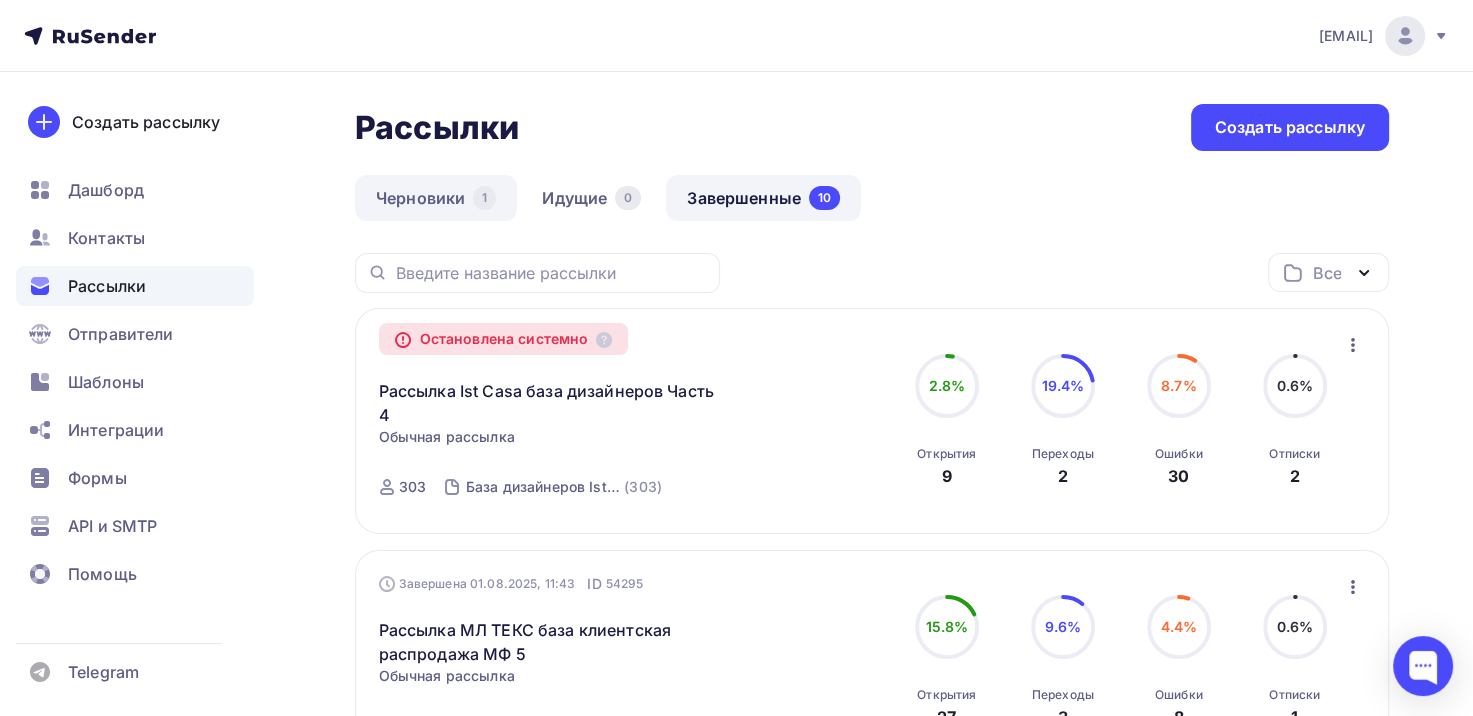click on "Черновики
1" at bounding box center [436, 198] 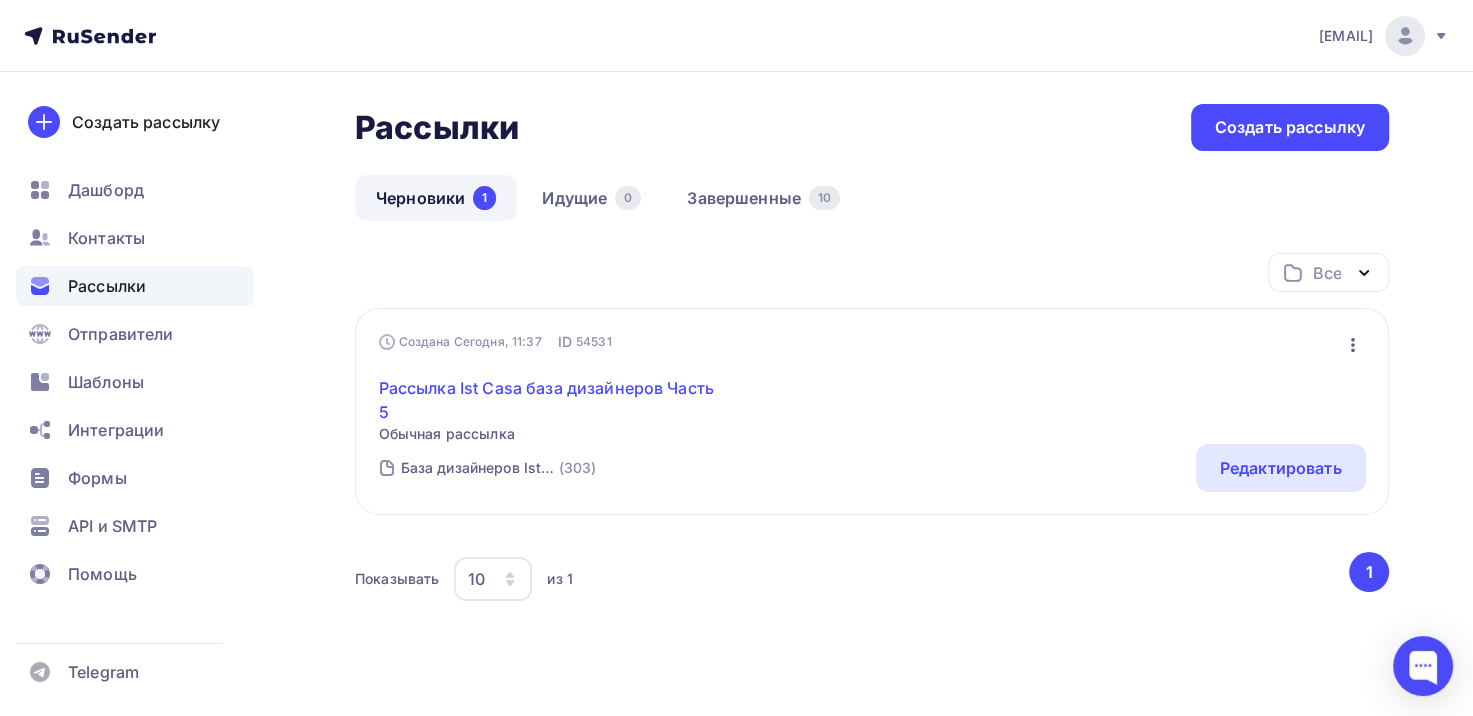 click on "Рассылка Ist Casa база дизайнеров Часть 5" at bounding box center (550, 400) 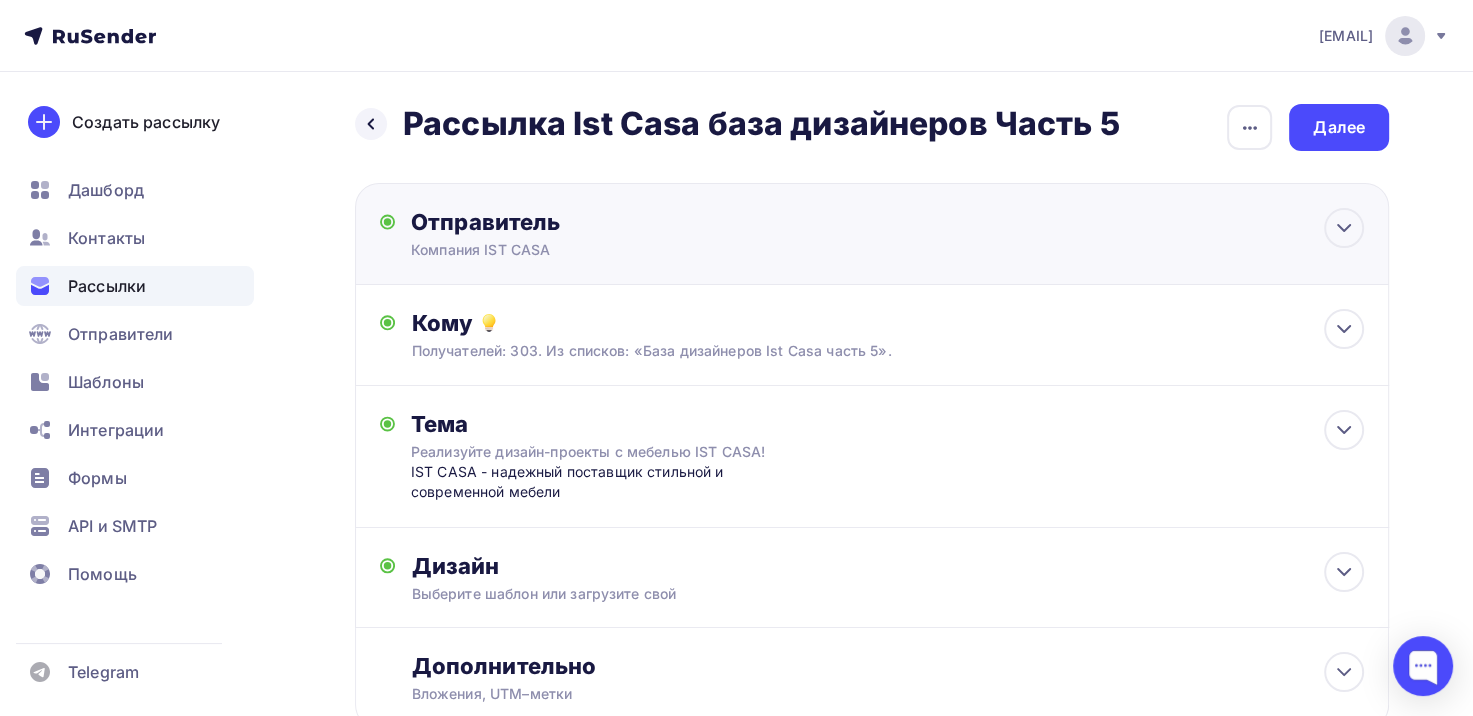 click on "Компания IST CASA" at bounding box center (606, 250) 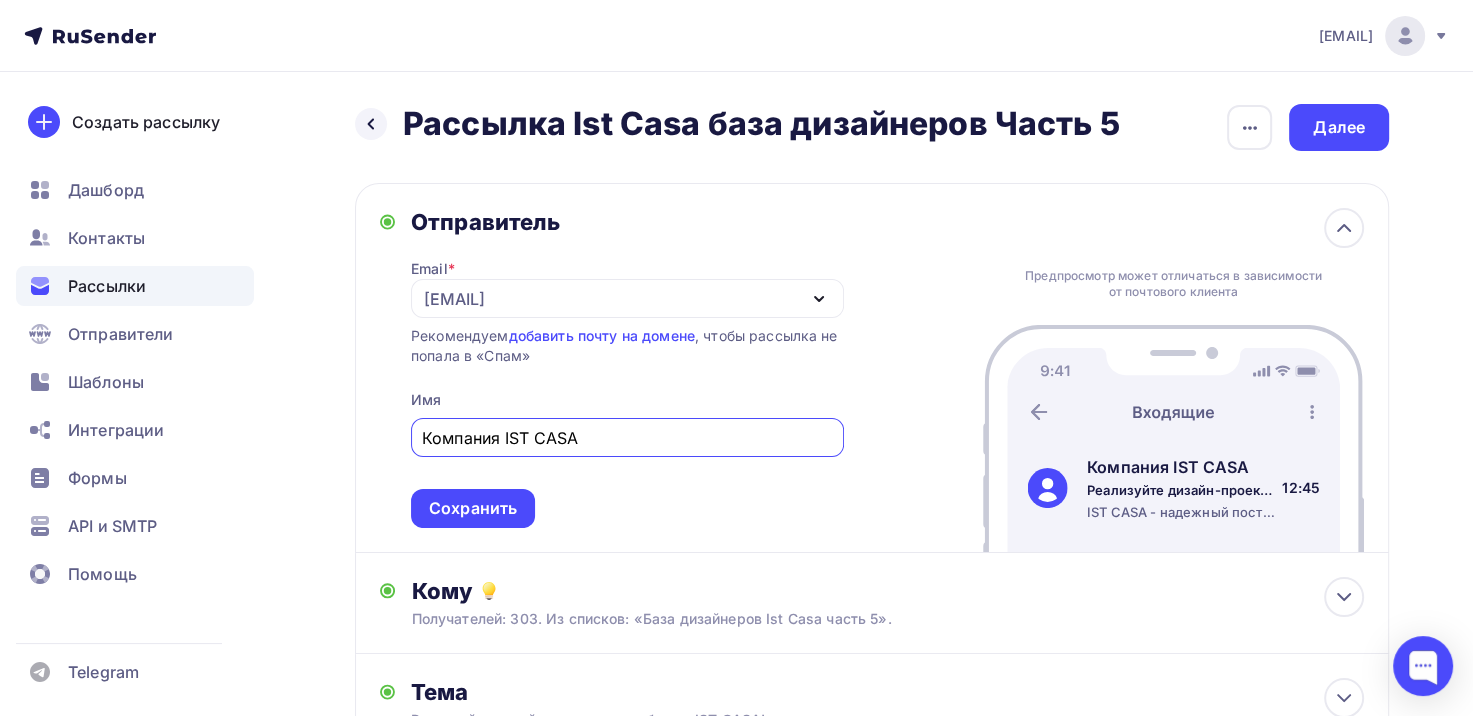 scroll, scrollTop: 0, scrollLeft: 0, axis: both 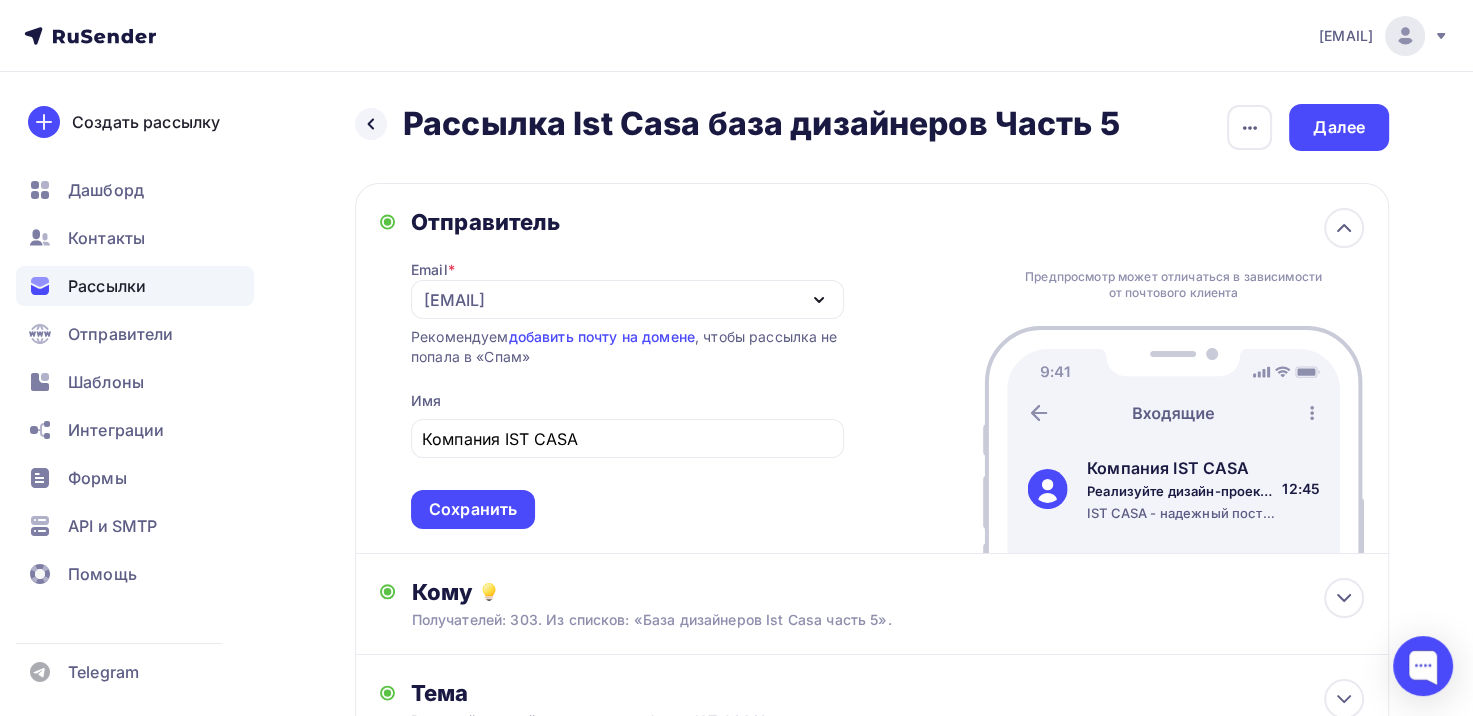 click on "Email  *
partner@ist-casa.ru
sale@ist-casa.ru           partner@ist-casa.ru           sale@ml-teks.ru           order@zapchasti-dlya-faw.ru           info@greenleadgroup.ru               Добавить отправителя
Рекомендуем  добавить почту на домене , чтобы рассылка не попала в «Спам»
Имя     Компания IST CASA             Сохранить" at bounding box center (627, 382) 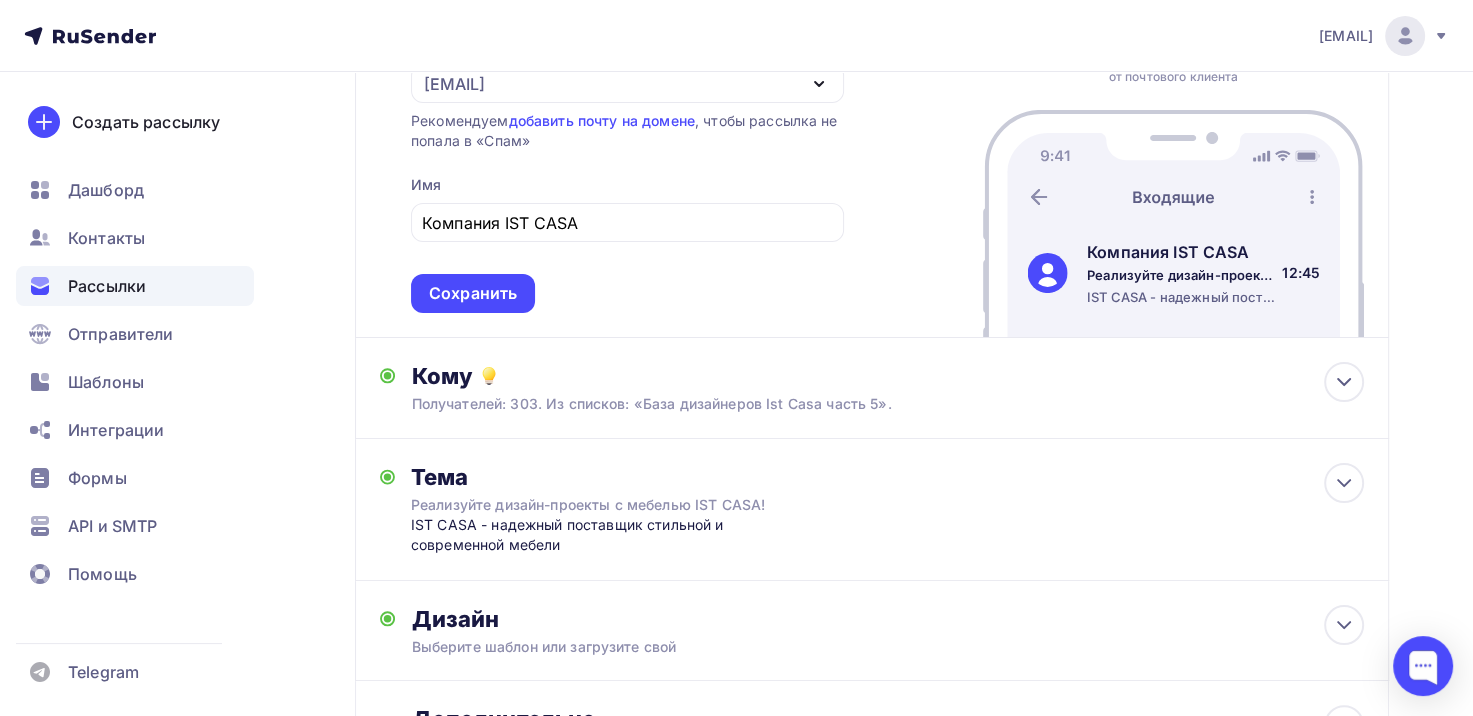 scroll, scrollTop: 0, scrollLeft: 0, axis: both 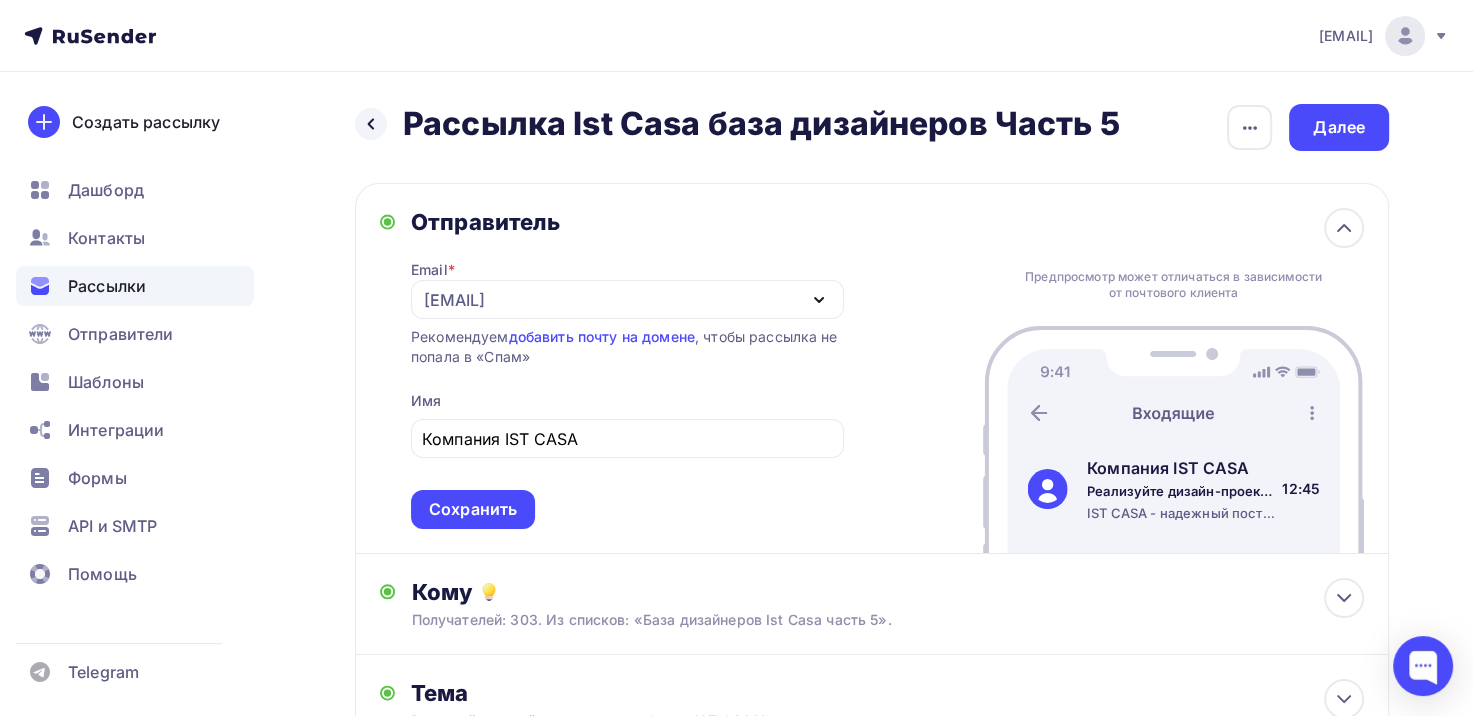 click on "partner@ist-casa.ru" at bounding box center (627, 299) 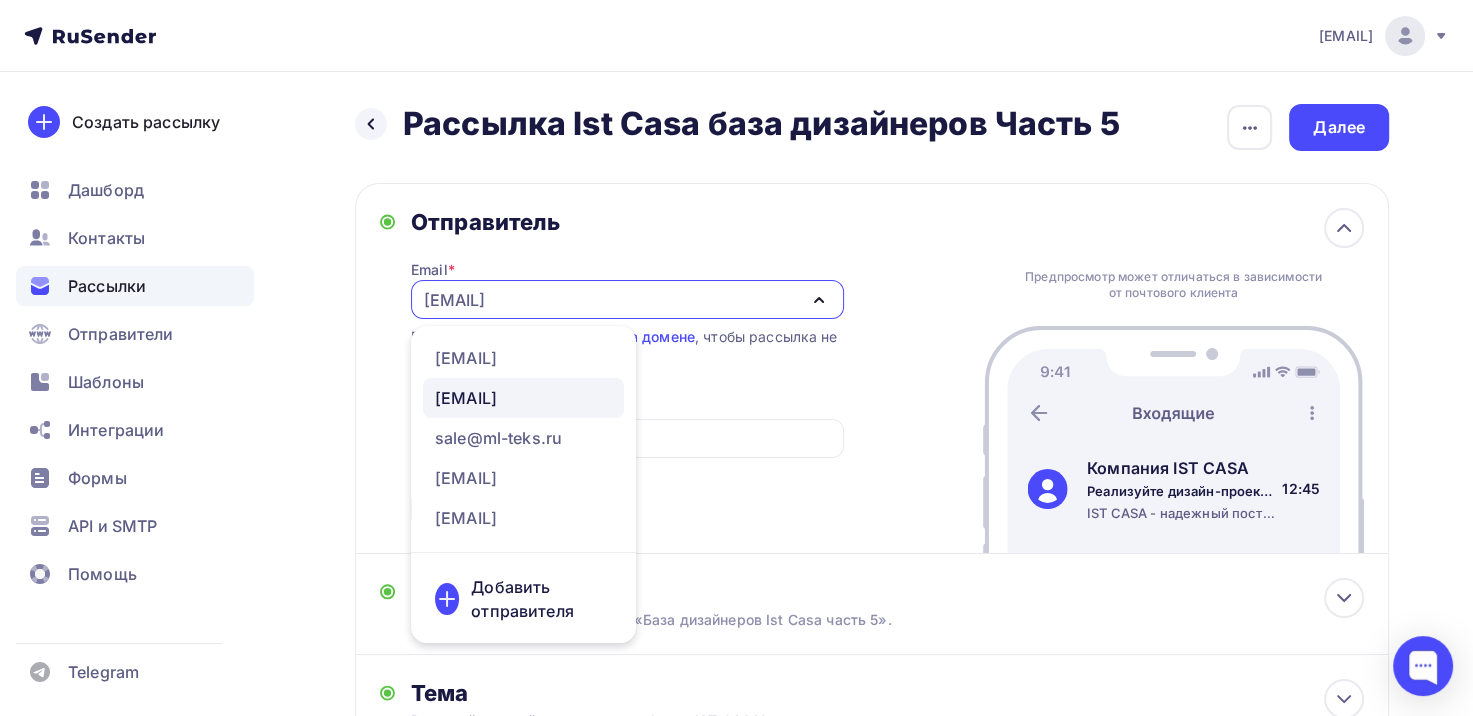 click on "Отправитель" at bounding box center (627, 222) 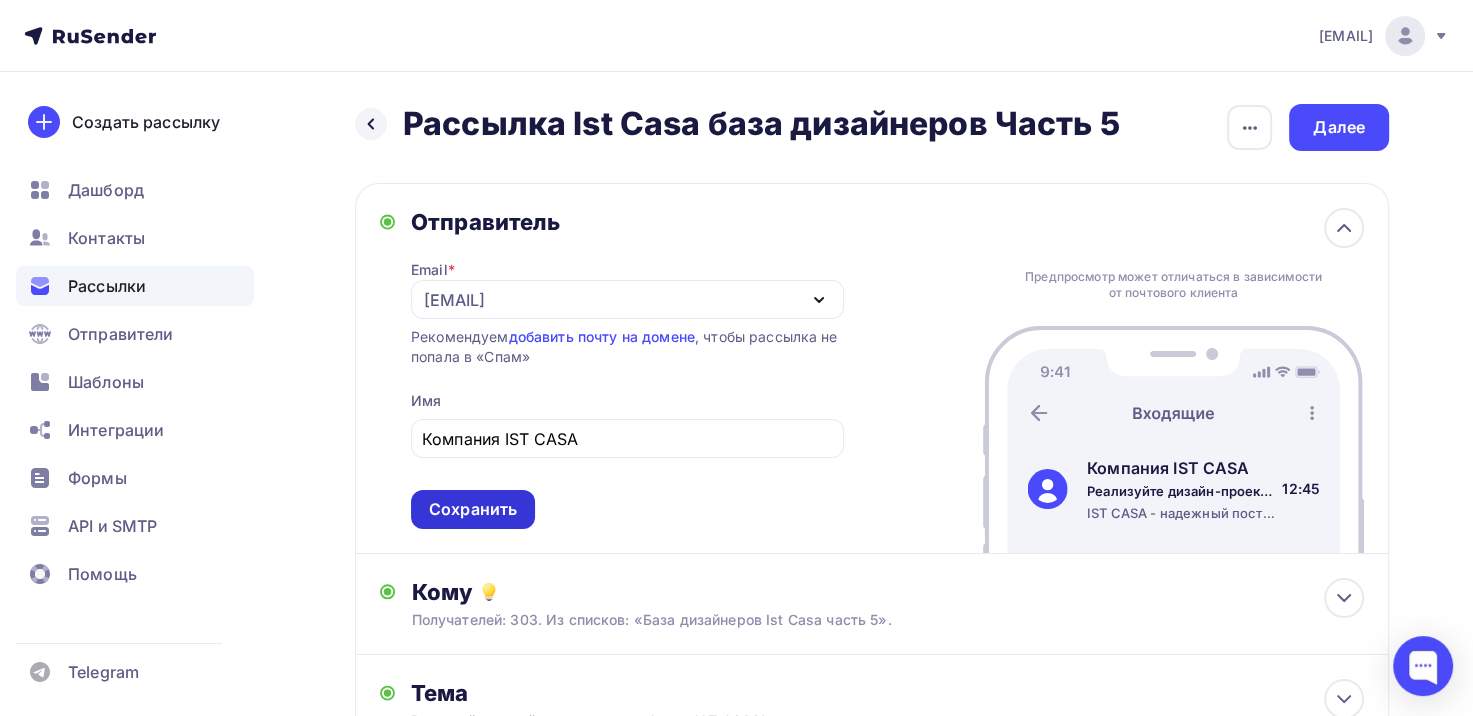 click on "Сохранить" at bounding box center (473, 509) 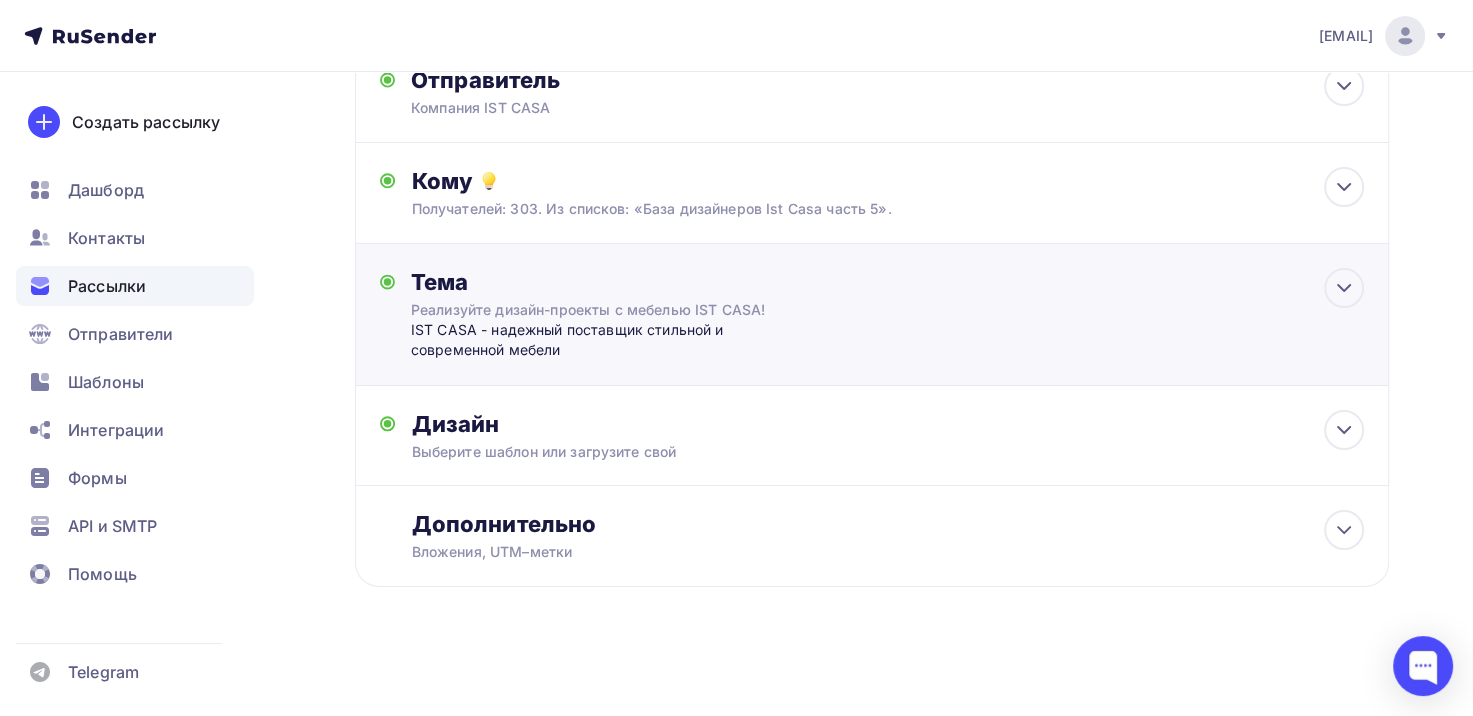 scroll, scrollTop: 160, scrollLeft: 0, axis: vertical 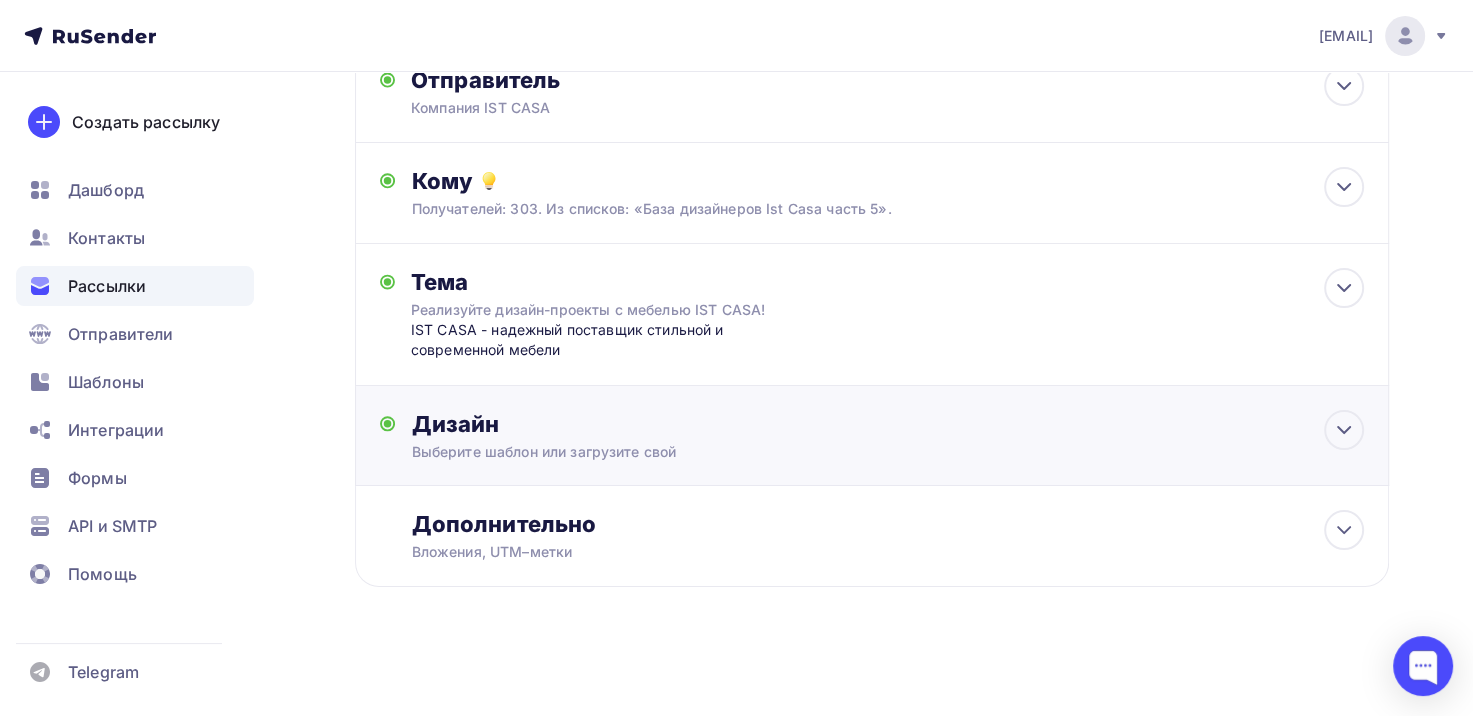 click on "Выберите шаблон или загрузите свой" at bounding box center [839, 452] 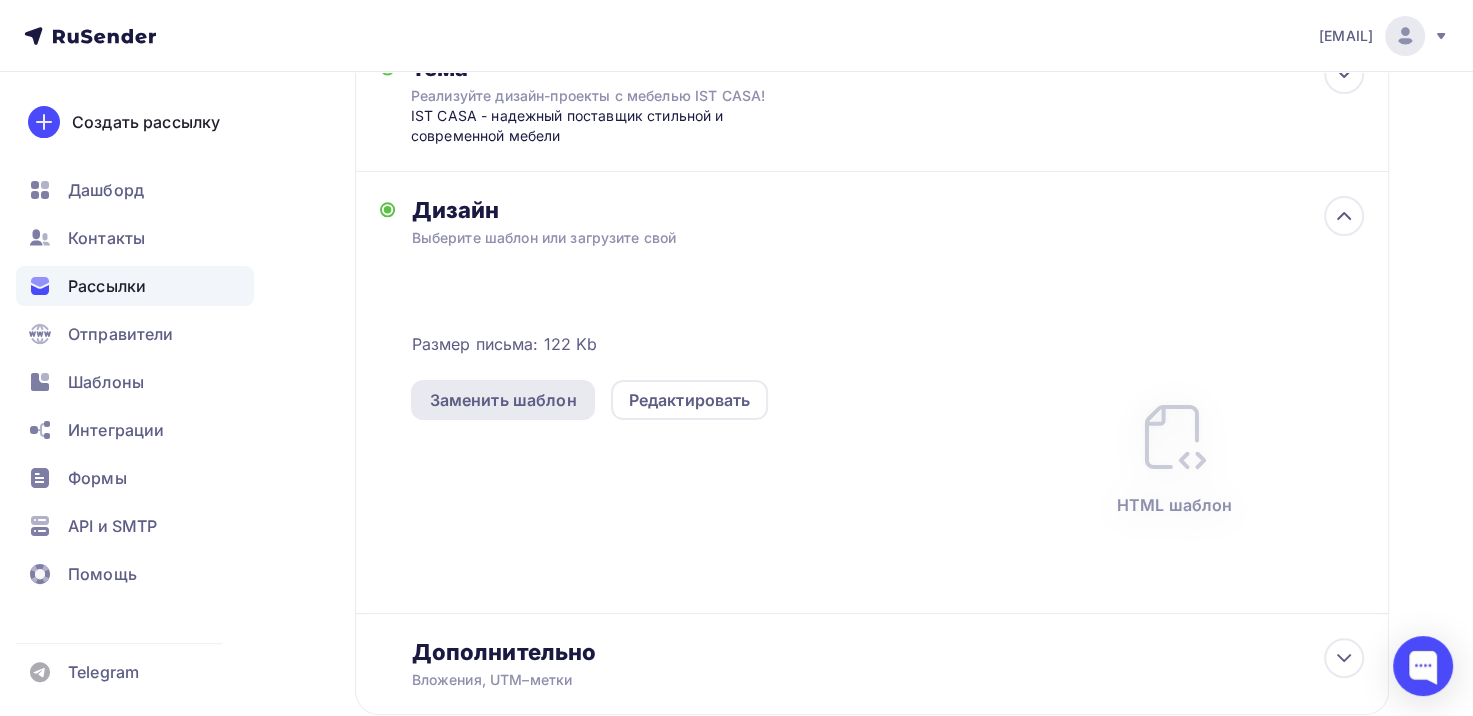 scroll, scrollTop: 360, scrollLeft: 0, axis: vertical 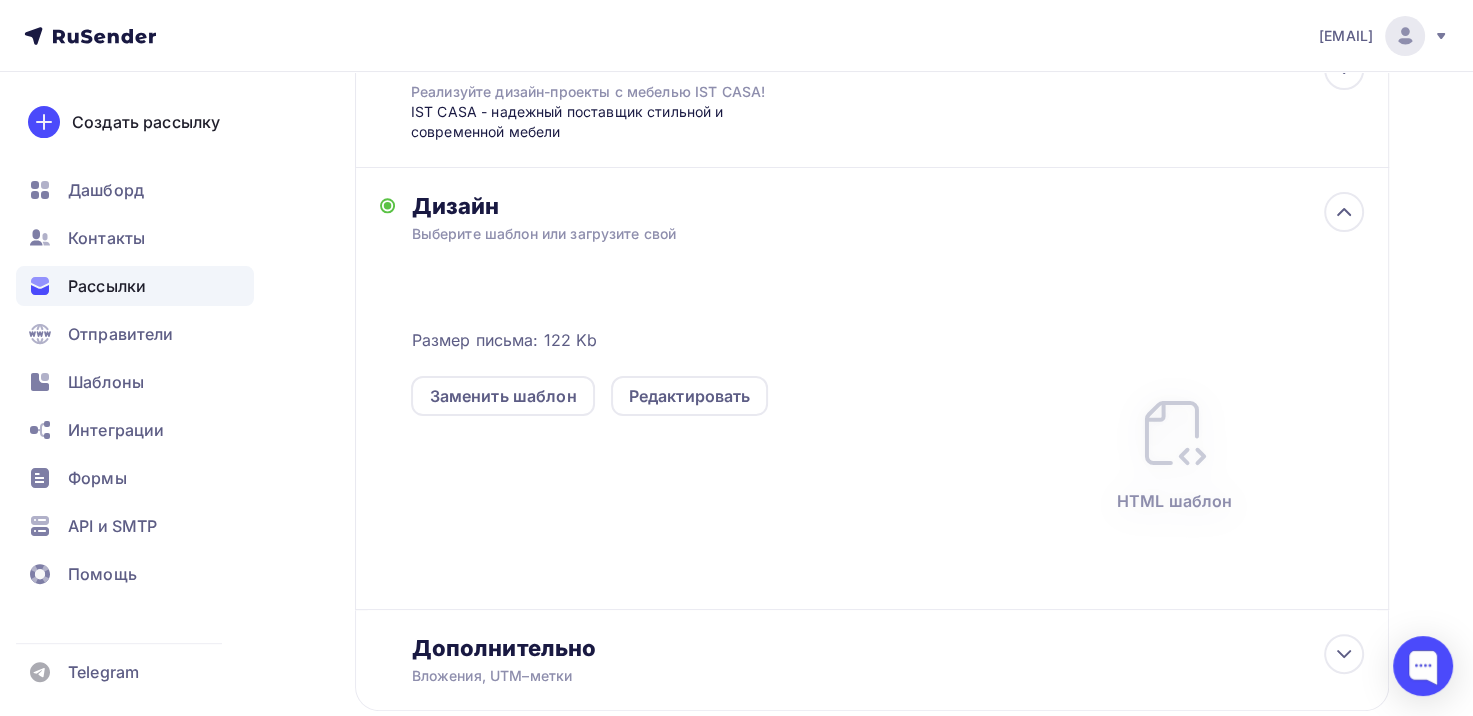 click at bounding box center [1174, 433] 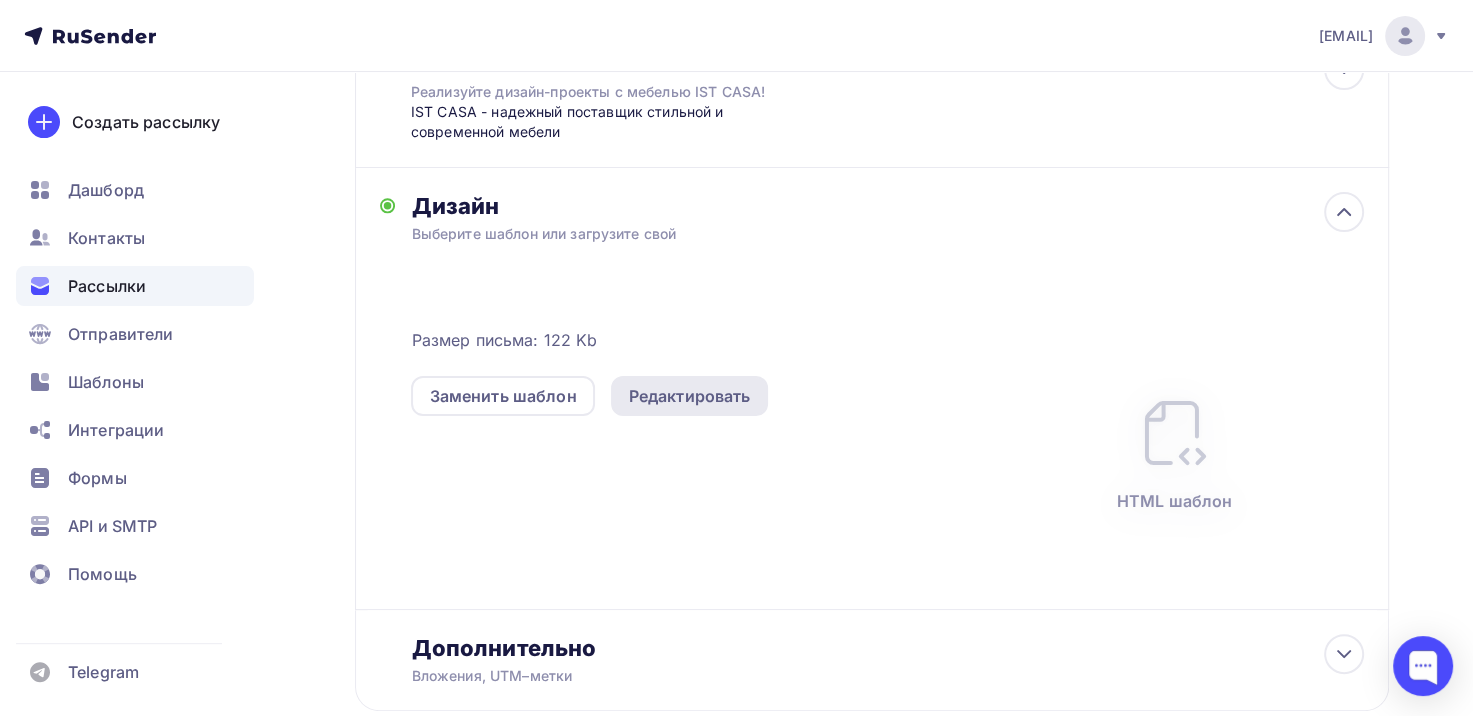 click on "Редактировать" at bounding box center (690, 396) 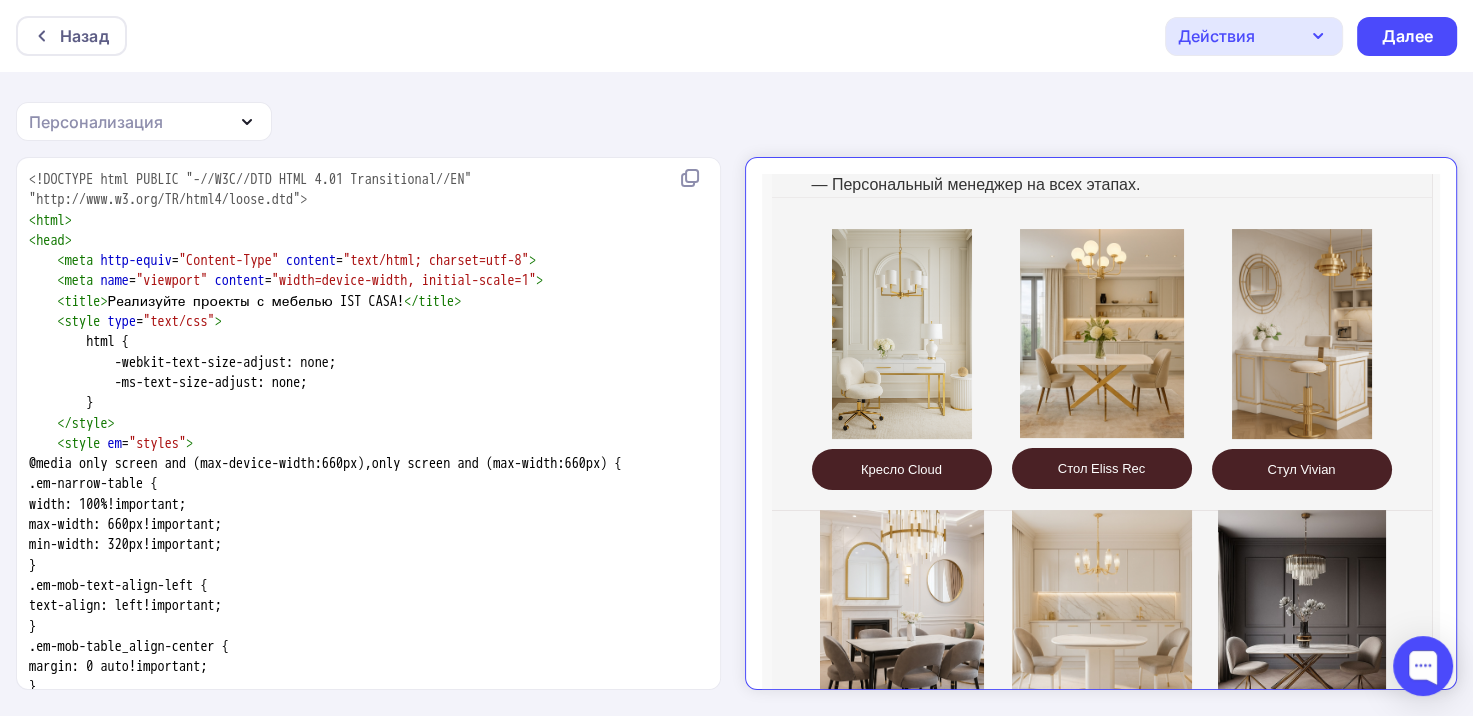 scroll, scrollTop: 376, scrollLeft: 0, axis: vertical 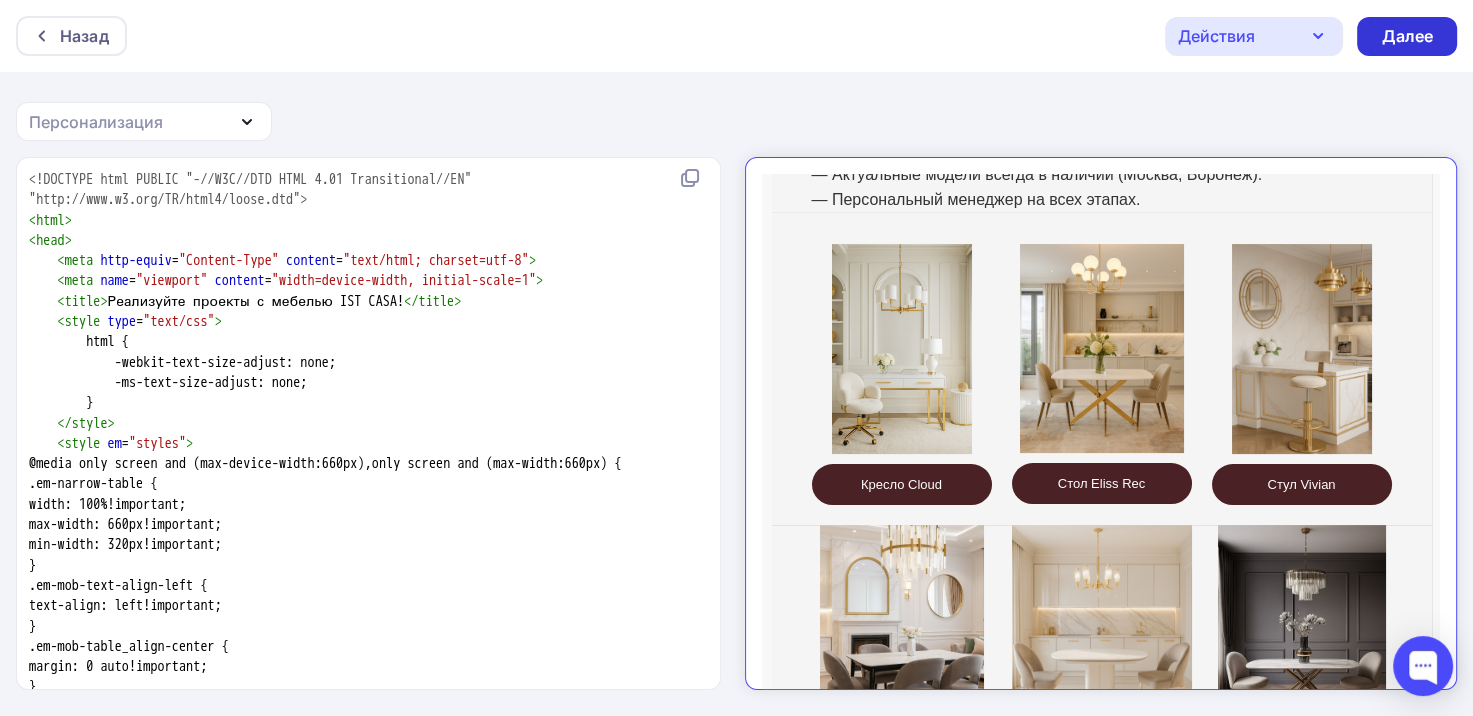 click on "Далее" at bounding box center [1407, 36] 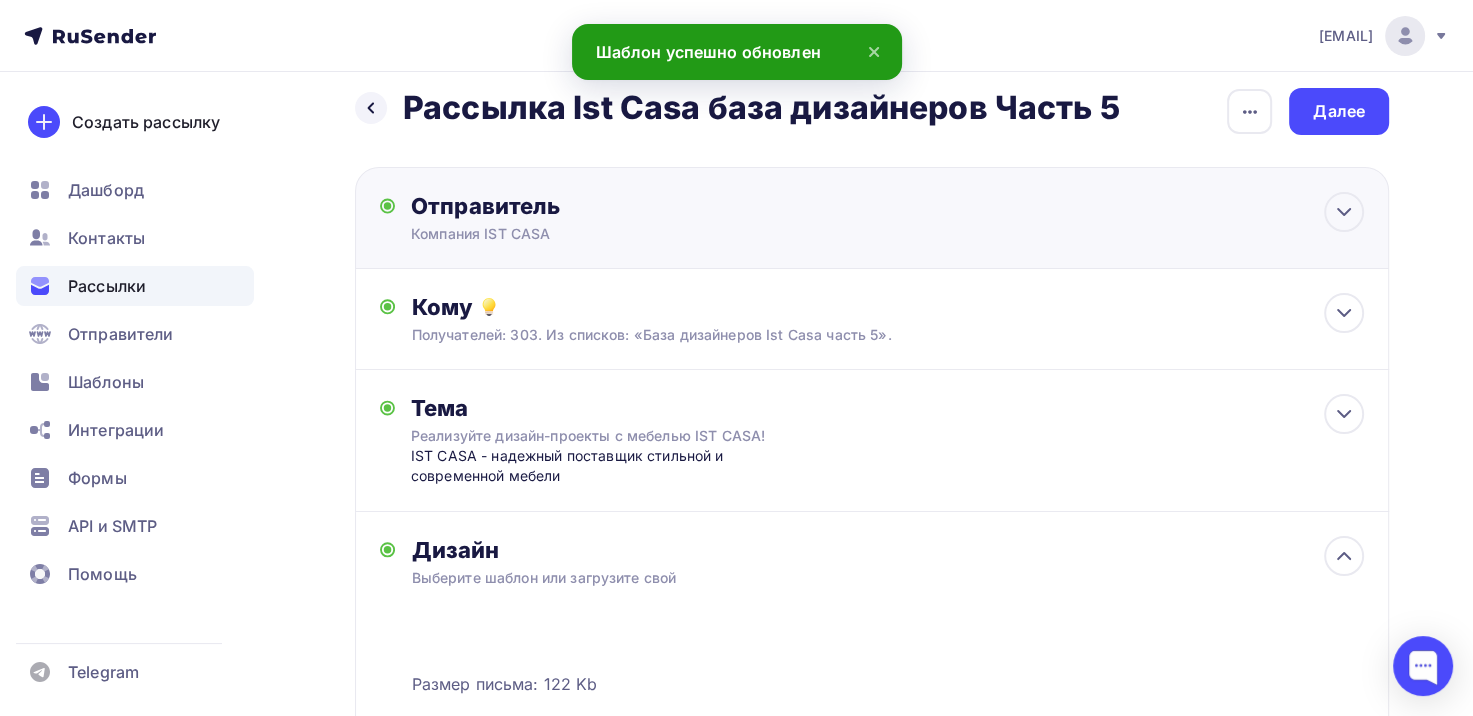 scroll, scrollTop: 0, scrollLeft: 0, axis: both 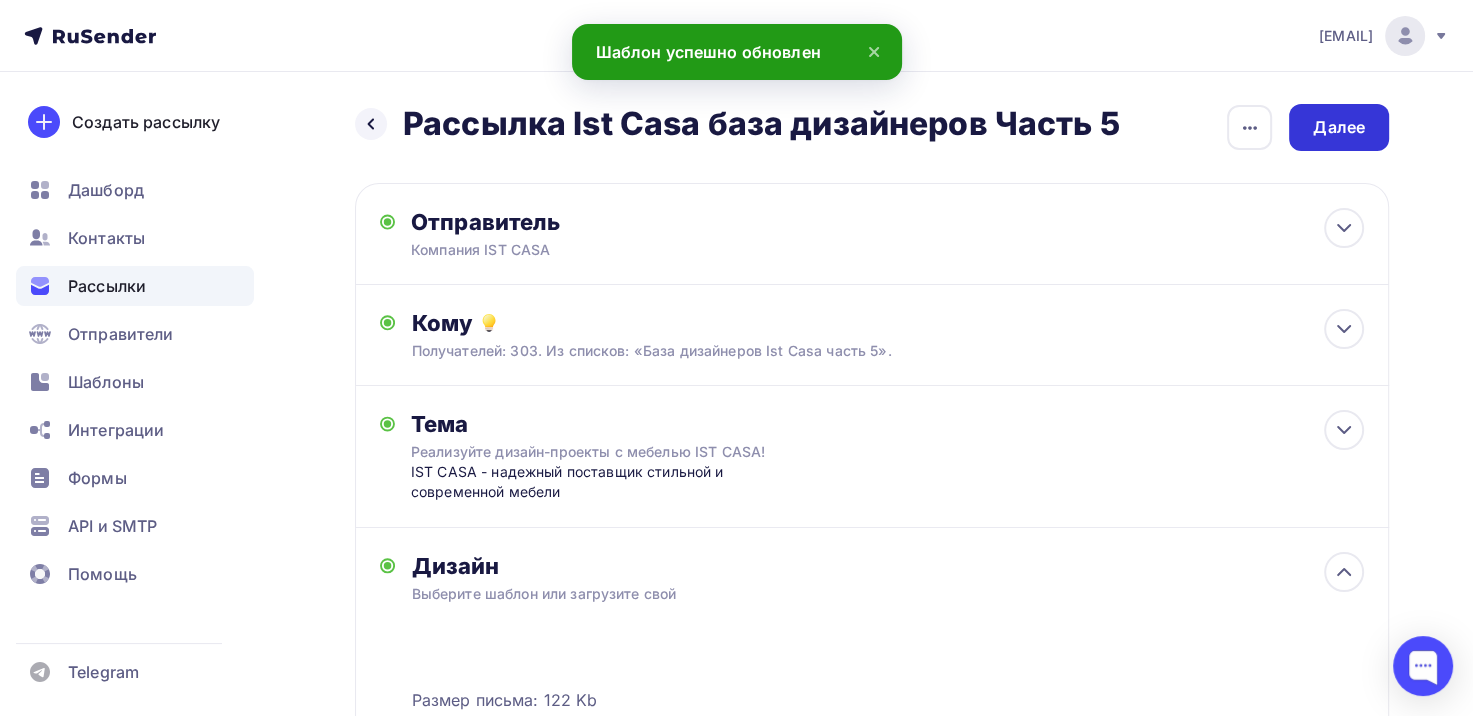 click on "Далее" at bounding box center [1339, 127] 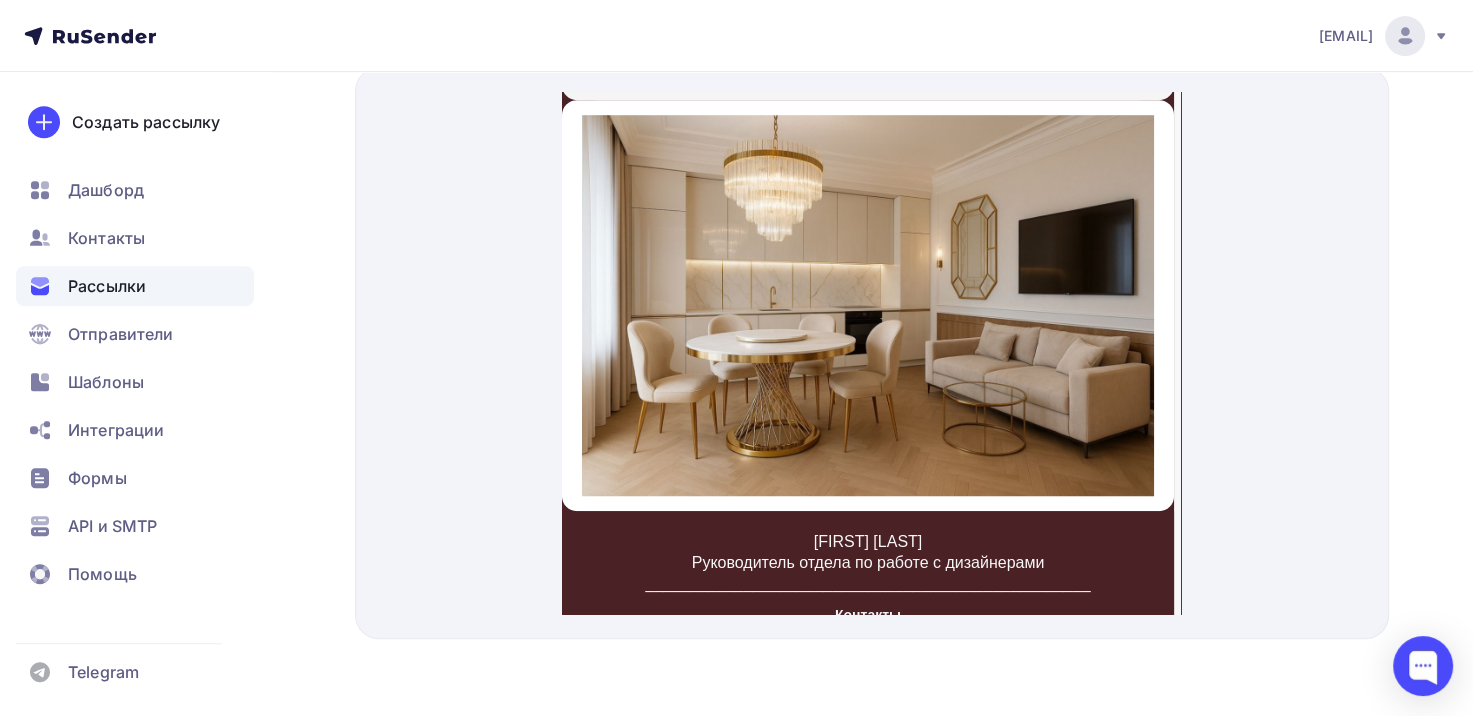scroll, scrollTop: 1726, scrollLeft: 0, axis: vertical 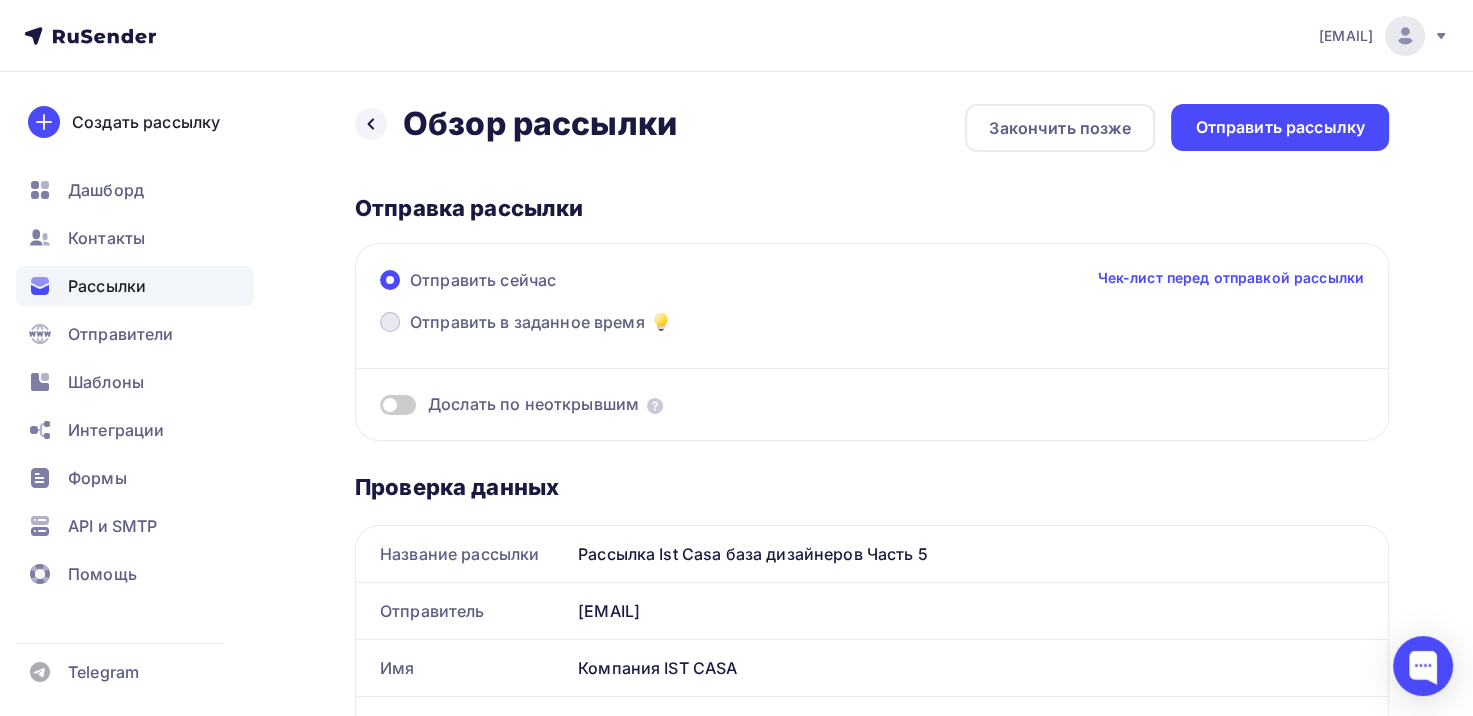 click at bounding box center [390, 322] 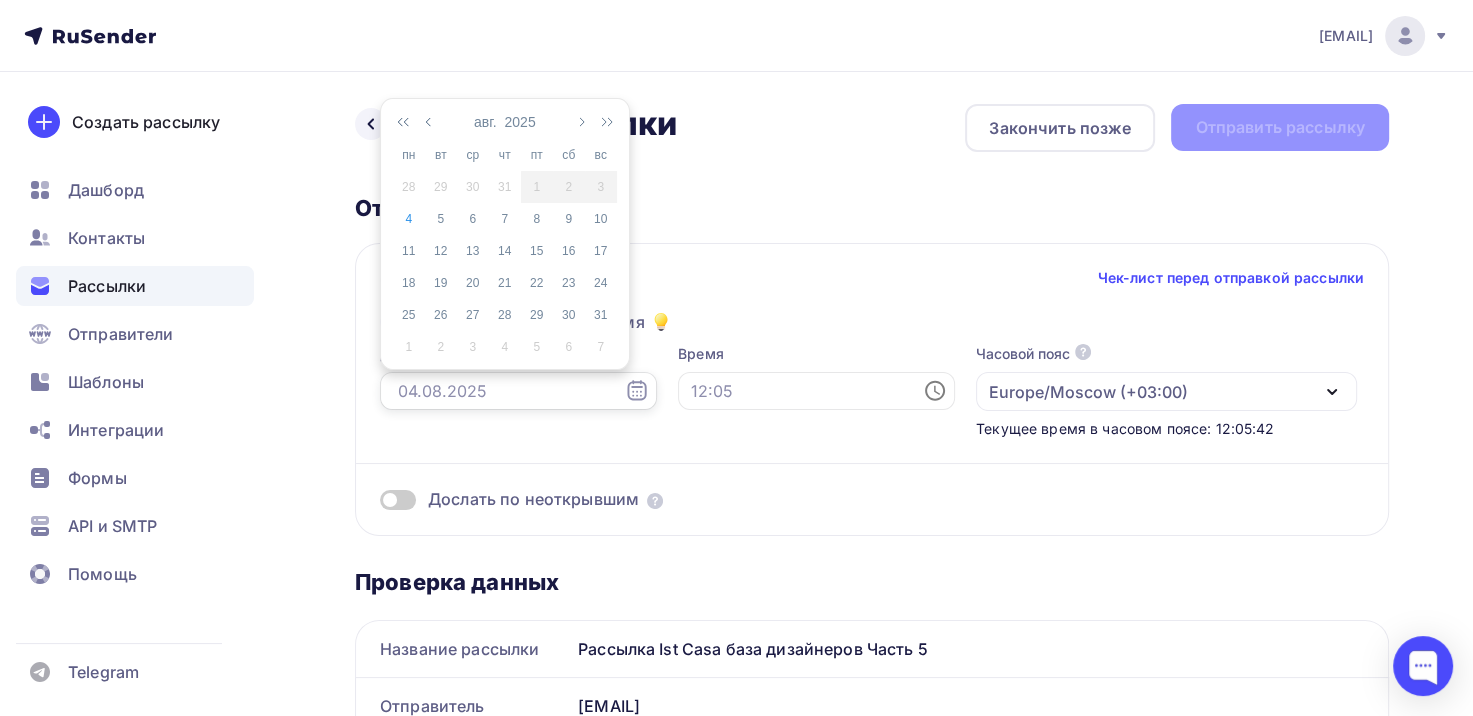 click at bounding box center [518, 391] 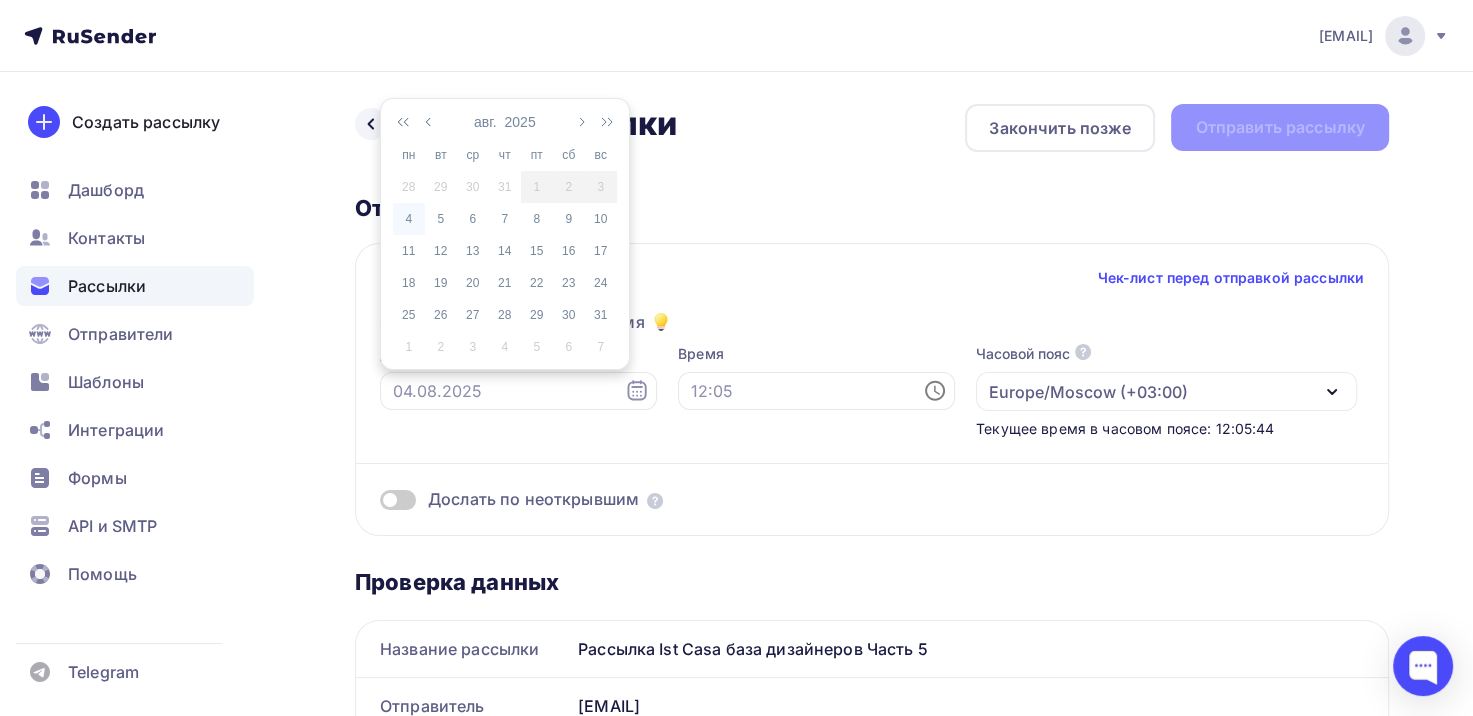 click on "4" at bounding box center [409, 219] 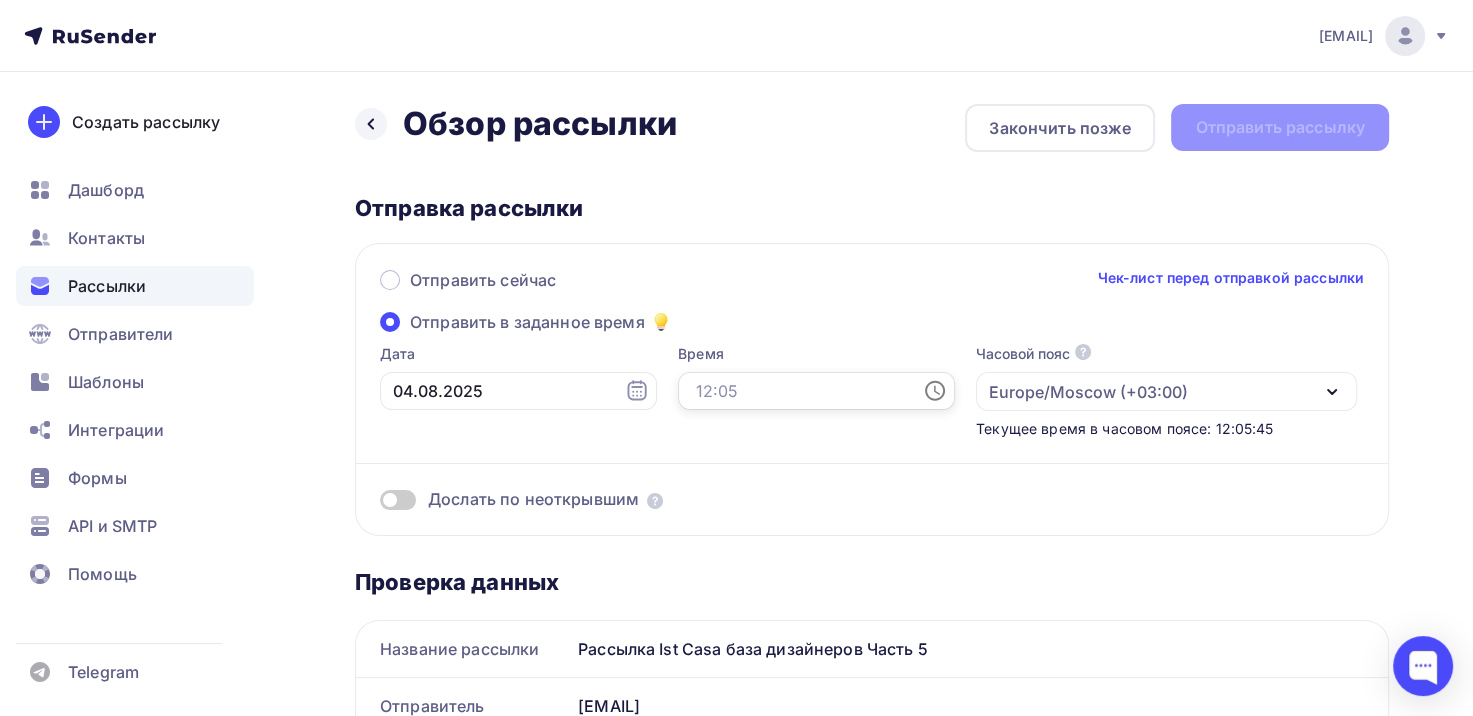 click at bounding box center (816, 391) 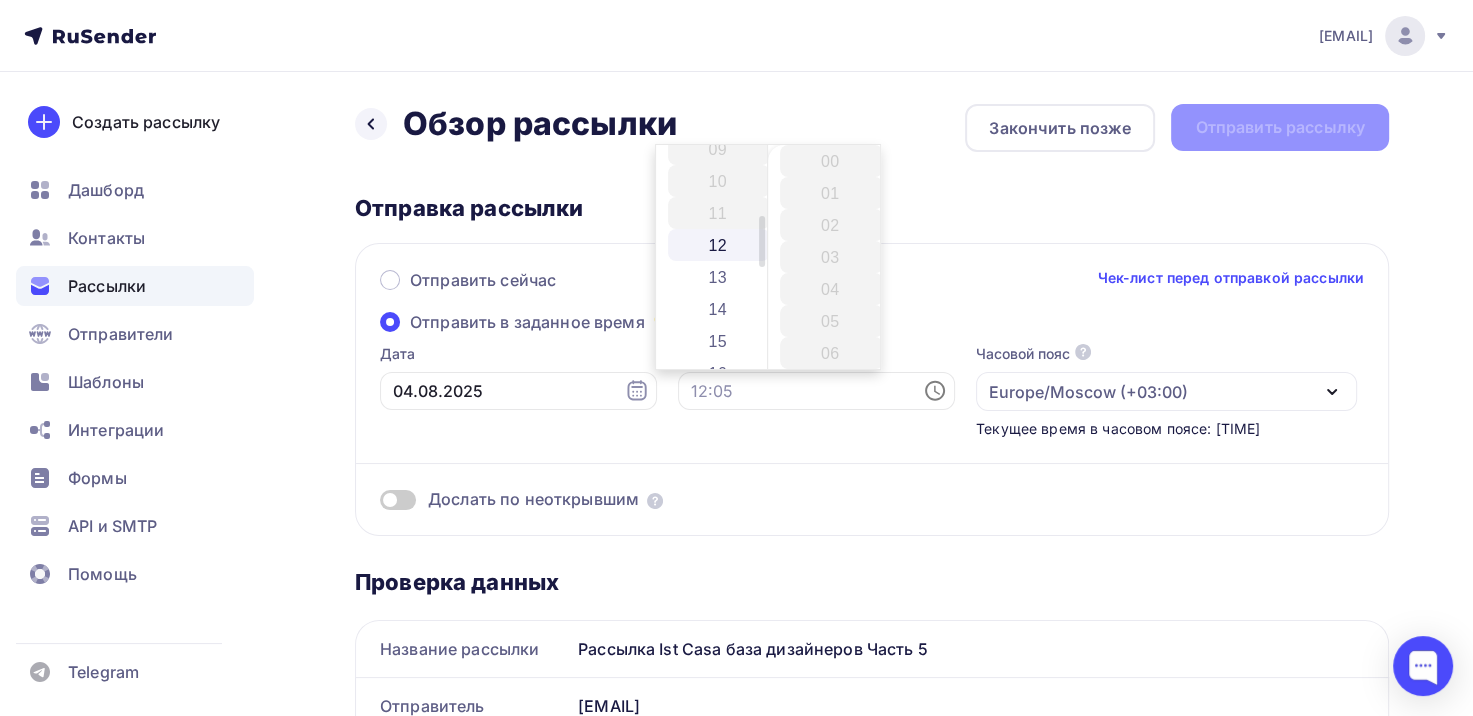 click on "12" at bounding box center (719, 245) 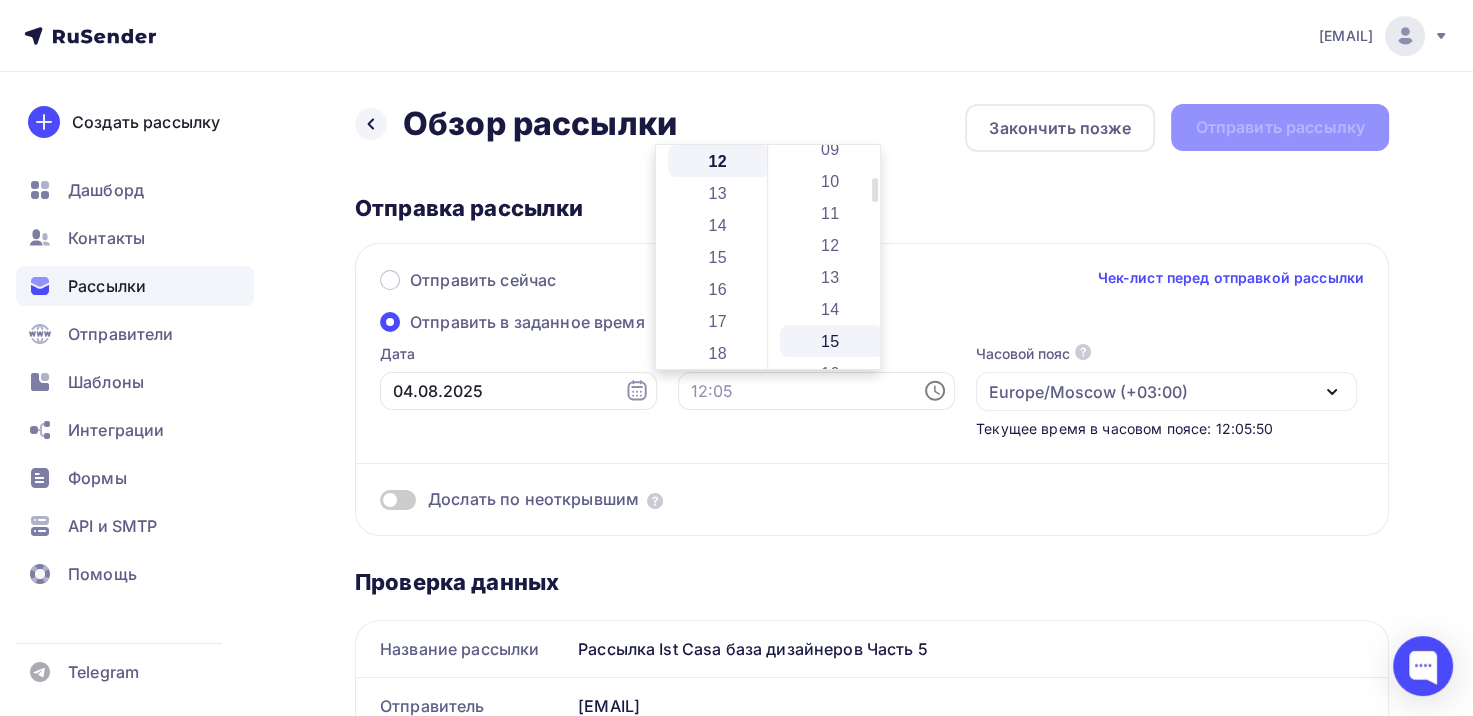 click on "15" at bounding box center (831, 341) 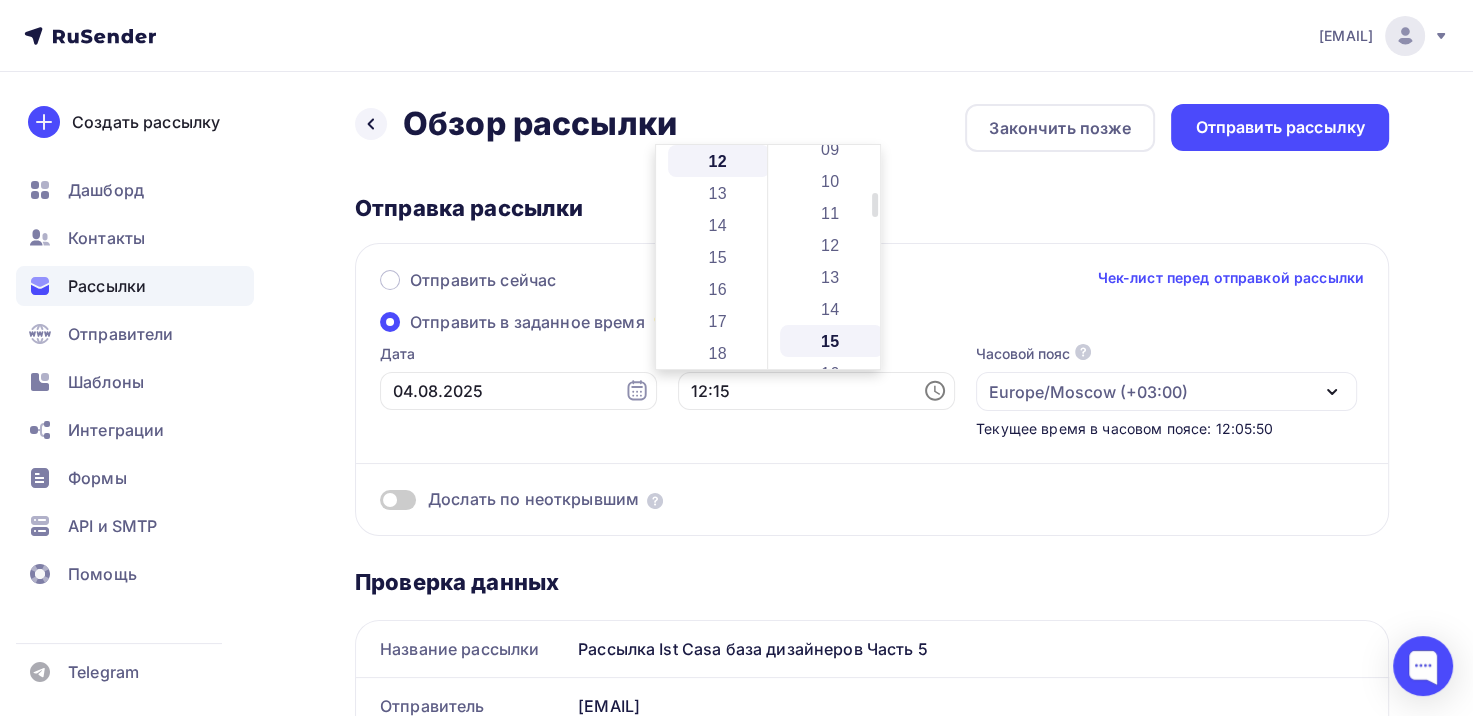 scroll, scrollTop: 480, scrollLeft: 0, axis: vertical 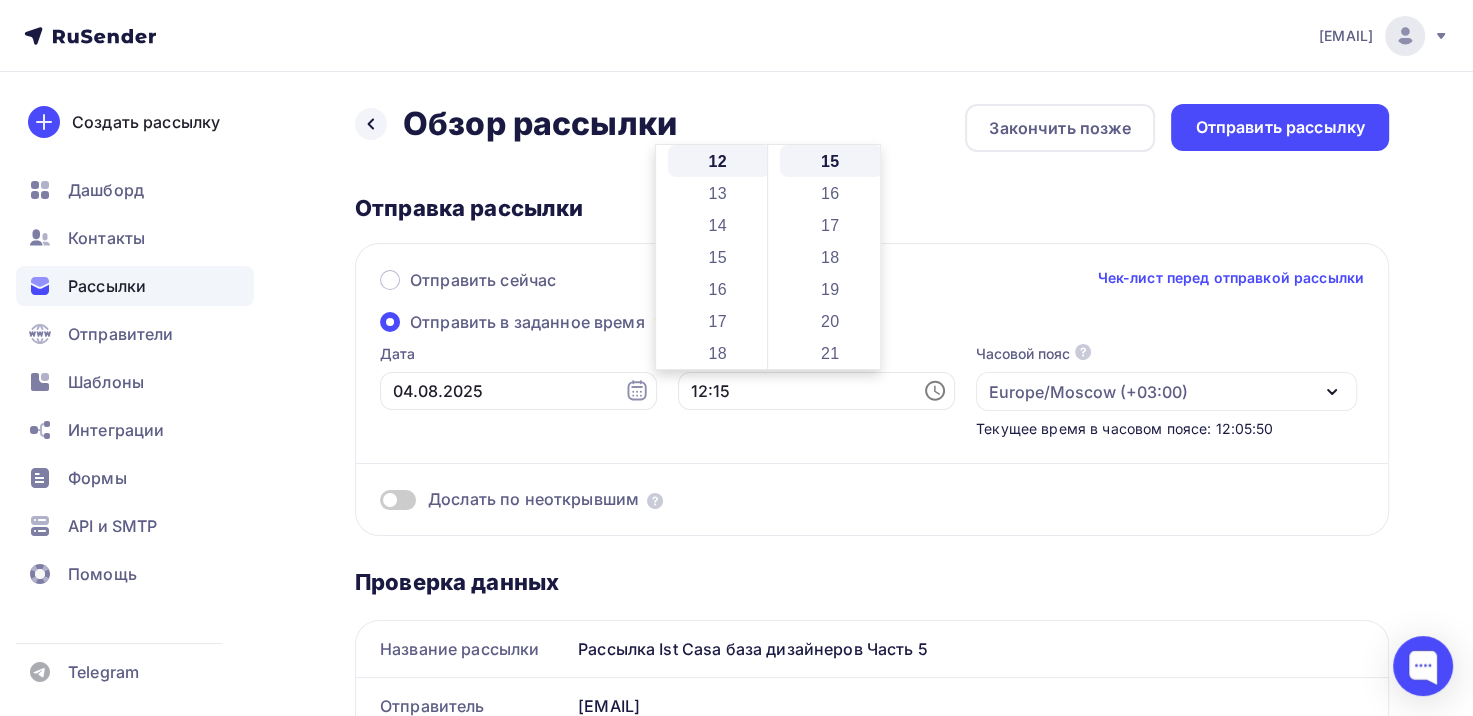 click on "Отправить сейчас             Чек-лист перед отправкой рассылки" at bounding box center [872, 289] 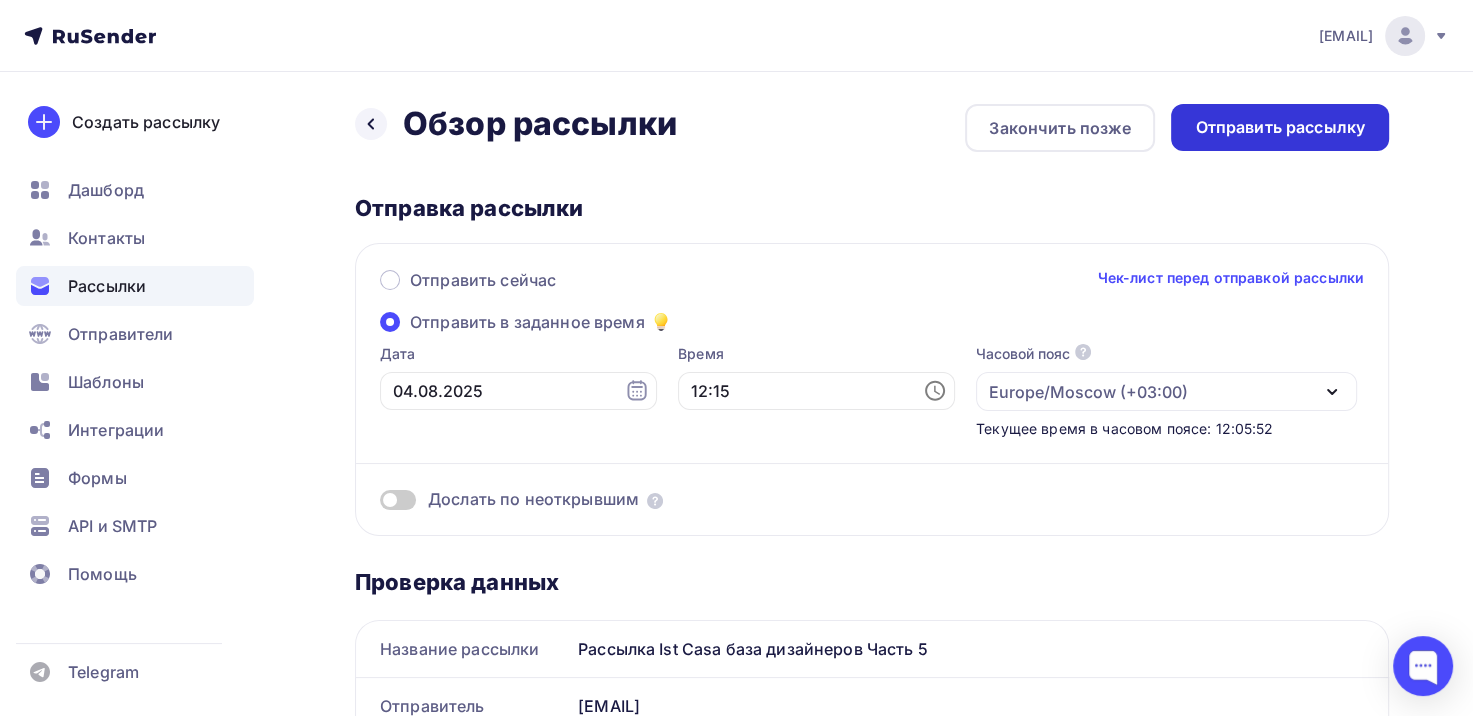 click on "Отправить рассылку" at bounding box center (1280, 127) 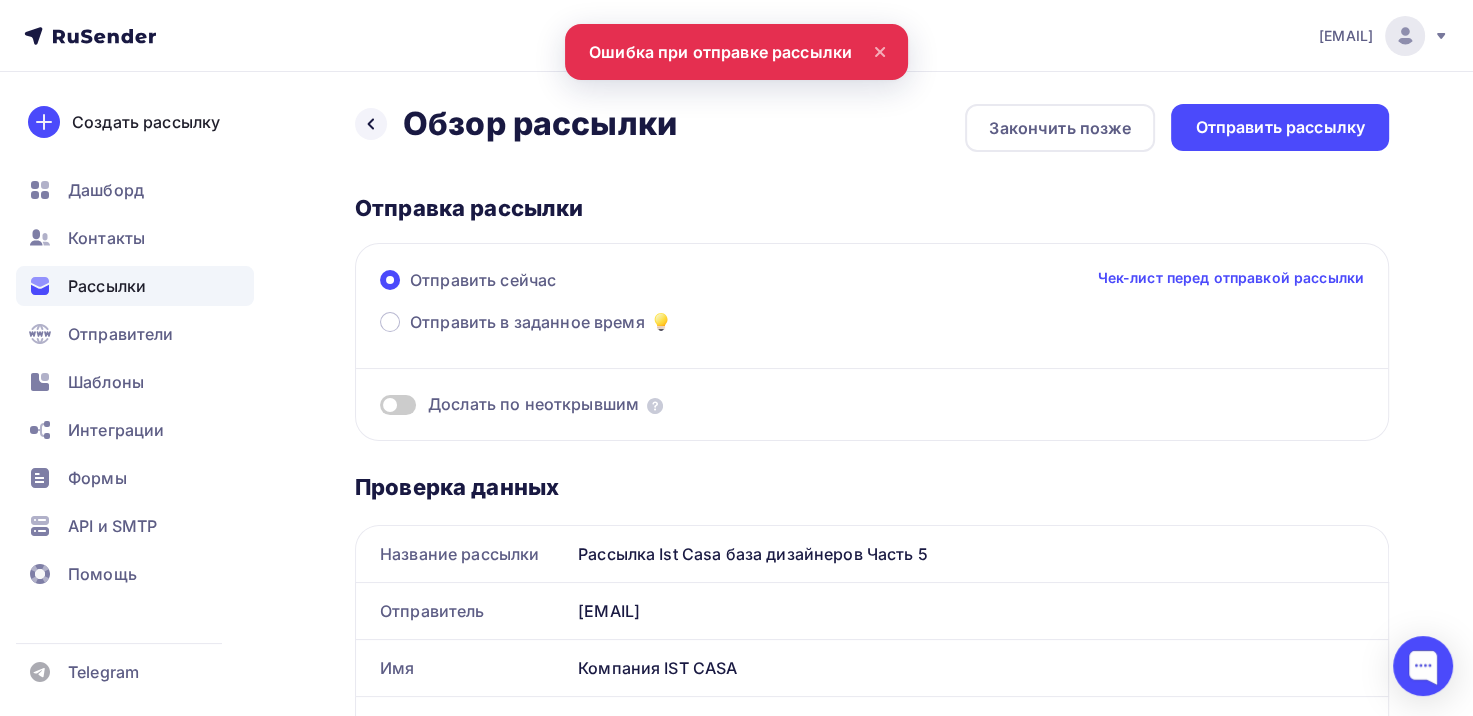 scroll, scrollTop: 0, scrollLeft: 0, axis: both 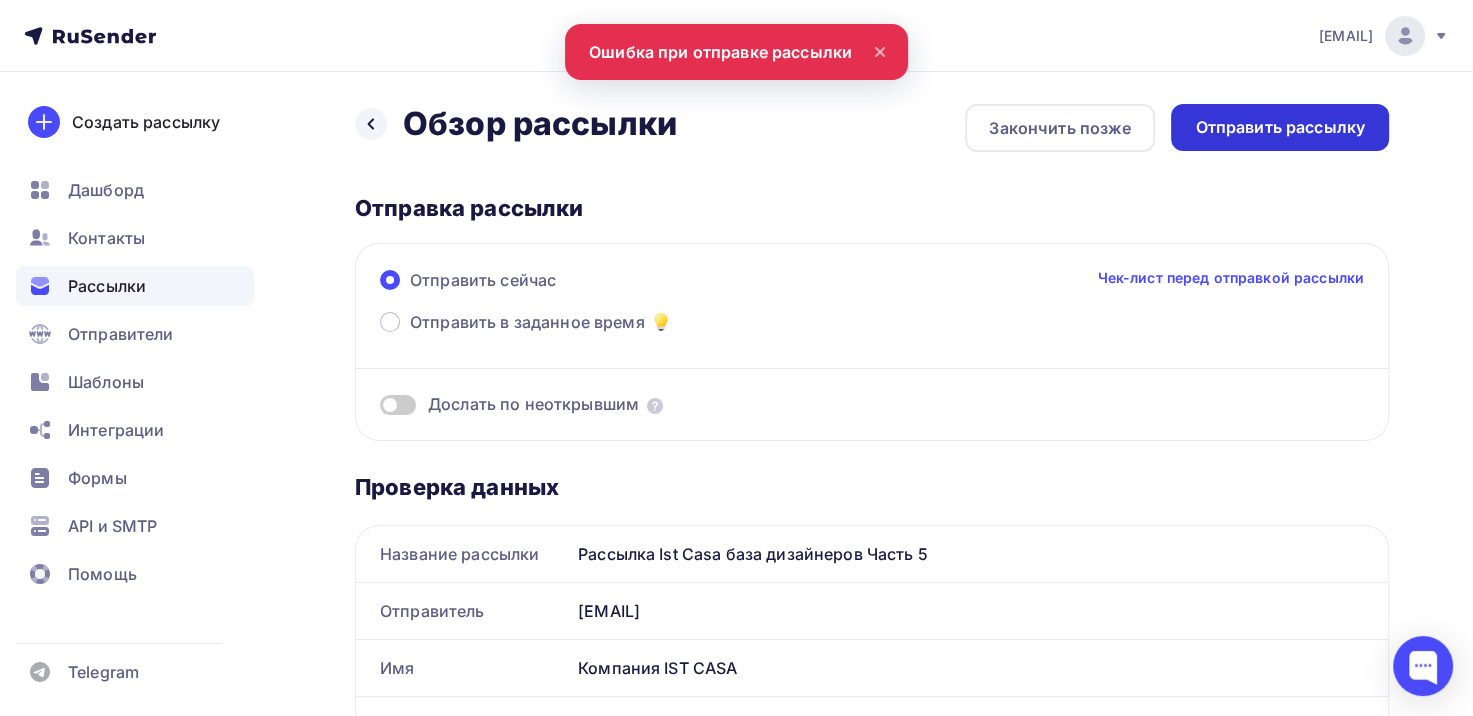 click on "Отправить рассылку" at bounding box center [1280, 127] 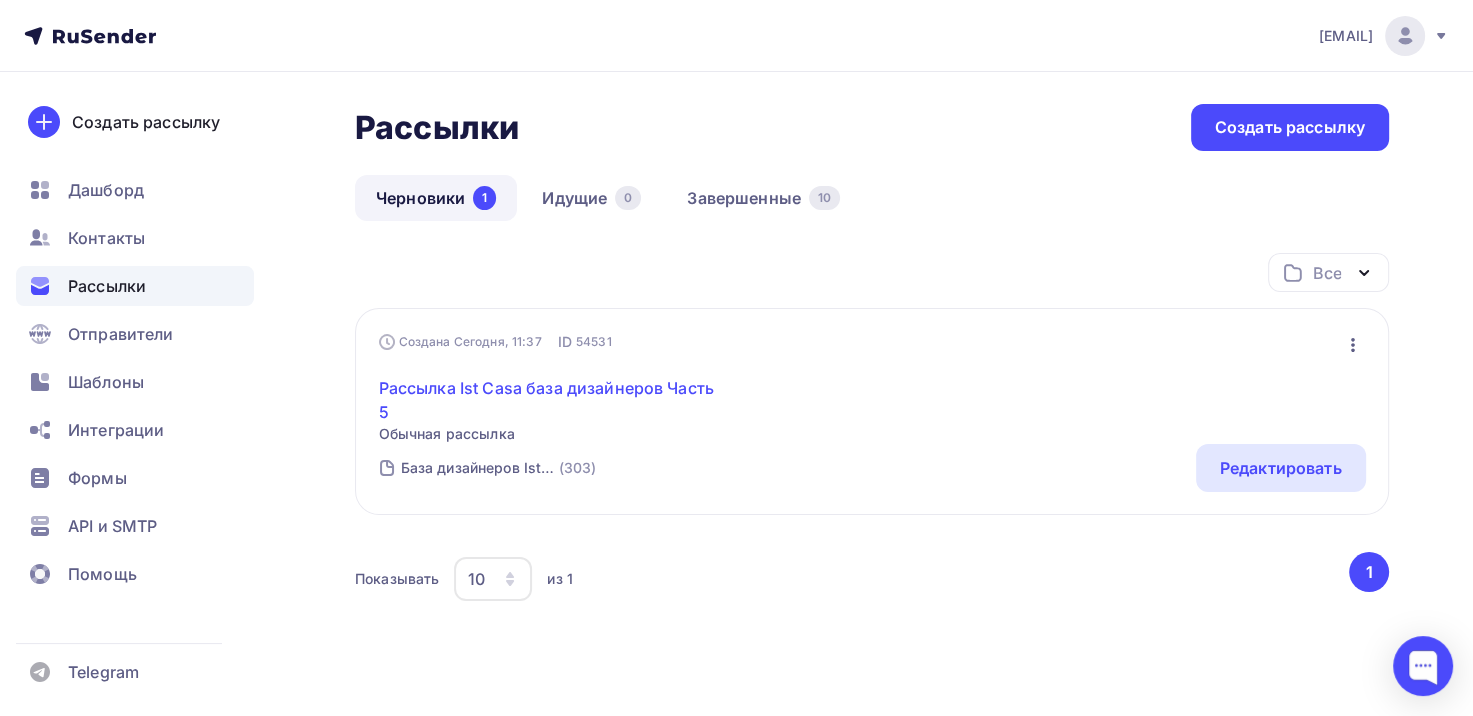 click on "Рассылка Ist Casa база дизайнеров Часть 5" at bounding box center [550, 400] 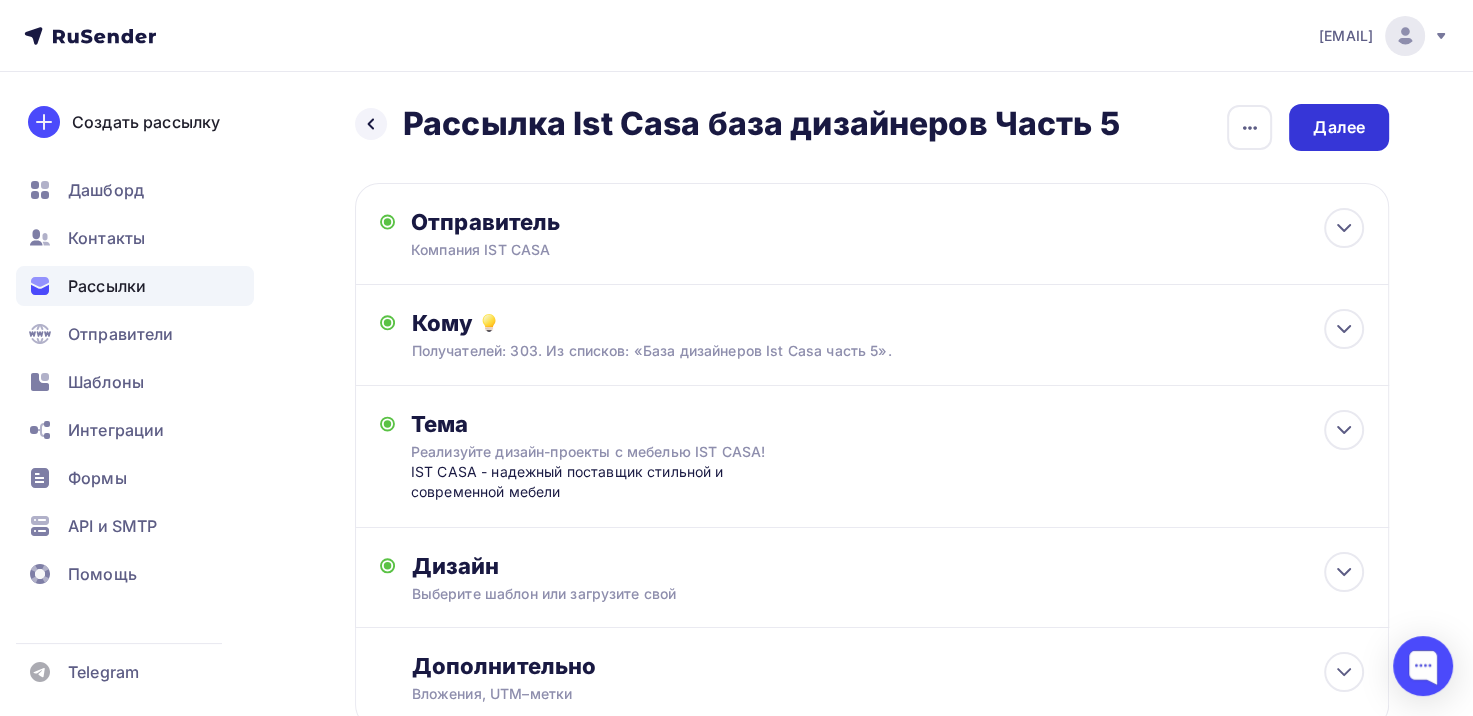 click on "Далее" at bounding box center (1339, 127) 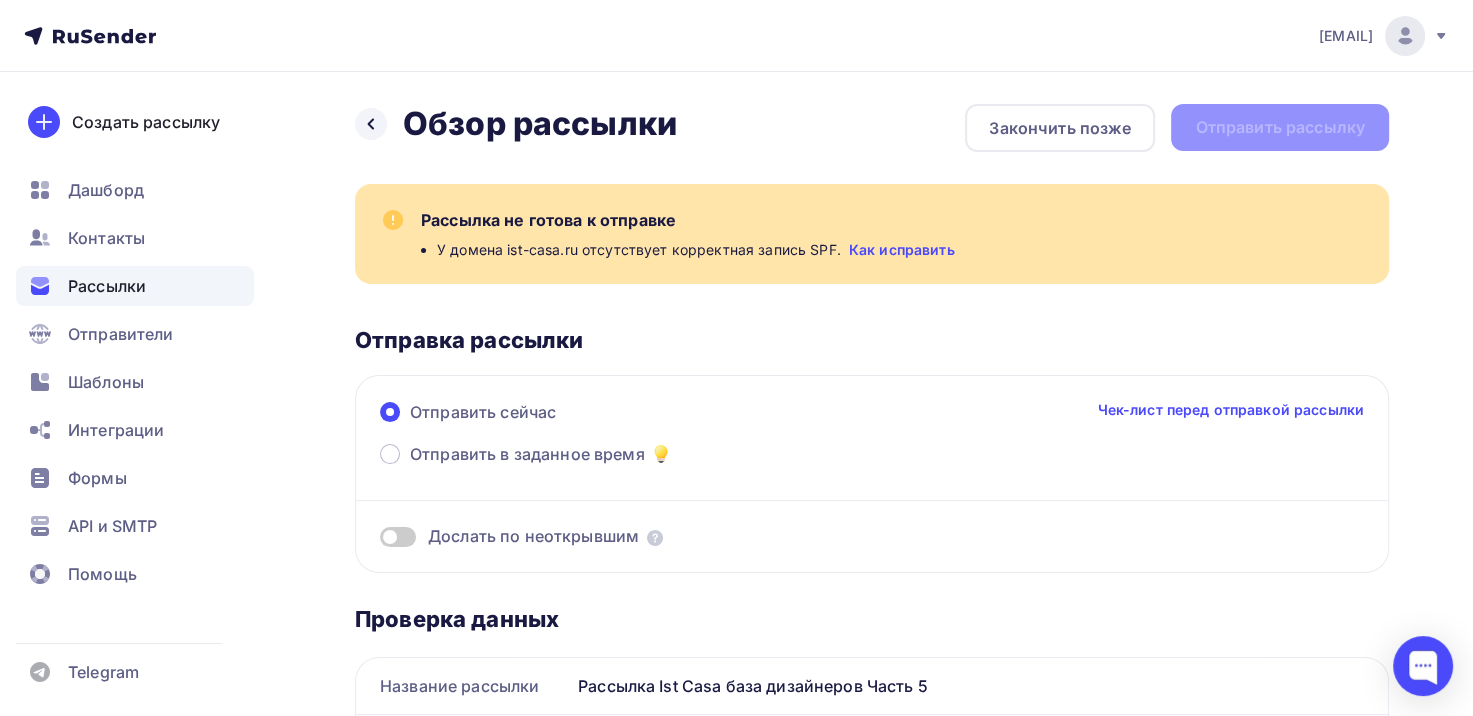 scroll, scrollTop: 0, scrollLeft: 0, axis: both 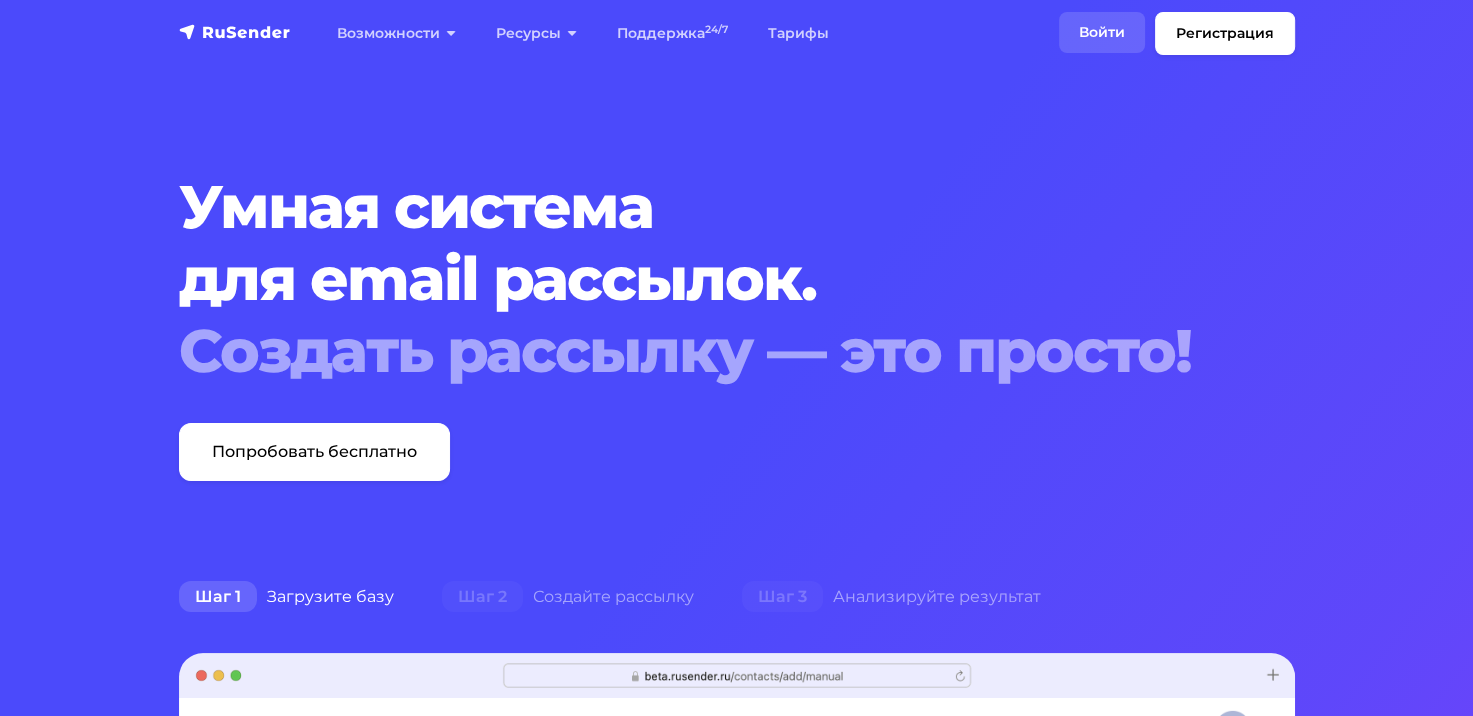 click on "Войти" at bounding box center (1102, 32) 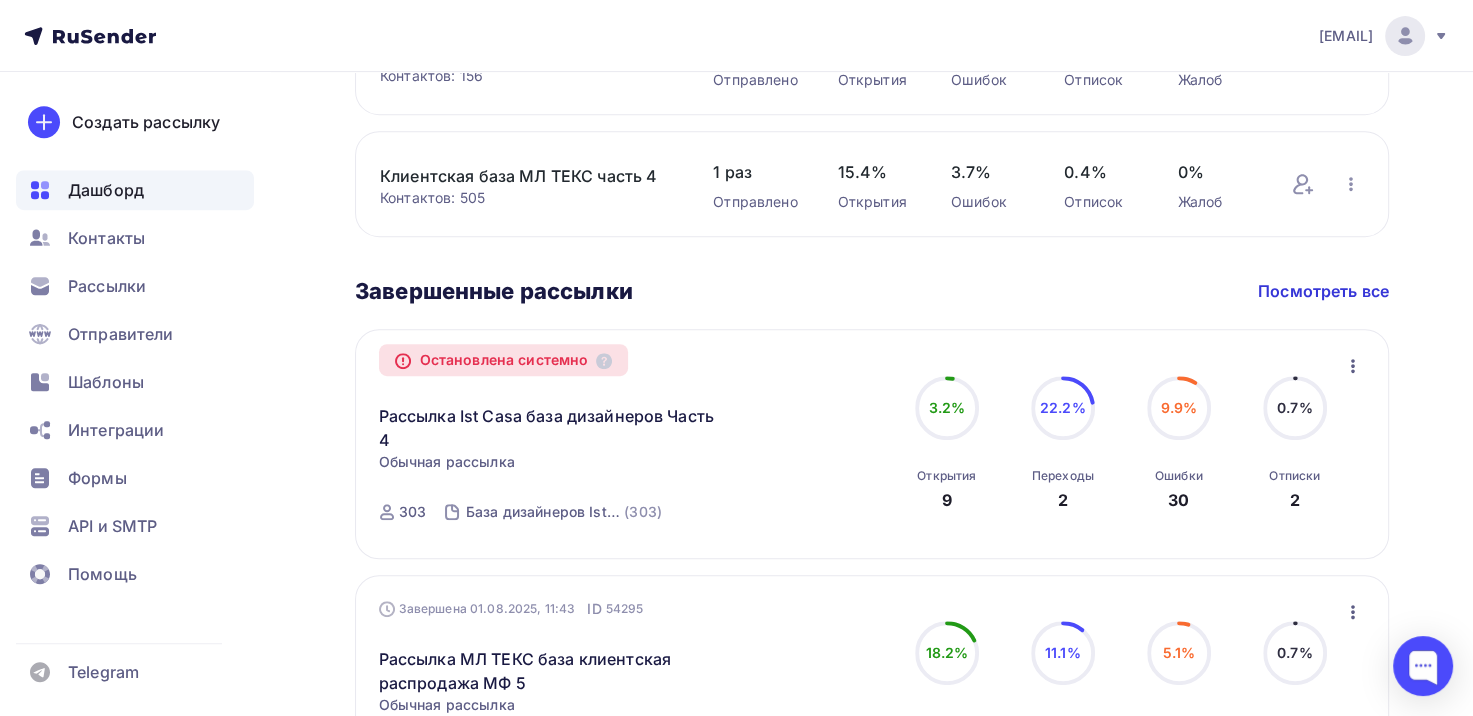 scroll, scrollTop: 800, scrollLeft: 0, axis: vertical 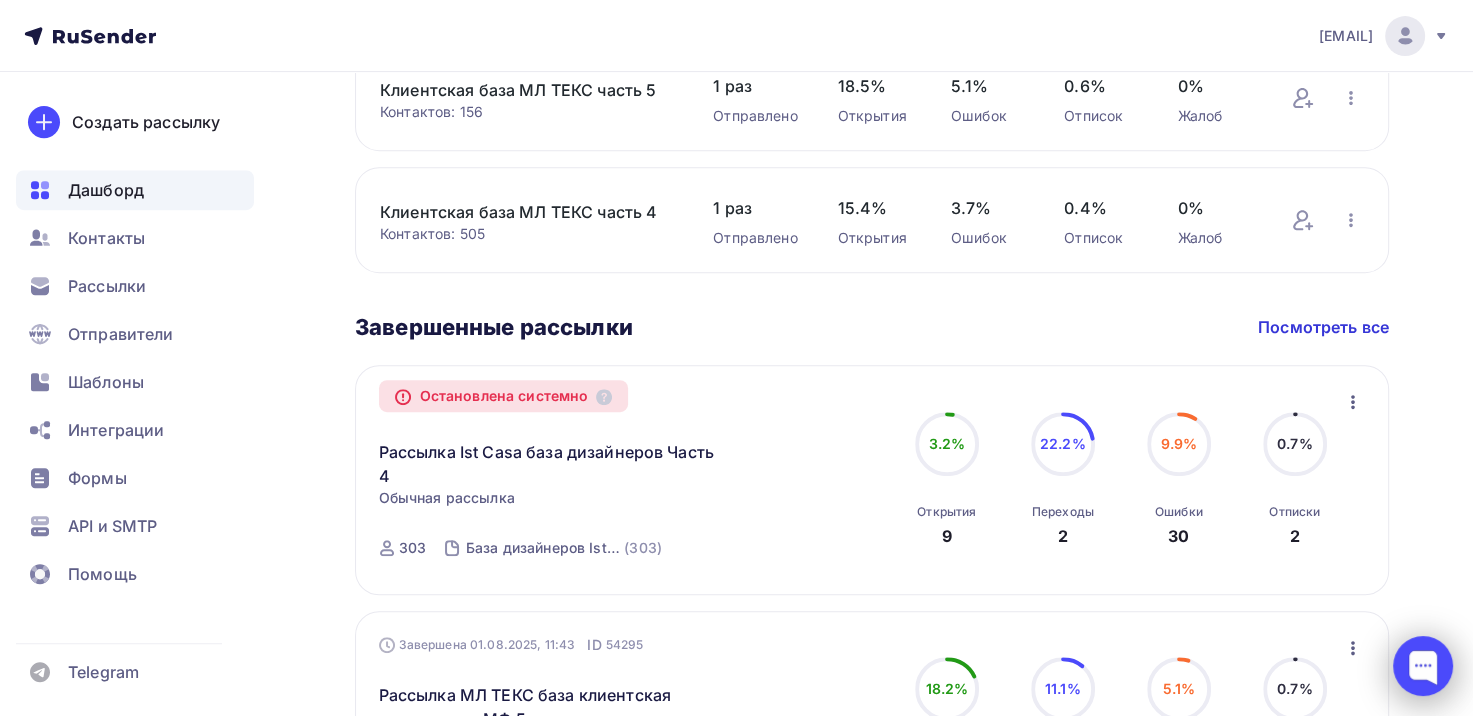 click at bounding box center [1423, 666] 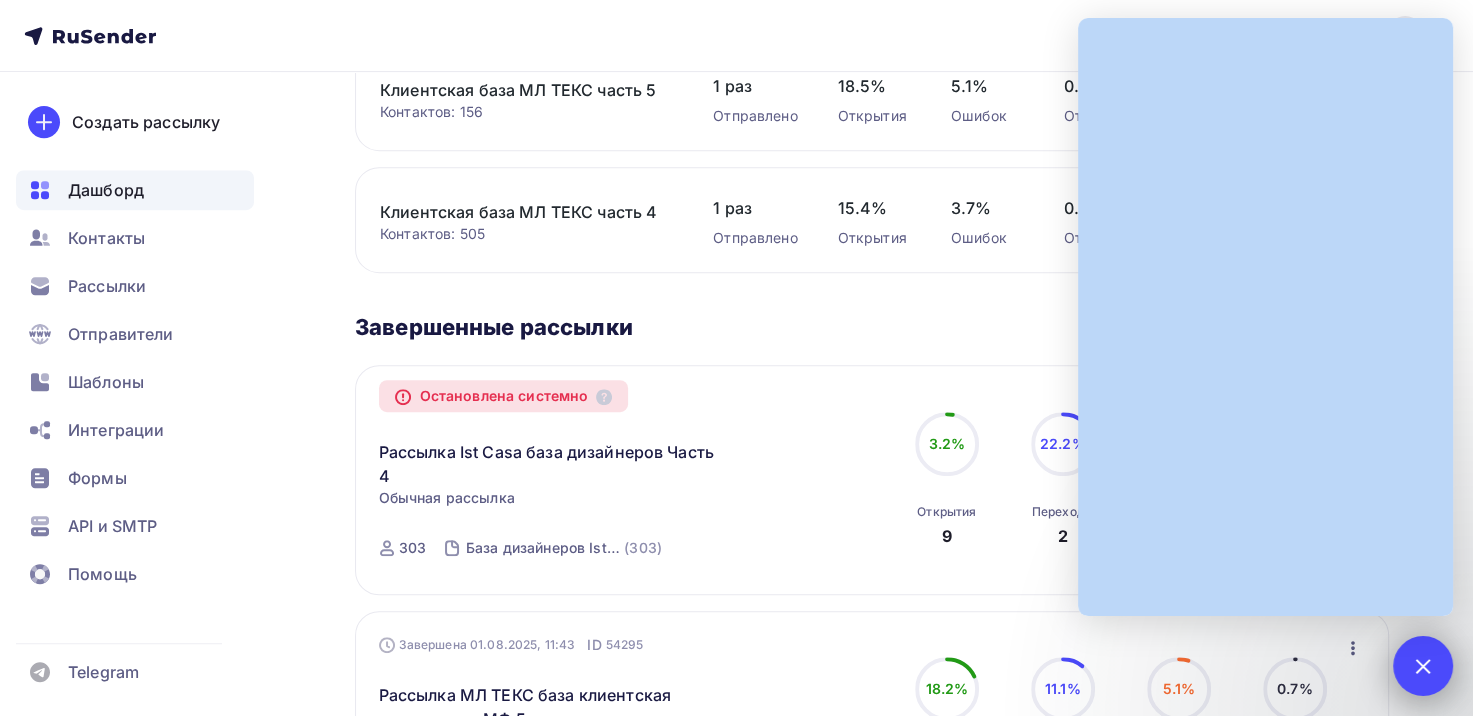 click at bounding box center [1423, 666] 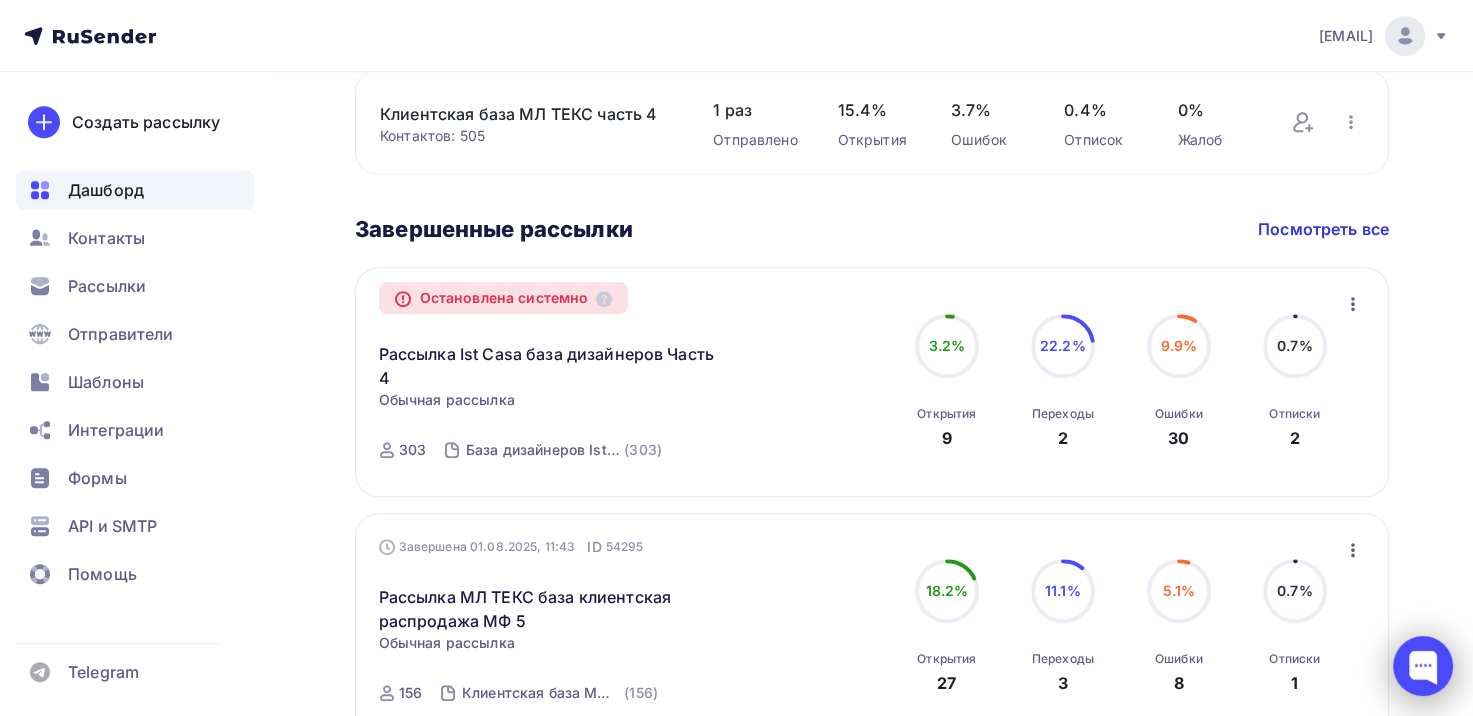 scroll, scrollTop: 900, scrollLeft: 0, axis: vertical 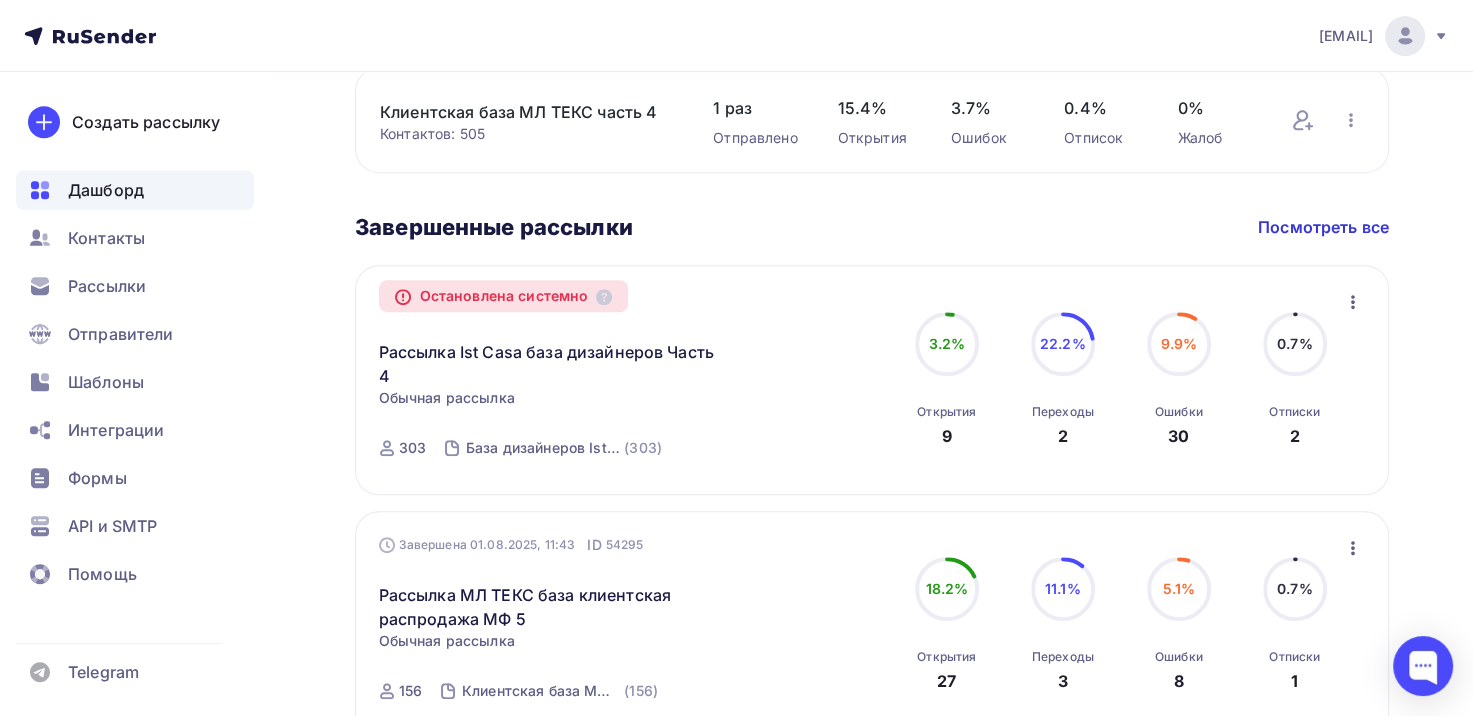 click on "Дашборд   Дашборд   Пару шагов, чтобы начать работу!
Закрыть
Выполните эти шаги, чтобы отправить свою первую рассылку   100%     100%
Добавьте получателей
Загрузите свои контакты, чтобы начать отправлять им письма
Создайте и отправьте рассылку
Вы можете создать рассылку с помощью редактора шаблонов или загрузить свой собственный HTML-макет
Подтвердите свой домен
Создать новую рассылку       Добавить новые контакты               Управлять" at bounding box center [736, 490] 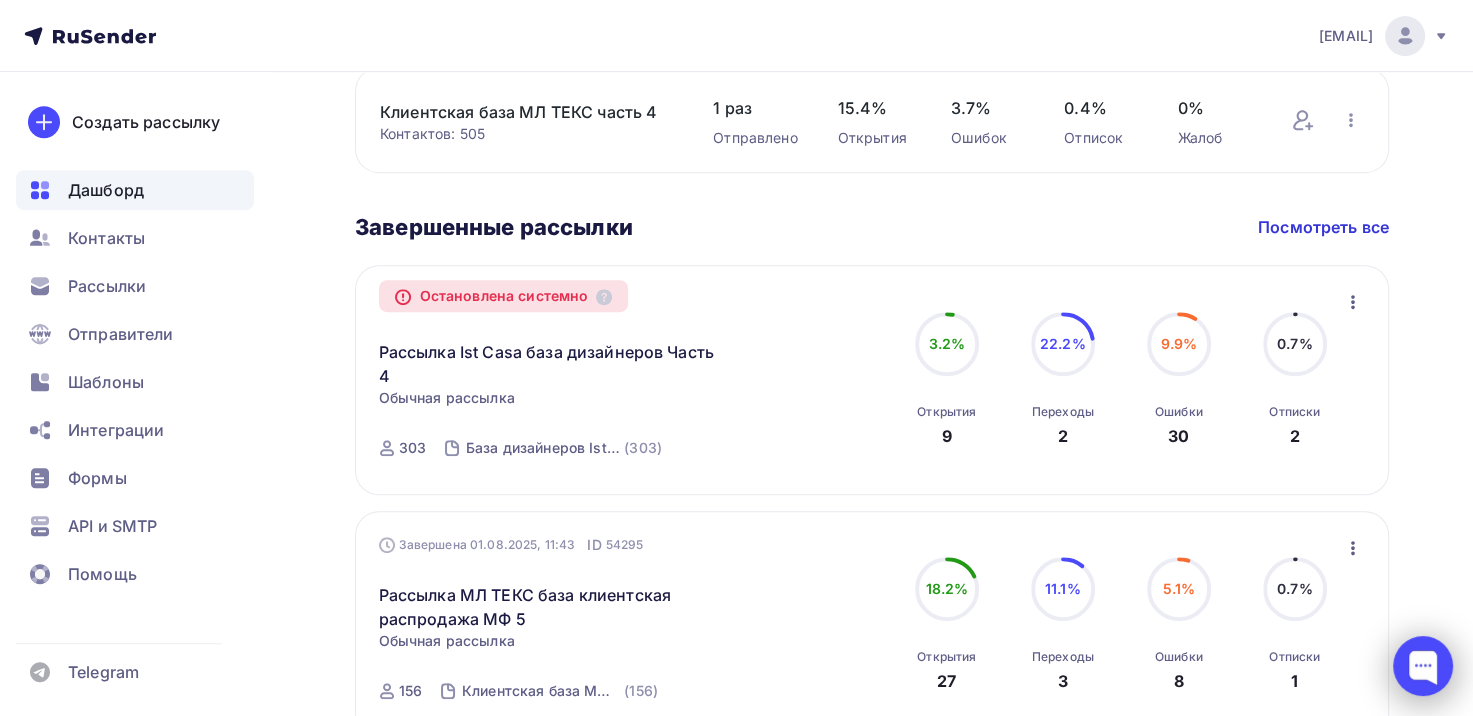 click at bounding box center (1423, 666) 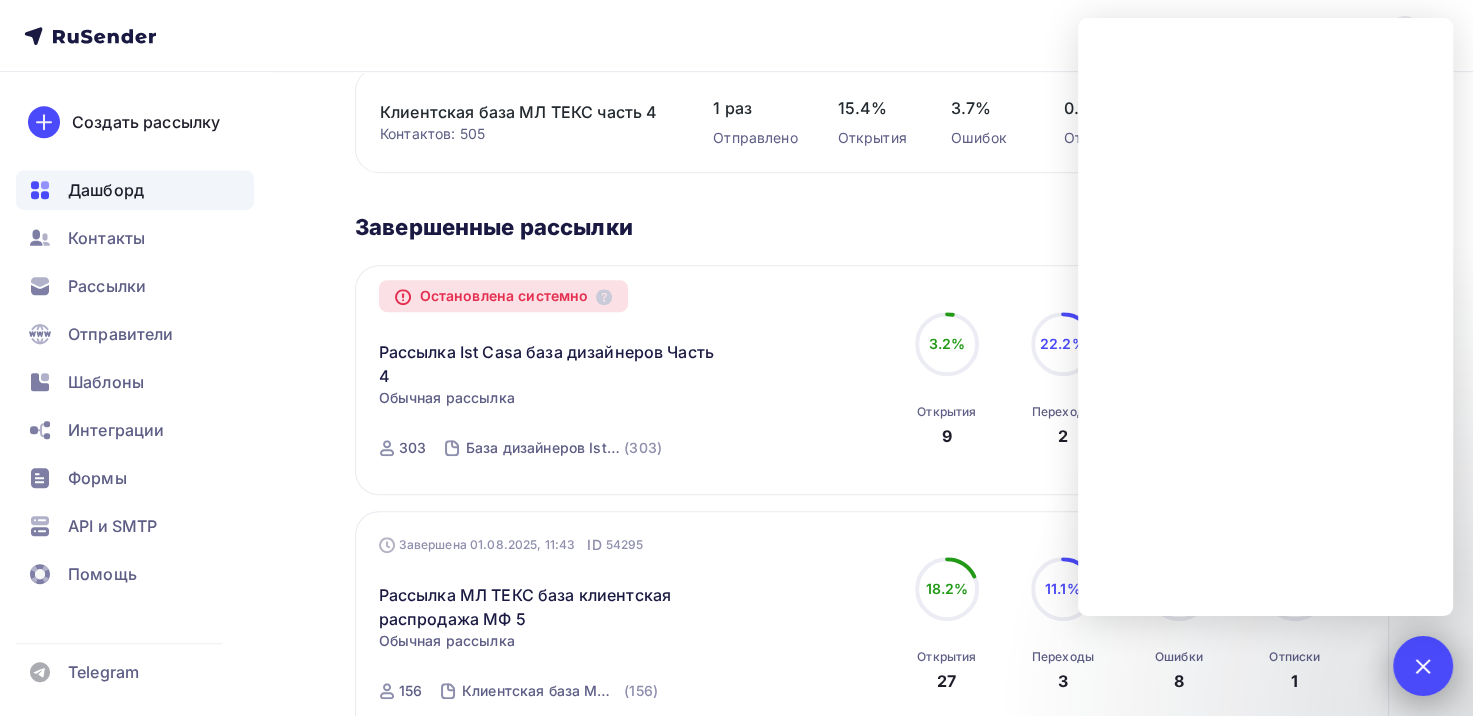 click at bounding box center (1422, 665) 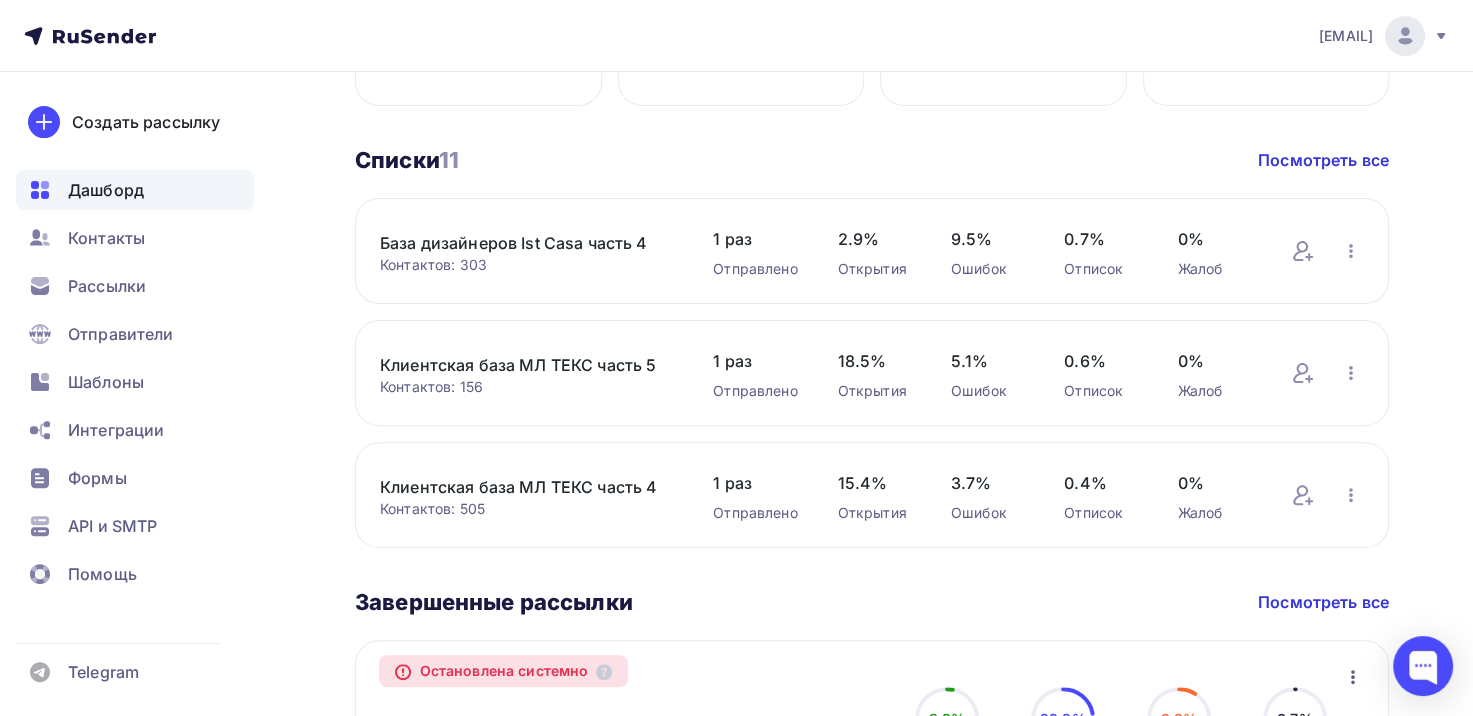 scroll, scrollTop: 500, scrollLeft: 0, axis: vertical 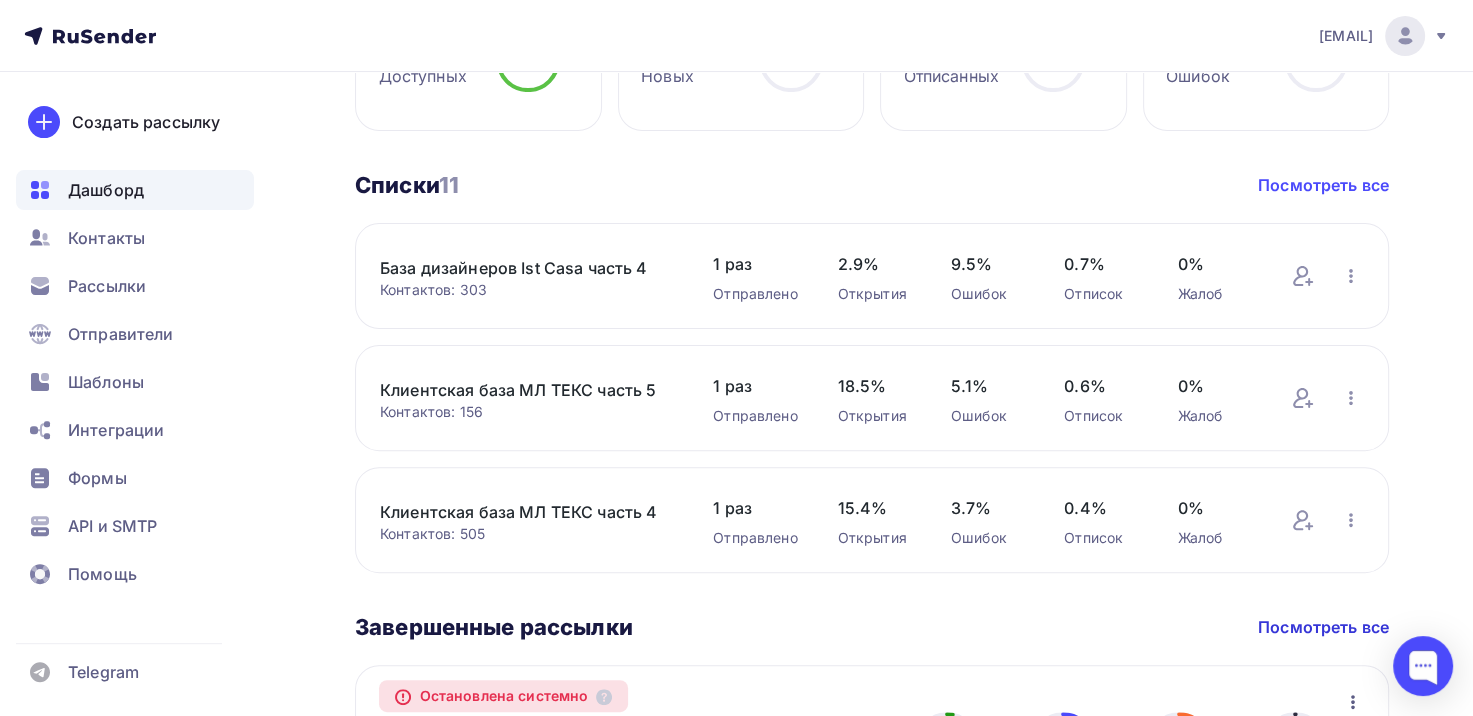 click on "Посмотреть все" at bounding box center (1323, 185) 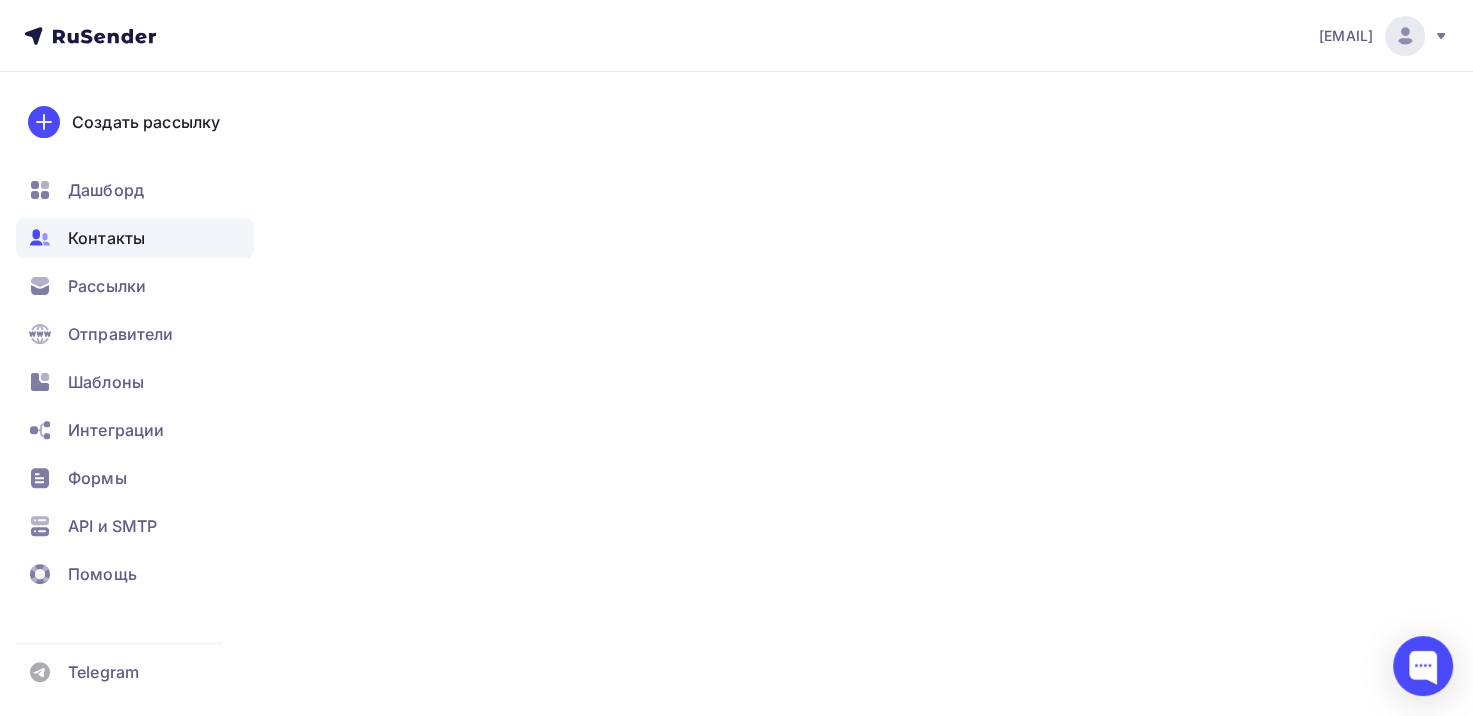 scroll, scrollTop: 0, scrollLeft: 0, axis: both 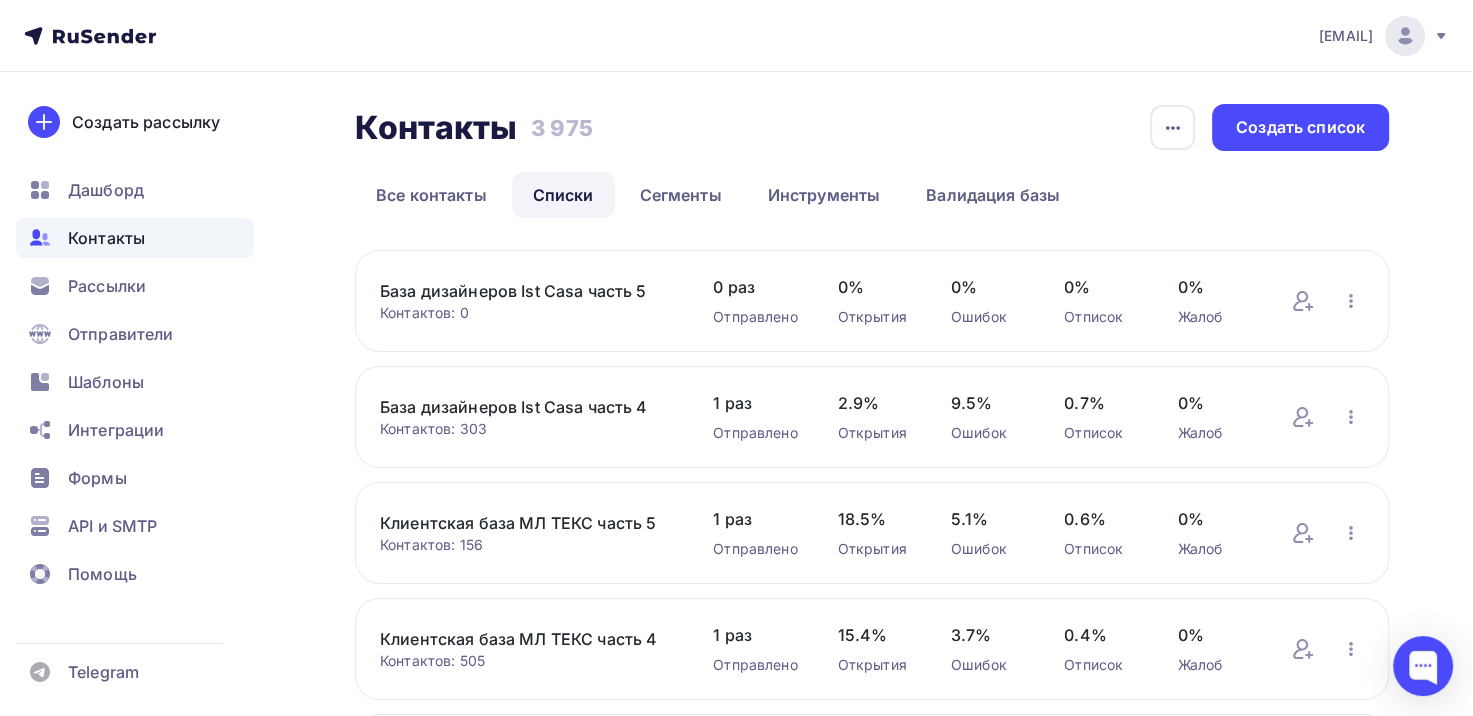 click on "База дизайнеров Ist Casa часть 5" at bounding box center [526, 291] 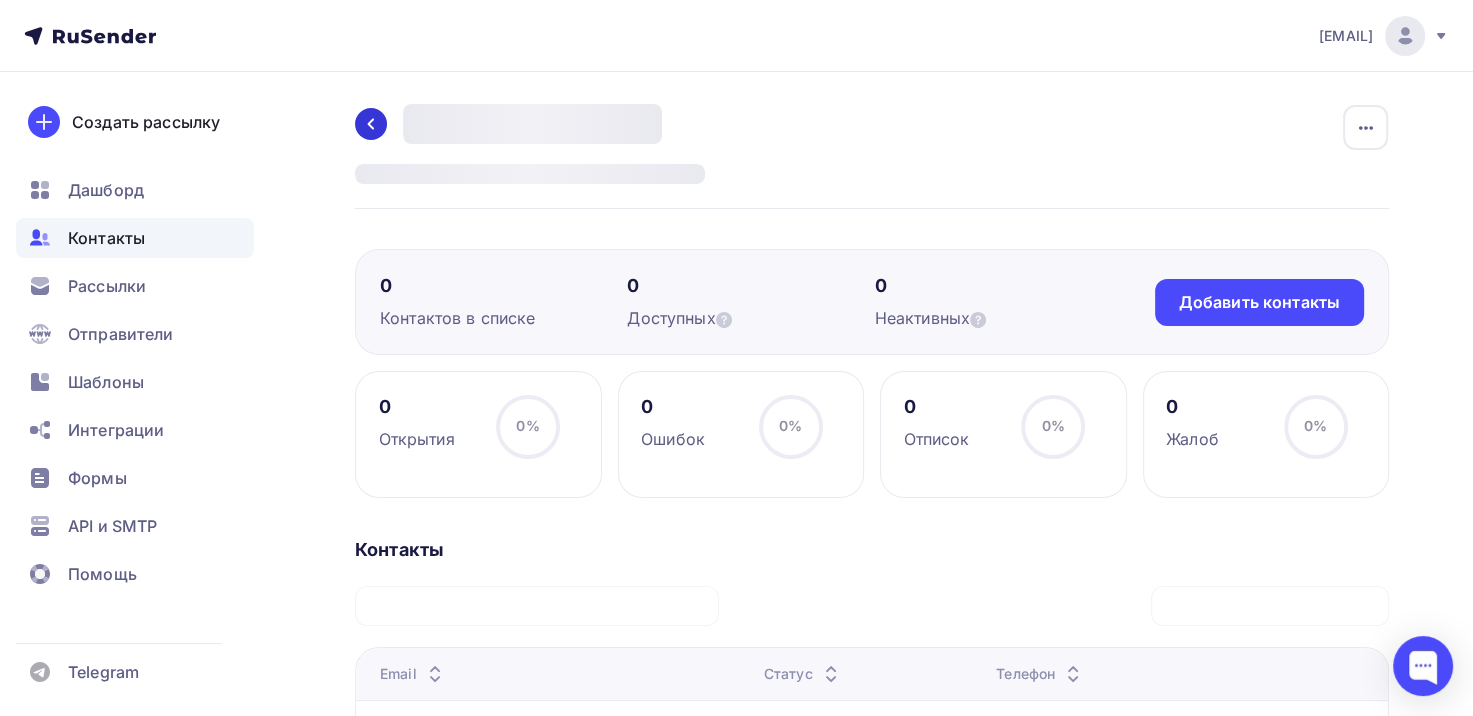 click 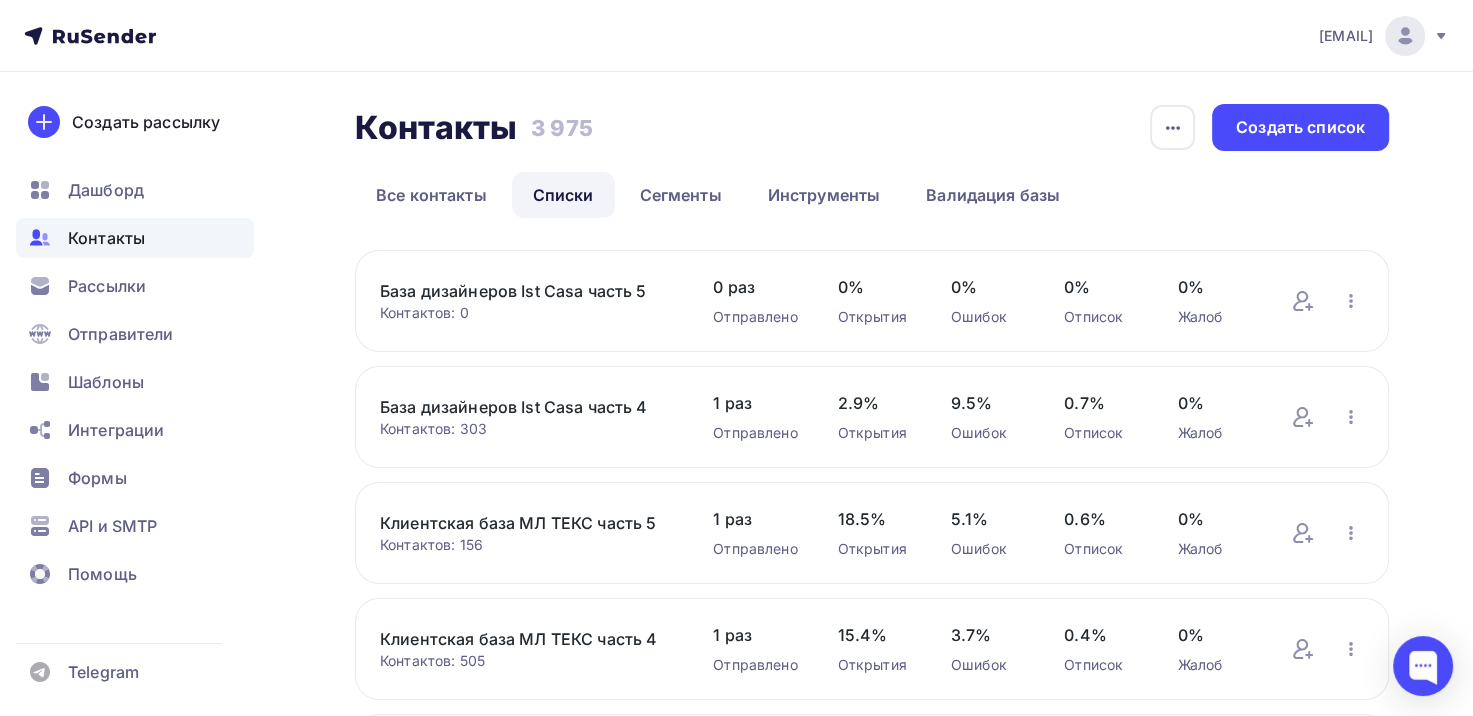 click on "База дизайнеров Ist Casa часть 4" at bounding box center (526, 407) 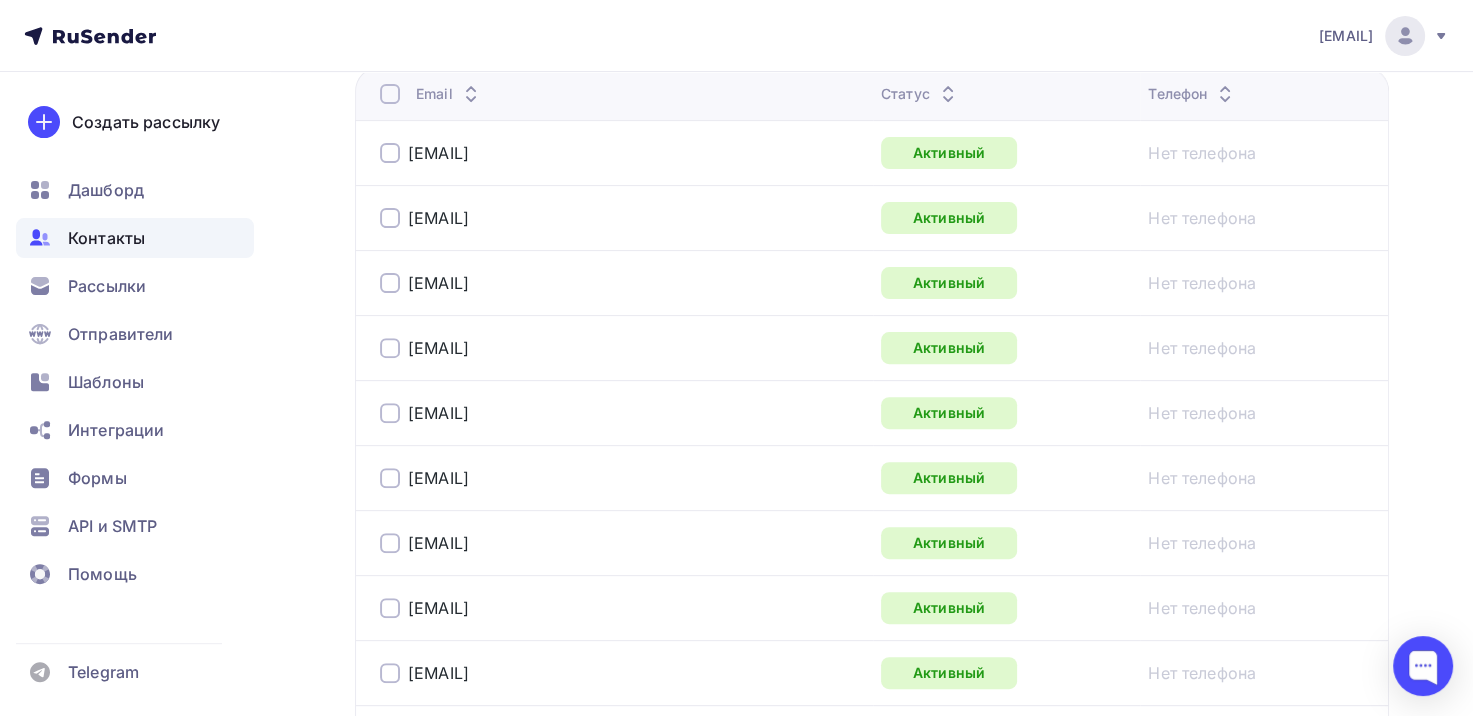 scroll, scrollTop: 200, scrollLeft: 0, axis: vertical 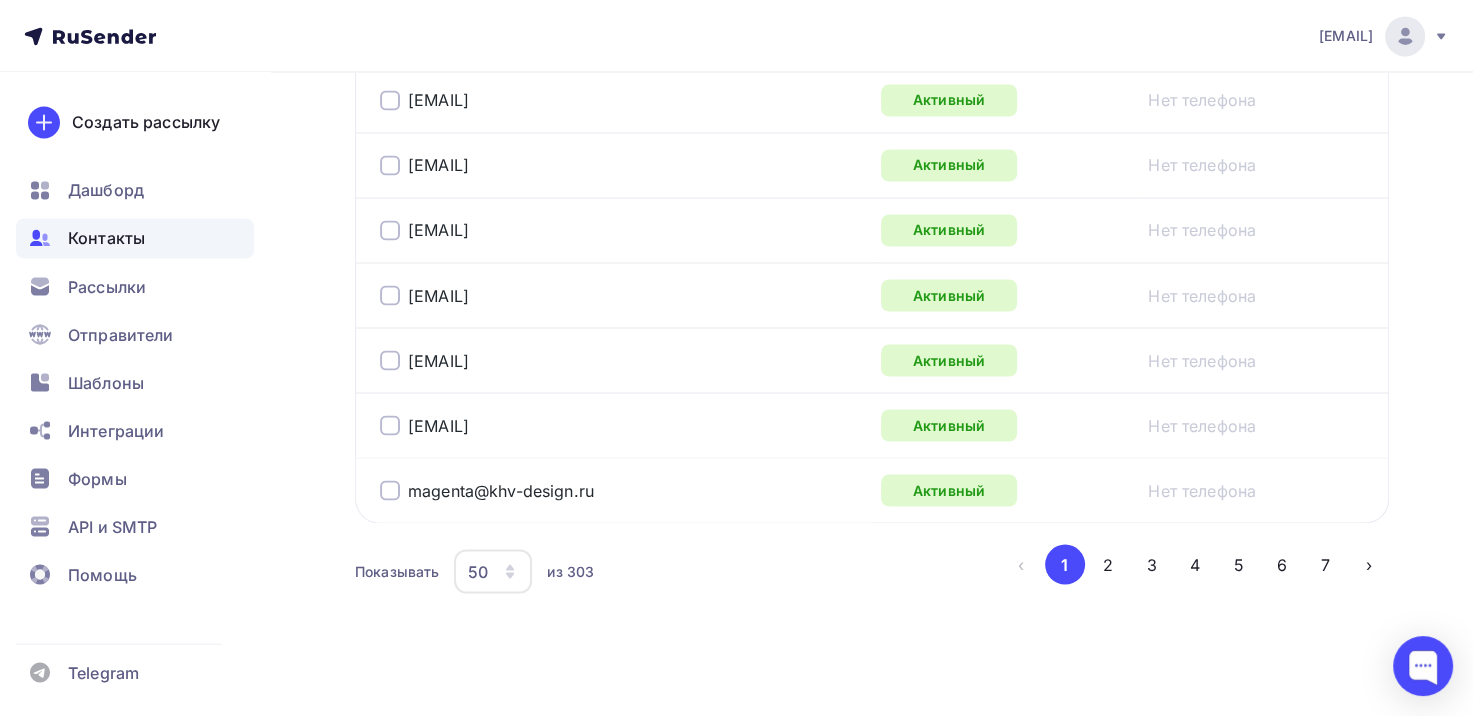 click 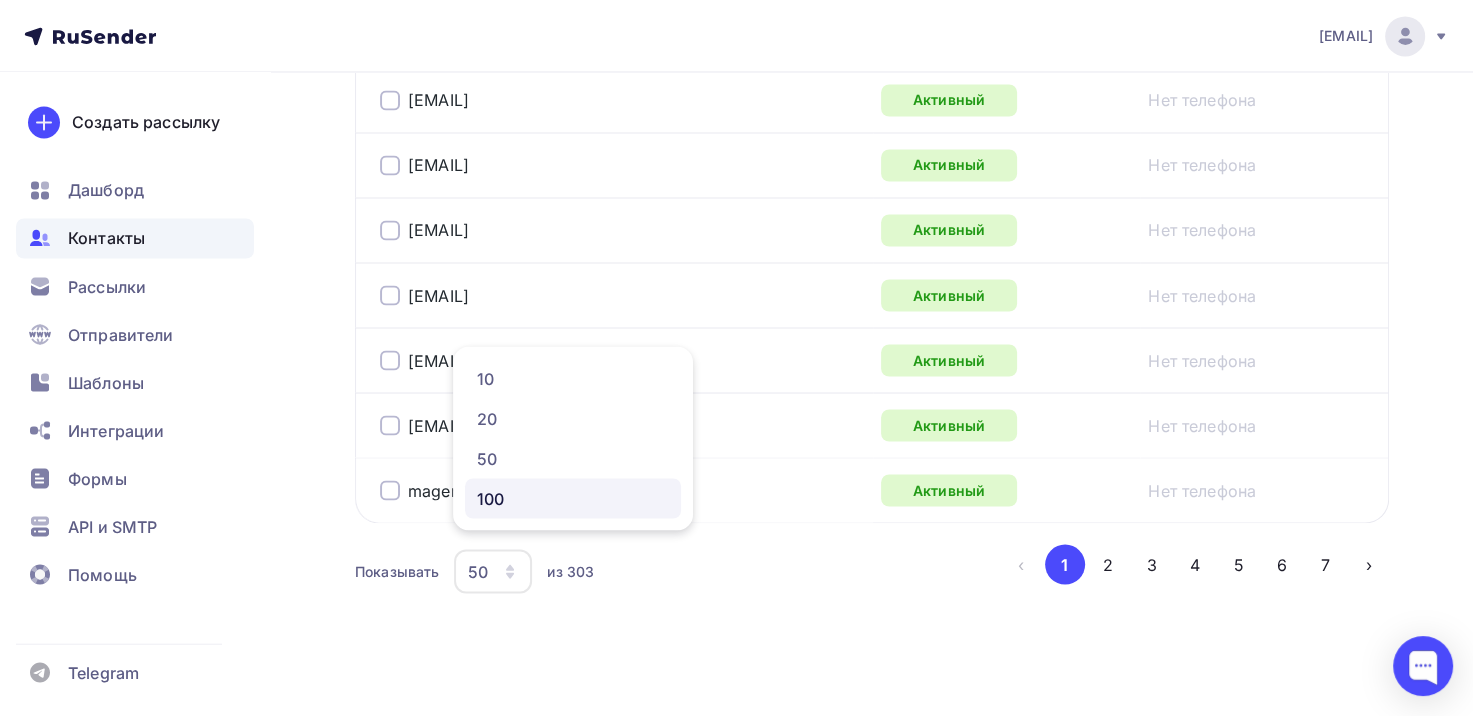 click on "100" at bounding box center [573, 498] 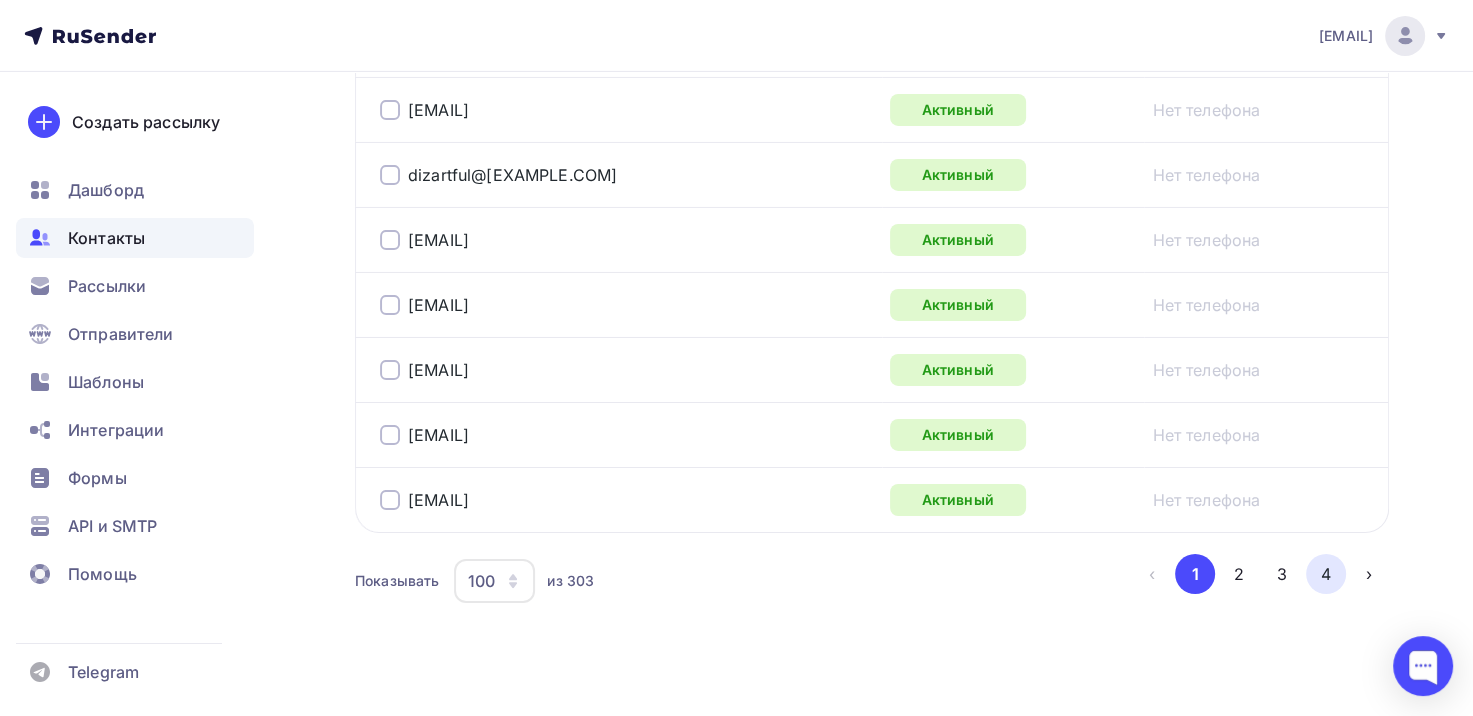 click on "4" at bounding box center (1326, 574) 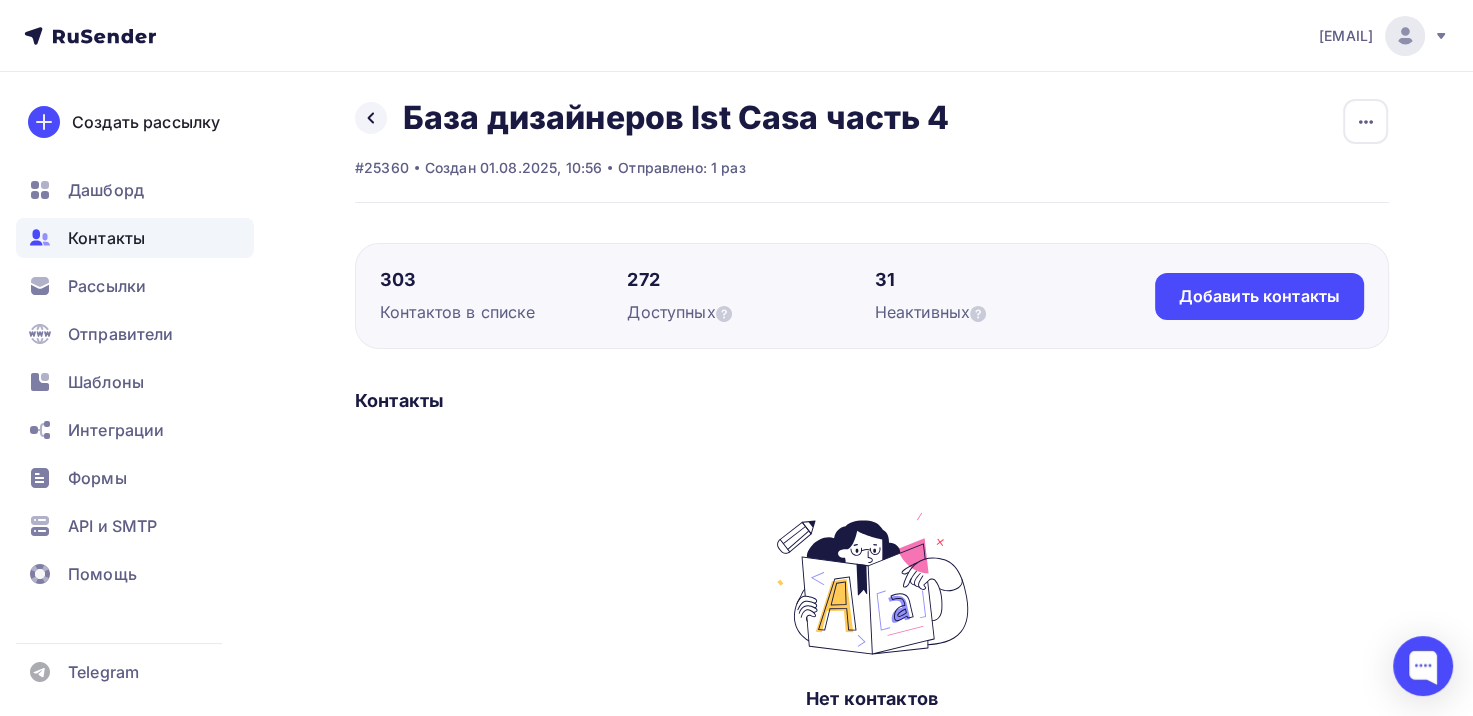 scroll, scrollTop: 0, scrollLeft: 0, axis: both 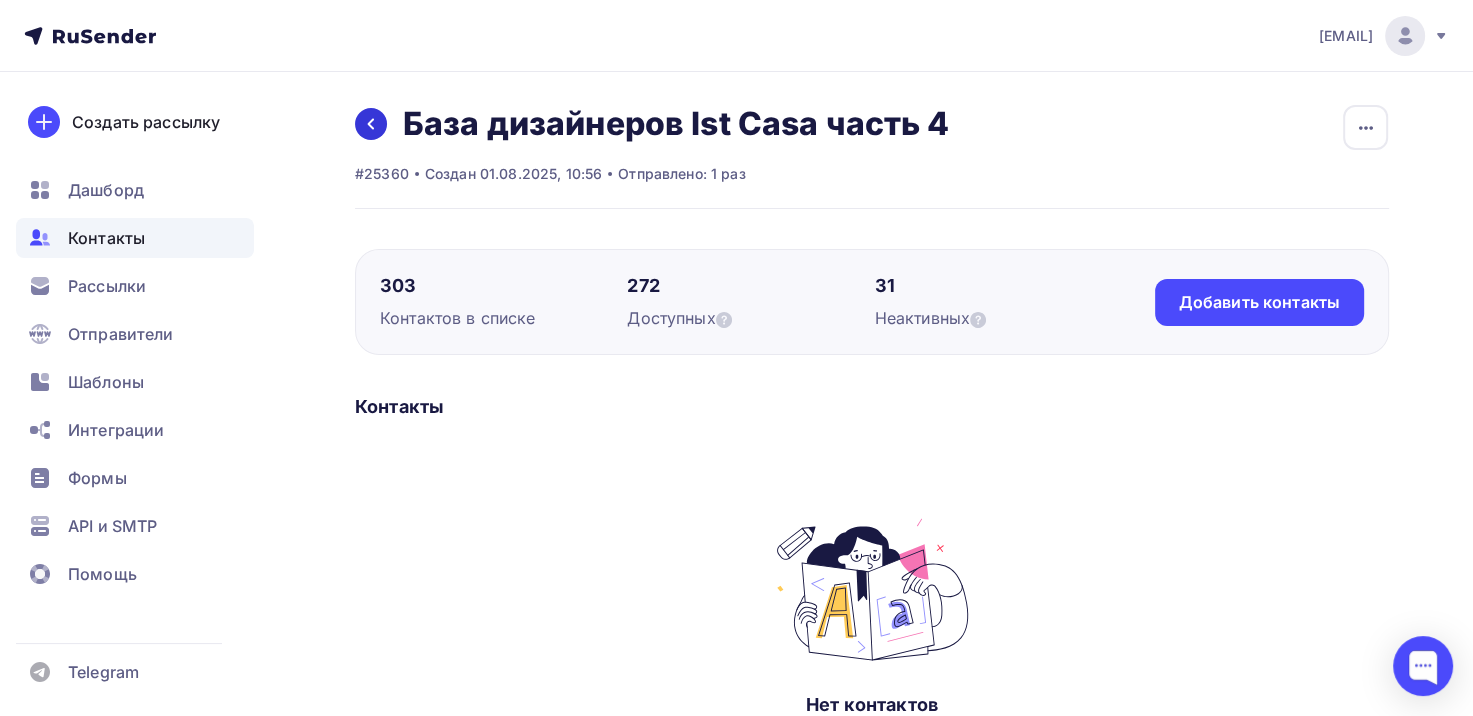 click at bounding box center [371, 124] 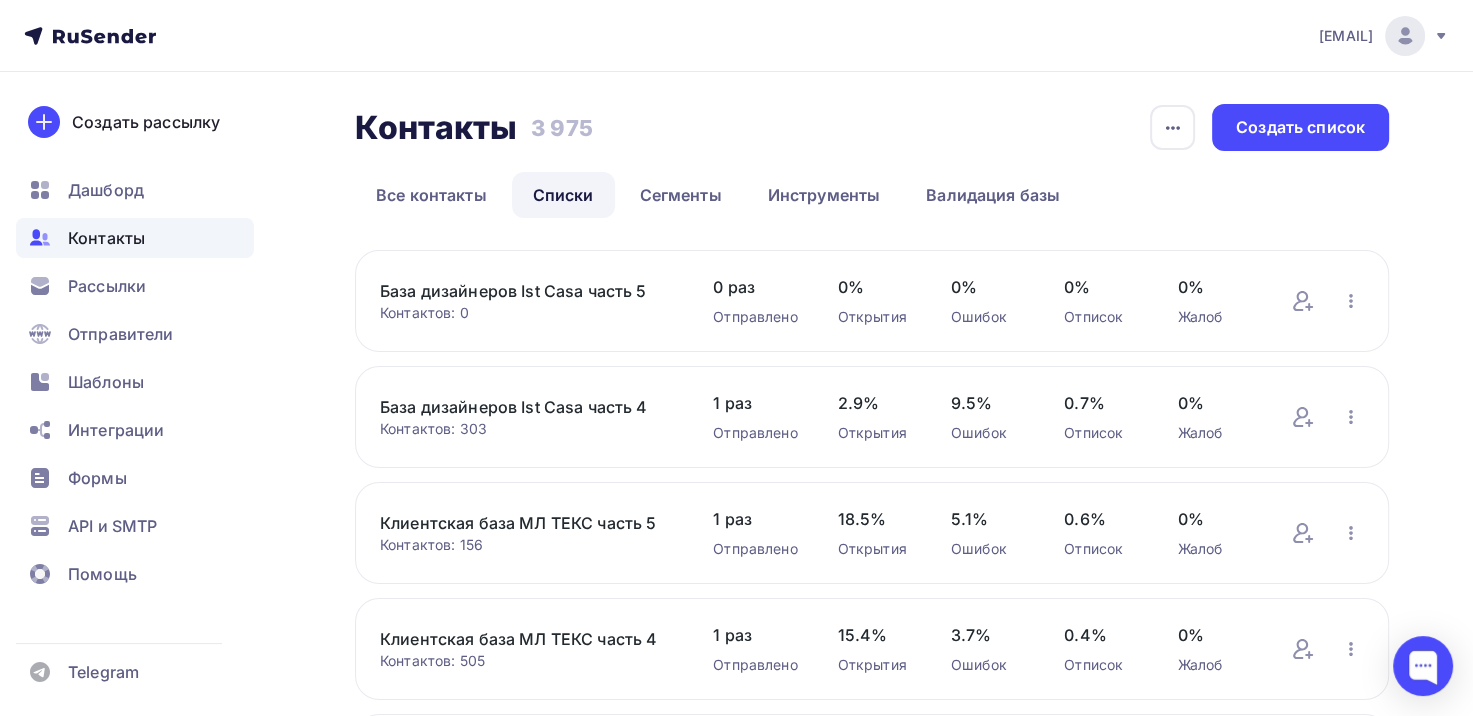 click on "База дизайнеров Ist Casa часть 4" at bounding box center [526, 407] 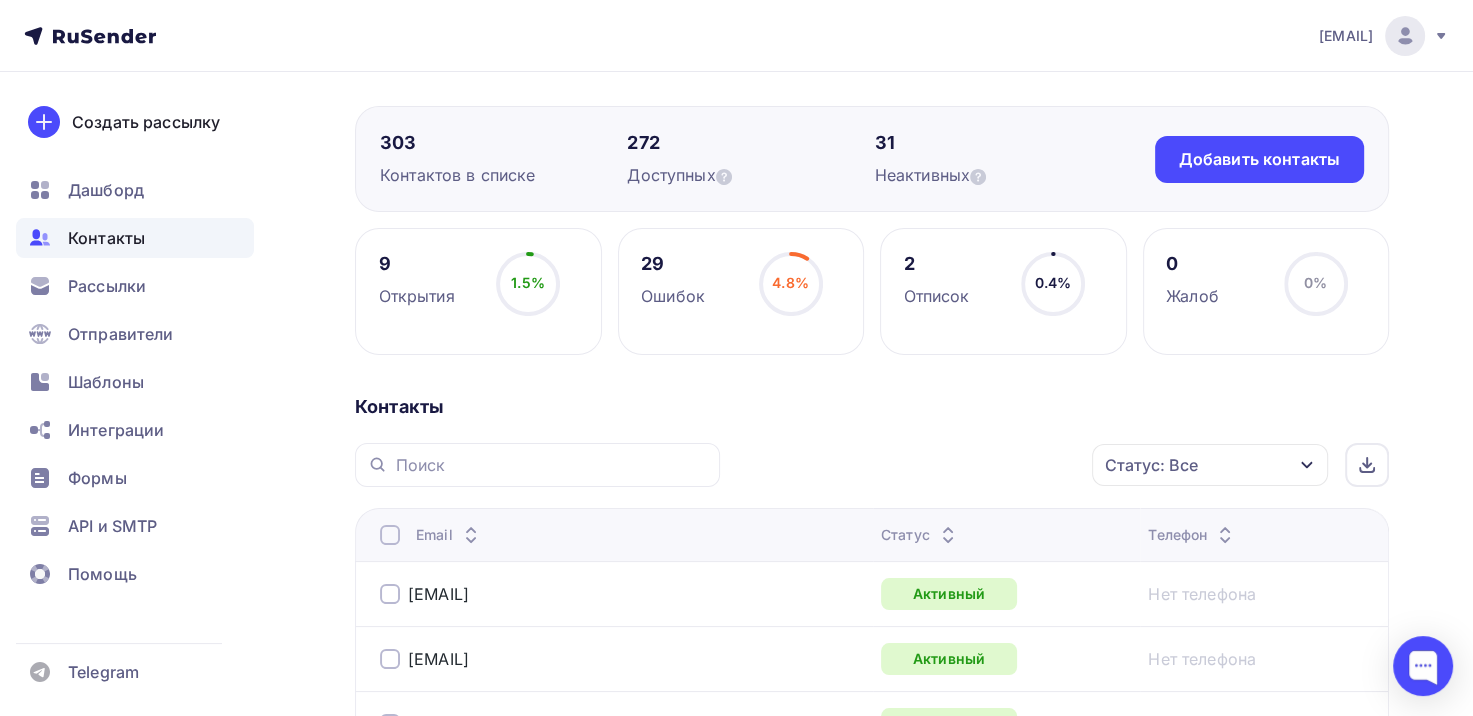 scroll, scrollTop: 400, scrollLeft: 0, axis: vertical 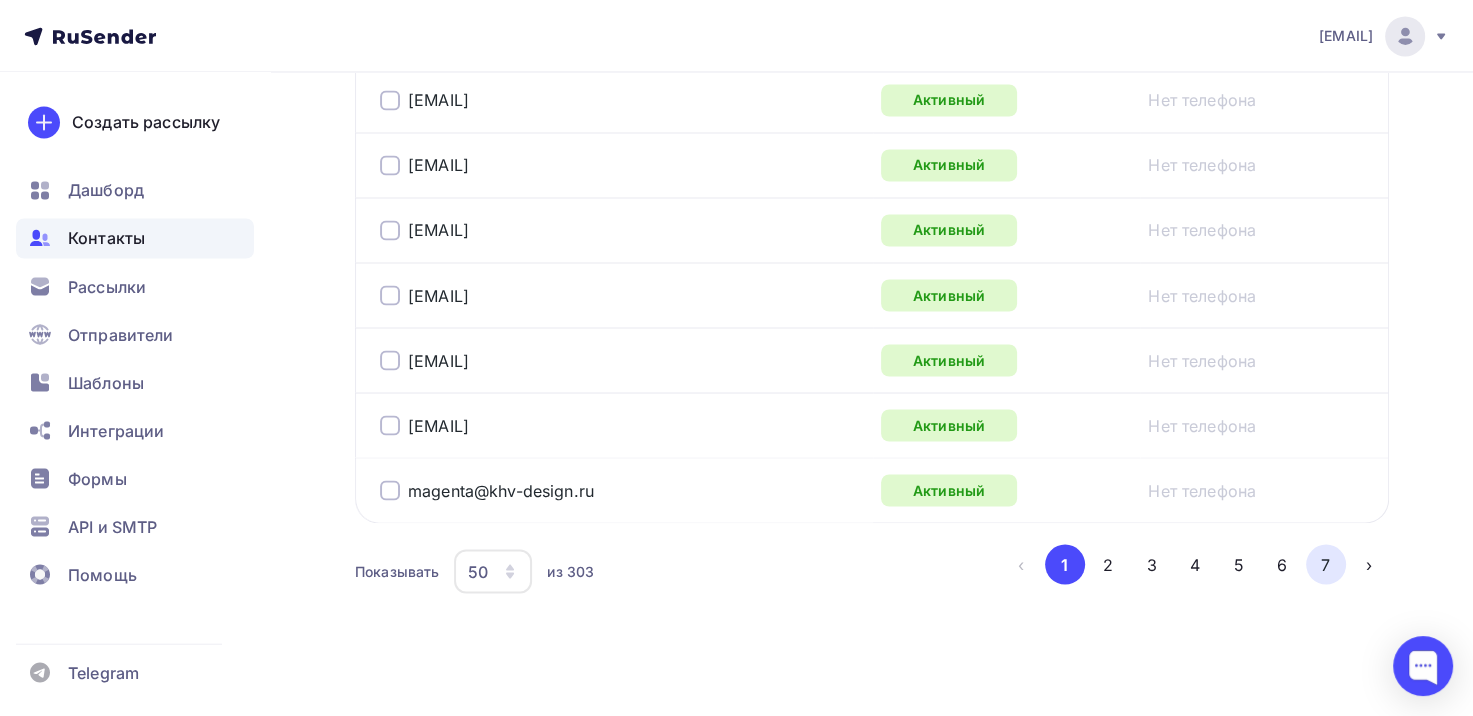 click on "7" at bounding box center [1326, 564] 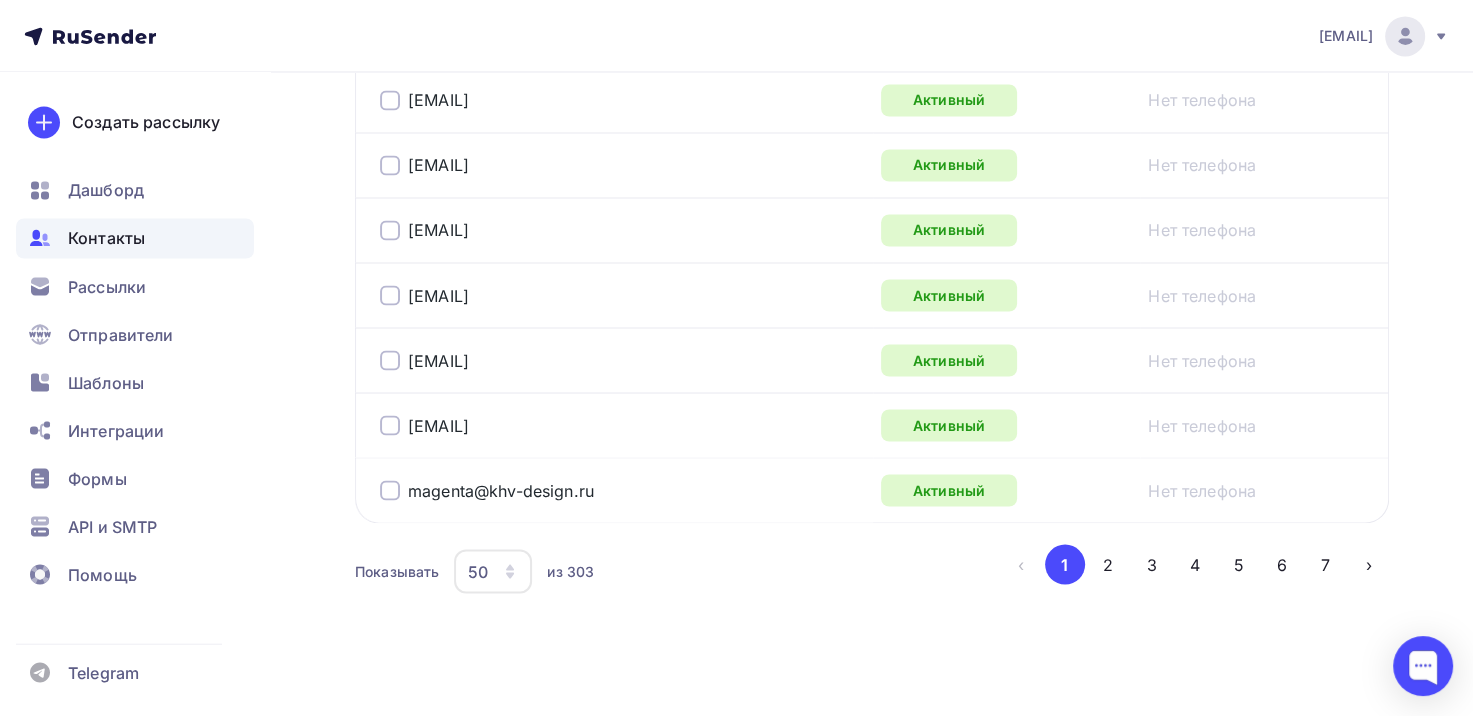 scroll, scrollTop: 386, scrollLeft: 0, axis: vertical 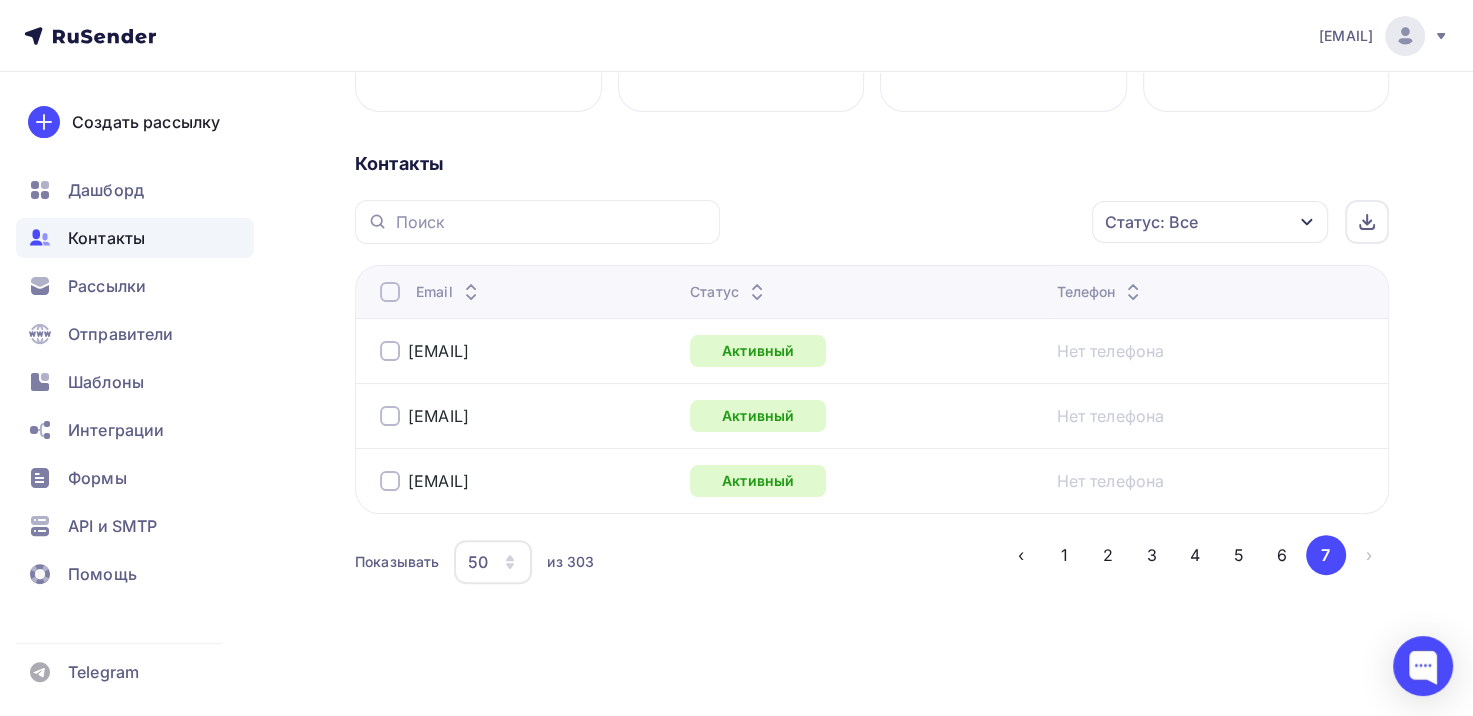 click on "Контакты" at bounding box center (135, 238) 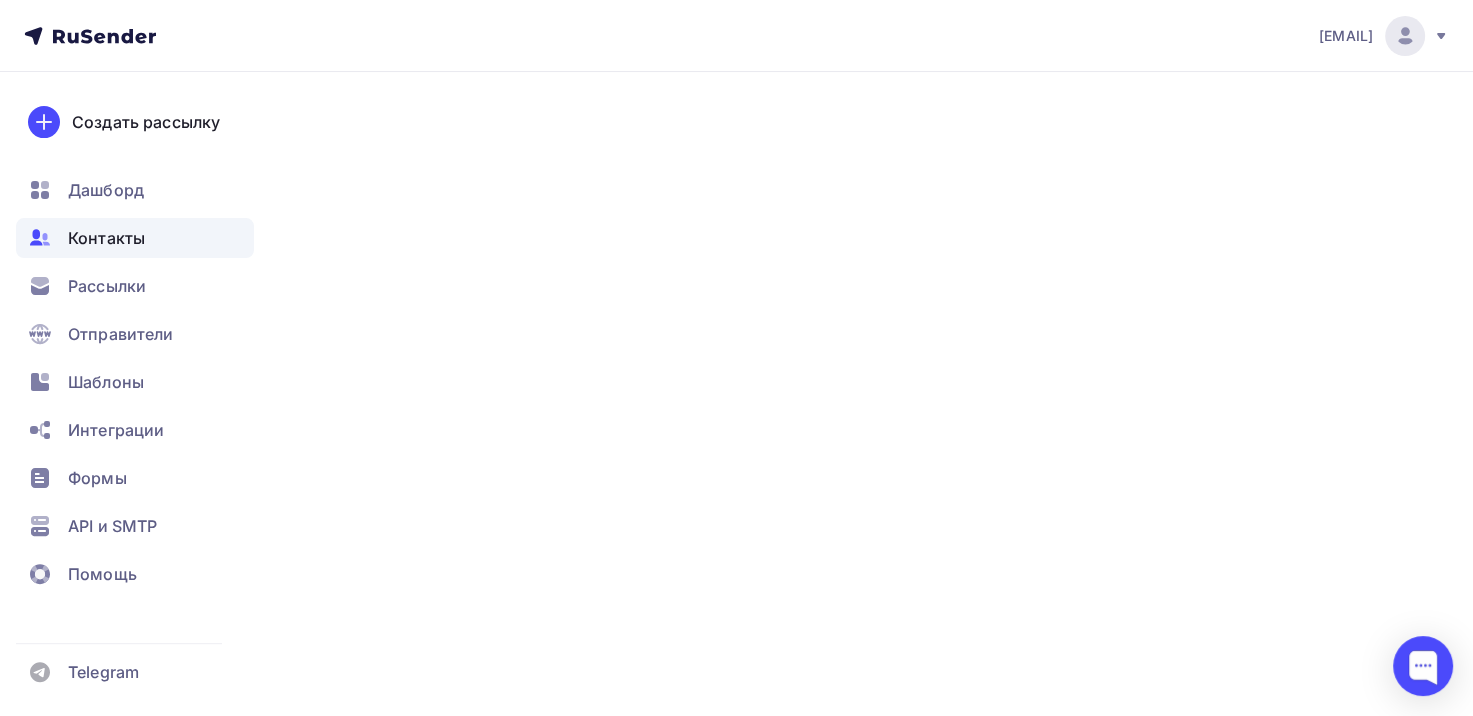 scroll, scrollTop: 0, scrollLeft: 0, axis: both 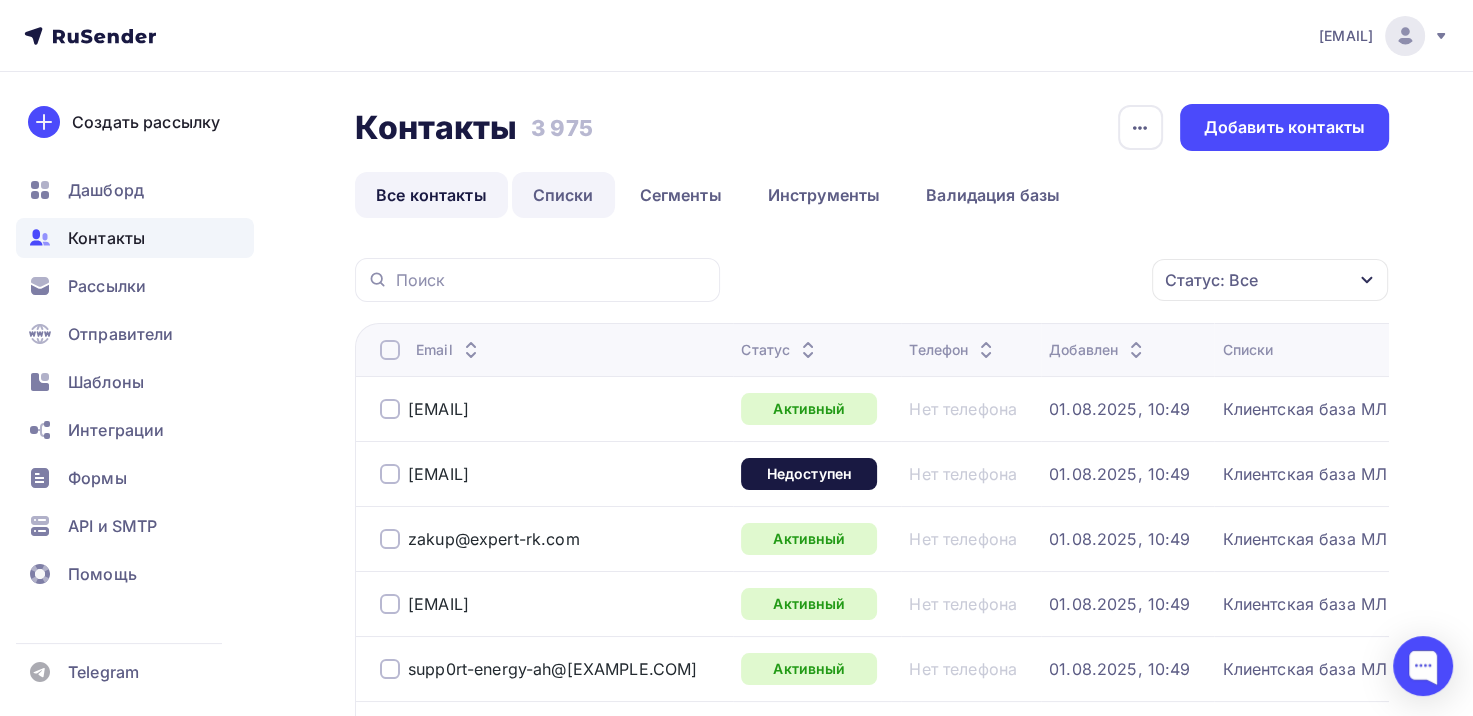 click on "Списки" at bounding box center [563, 195] 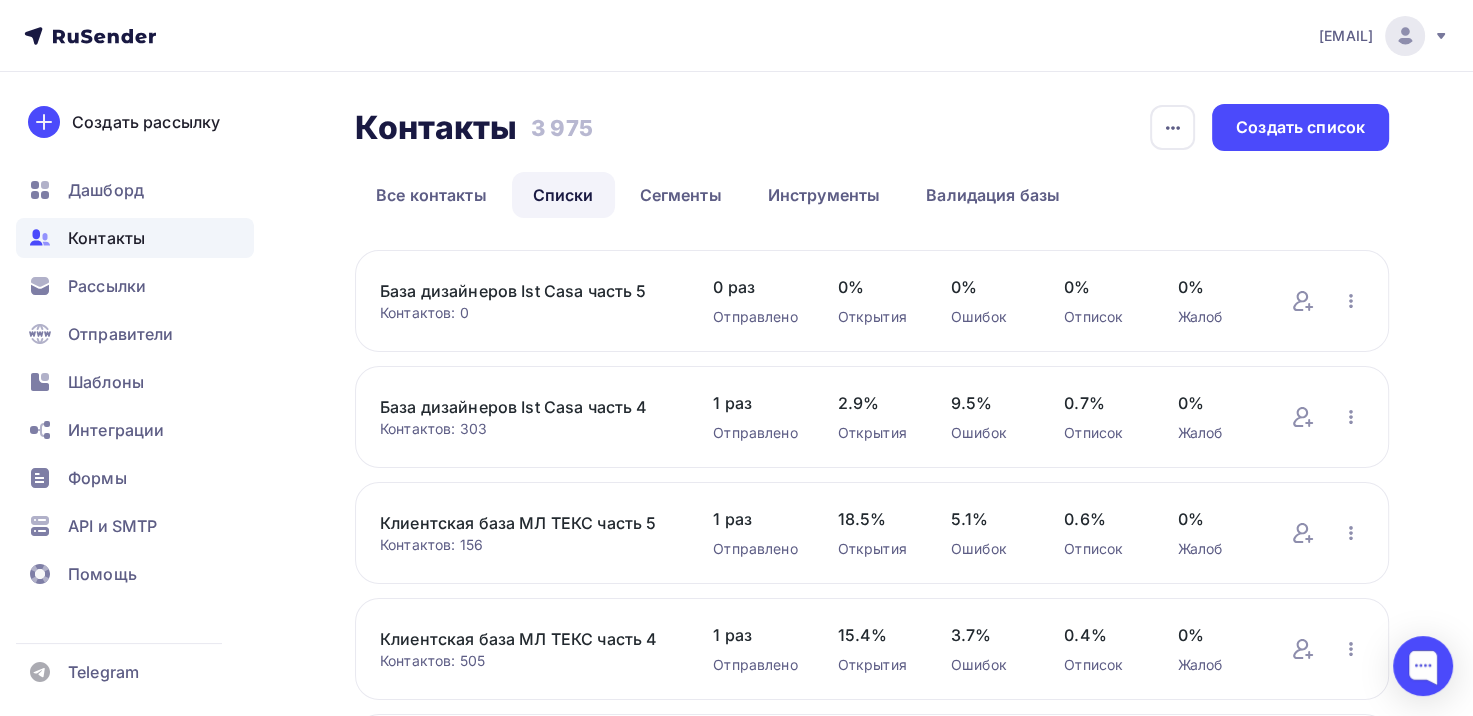 click on "База дизайнеров Ist Casa часть 5" at bounding box center [526, 291] 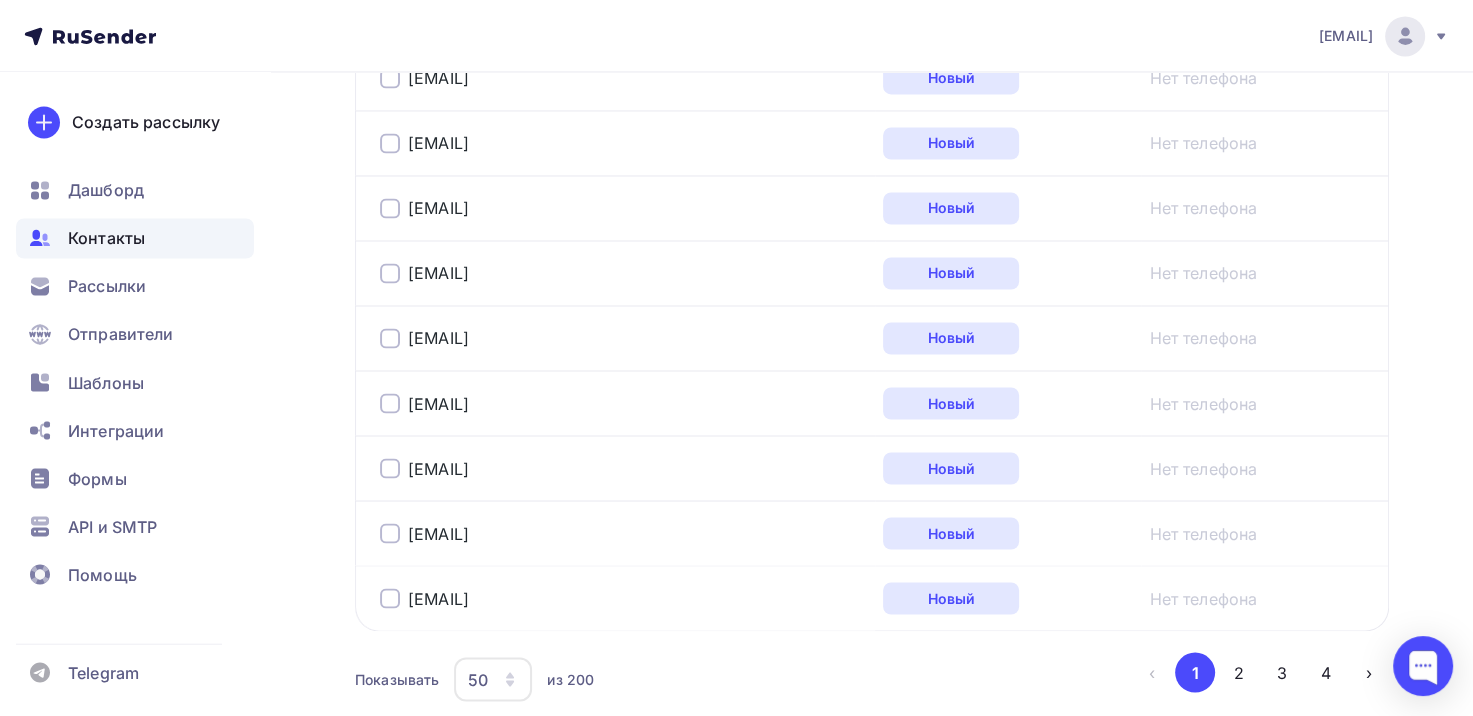 scroll, scrollTop: 3432, scrollLeft: 0, axis: vertical 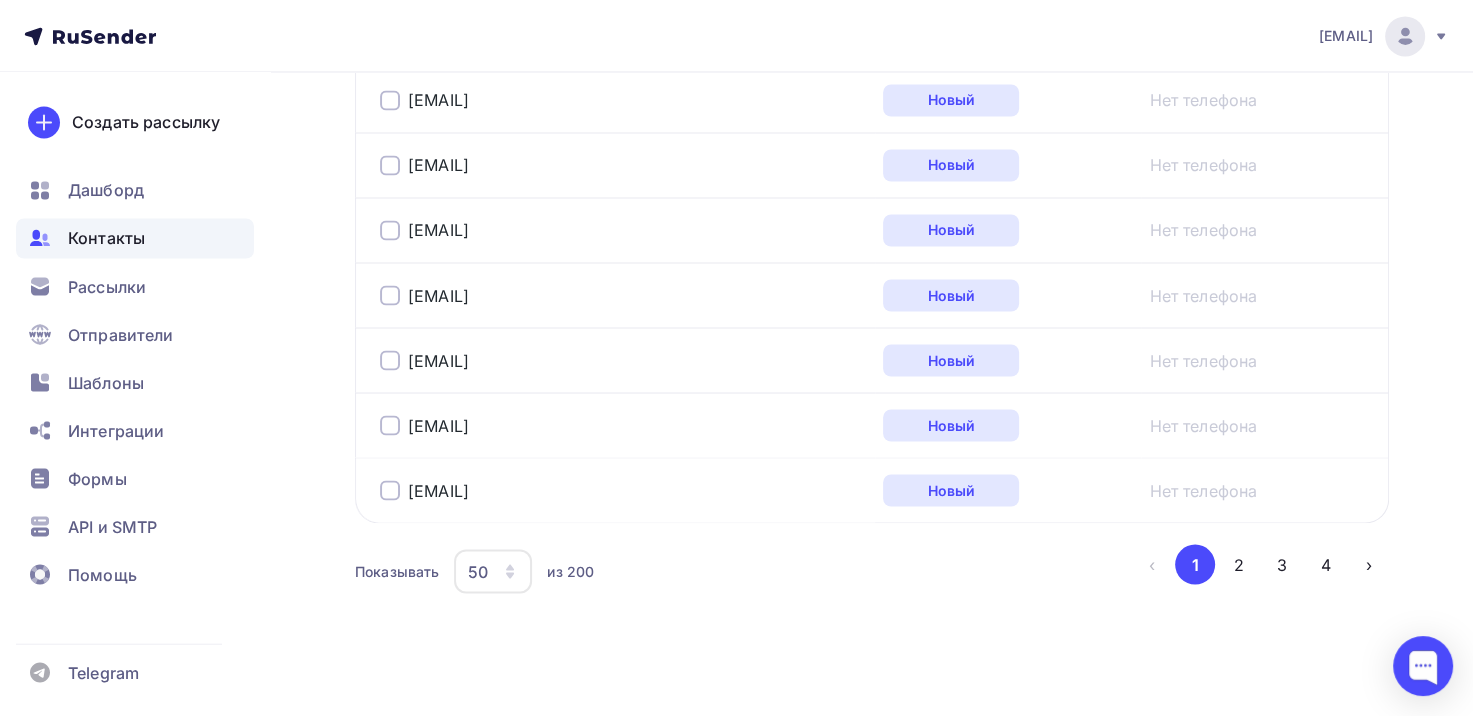 click on "50" at bounding box center (478, 571) 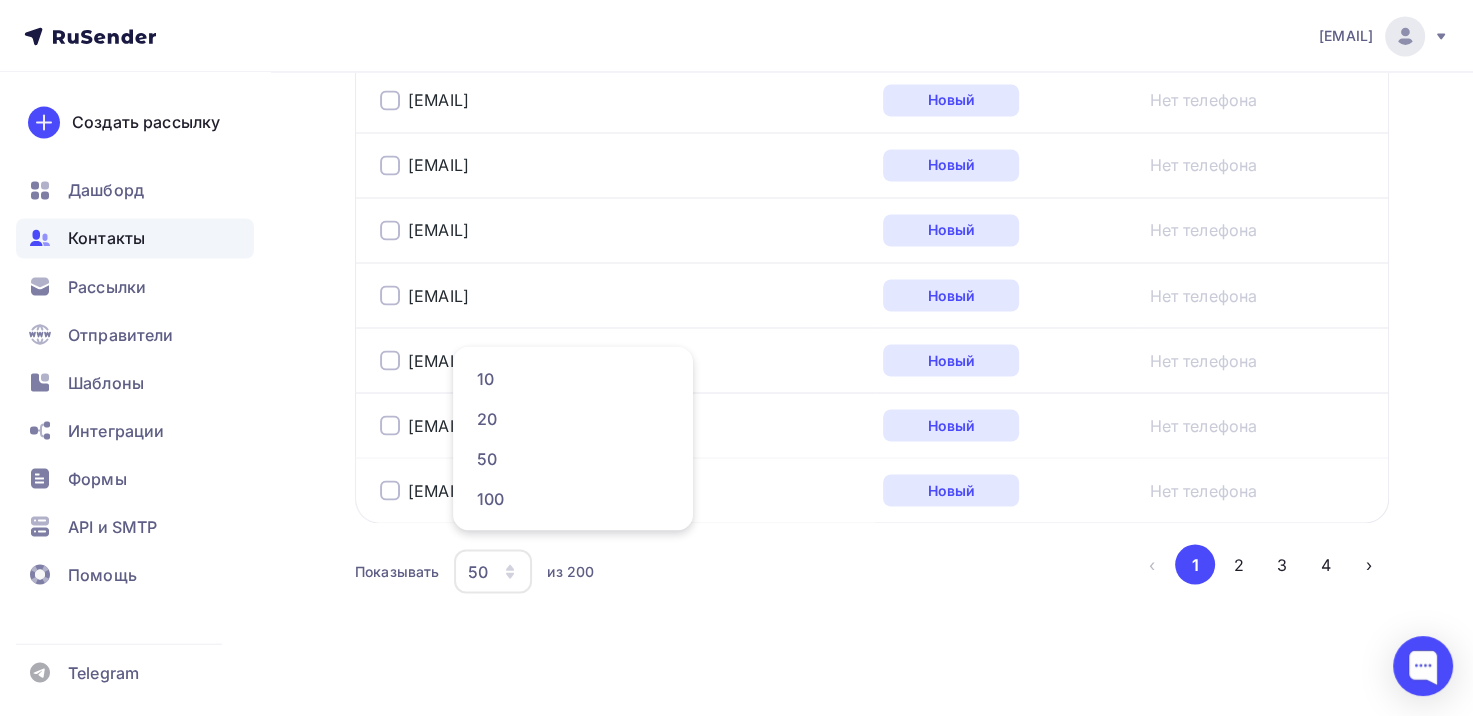 click on "Контакты
Статус: Все
Статус
Новый
Активный
Не существует
Переполнен
Недоступен
Отписан
Отписан вручную
Жалоба
Отменить       Применить
Email
Статус
Телефон
kfgisigner@gmail.com
Новый
Нет телефона
d.s.spiridonova@gmail.com" at bounding box center [872, -1124] 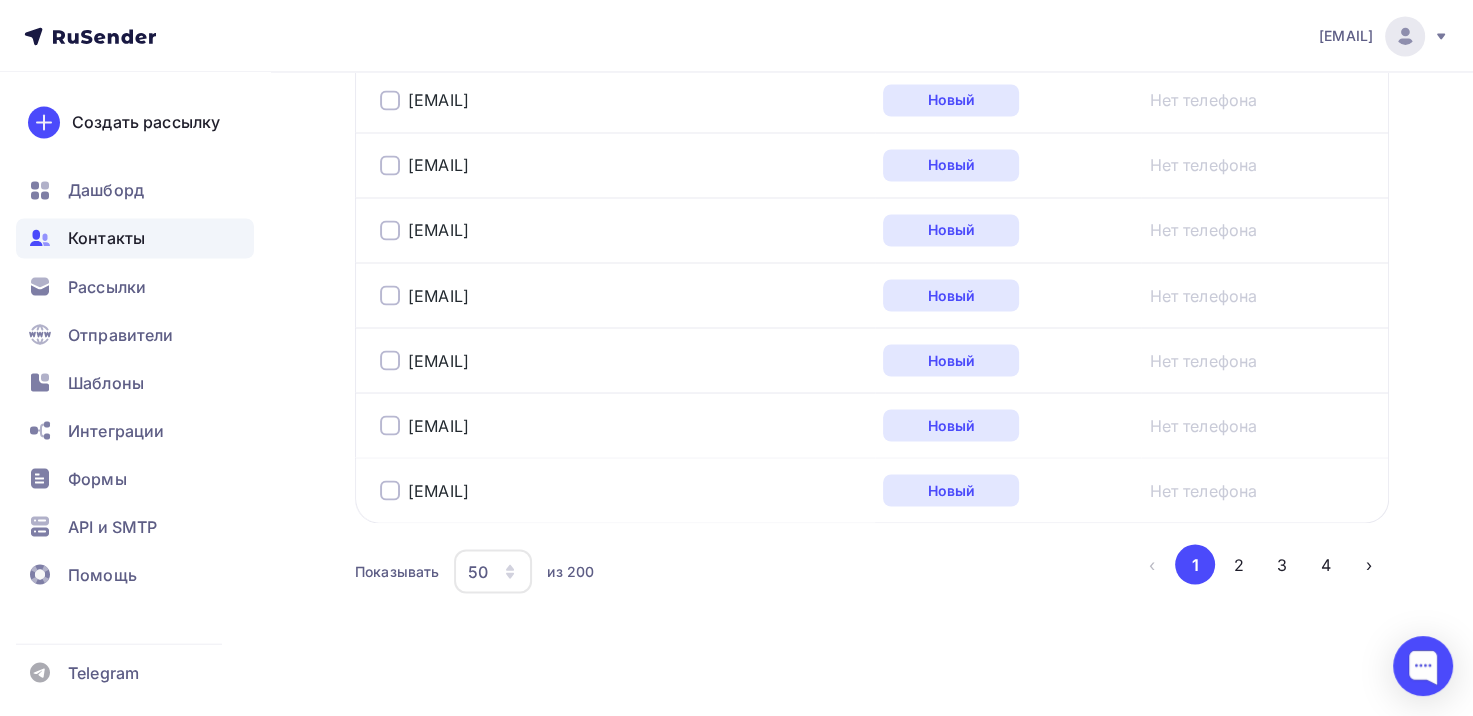 click on "4" at bounding box center (1326, 564) 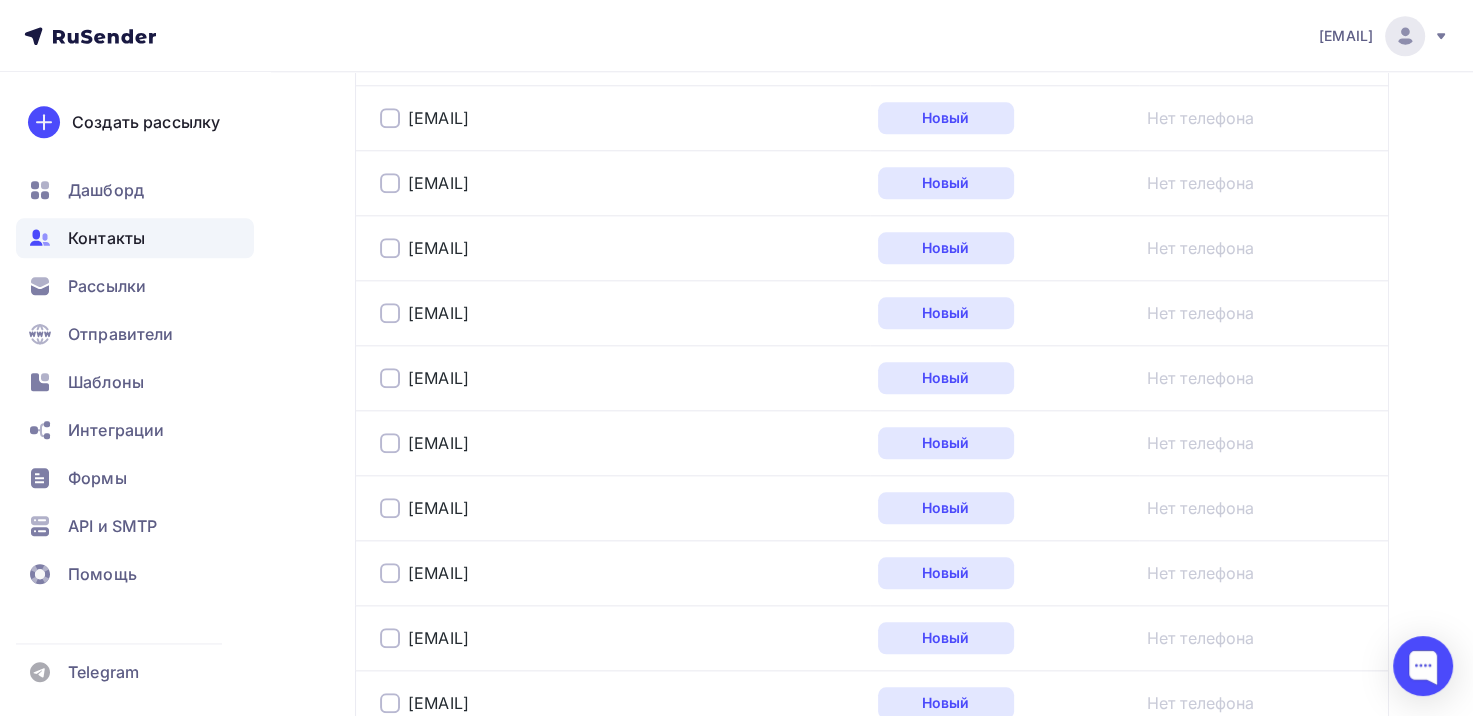 scroll, scrollTop: 3432, scrollLeft: 0, axis: vertical 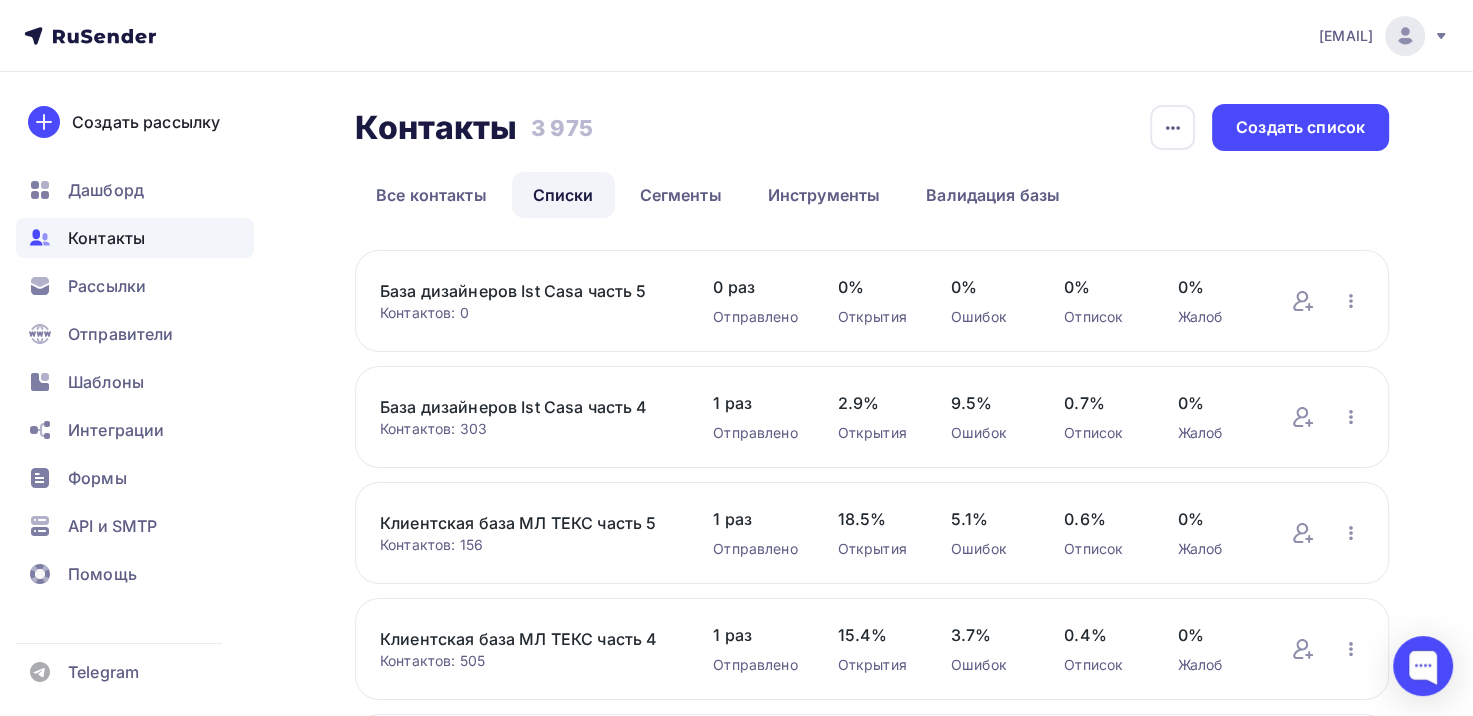 click on "База дизайнеров Ist Casa часть 5" at bounding box center [526, 291] 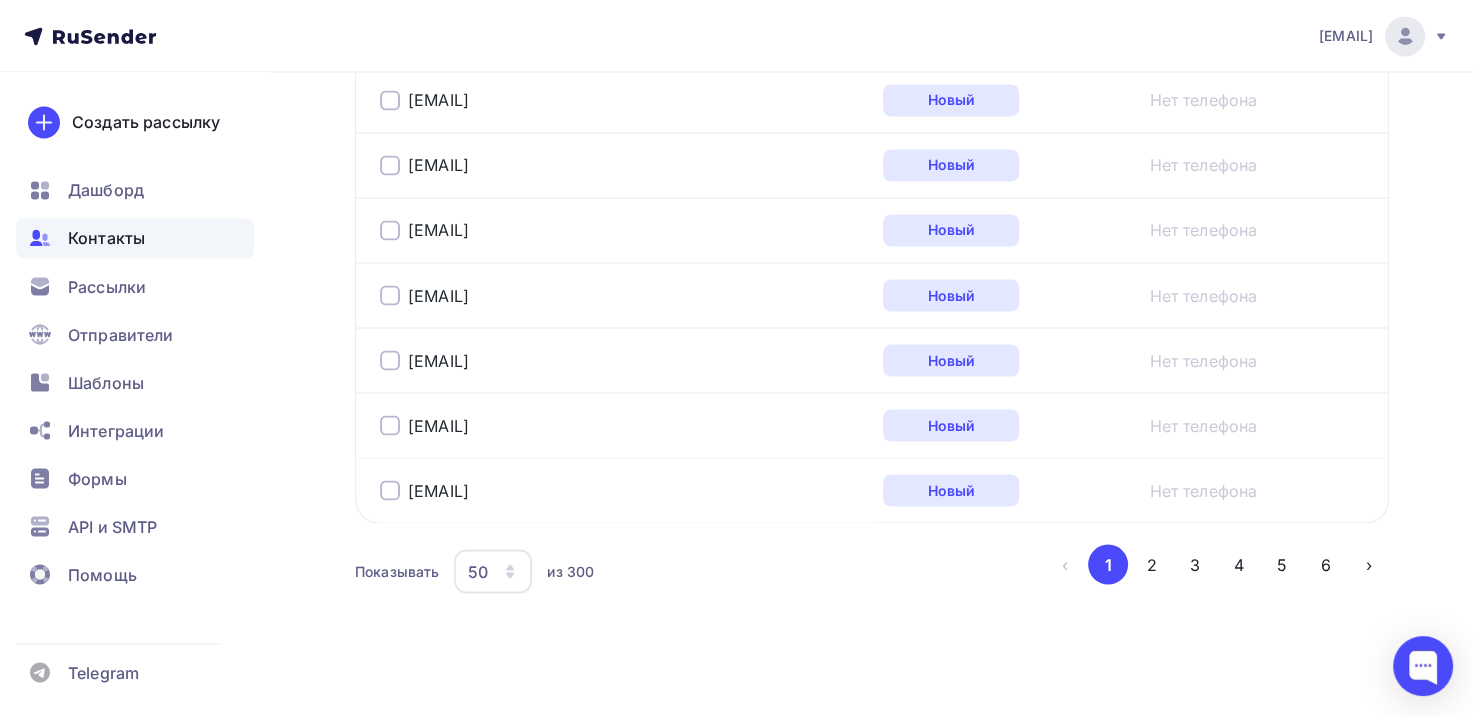 scroll, scrollTop: 0, scrollLeft: 0, axis: both 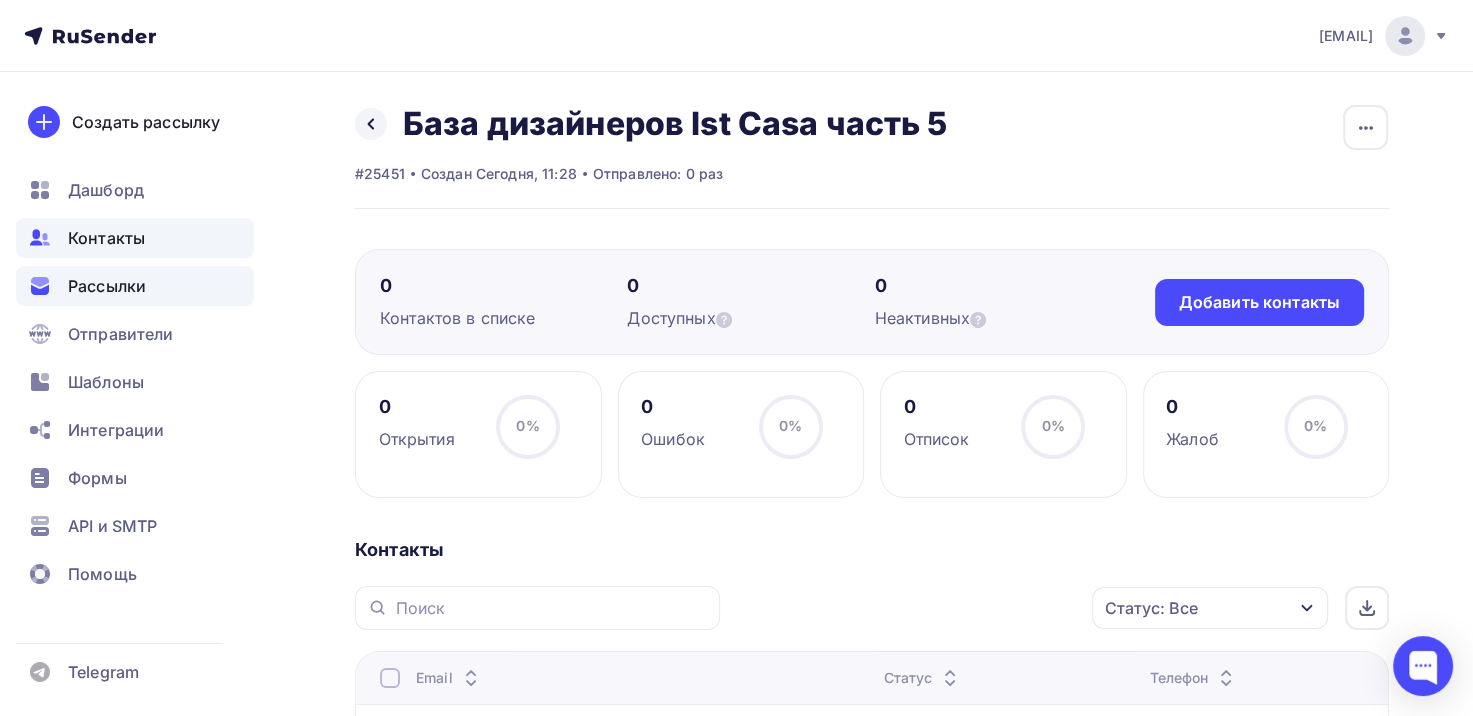 click on "Рассылки" at bounding box center (107, 286) 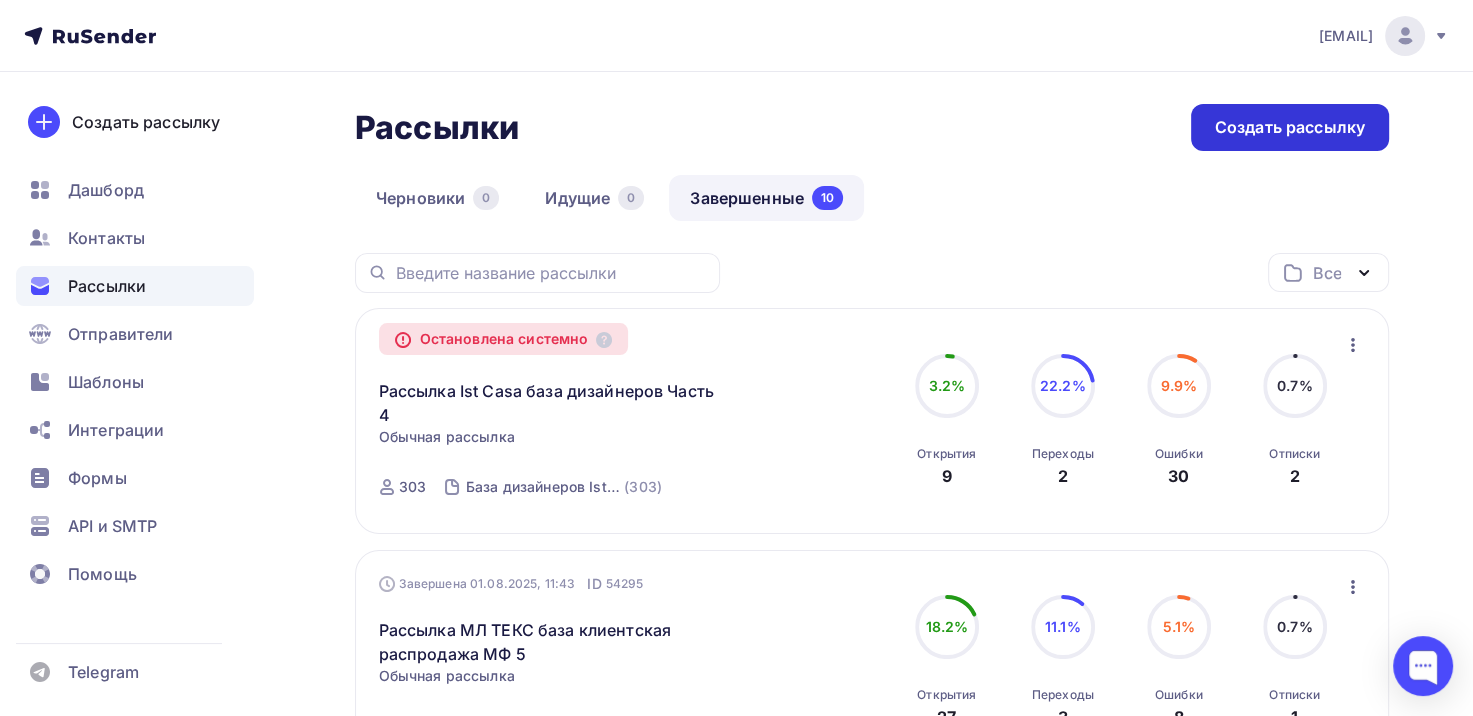 click on "Создать рассылку" at bounding box center [1290, 127] 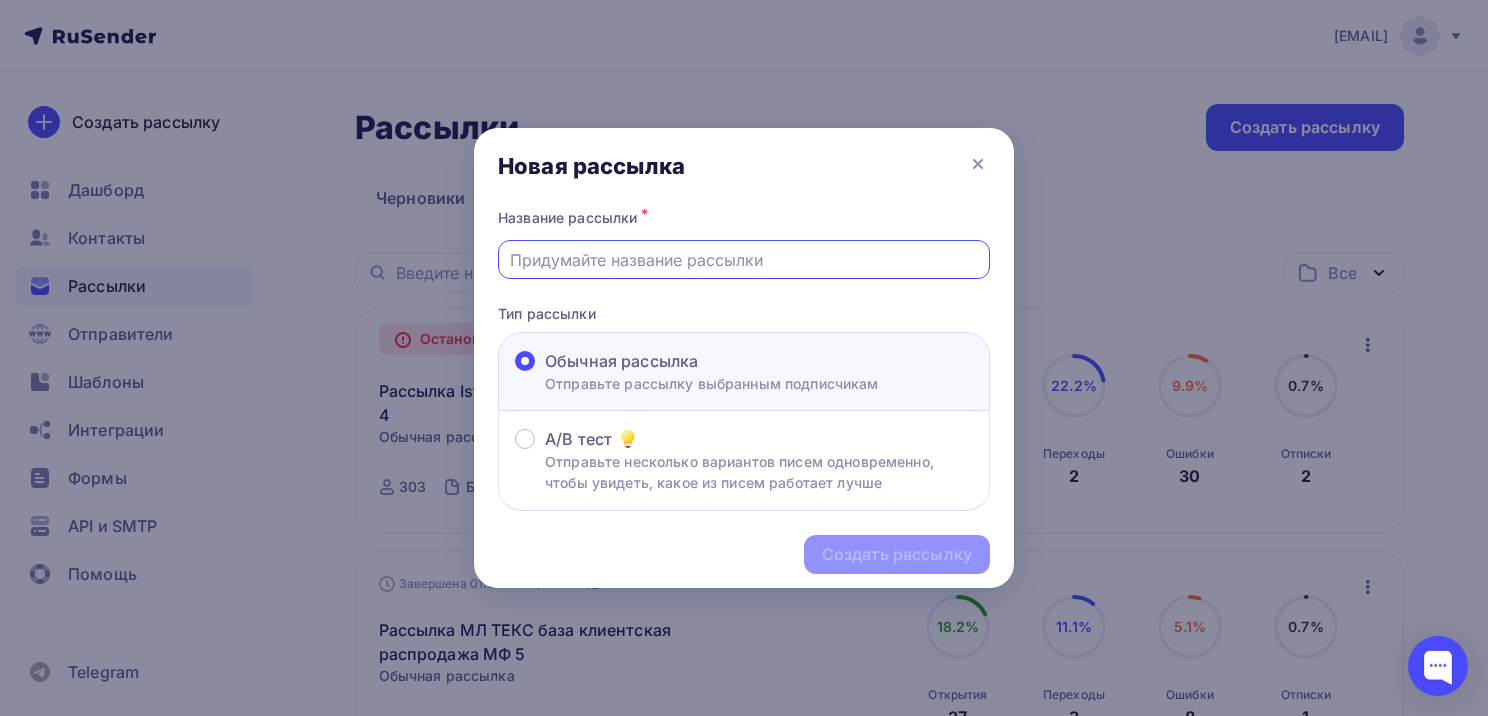 click at bounding box center (744, 260) 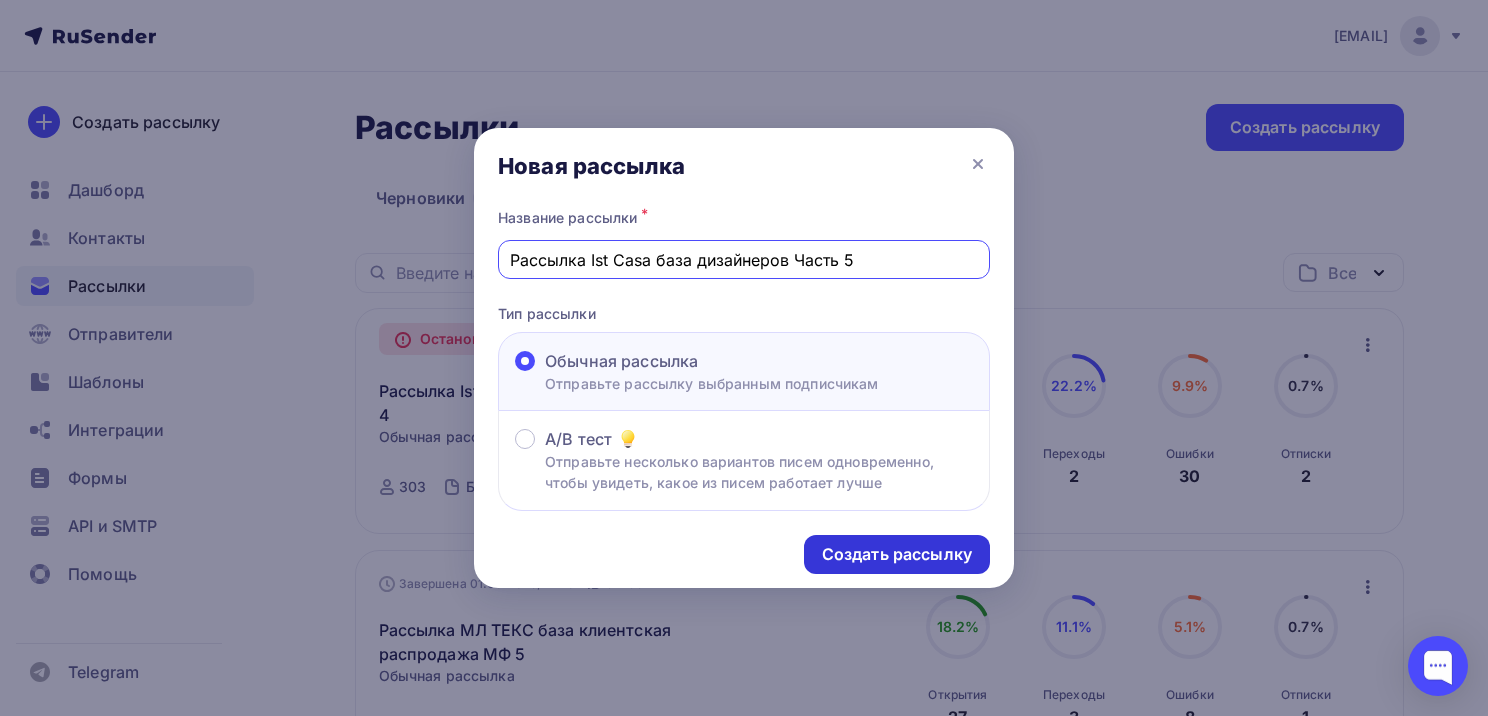 type on "Рассылка Ist Casa база дизайнеров Часть 5" 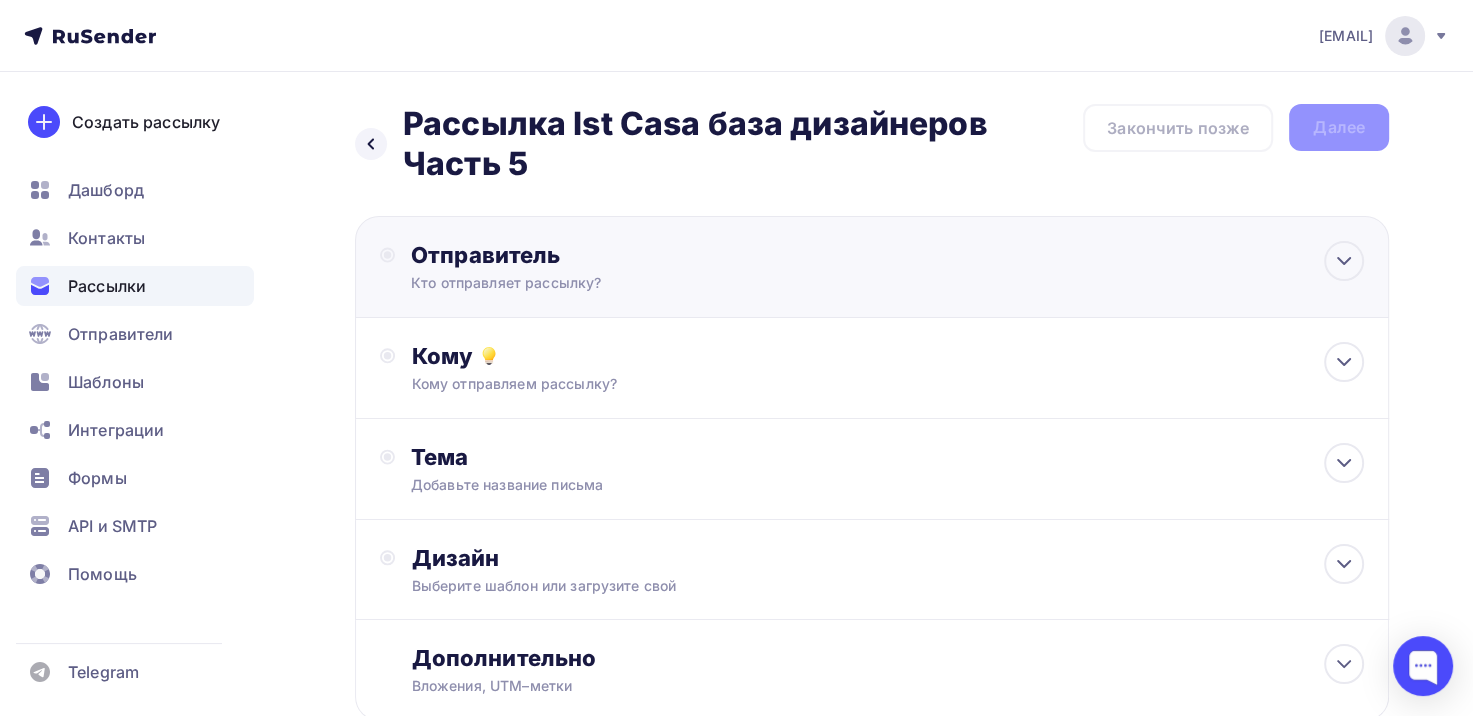 click on "Отправитель
Кто отправляет рассылку?
Email  *
info@greenleadgroup.ru
sale@ist-casa.ru           partner@ist-casa.ru           sale@ml-teks.ru           order@zapchasti-dlya-faw.ru           info@greenleadgroup.ru               Добавить отправителя
Рекомендуем  добавить почту на домене , чтобы рассылка не попала в «Спам»
Имя                 Сохранить
Предпросмотр может отличаться  в зависимости от почтового клиента
Тема для рассылки
Предпросмотр текста
12:45" at bounding box center (872, 267) 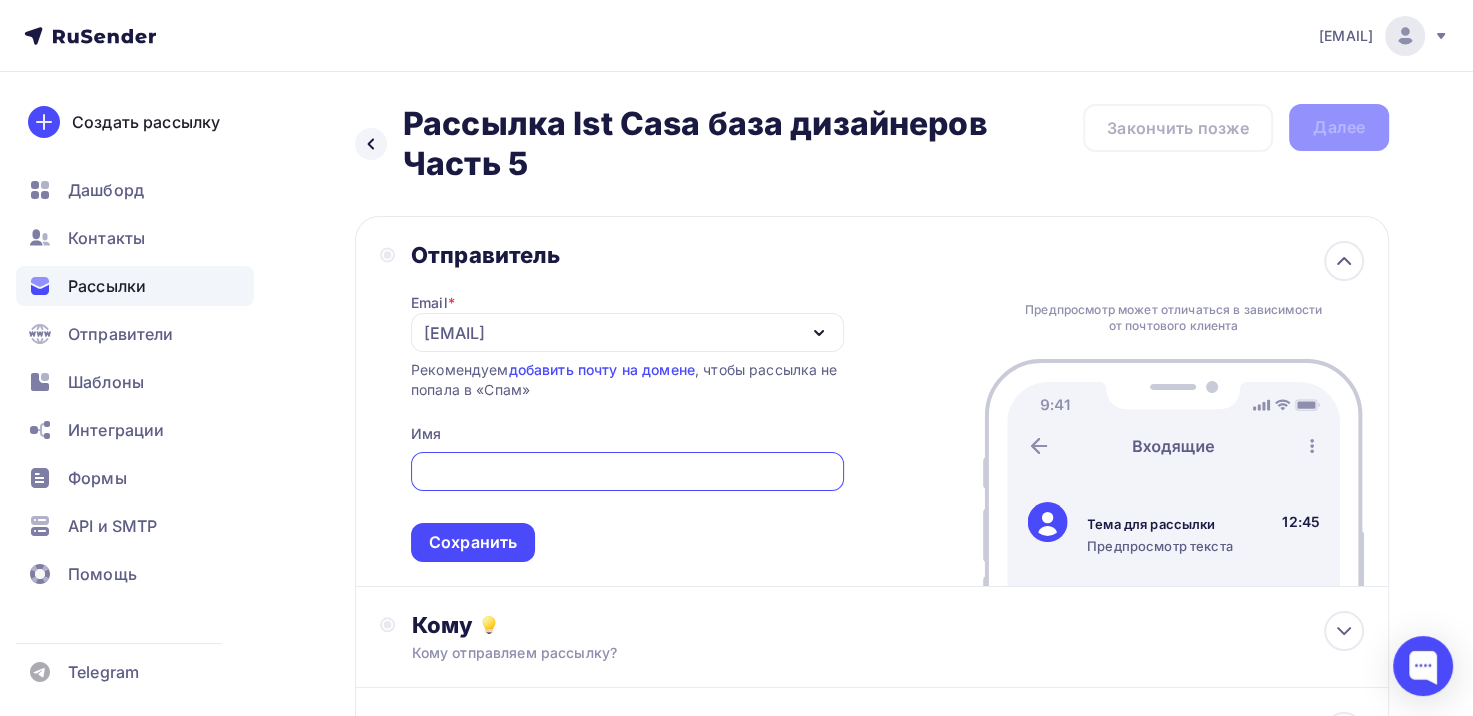 scroll, scrollTop: 0, scrollLeft: 0, axis: both 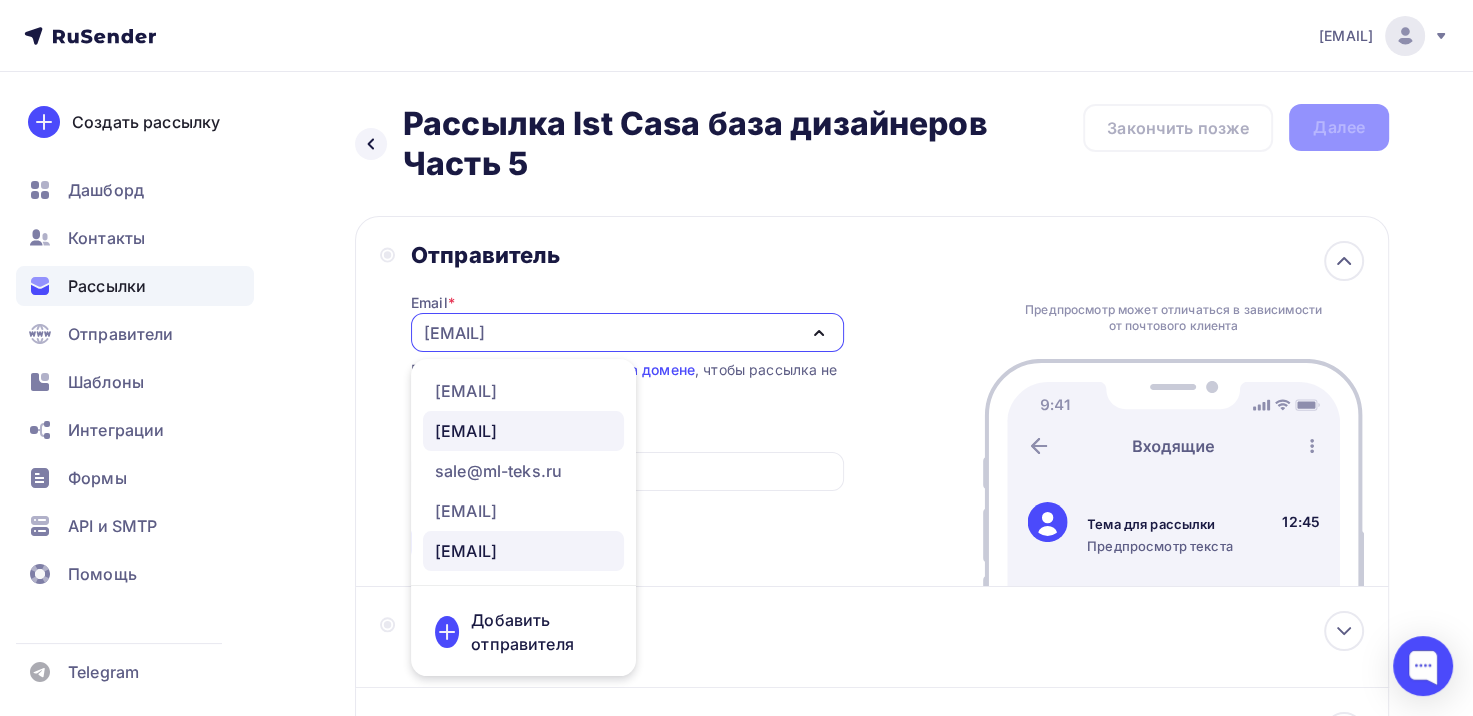 click on "partner@ist-casa.ru" at bounding box center (466, 431) 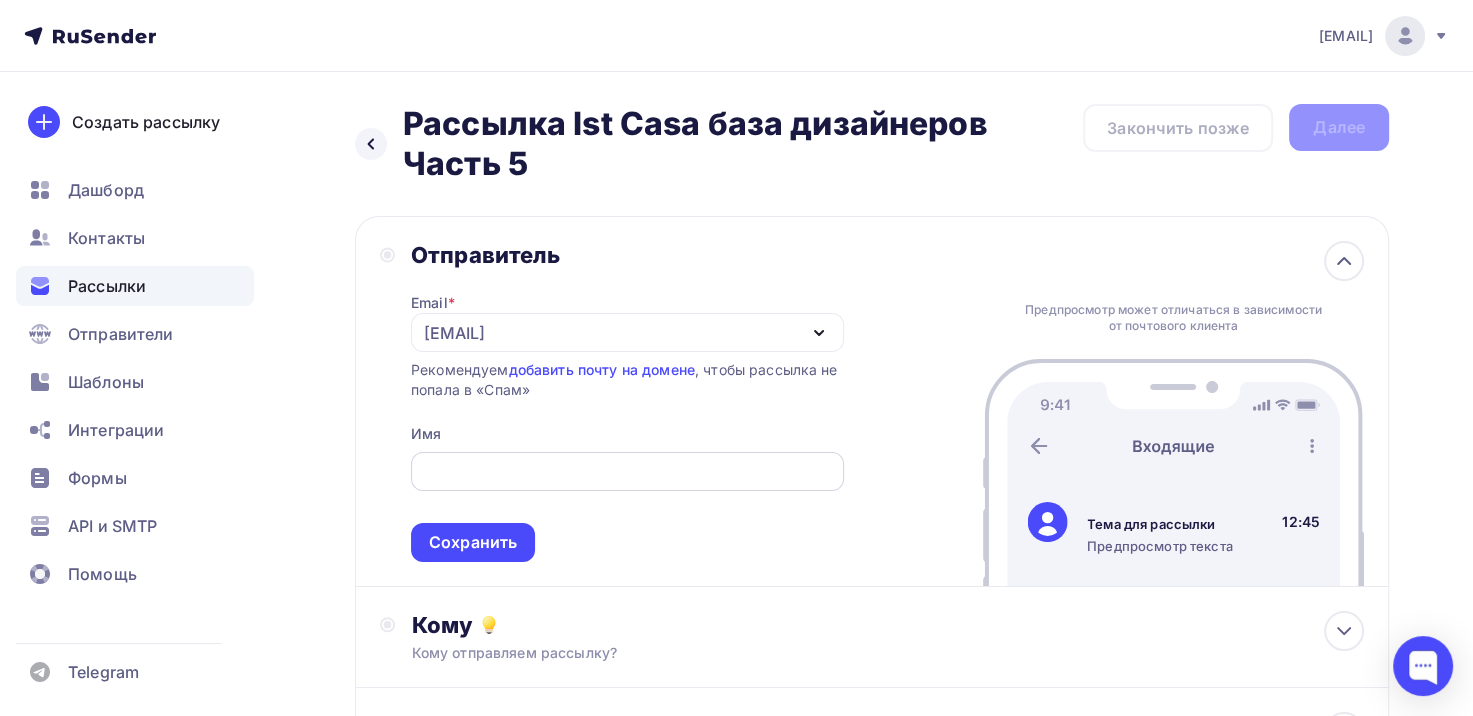 click at bounding box center (627, 472) 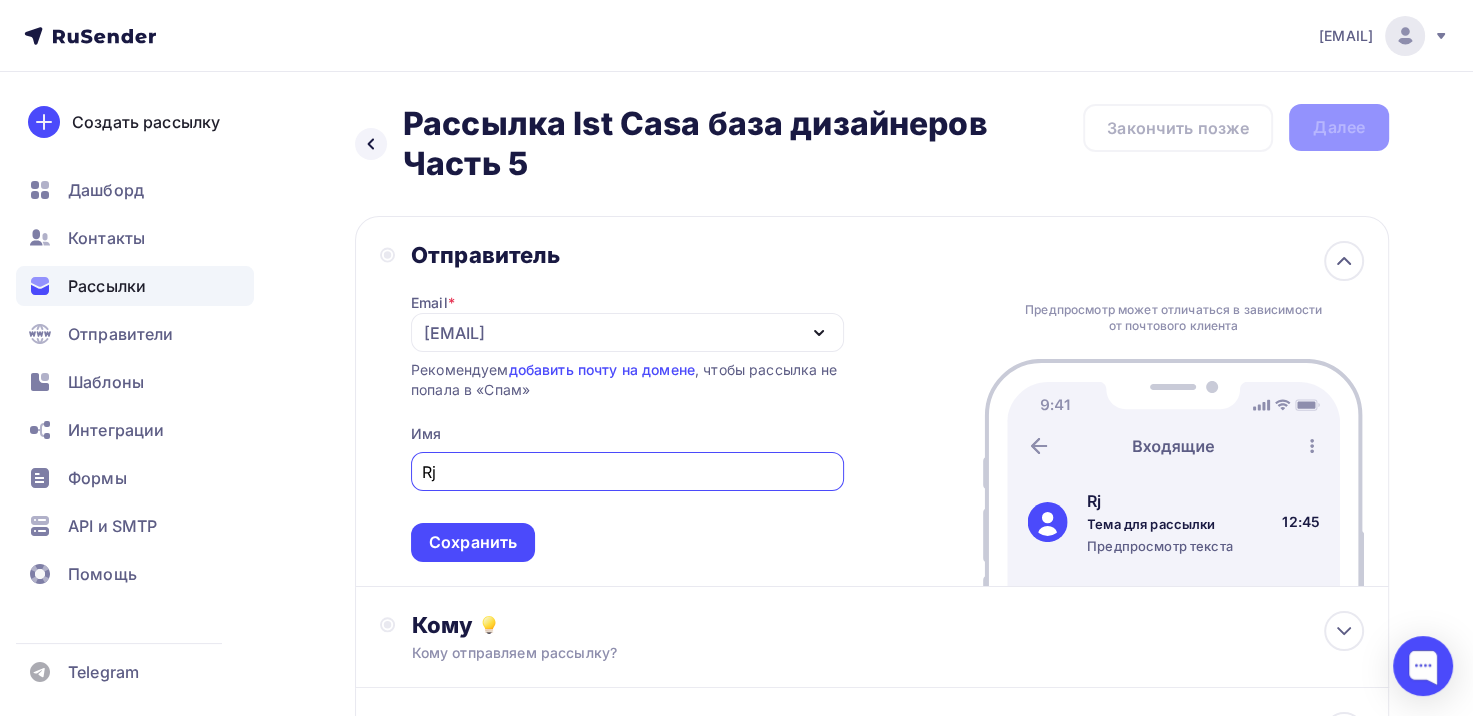 type on "R" 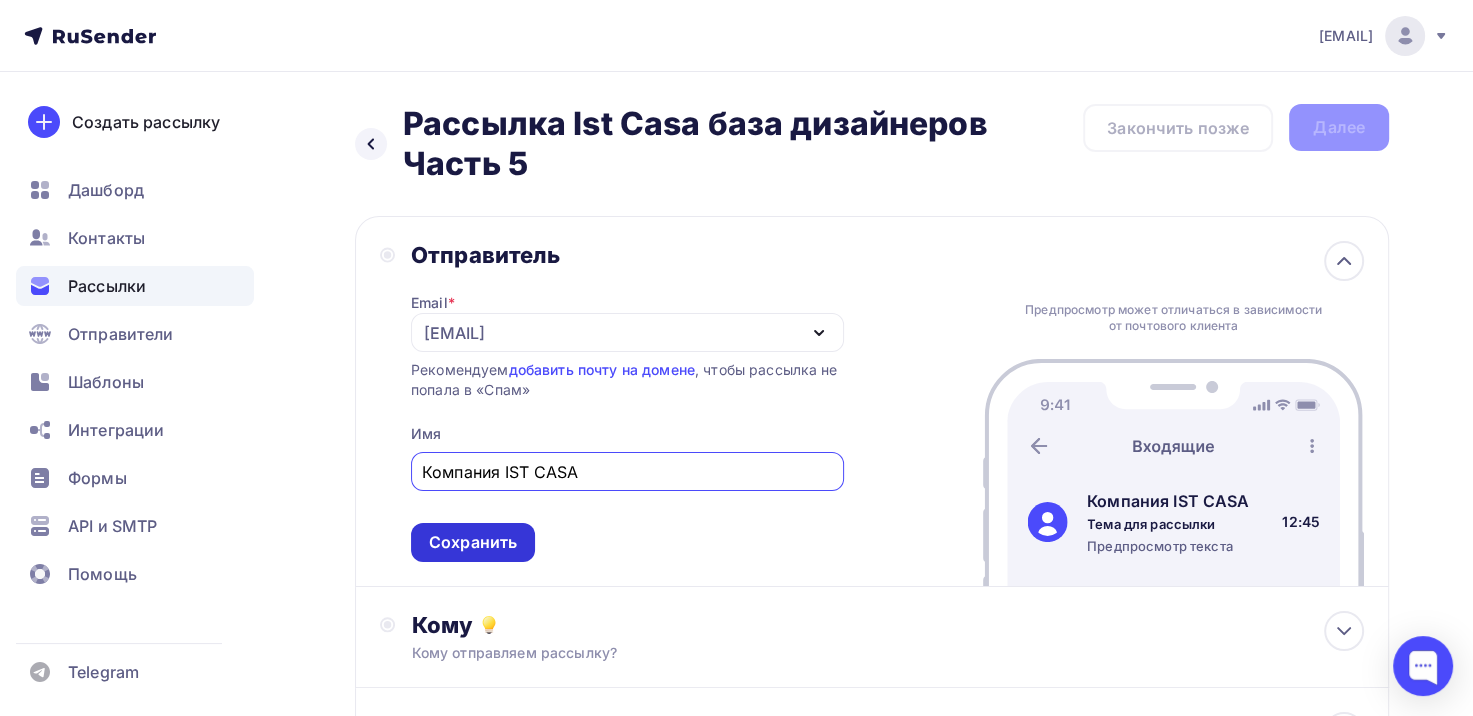 type on "Компания IST CASA" 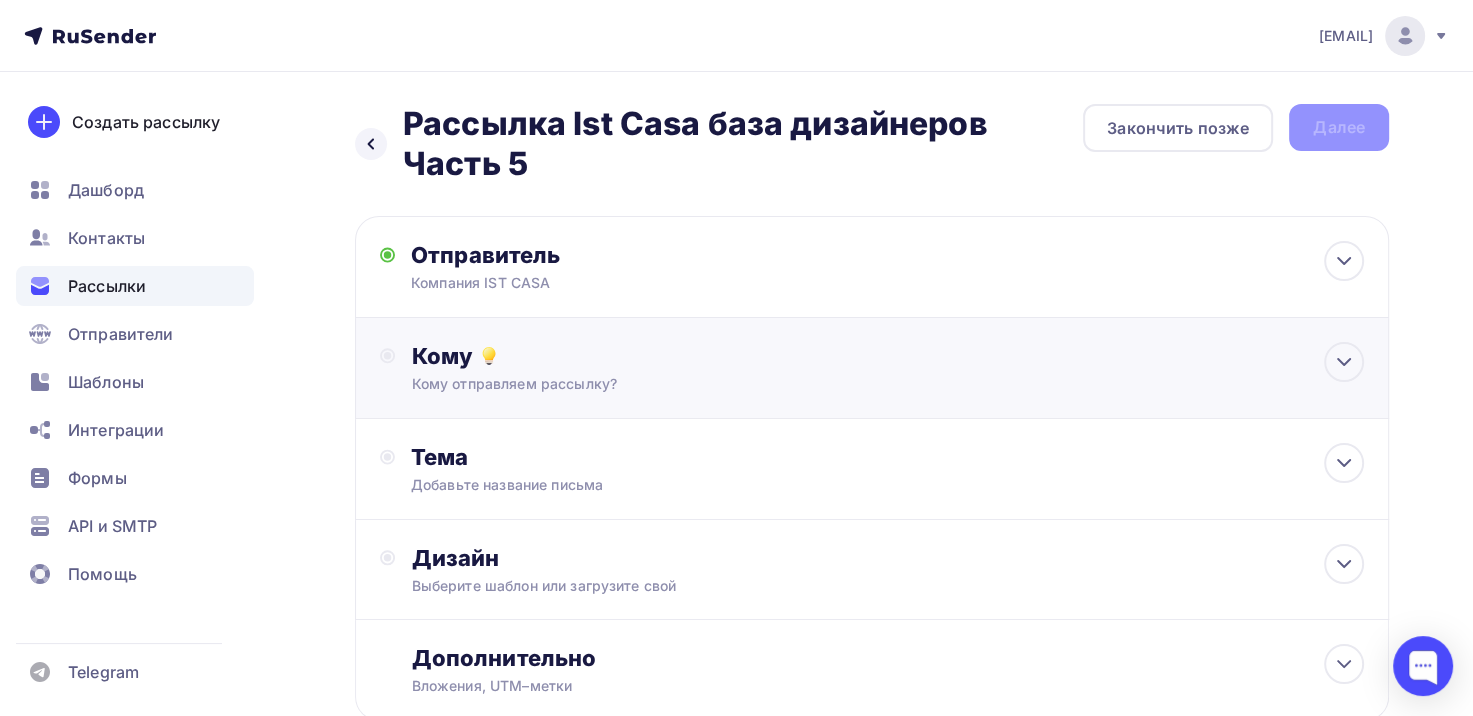 click on "Кому" at bounding box center [887, 356] 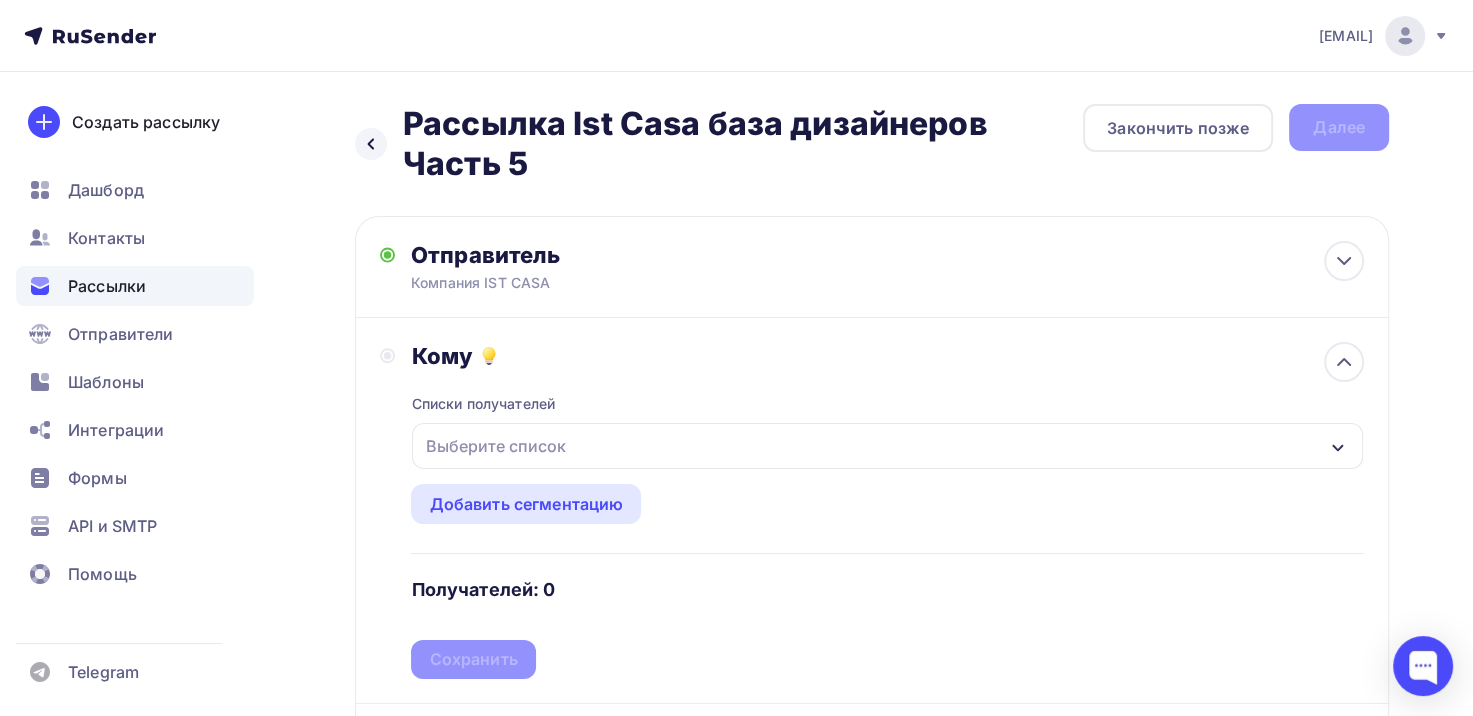 click on "Выберите список" at bounding box center (495, 446) 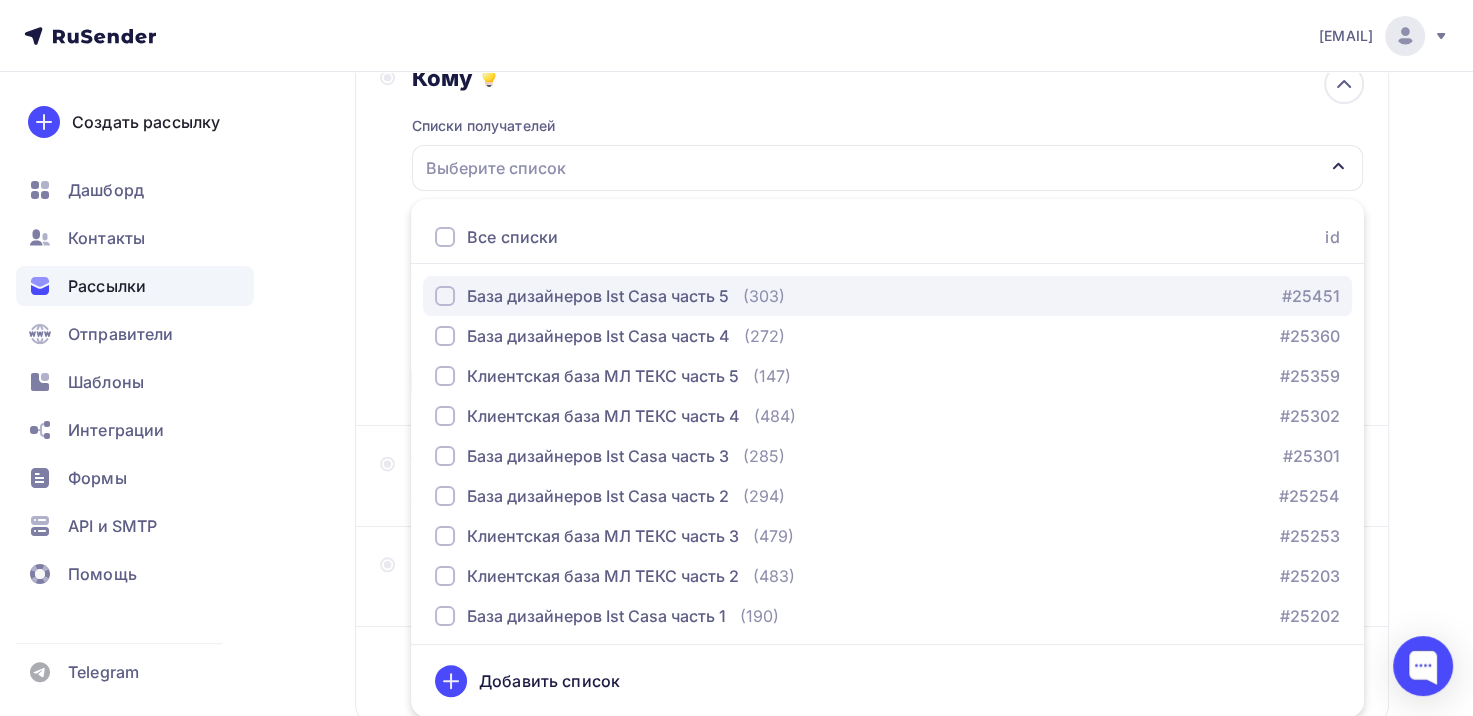 click at bounding box center [445, 296] 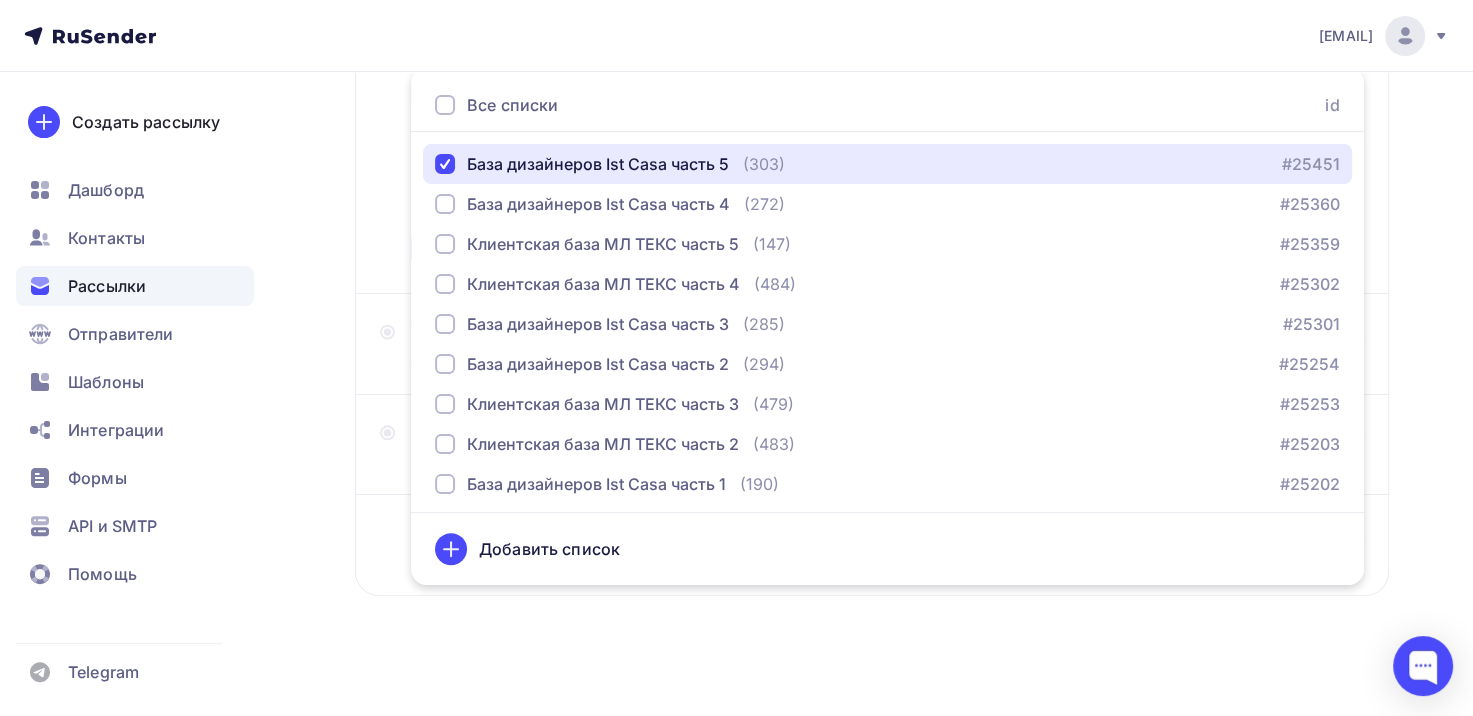 scroll, scrollTop: 417, scrollLeft: 0, axis: vertical 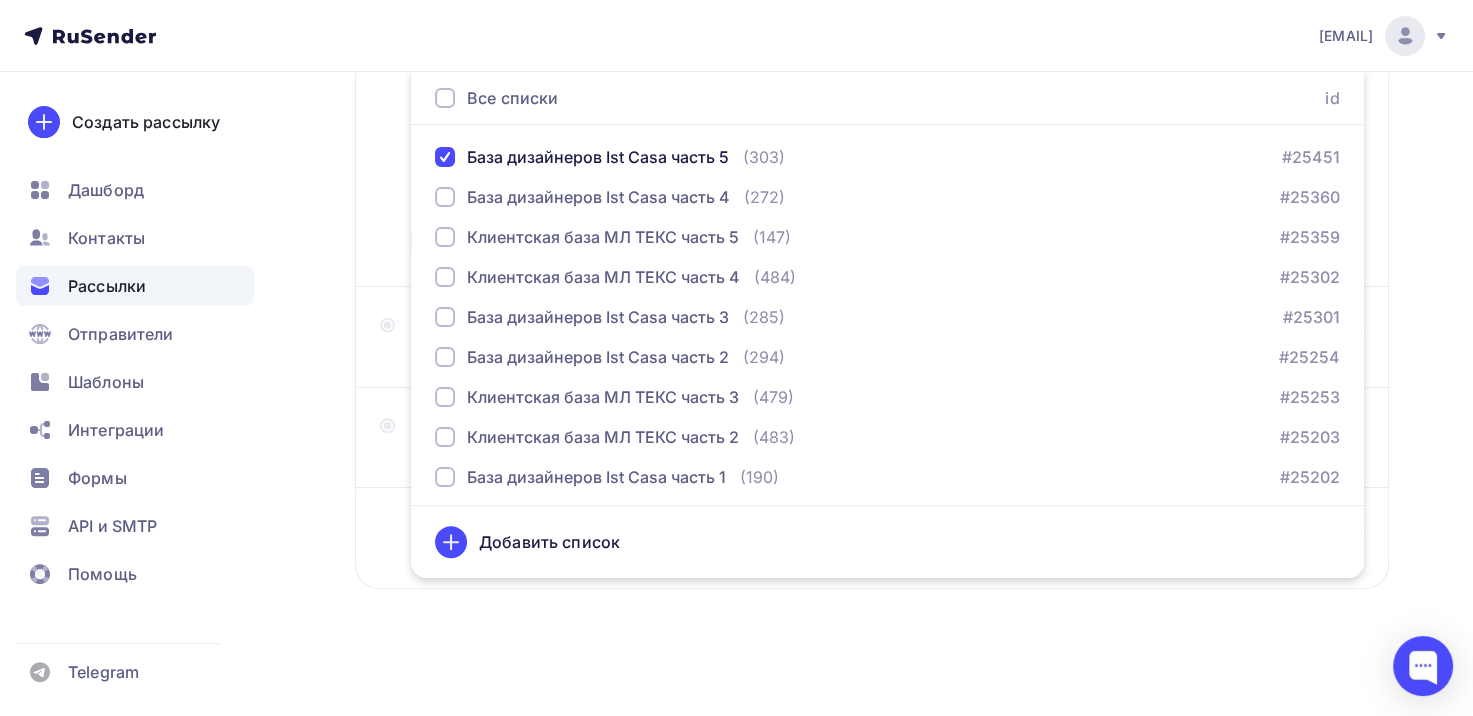 click on "Назад
Рассылка Ist Casa база дизайнеров Часть 5
Рассылка Ist Casa база дизайнеров Часть 5
Закончить позже
Далее
Отправитель
Компания IST CASA
Email  *
partner@ist-casa.ru
sale@ist-casa.ru           partner@ist-casa.ru           sale@ml-teks.ru           order@zapchasti-dlya-faw.ru           info@greenleadgroup.ru               Добавить отправителя
Рекомендуем  добавить почту на домене , чтобы рассылка не попала в «Спам»
Имя     Компания IST CASA             Сохранить
Компания IST CASA
12:45" at bounding box center [736, 186] 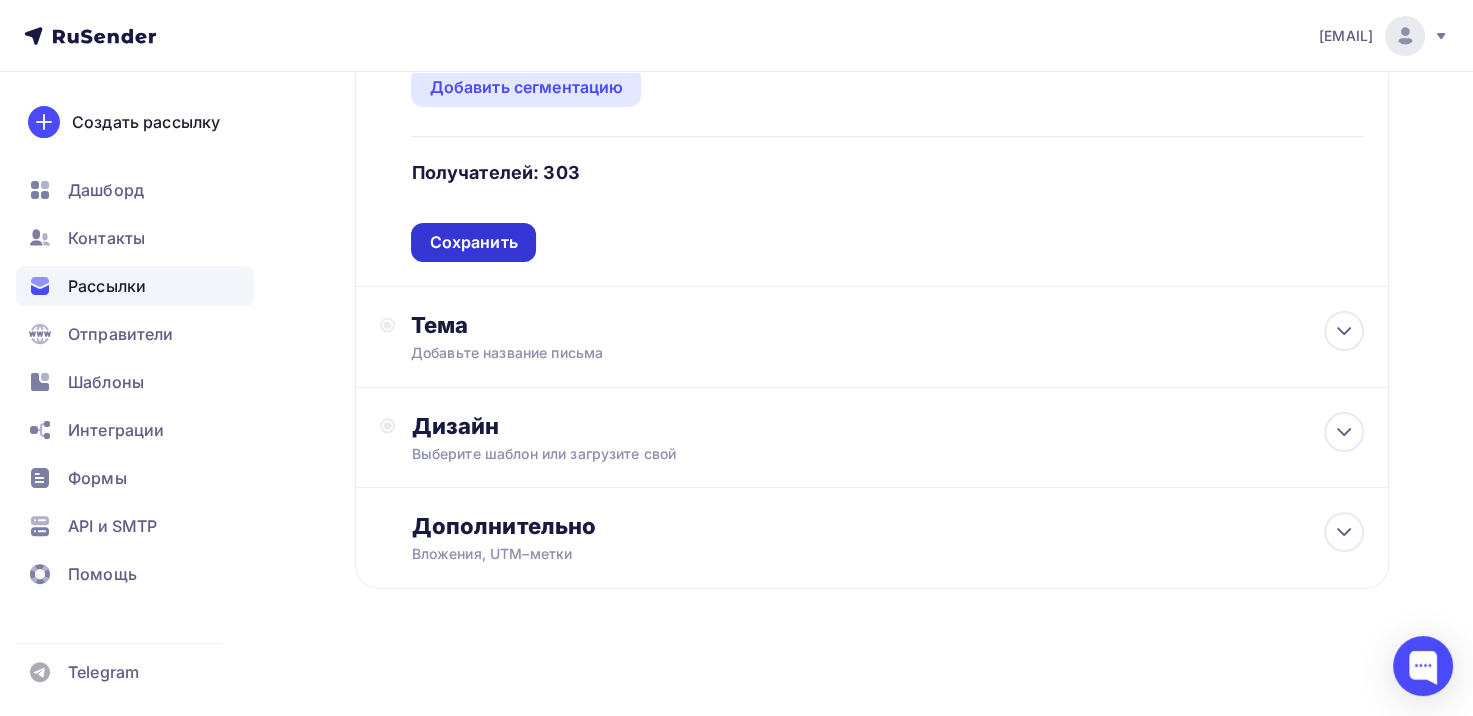 click on "Сохранить" at bounding box center [473, 242] 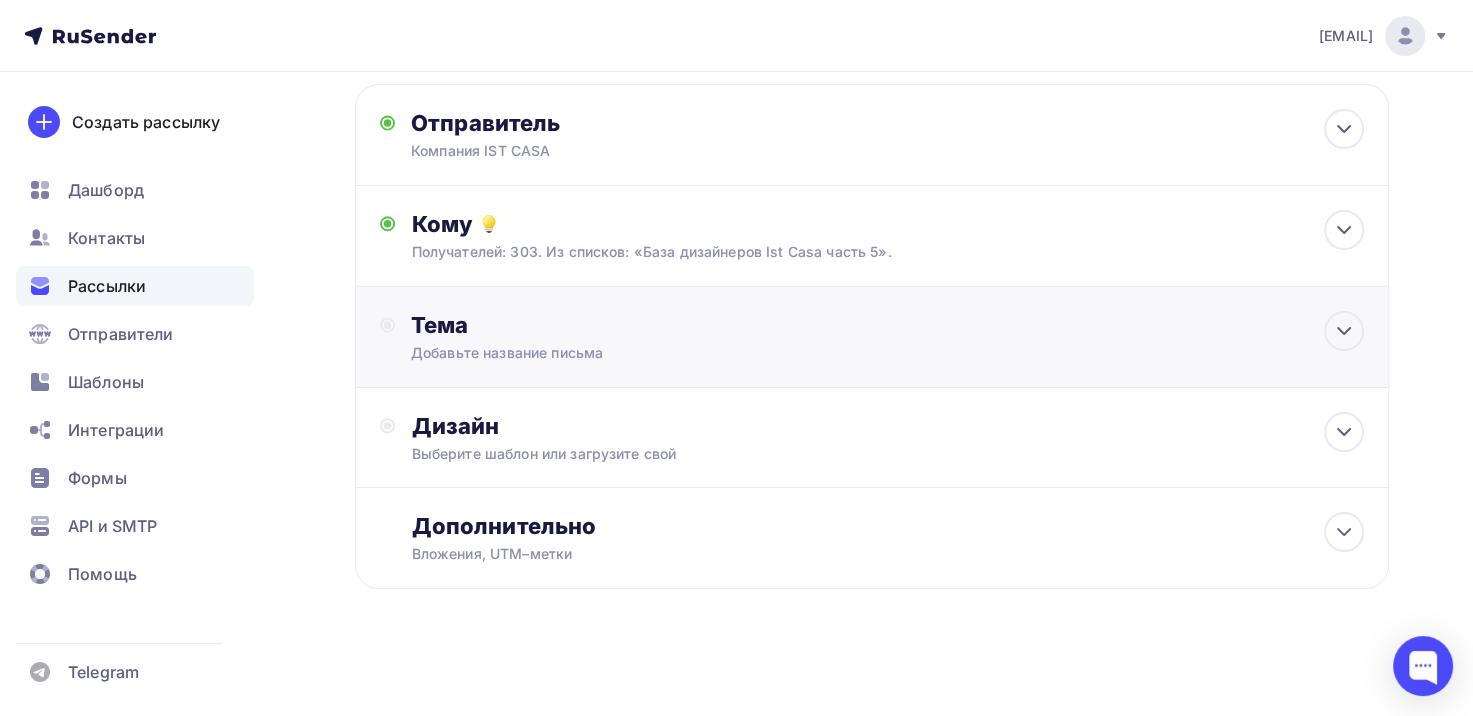 click on "Добавьте название письма" at bounding box center [589, 353] 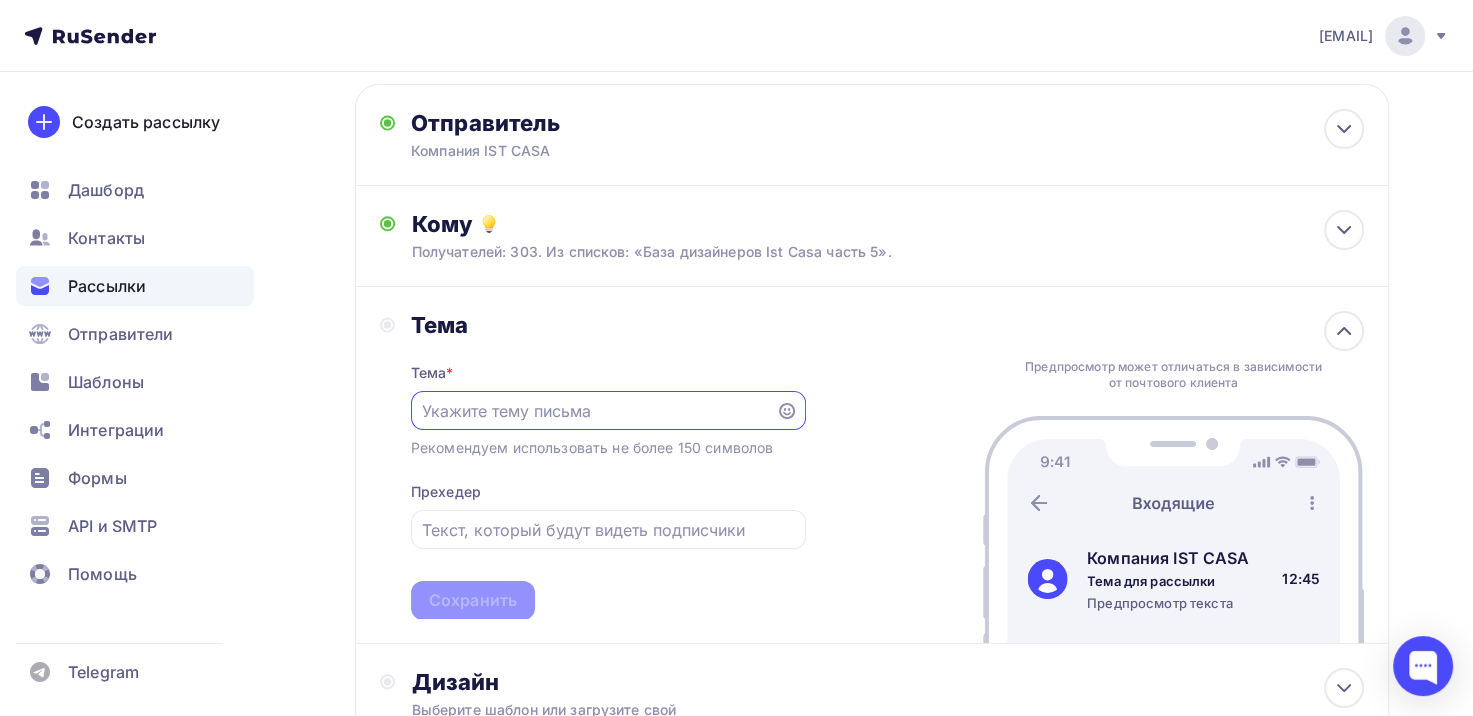 scroll, scrollTop: 132, scrollLeft: 0, axis: vertical 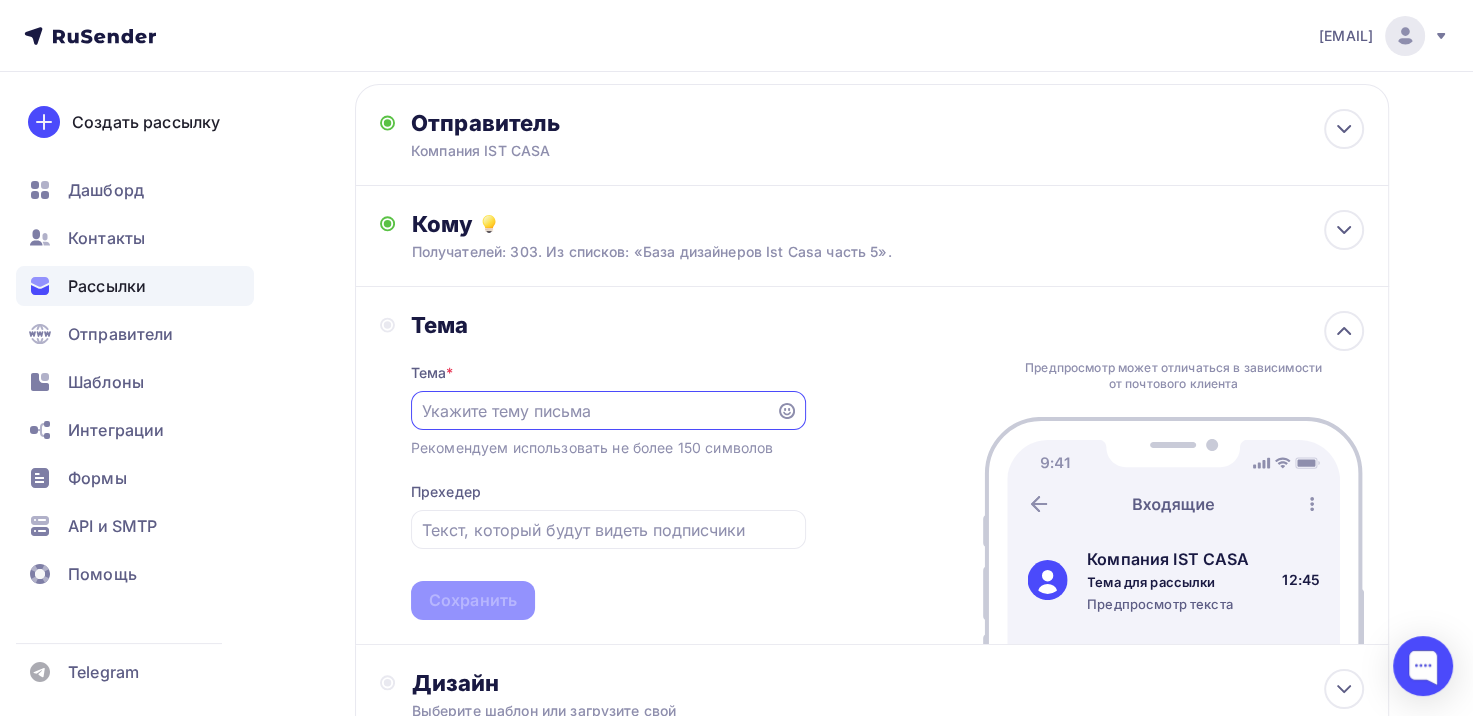 paste on "Реализуйте дизайн-проекты с мебелью IST CASA!" 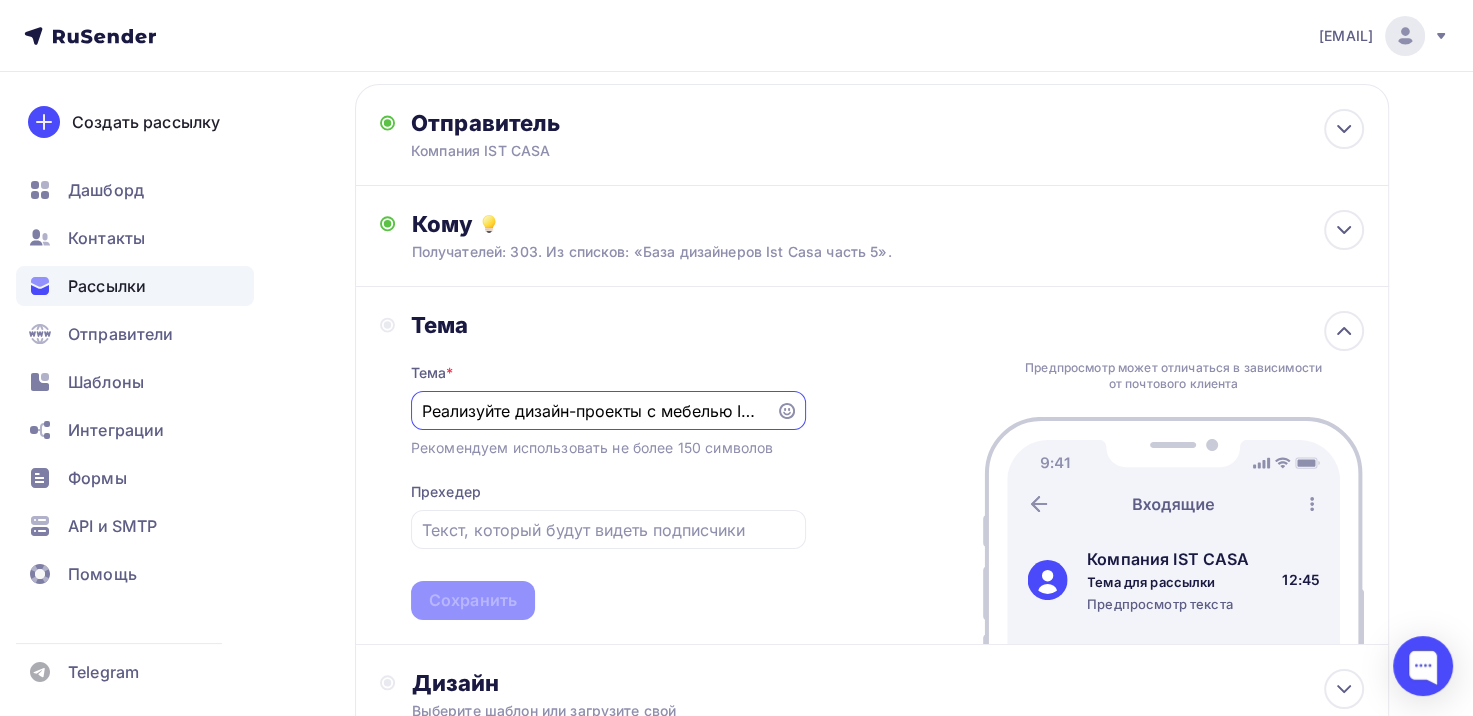 scroll, scrollTop: 0, scrollLeft: 52, axis: horizontal 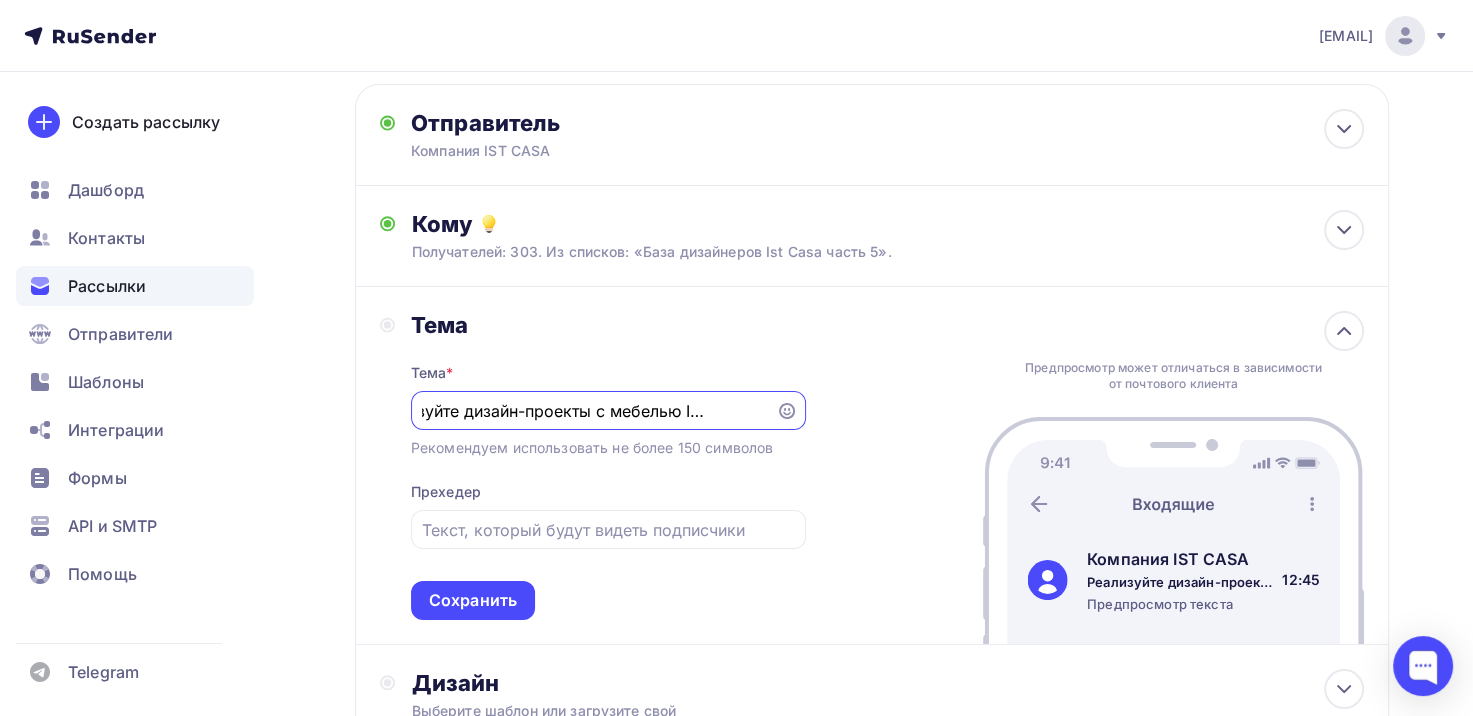 type on "Реализуйте дизайн-проекты с мебелью IST CASA!" 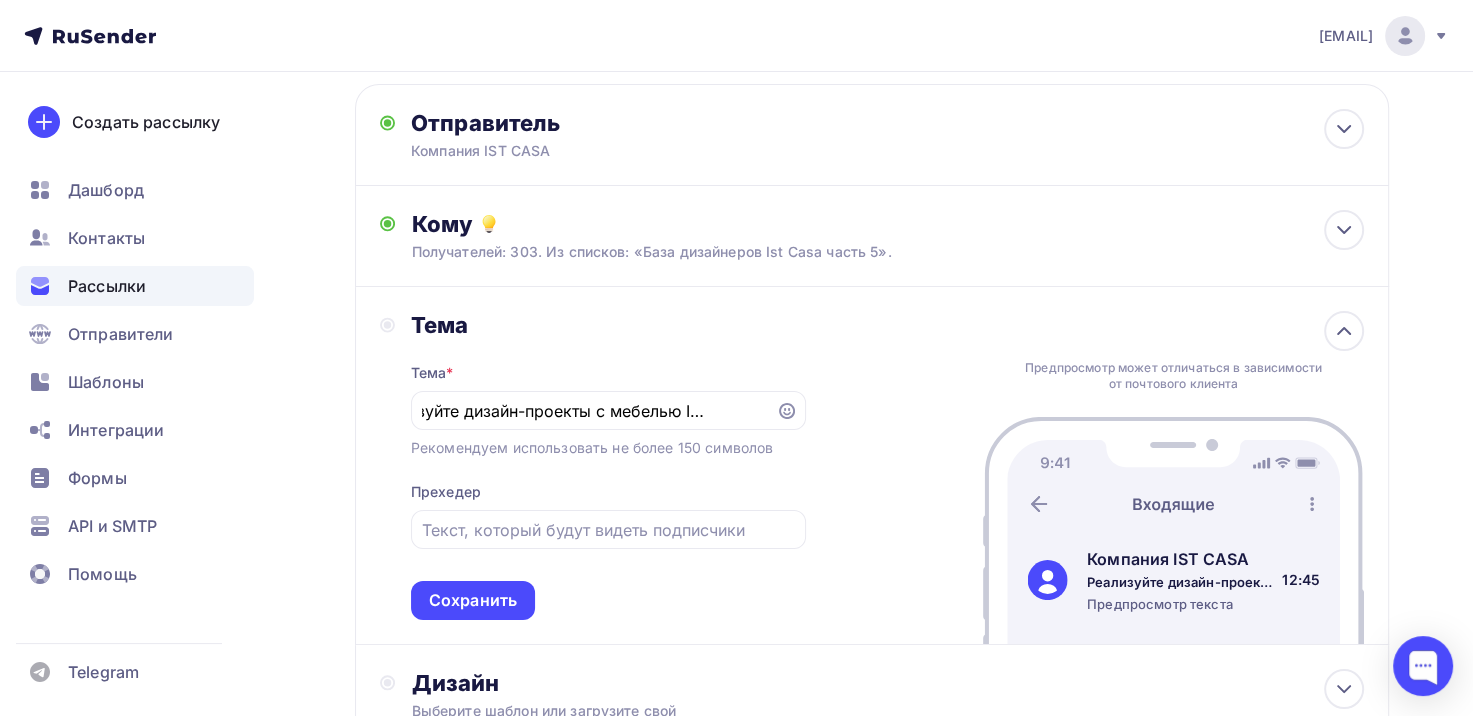 scroll, scrollTop: 0, scrollLeft: 0, axis: both 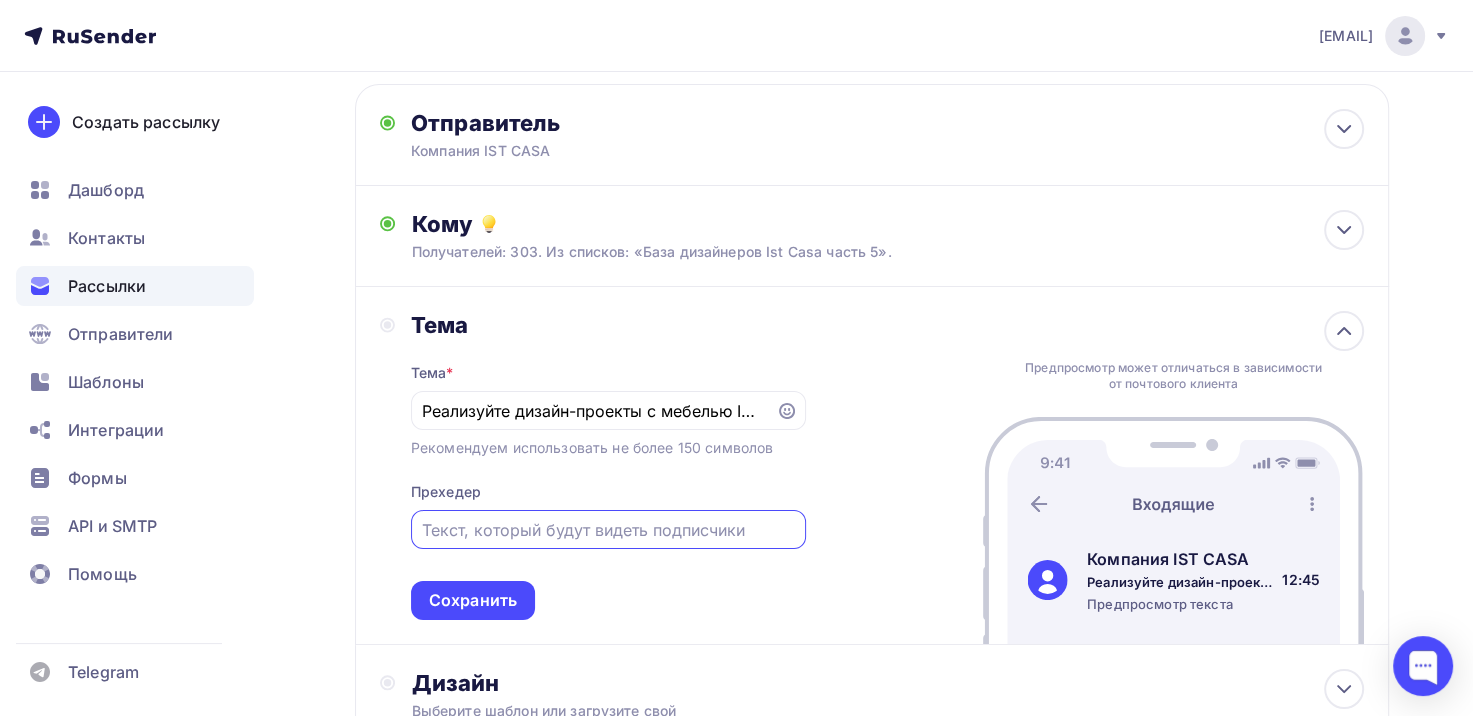 click at bounding box center (608, 530) 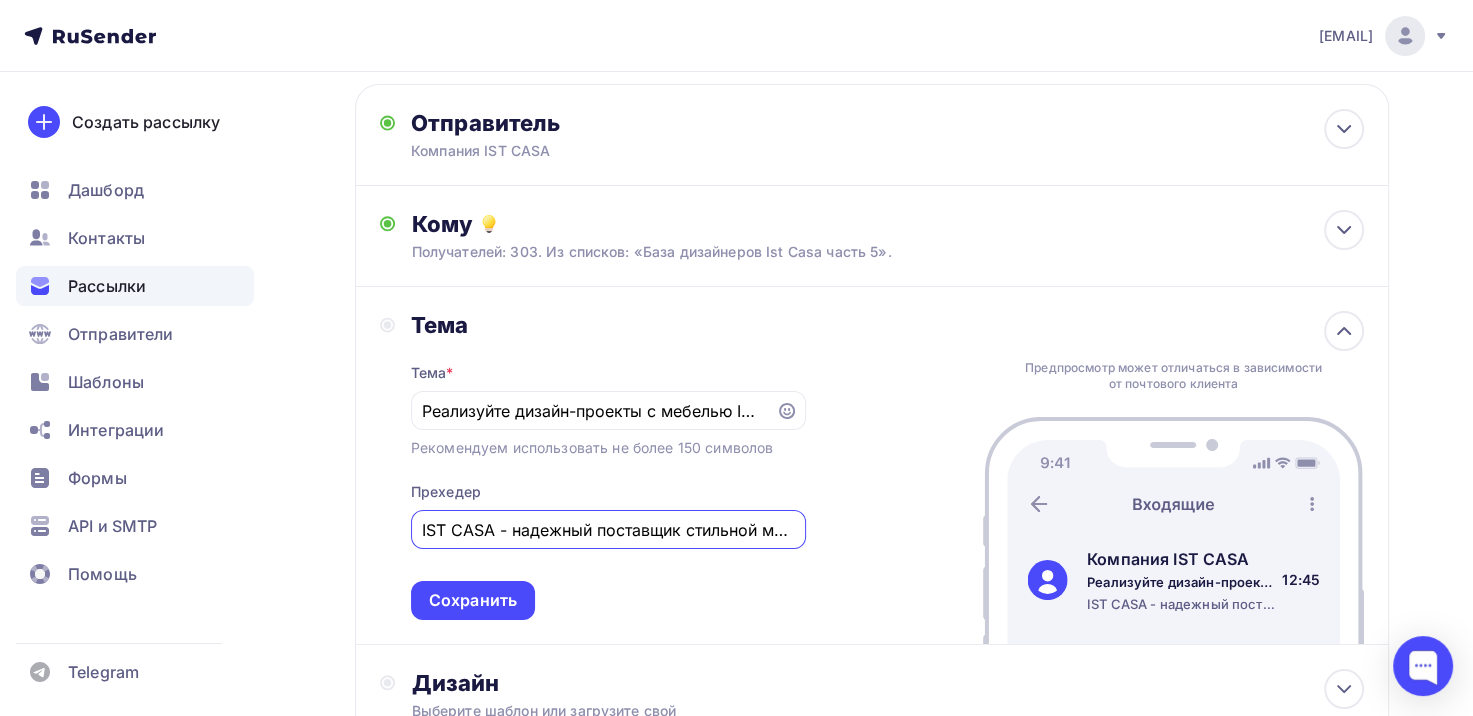 scroll, scrollTop: 0, scrollLeft: 32, axis: horizontal 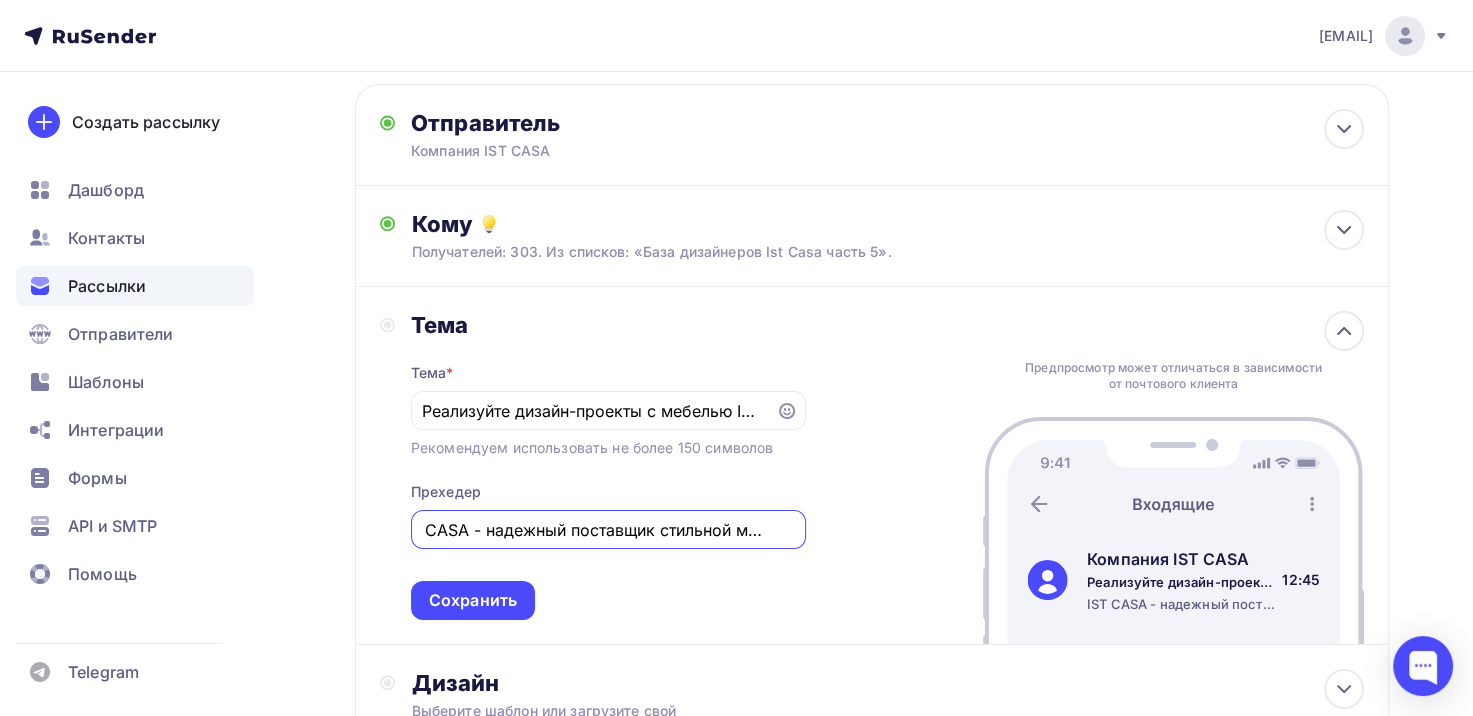 click on "IST CASA - надежный поставщик стильной мебели" at bounding box center (608, 530) 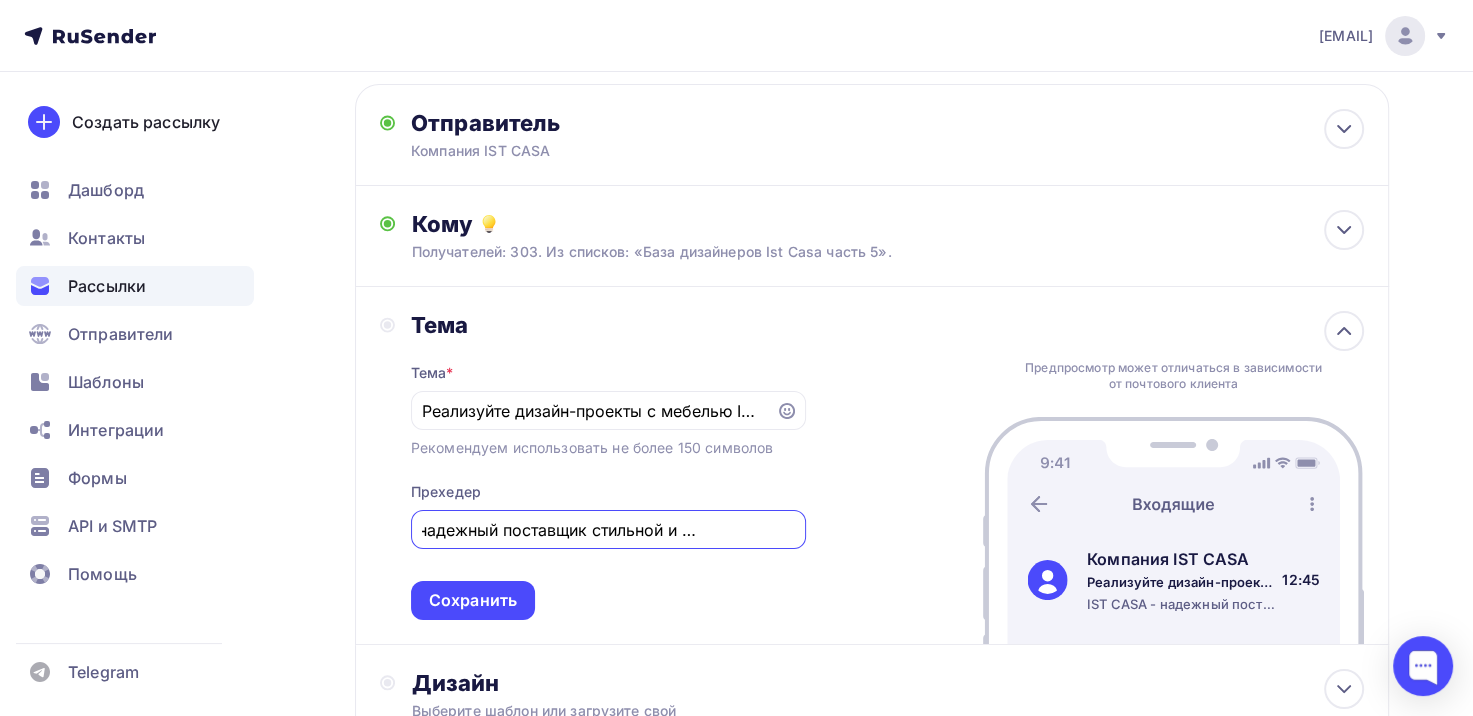 scroll, scrollTop: 0, scrollLeft: 99, axis: horizontal 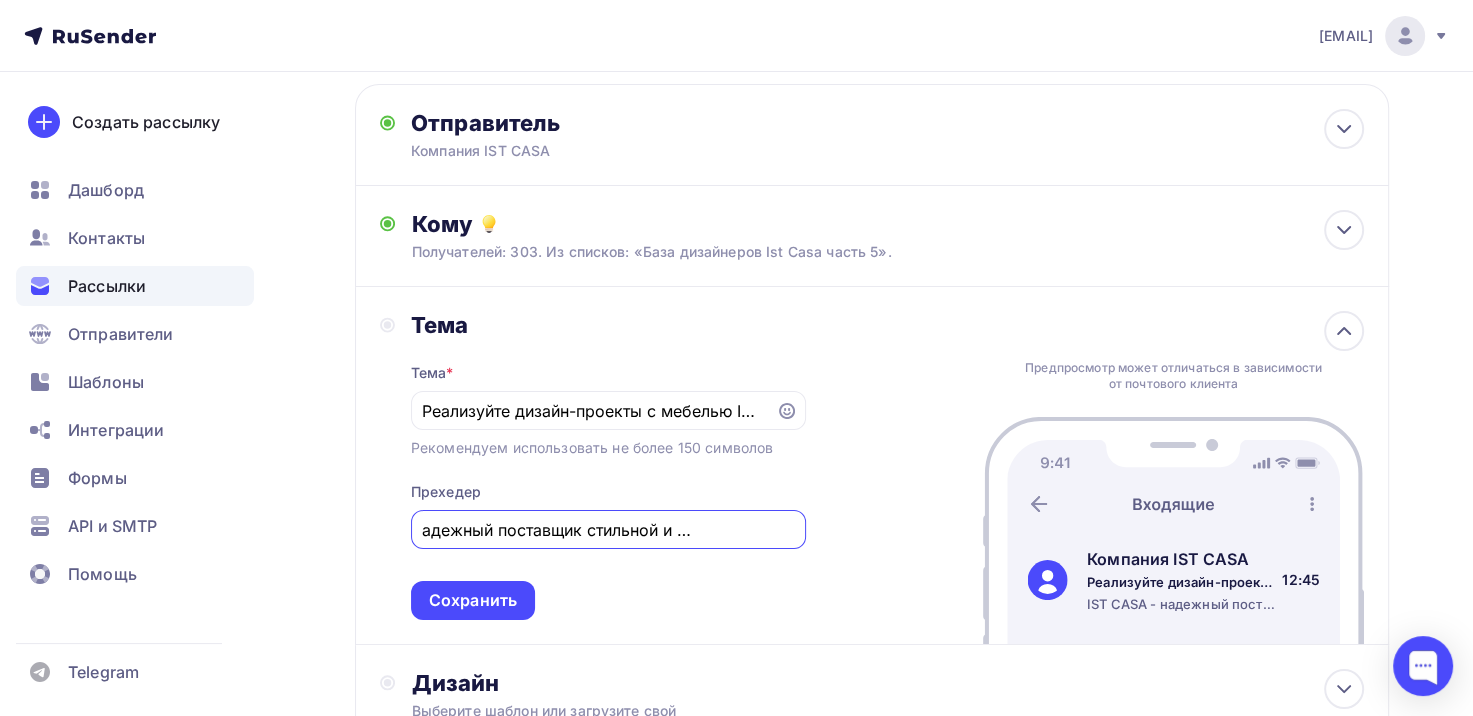 type on "IST CASA - надежный поставщик стильной и современной мебели" 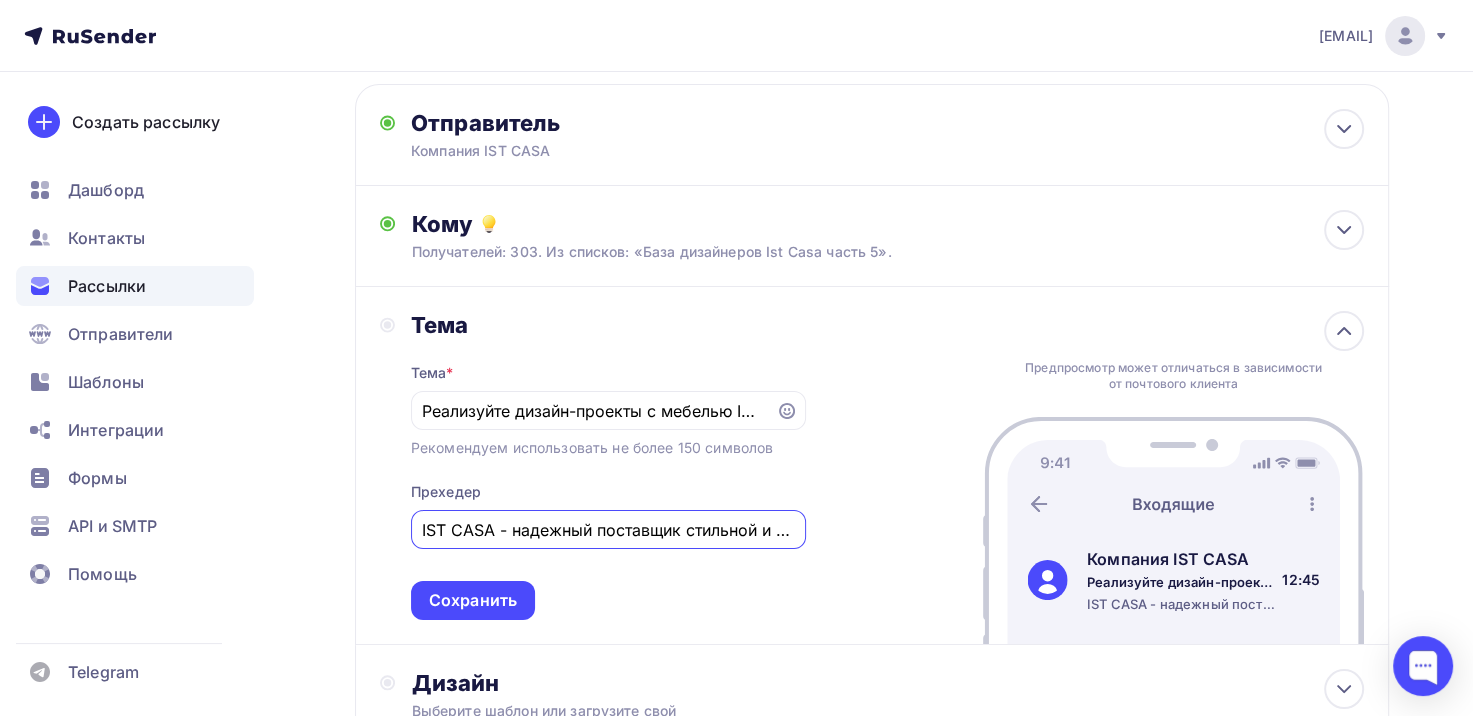 click on "Тема  *     Реализуйте дизайн-проекты с мебелью IST CASA!
Рекомендуем использовать не более 150 символов
Прехедер     IST CASA - надежный поставщик стильной и современной мебели           Сохранить" at bounding box center [608, 479] 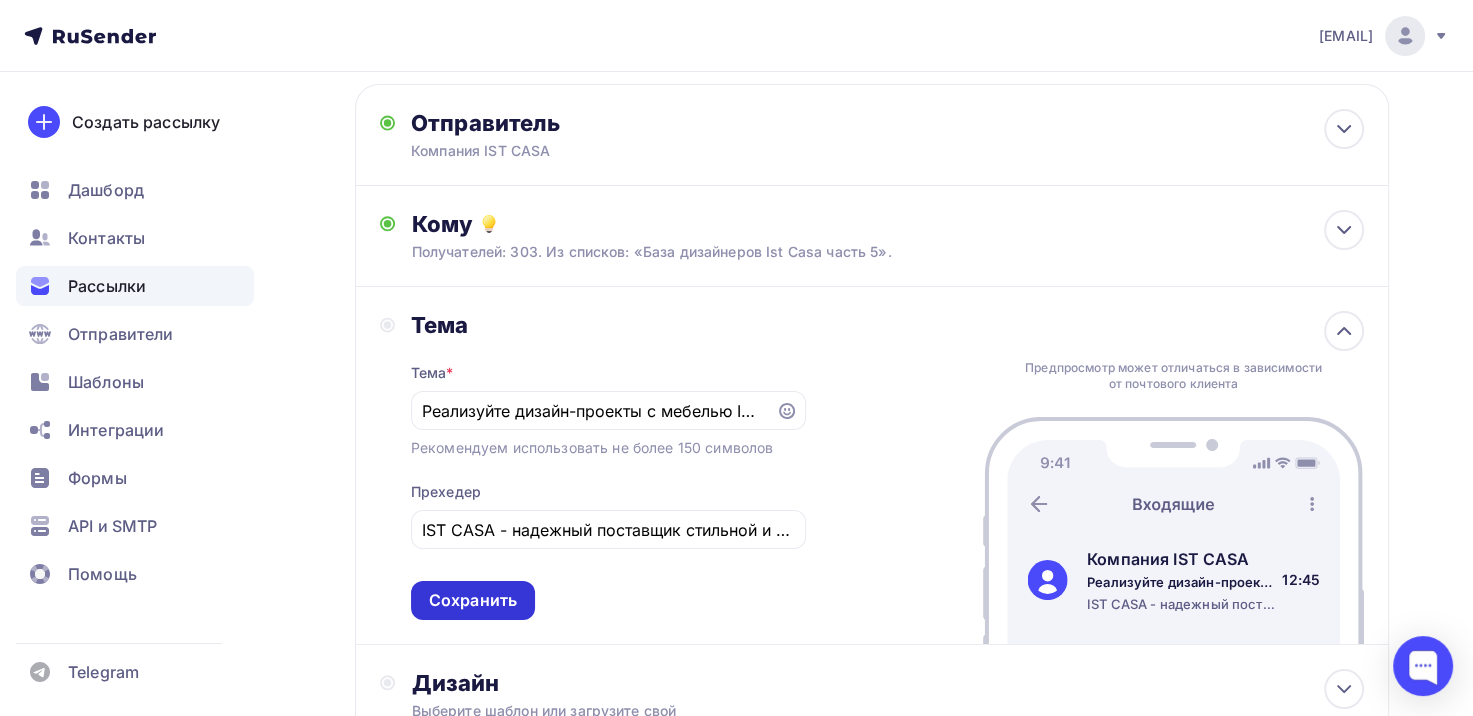 click on "Сохранить" at bounding box center (473, 600) 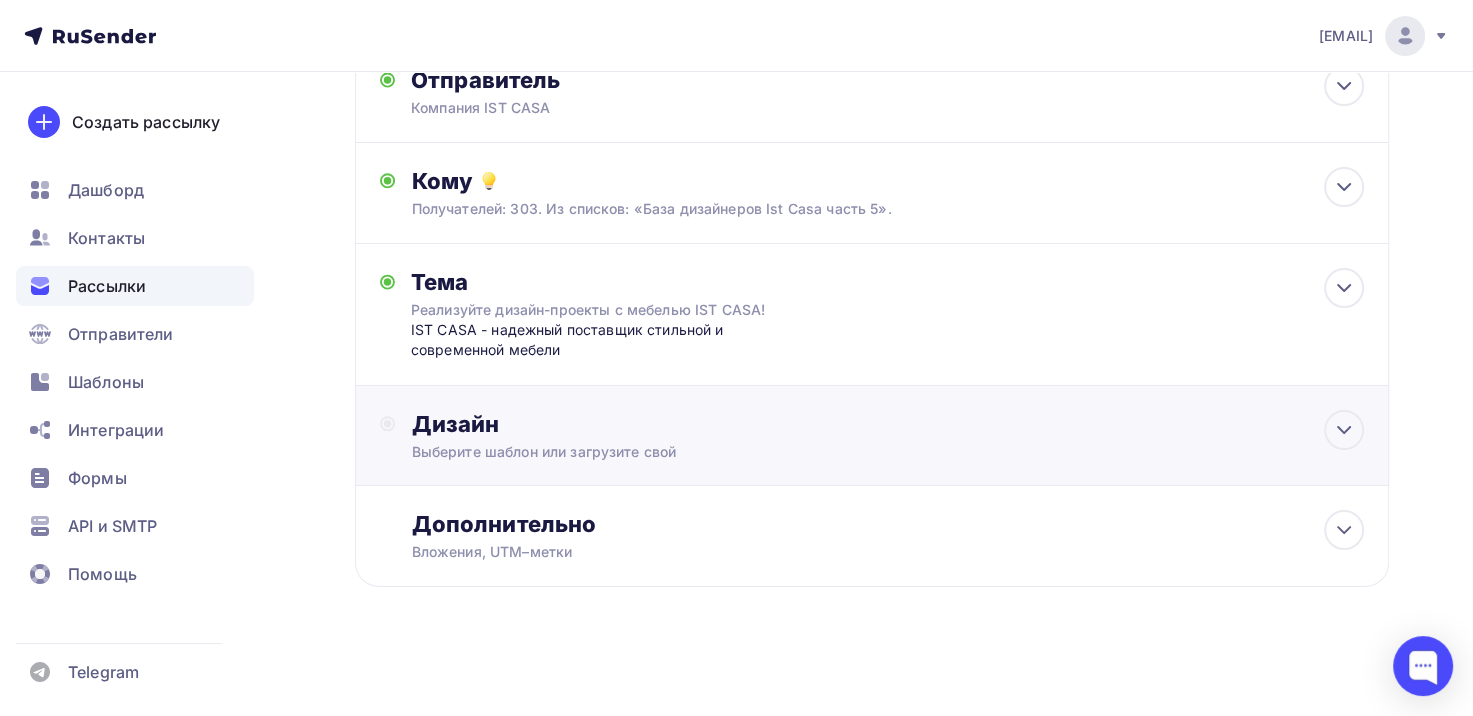 scroll, scrollTop: 193, scrollLeft: 0, axis: vertical 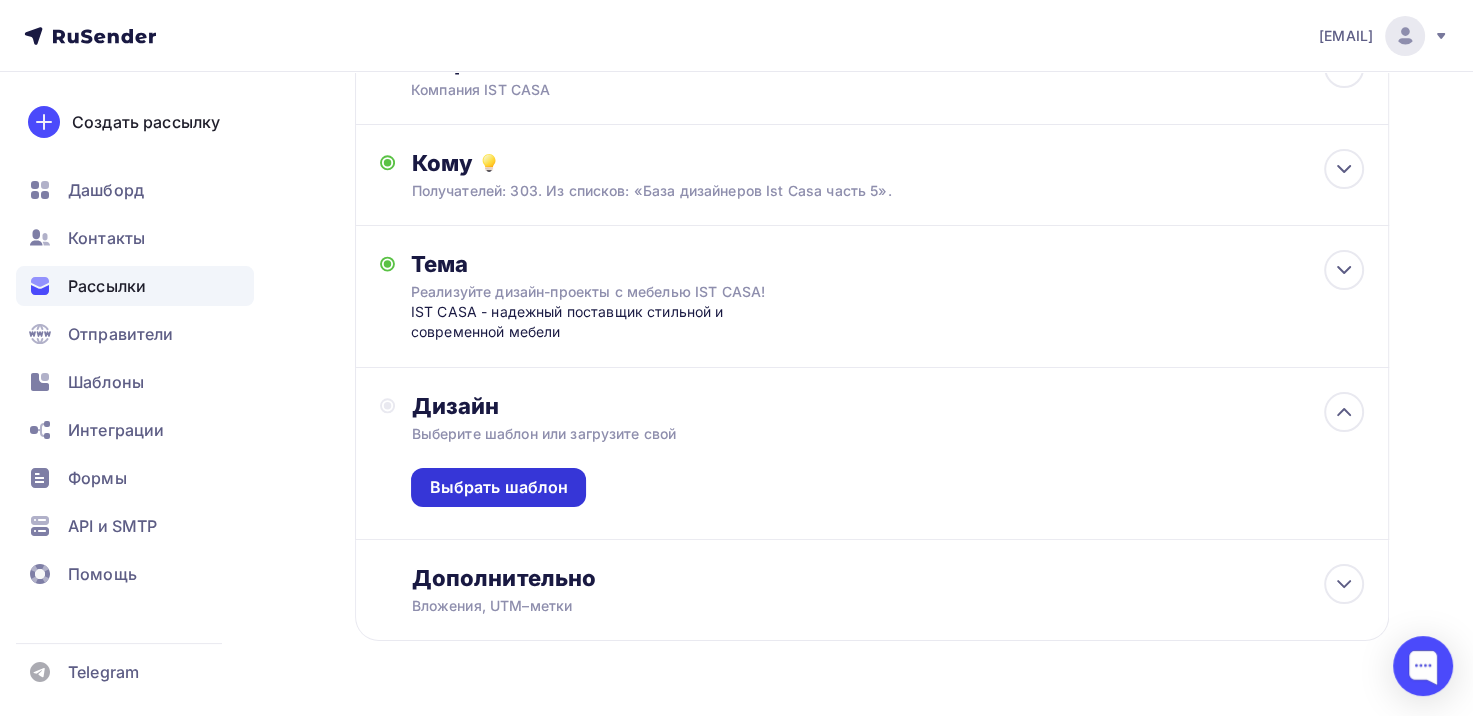 click on "Выбрать шаблон" at bounding box center [498, 487] 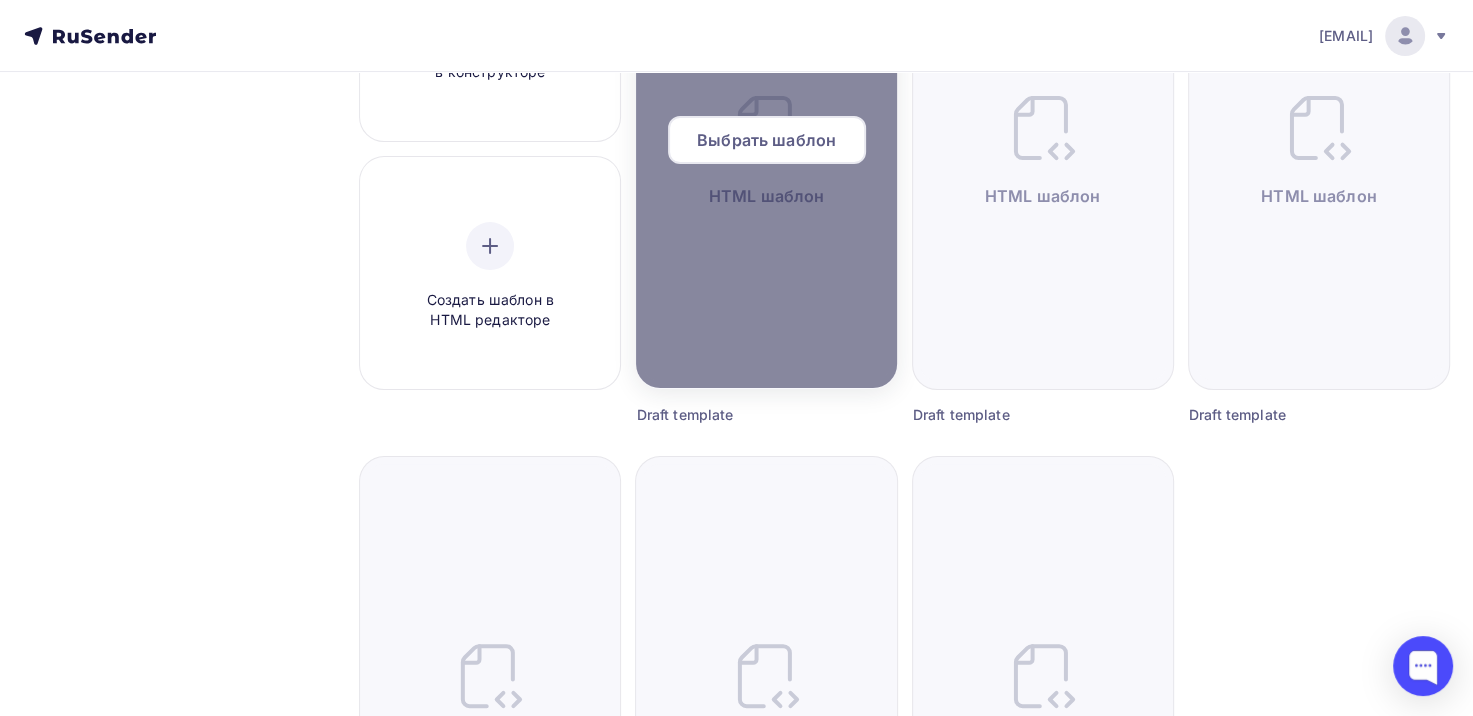 scroll, scrollTop: 100, scrollLeft: 0, axis: vertical 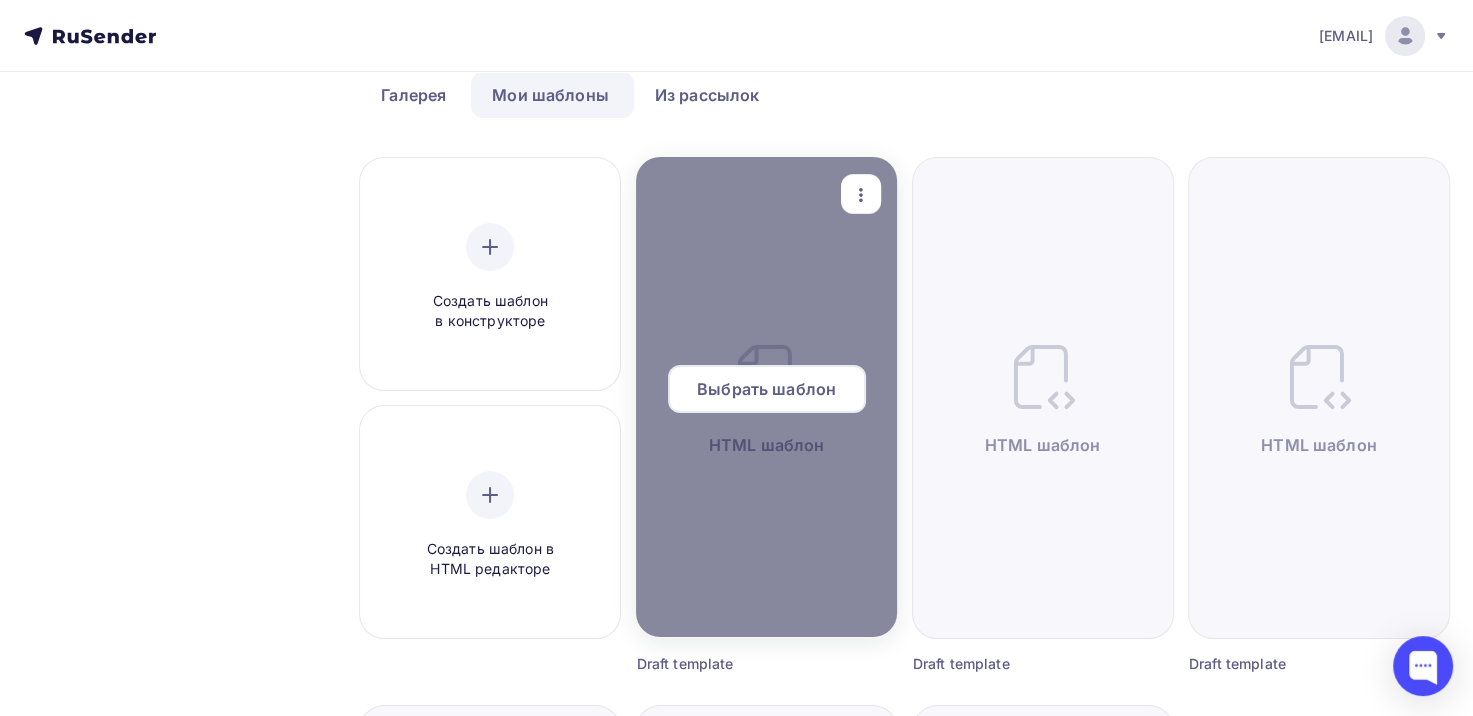 click at bounding box center [766, 397] 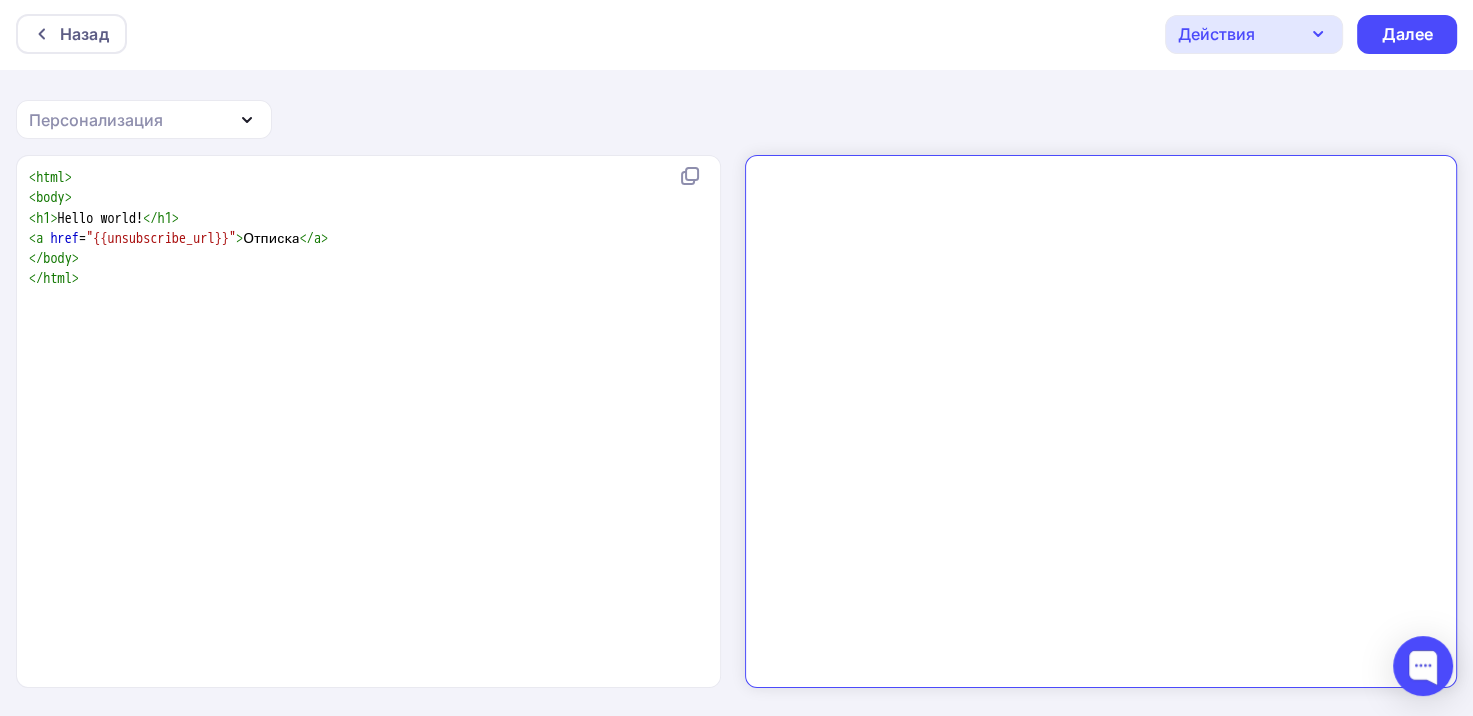 scroll, scrollTop: 0, scrollLeft: 0, axis: both 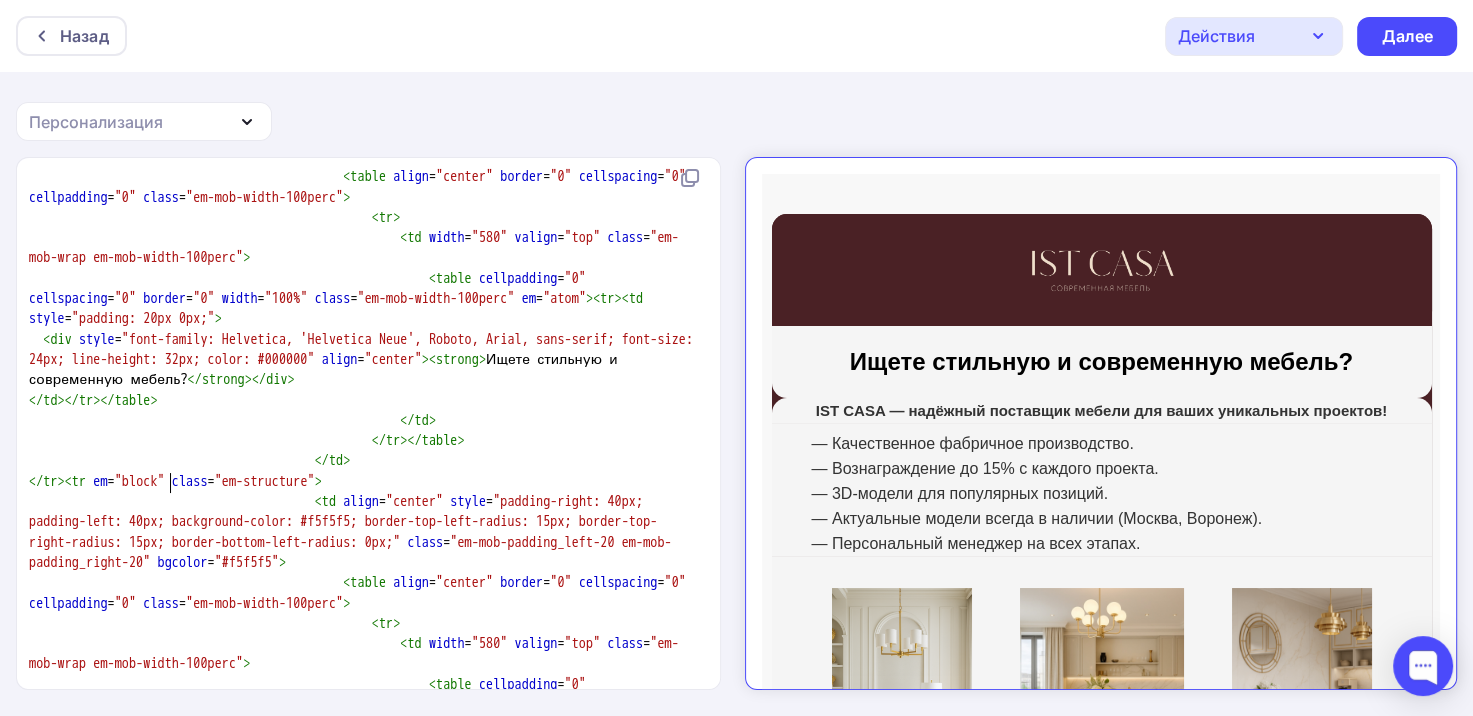 click on "</ td ></ tr ></ table >" at bounding box center [364, 401] 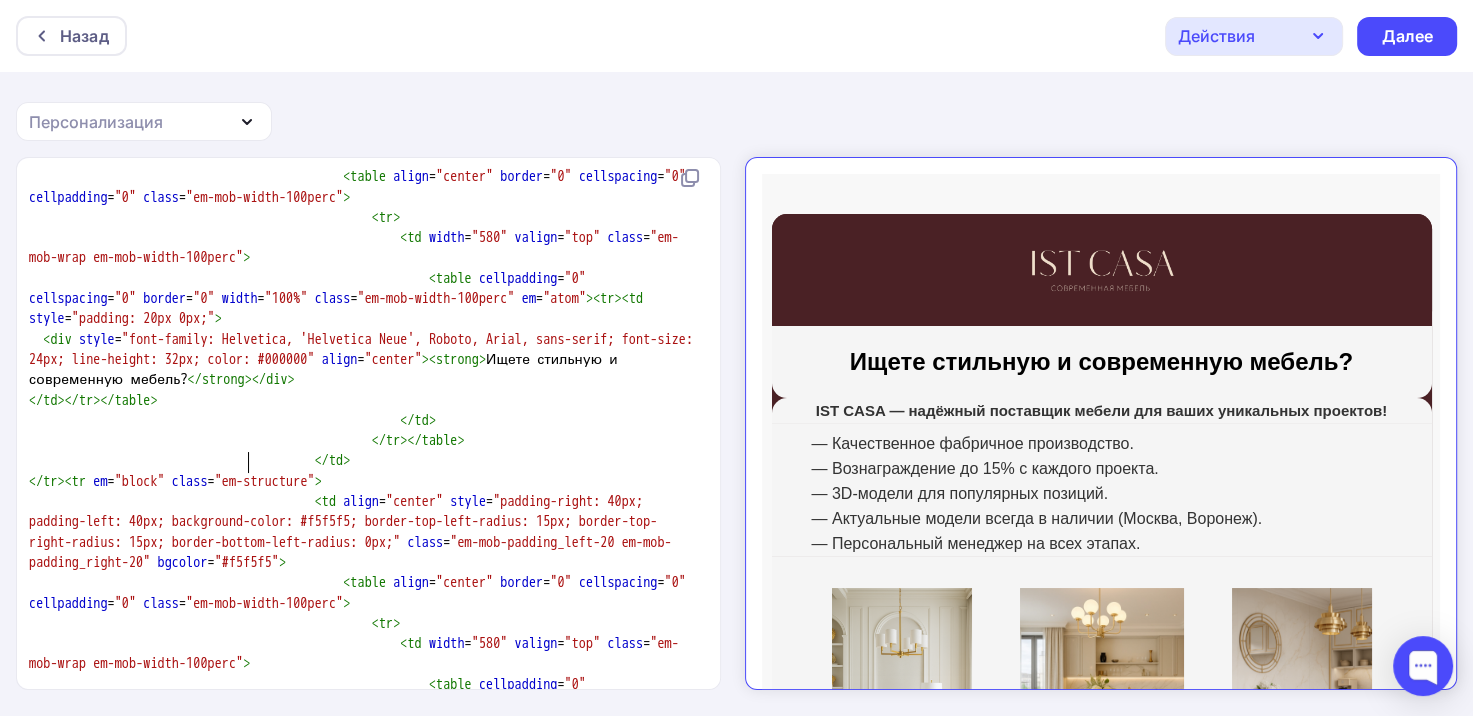 click on "< div   style = "font-family: Helvetica, 'Helvetica Neue', Roboto, Arial, sans-serif; font-size: 24px; line-height: 32px; color: #000000"   align = "center" >< strong > Ищете стильную и современную мебель? </ strong ></ div >" at bounding box center [364, 360] 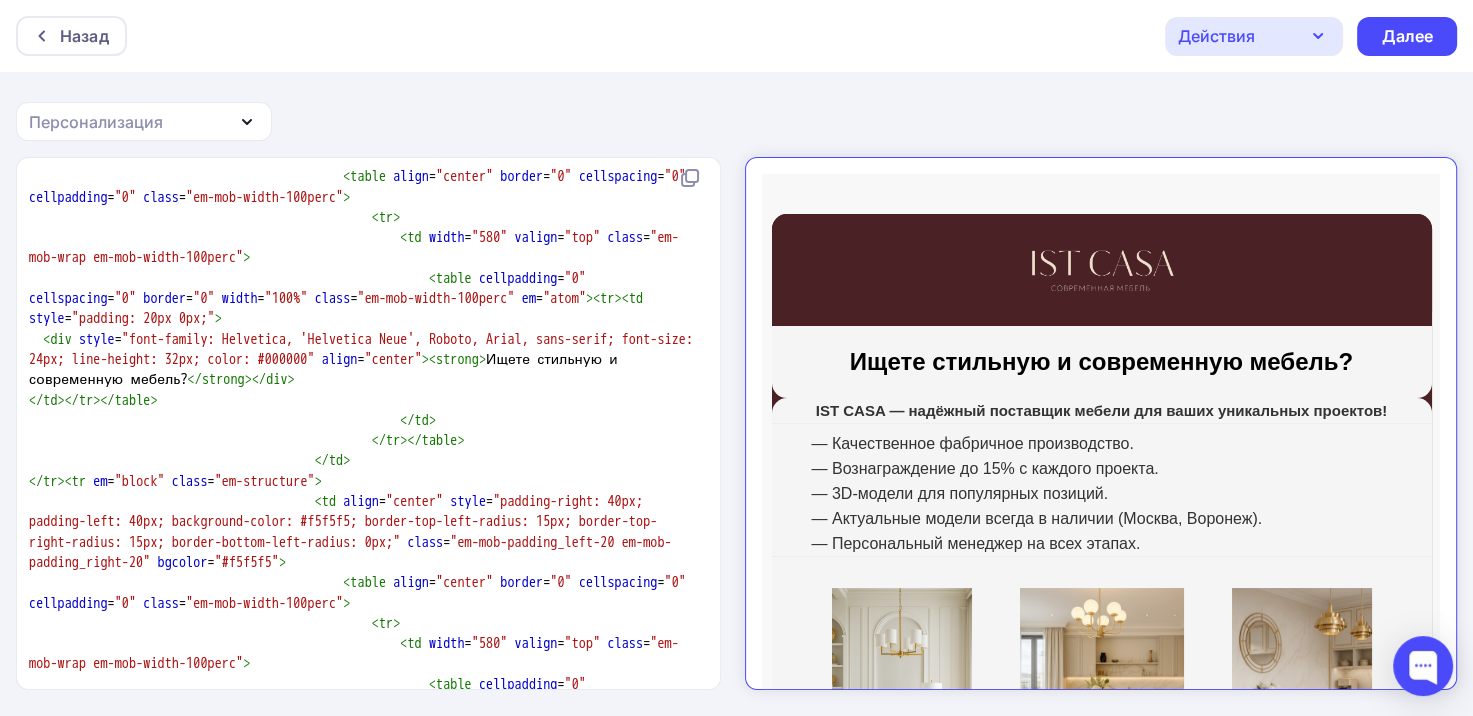 click on "< div   style = "font-family: Helvetica, 'Helvetica Neue', Roboto, Arial, sans-serif; font-size: 24px; line-height: 32px; color: #000000"   align = "center" >< strong > Ищете стильную и современную мебель? </ strong ></ div >" at bounding box center (364, 360) 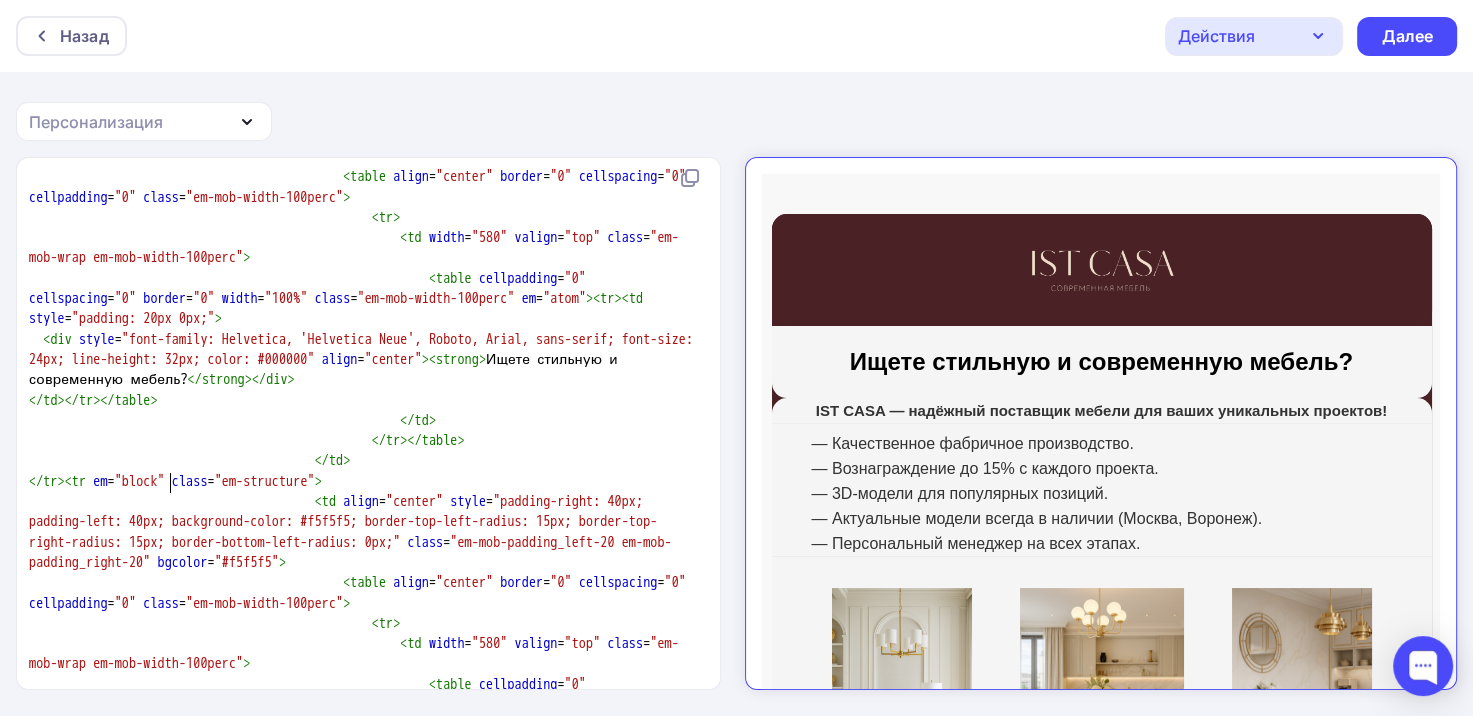 click on "</ td ></ tr ></ table >" at bounding box center (364, 401) 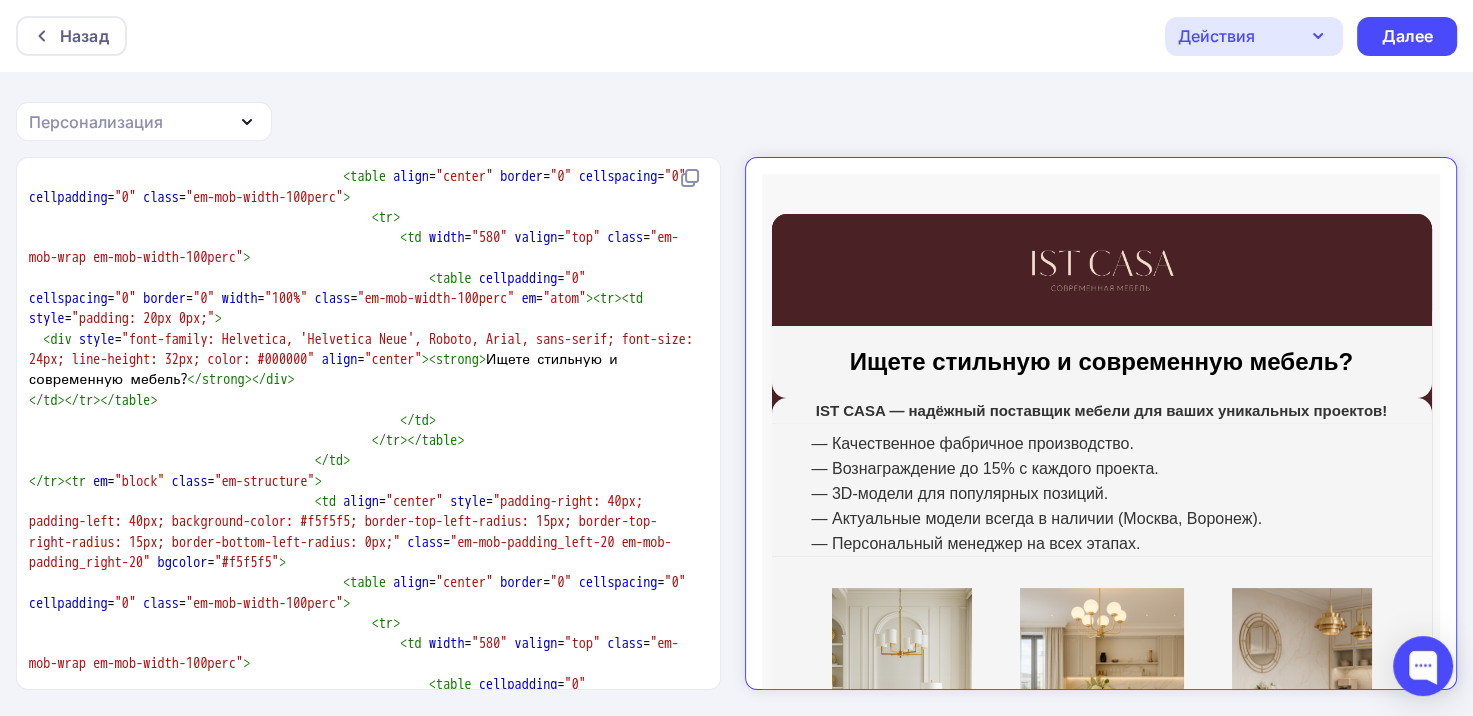 click on "align" at bounding box center [340, 359] 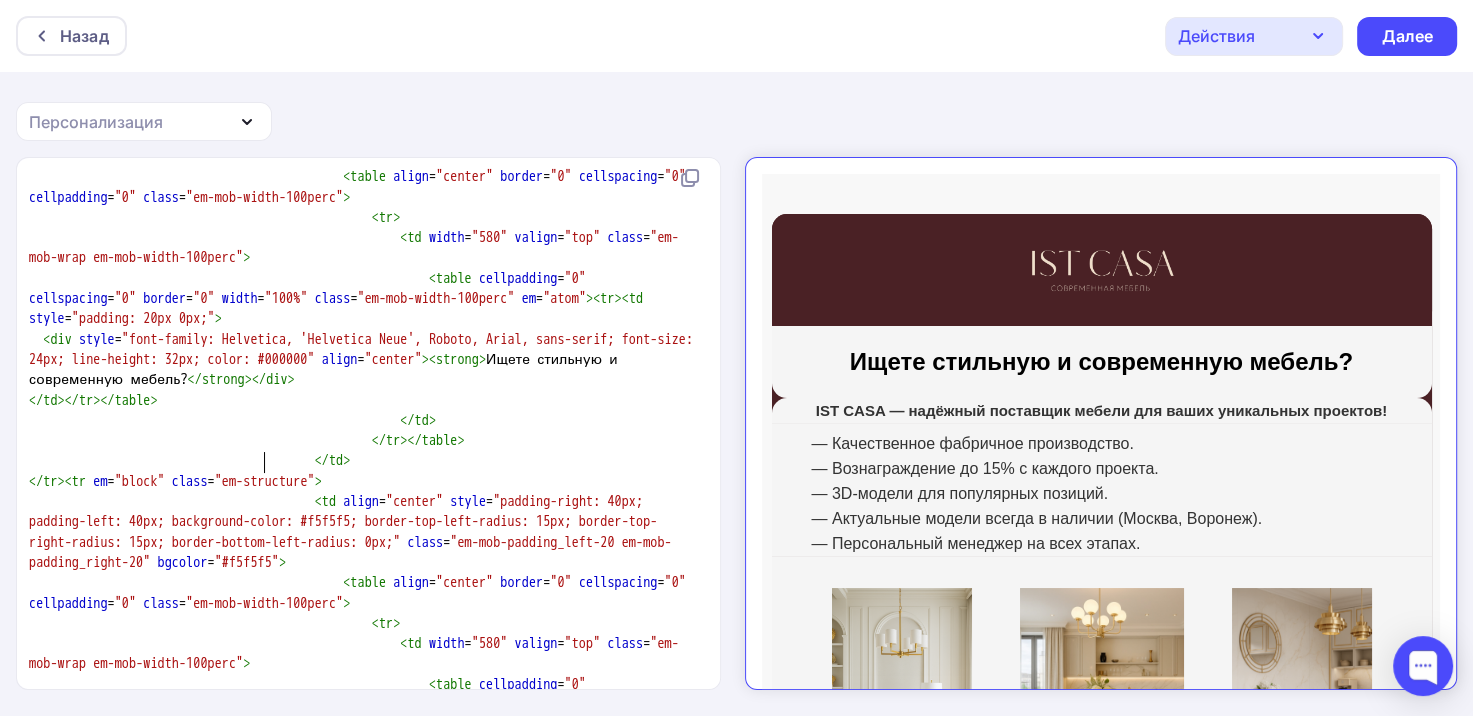 click on "< div   style = "font-family: Helvetica, 'Helvetica Neue', Roboto, Arial, sans-serif; font-size: 24px; line-height: 32px; color: #000000"   align = "center" >< strong > Ищете стильную и современную мебель? </ strong ></ div >" at bounding box center [364, 360] 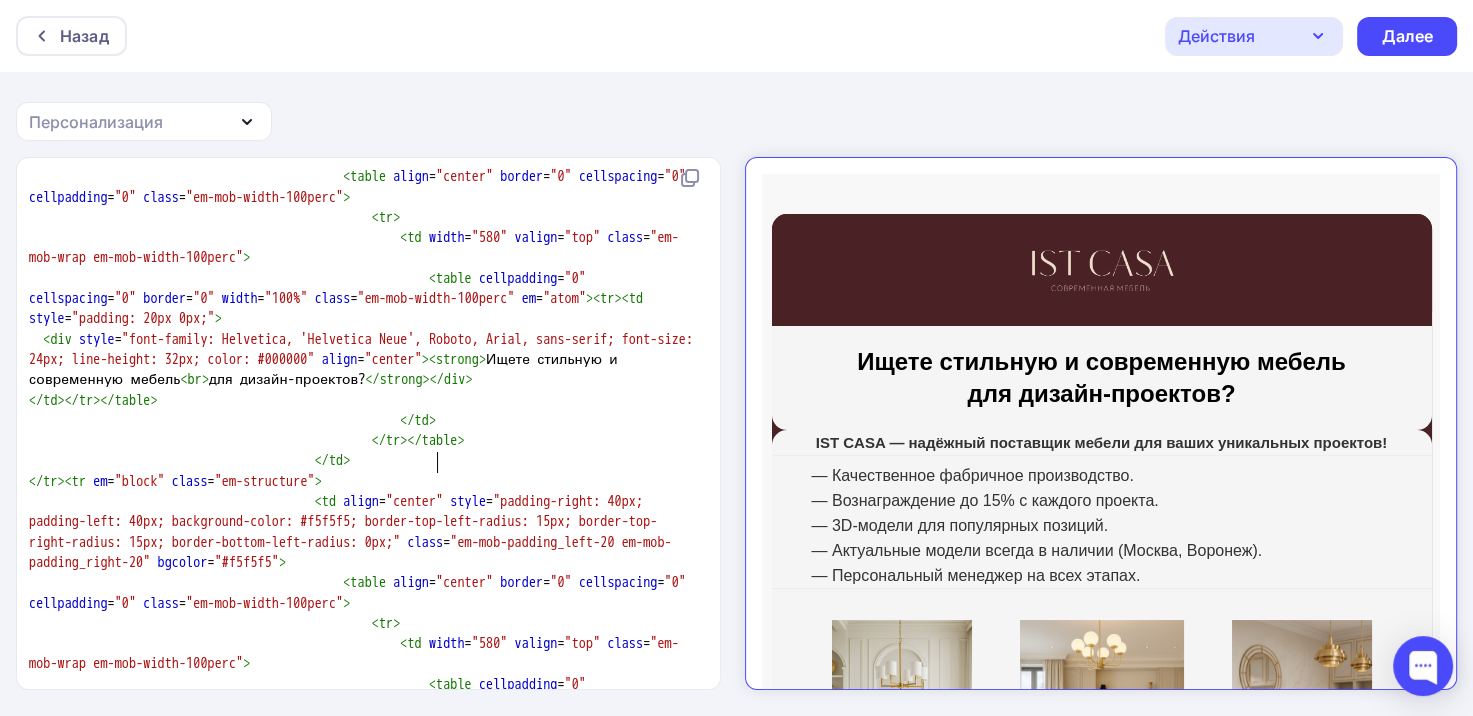 scroll, scrollTop: 5308, scrollLeft: 0, axis: vertical 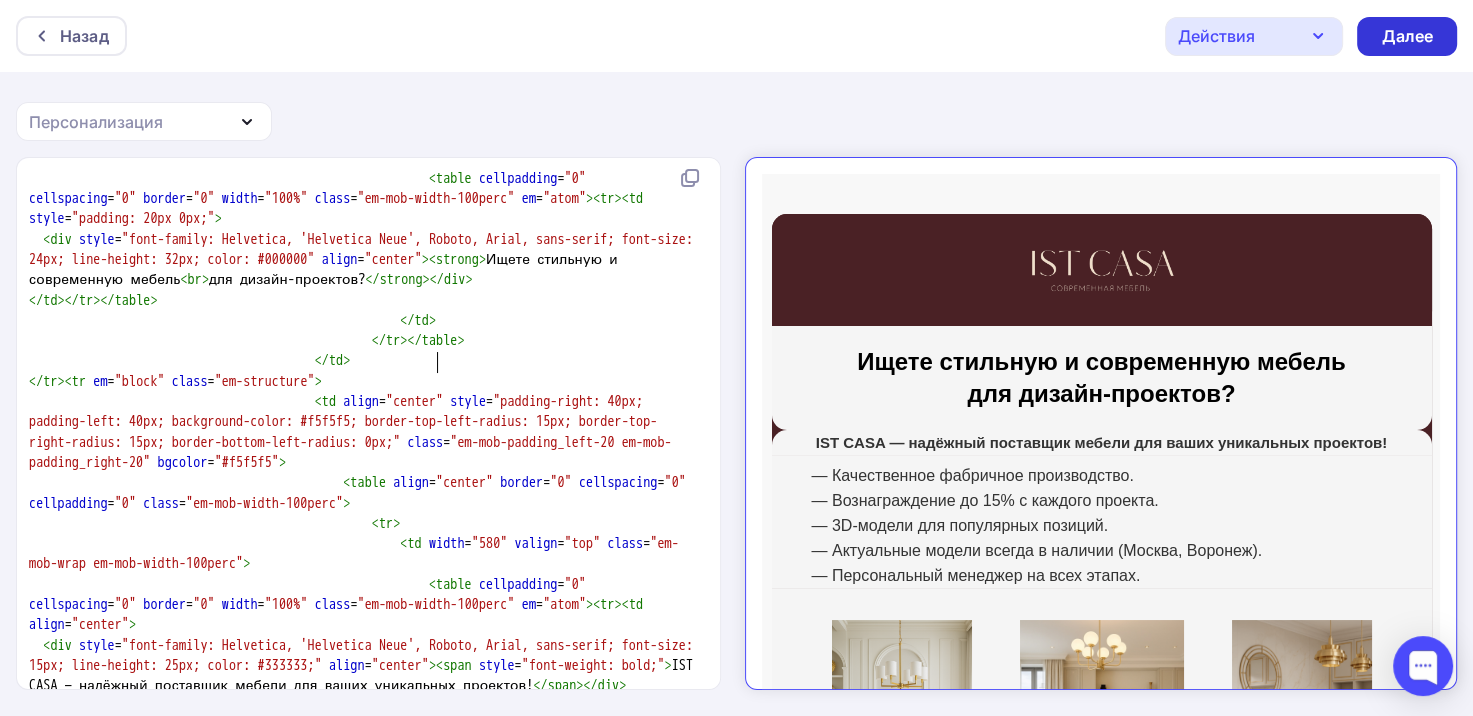click on "Далее" at bounding box center [1407, 36] 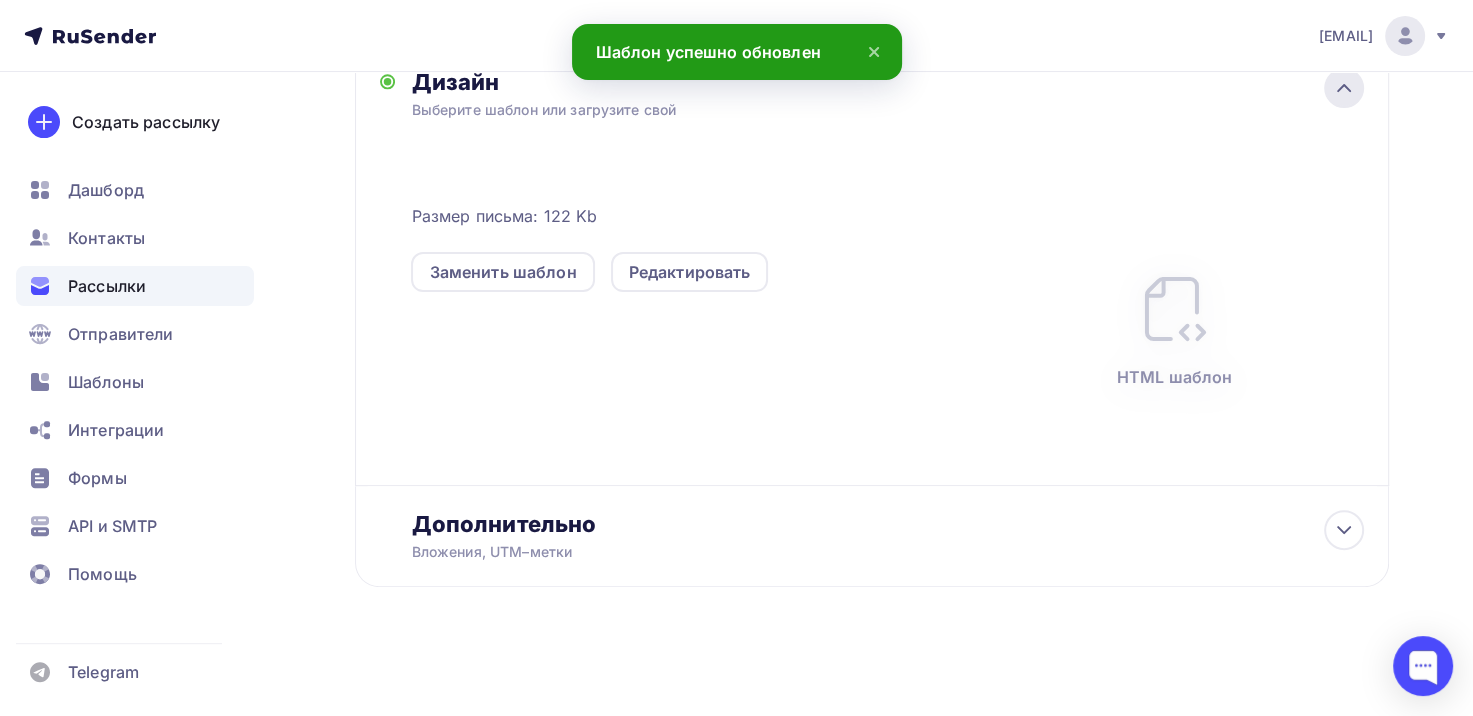 click on "Дизайн   Выберите шаблон или загрузите свой     Размер письма: 122 Kb     Заменить шаблон
Редактировать
HTML шаблон" at bounding box center (887, 276) 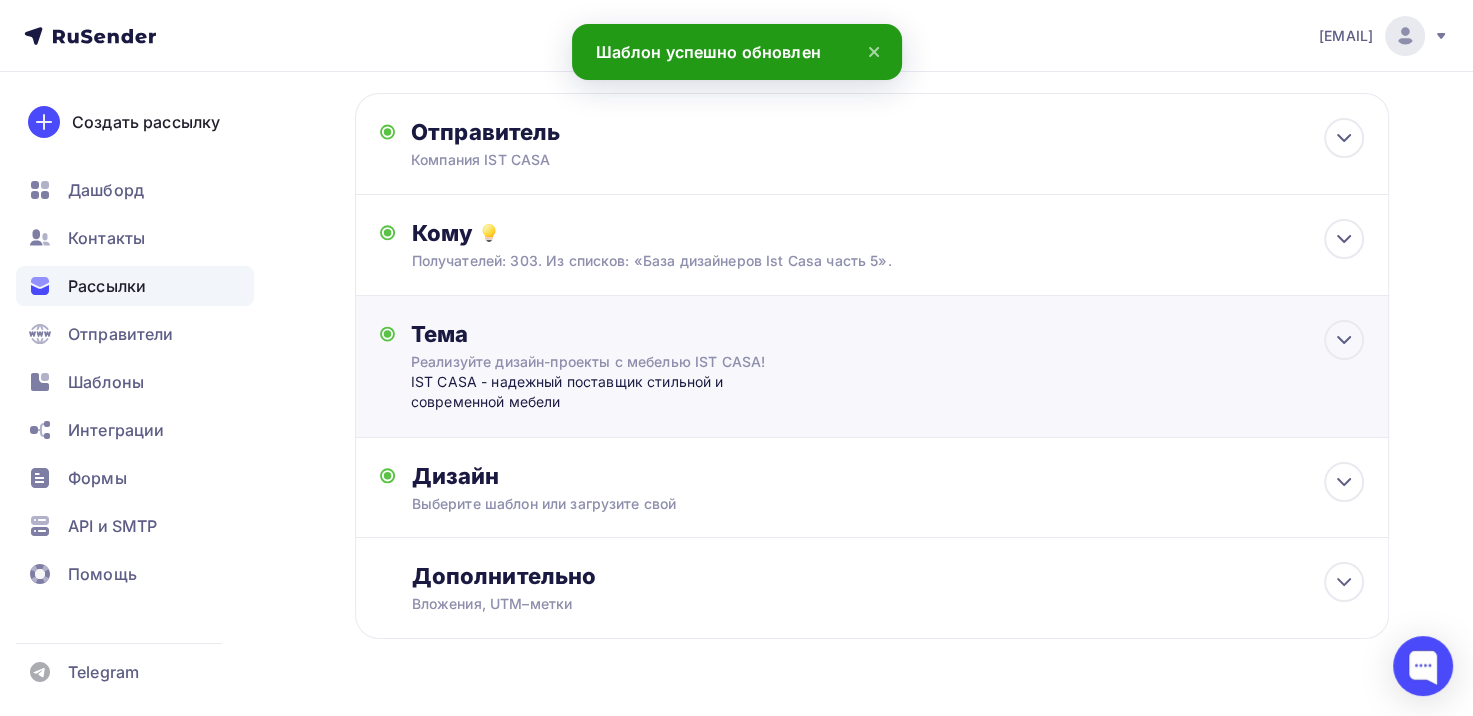 scroll, scrollTop: 0, scrollLeft: 0, axis: both 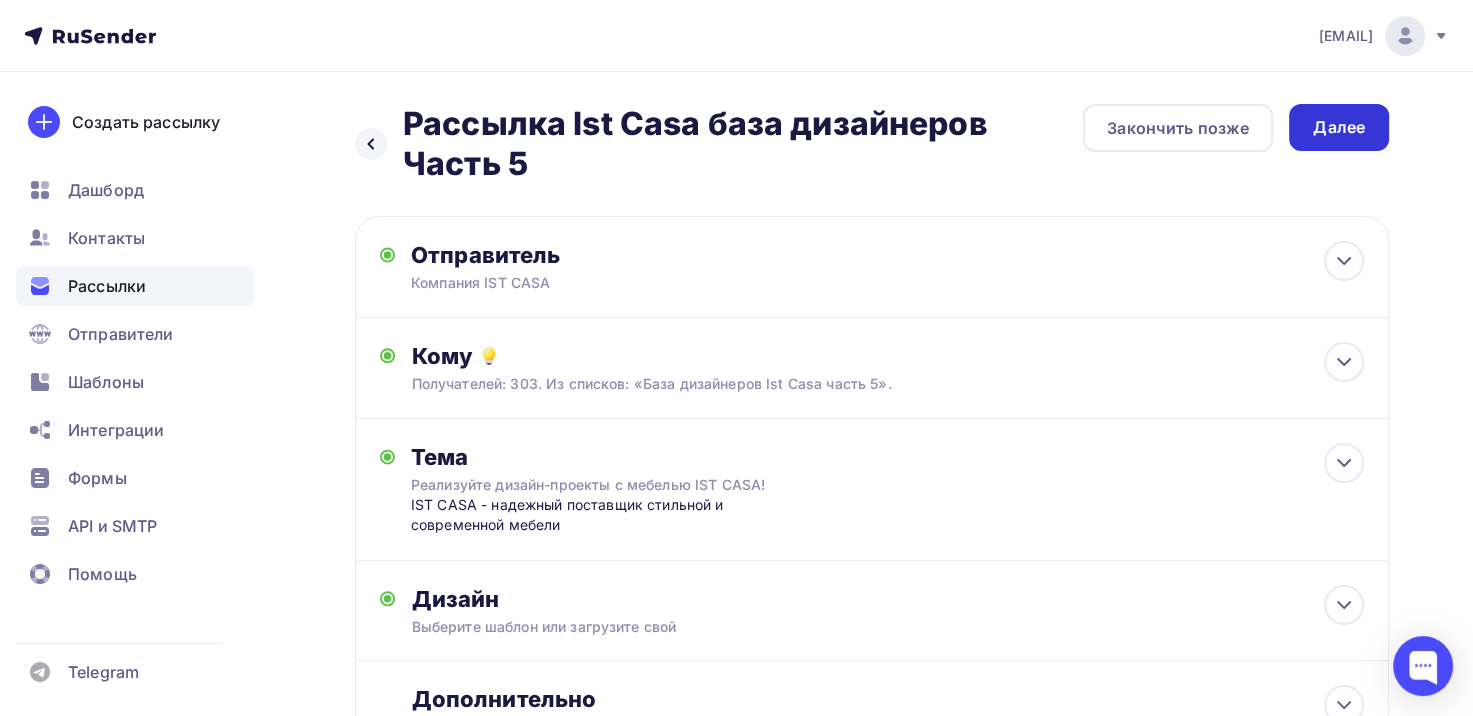 click on "Далее" at bounding box center [1339, 127] 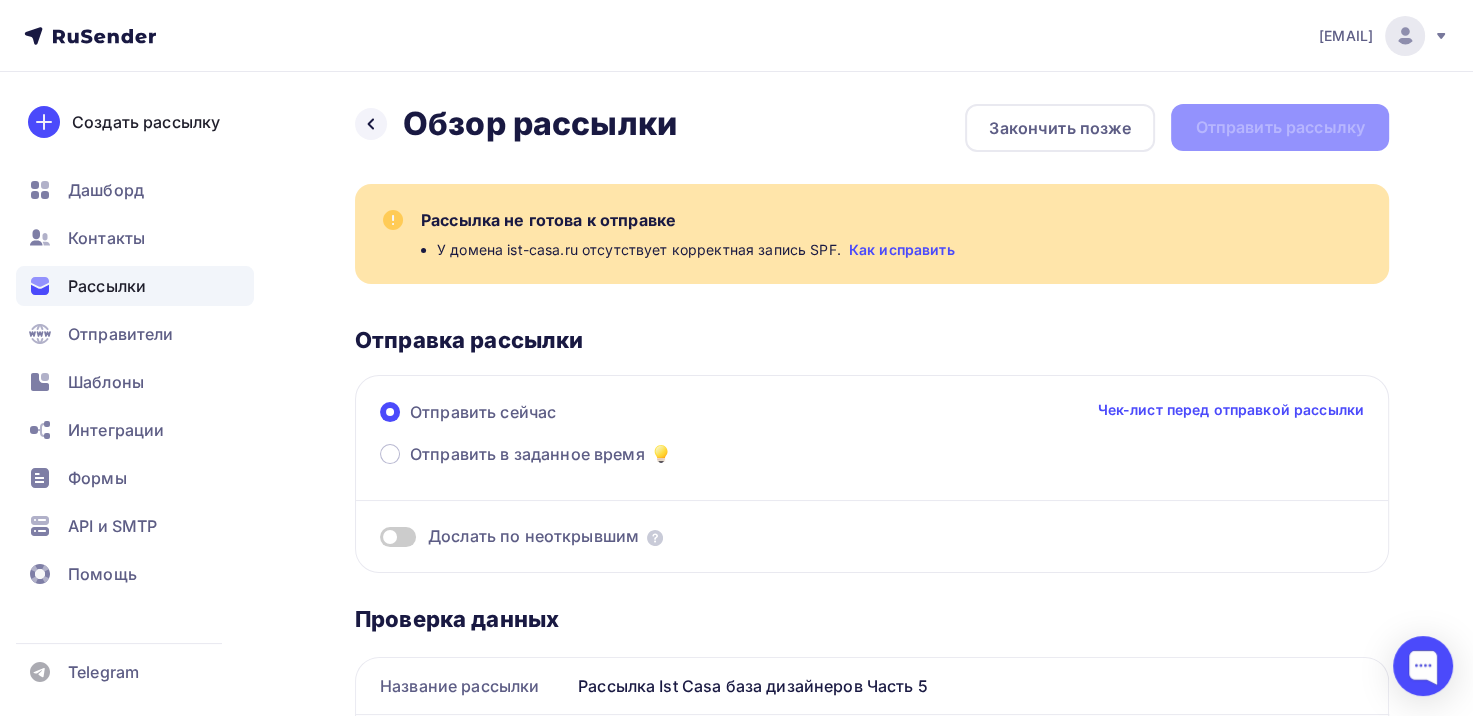 scroll, scrollTop: 0, scrollLeft: 0, axis: both 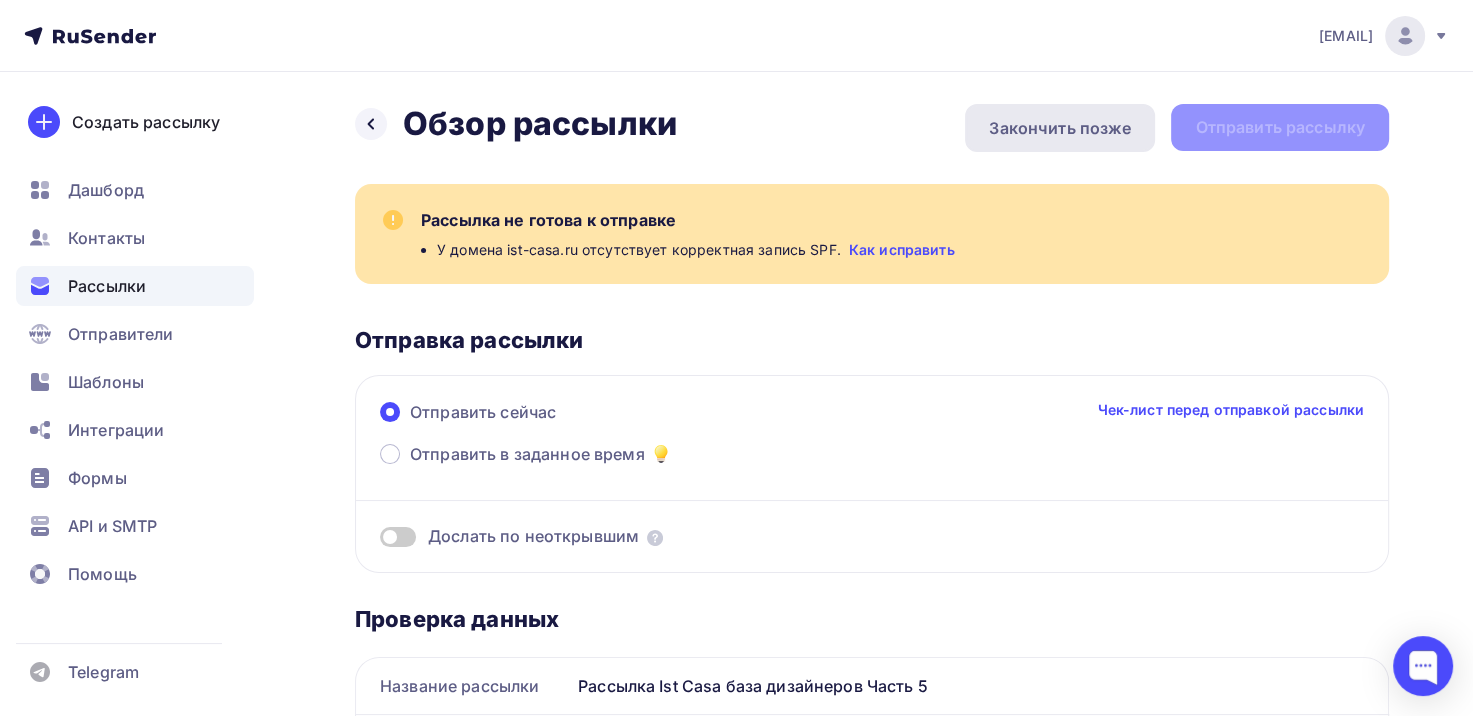 click on "Закончить позже" at bounding box center [1060, 128] 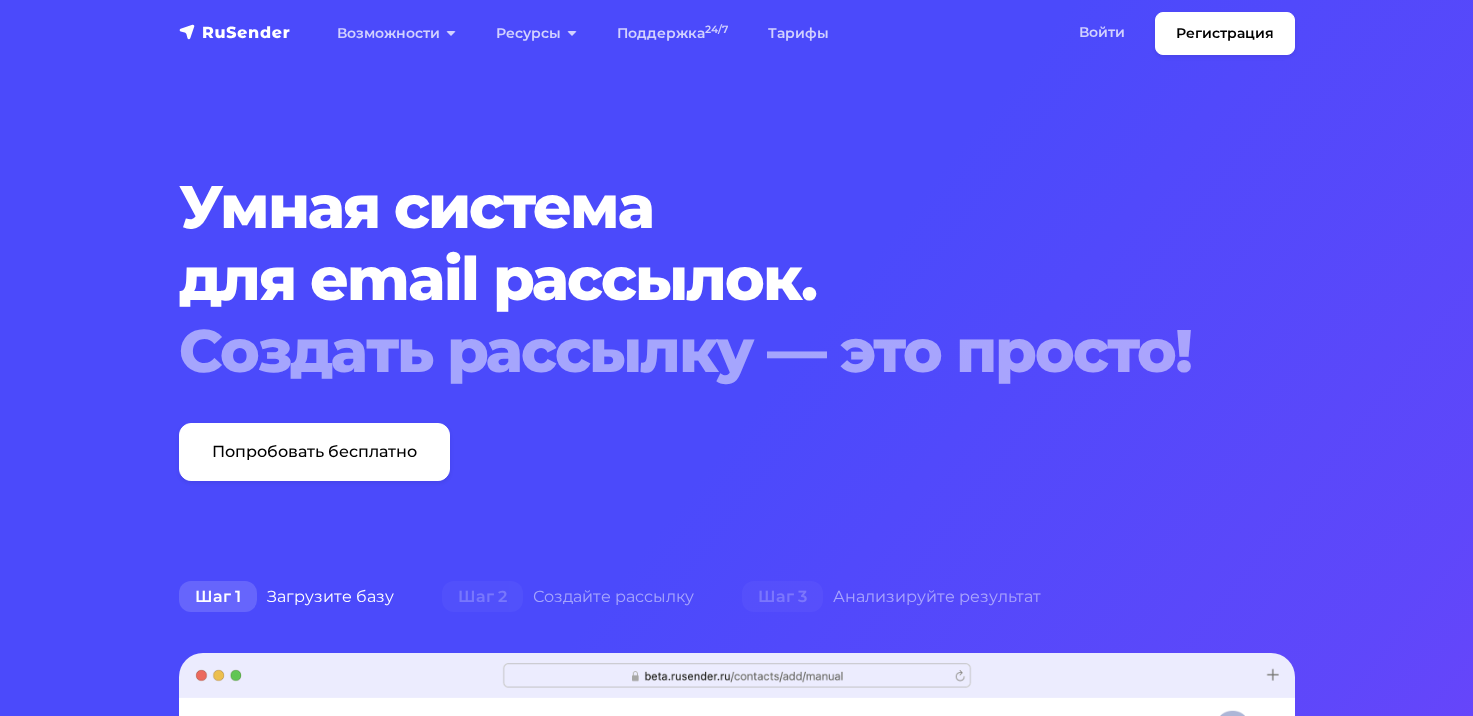 scroll, scrollTop: 0, scrollLeft: 0, axis: both 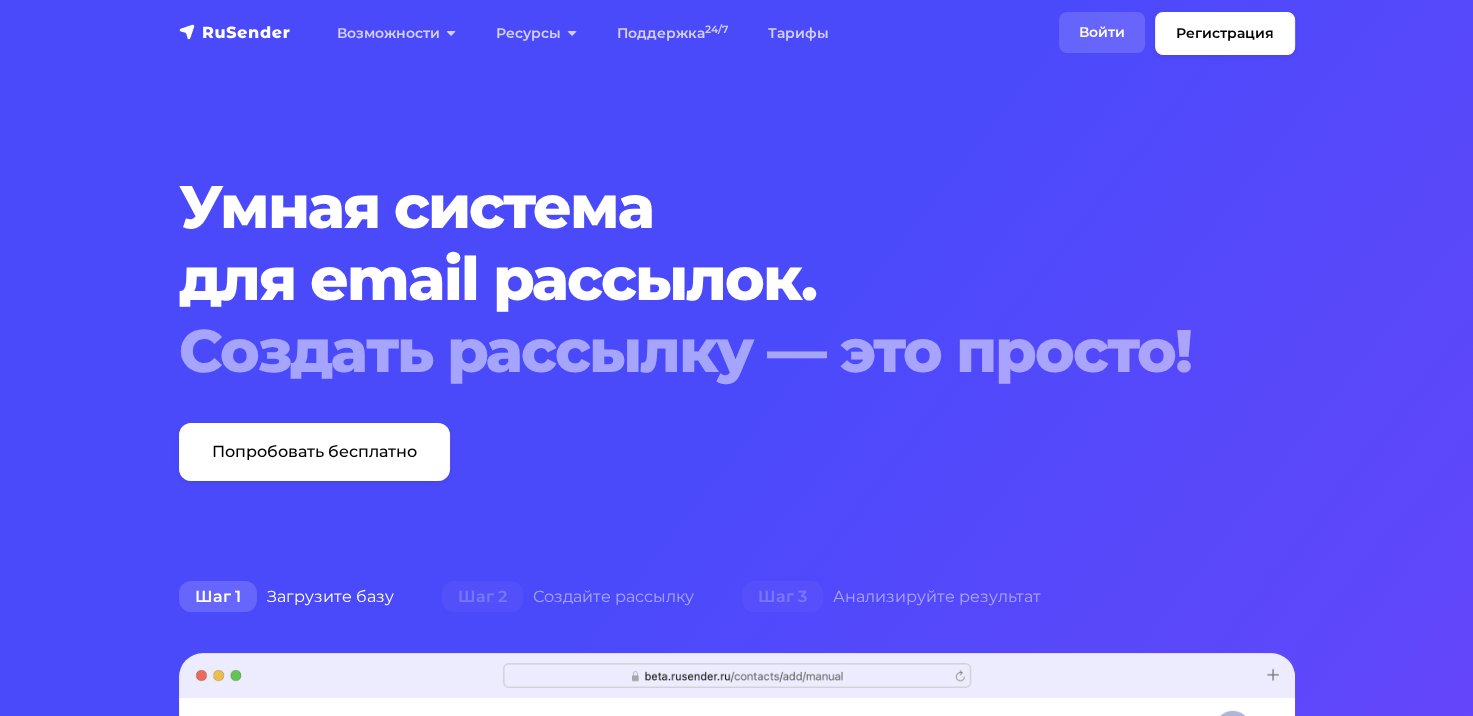 click on "Войти" at bounding box center (1102, 32) 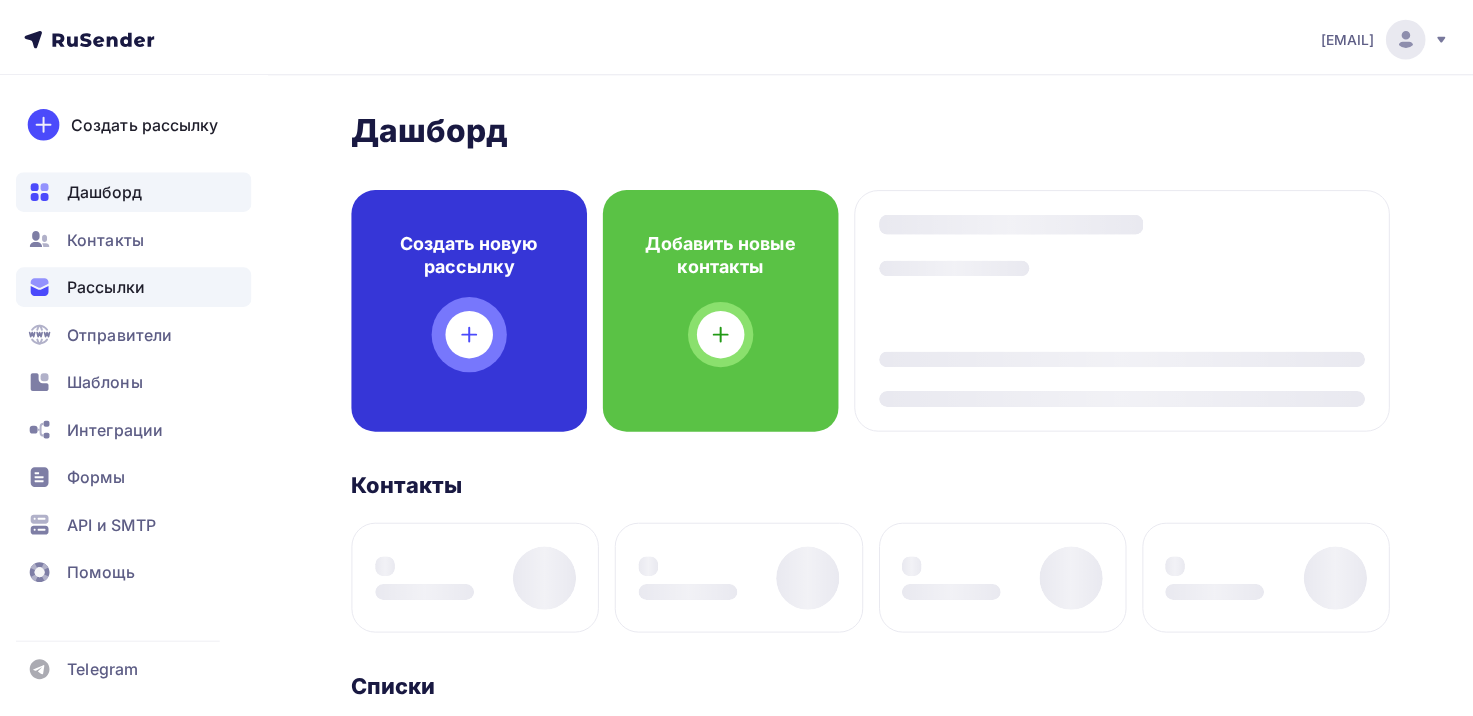 scroll, scrollTop: 0, scrollLeft: 0, axis: both 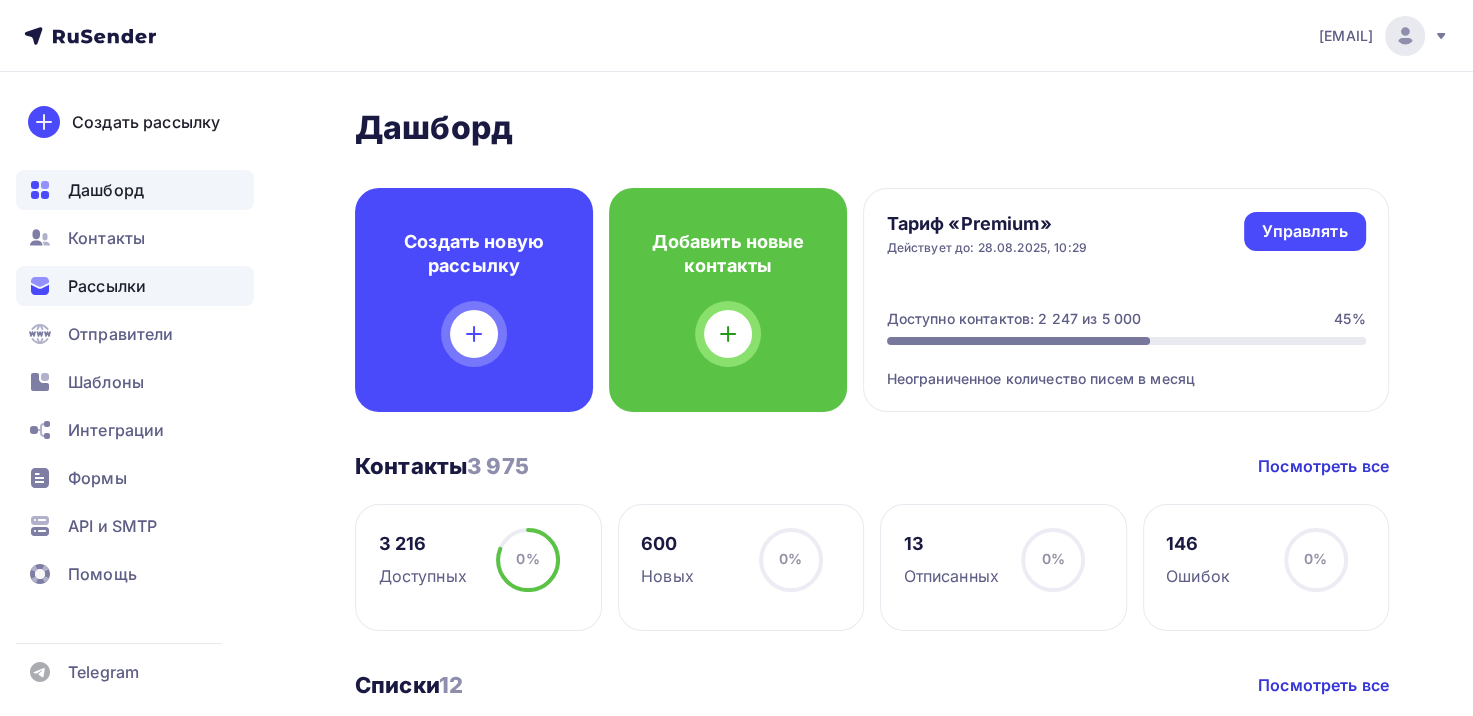 click on "Рассылки" at bounding box center [135, 286] 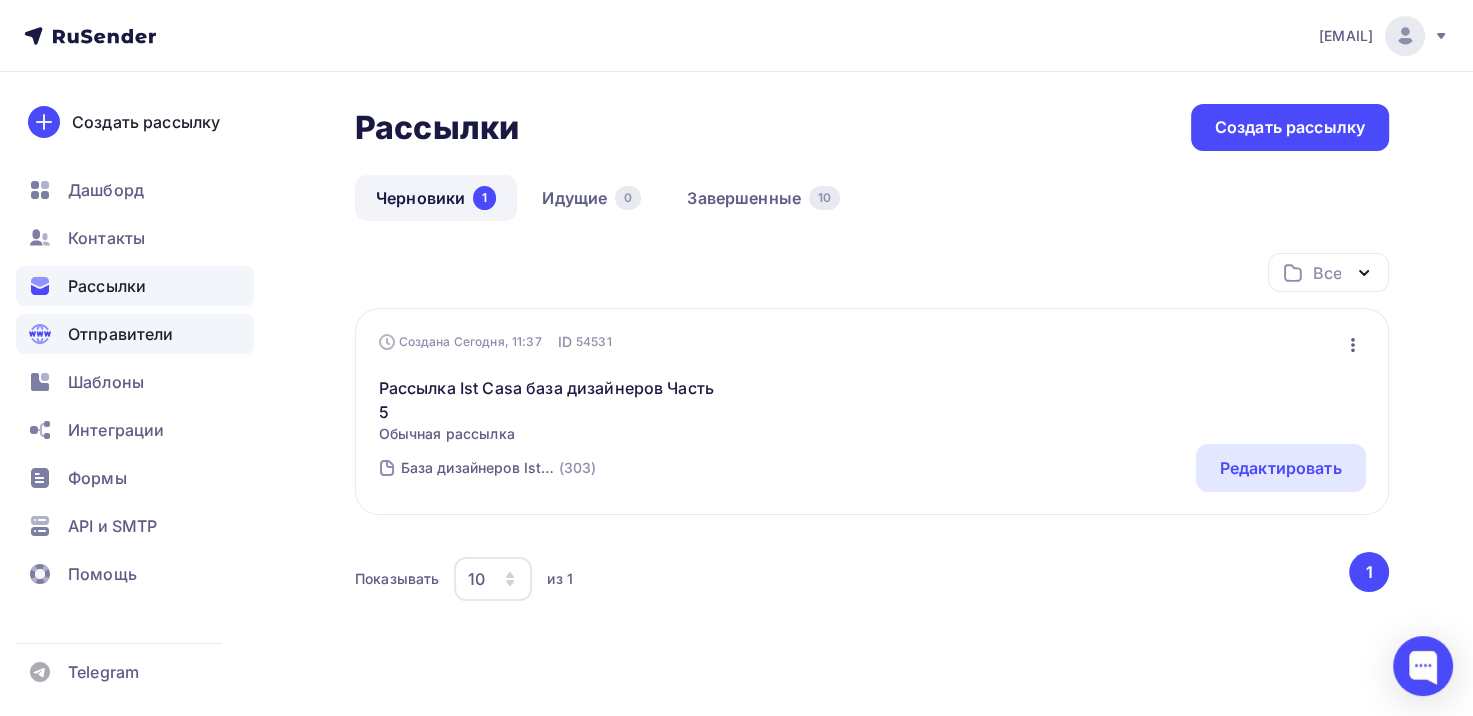 click on "Отправители" at bounding box center (121, 334) 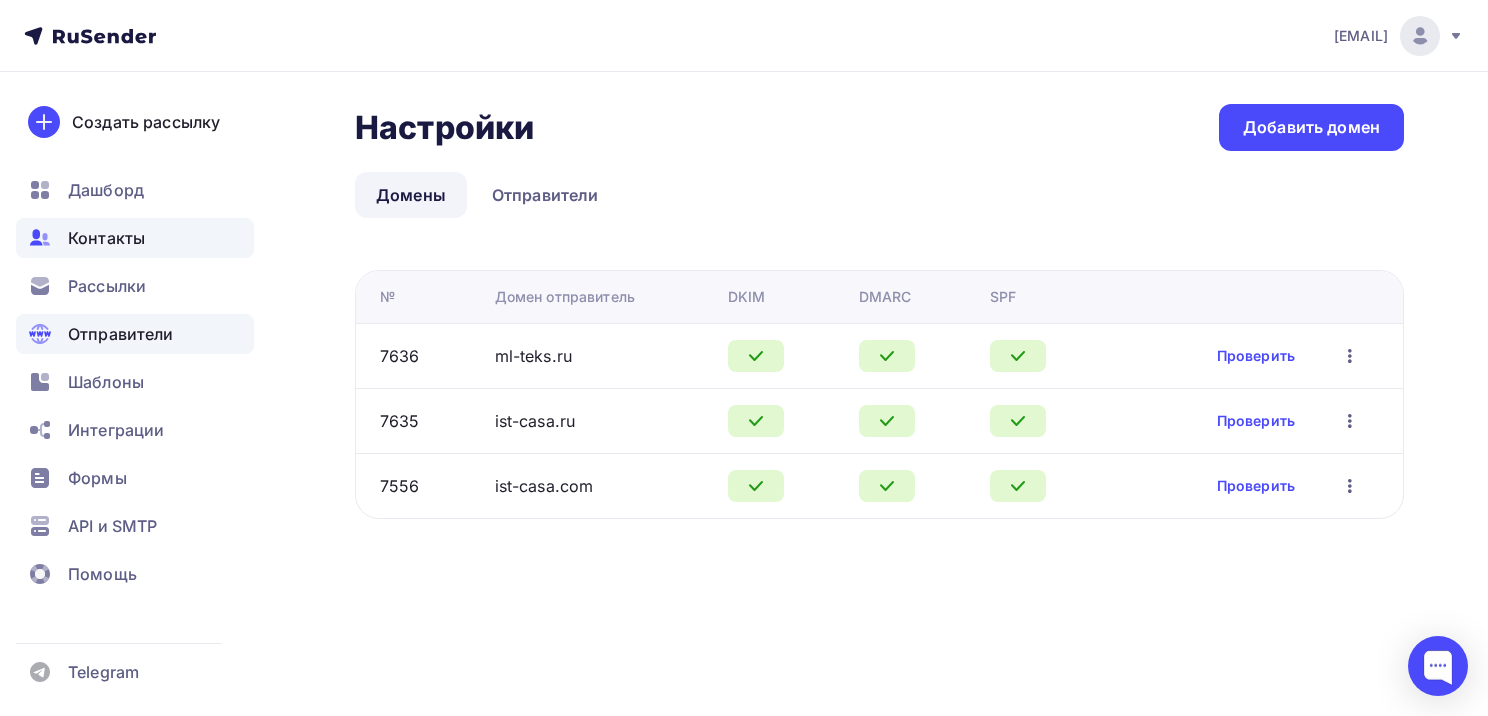 click on "Контакты" at bounding box center (106, 238) 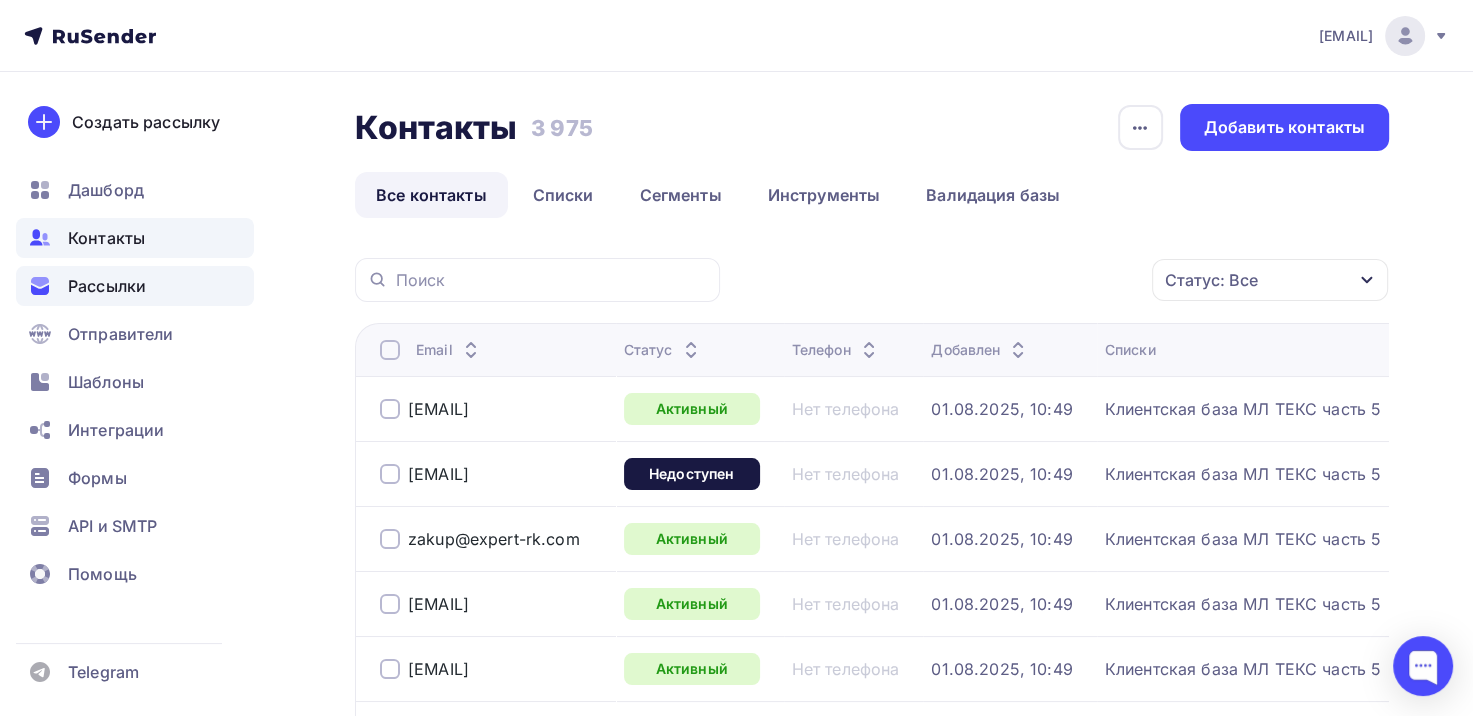 click on "Рассылки" at bounding box center [107, 286] 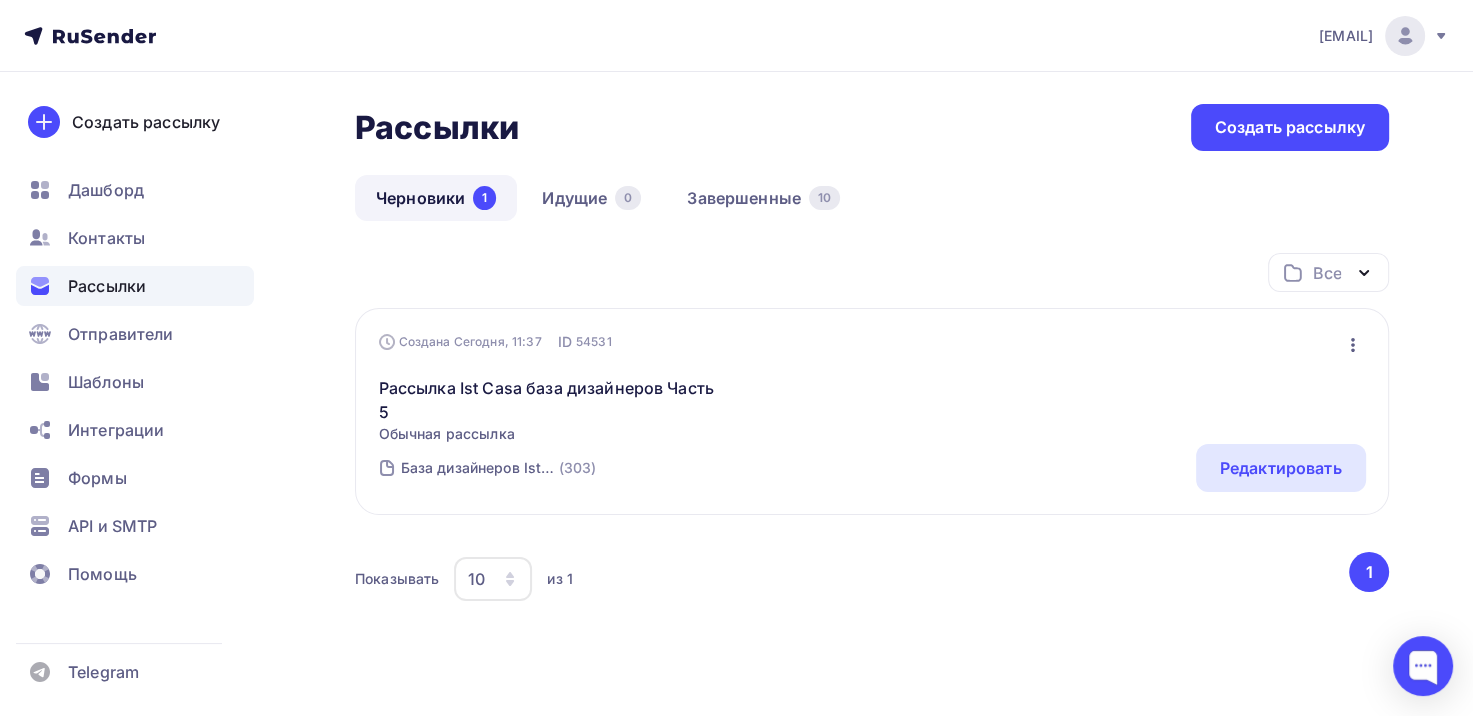 click on "Завершенные
10" at bounding box center [763, 198] 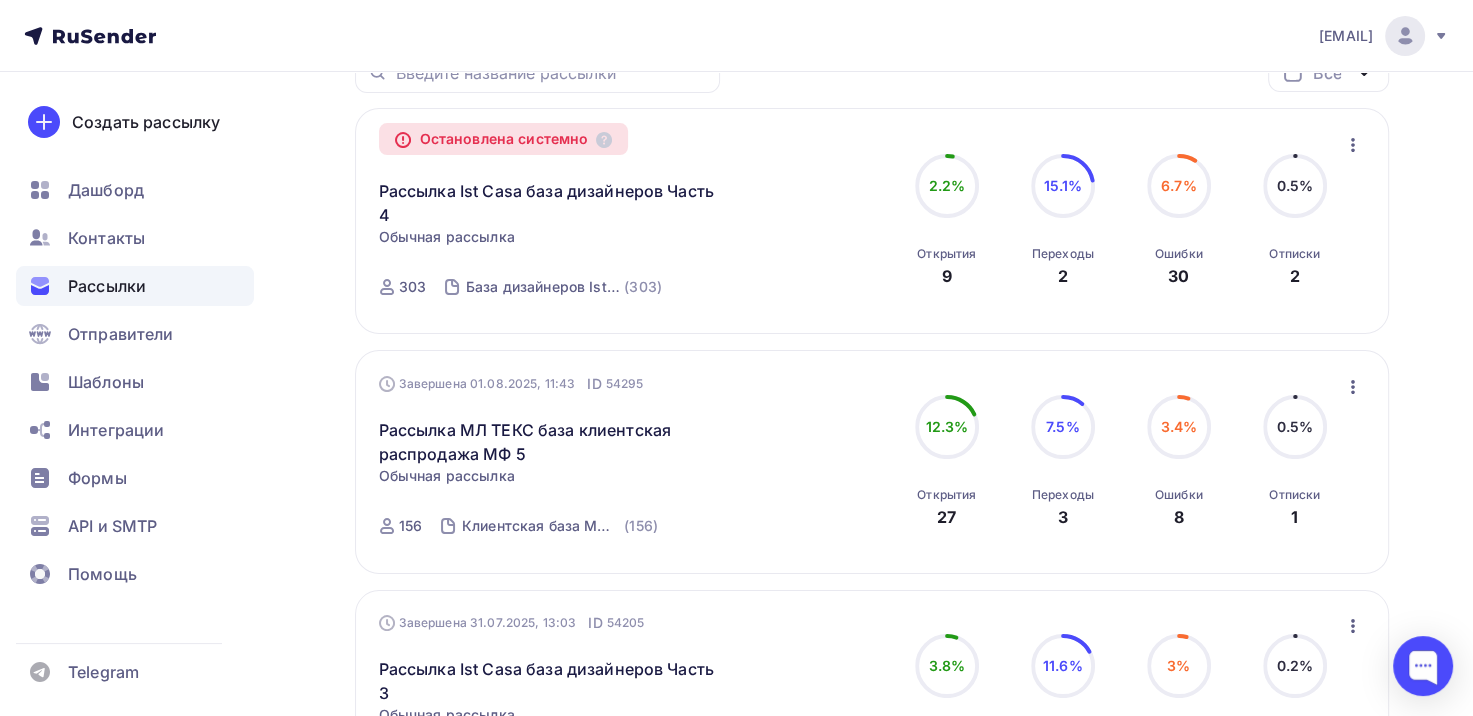scroll, scrollTop: 400, scrollLeft: 0, axis: vertical 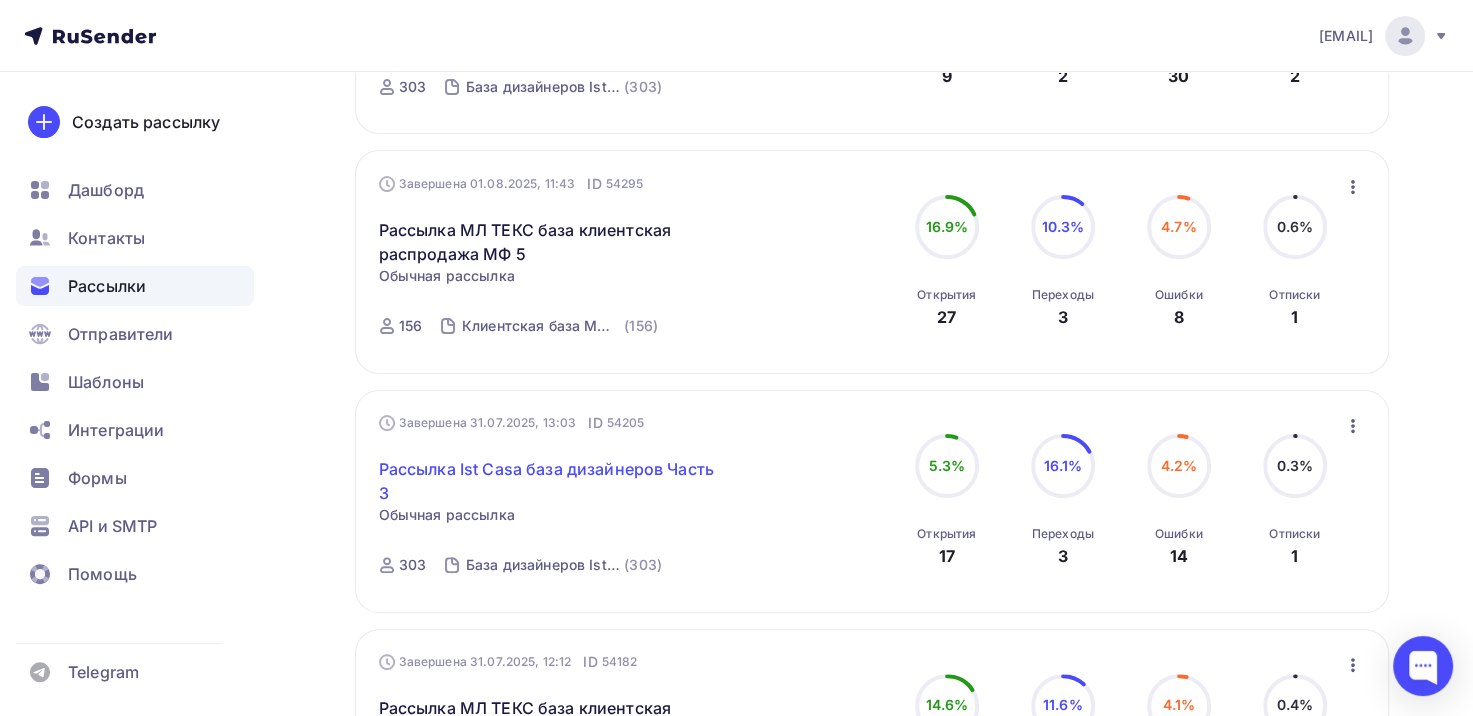 click on "Рассылка Ist Casa база дизайнеров Часть 3" at bounding box center (550, 481) 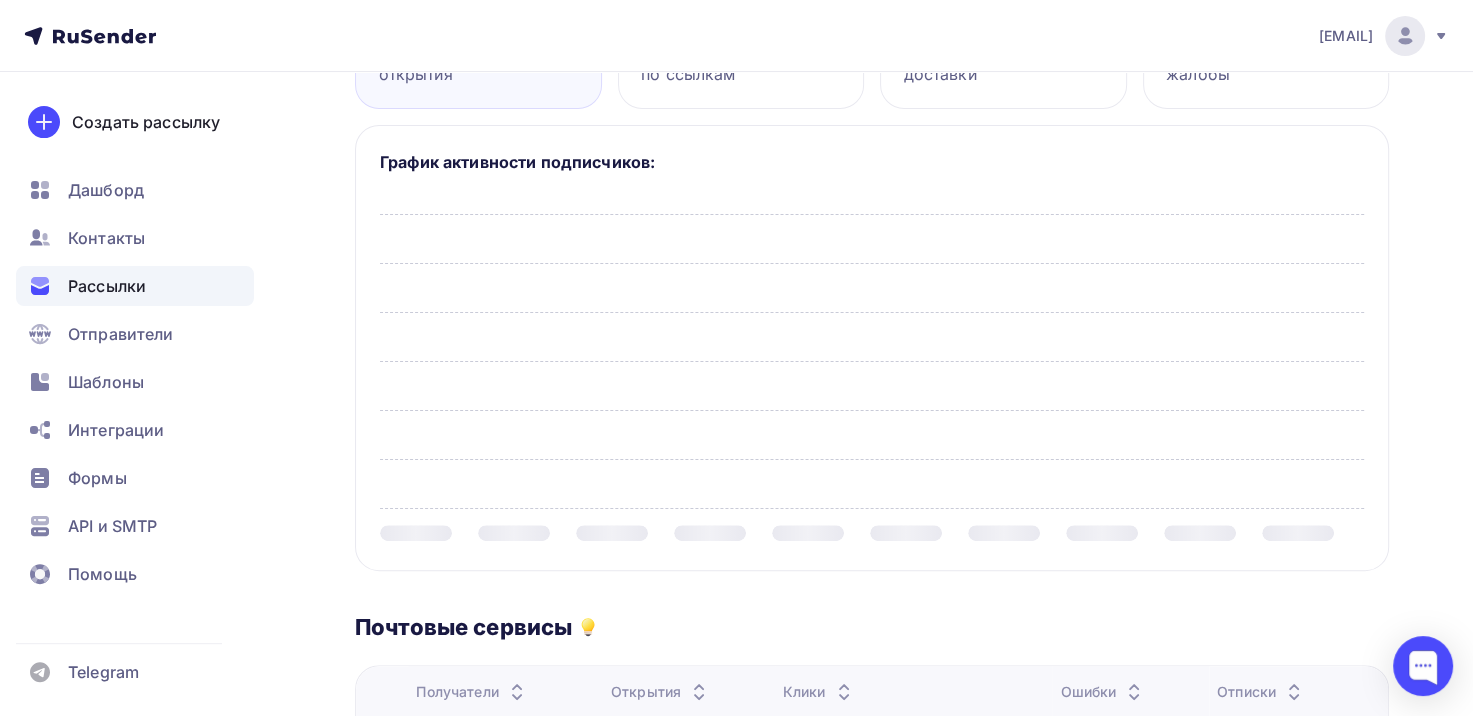 scroll, scrollTop: 0, scrollLeft: 0, axis: both 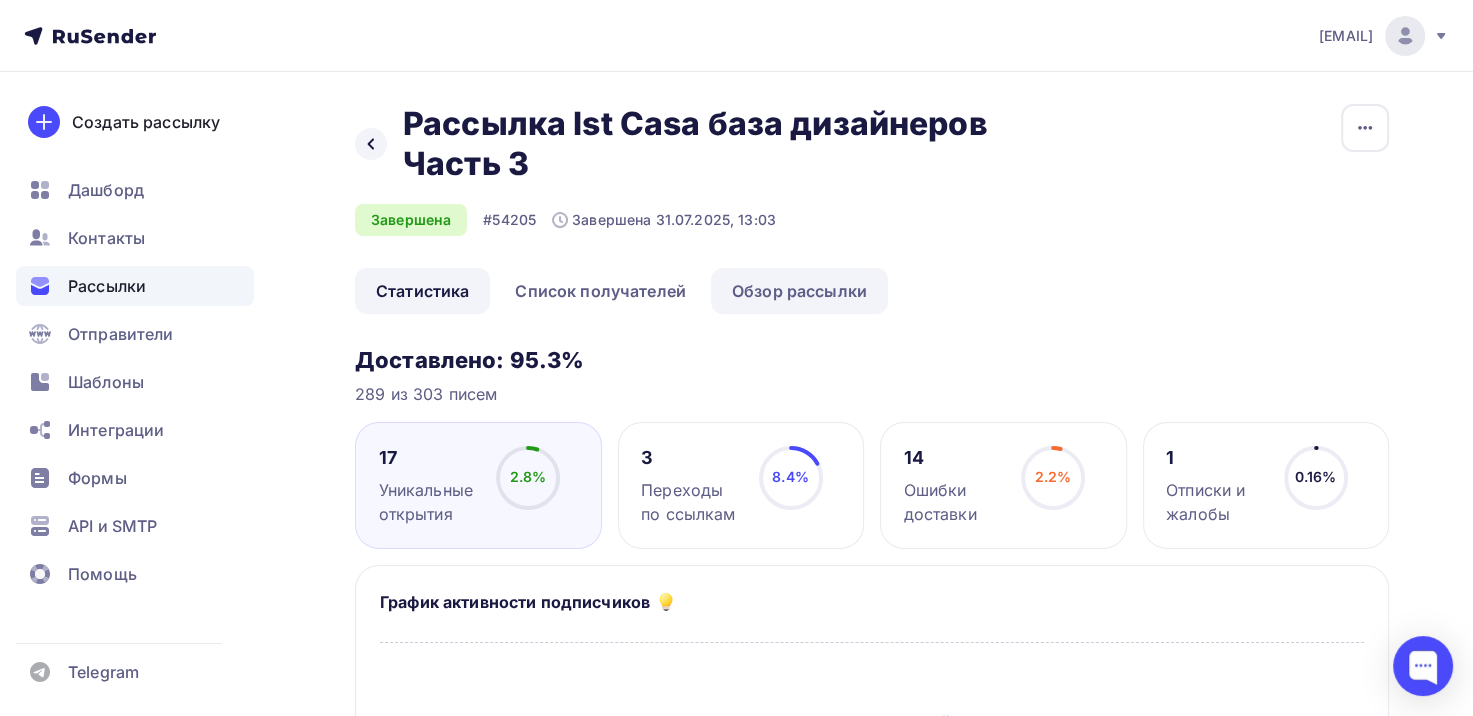 click on "Обзор рассылки" at bounding box center [799, 291] 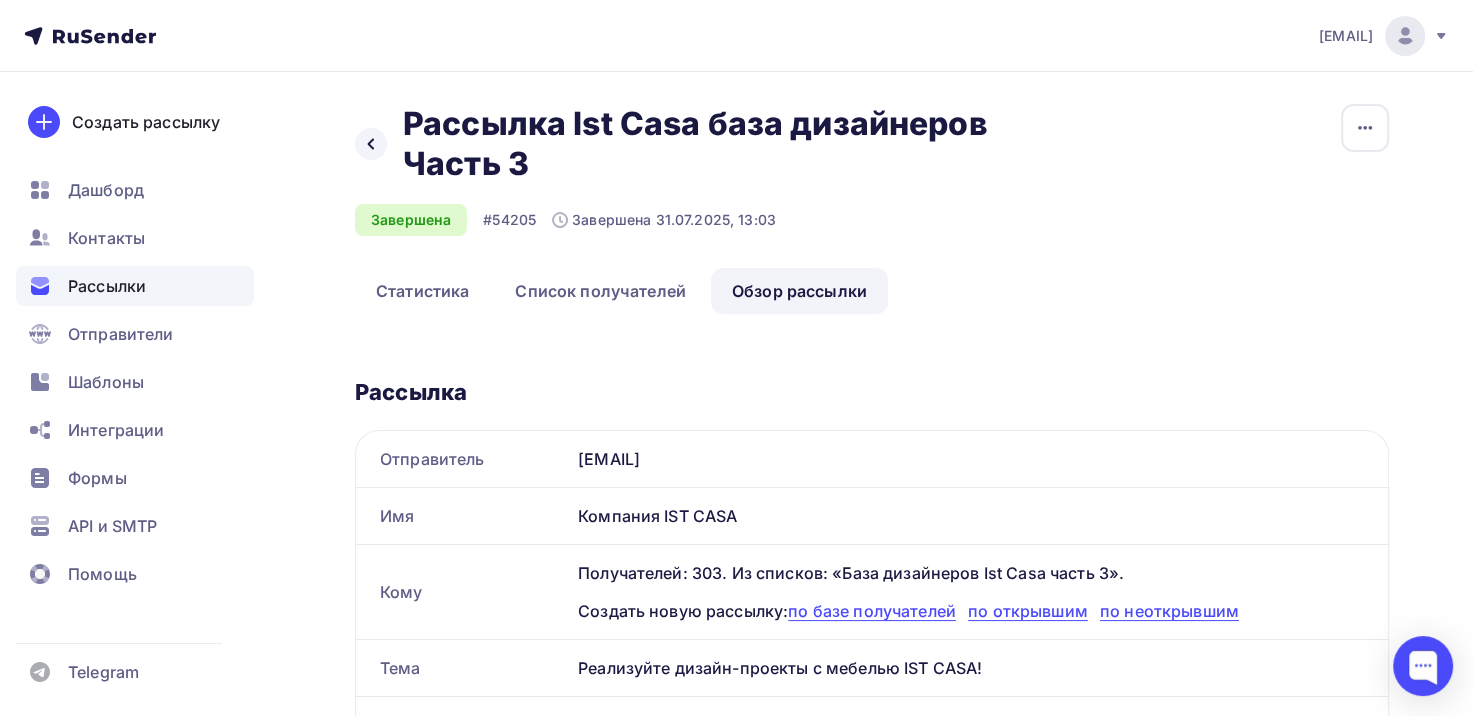 scroll, scrollTop: 0, scrollLeft: 0, axis: both 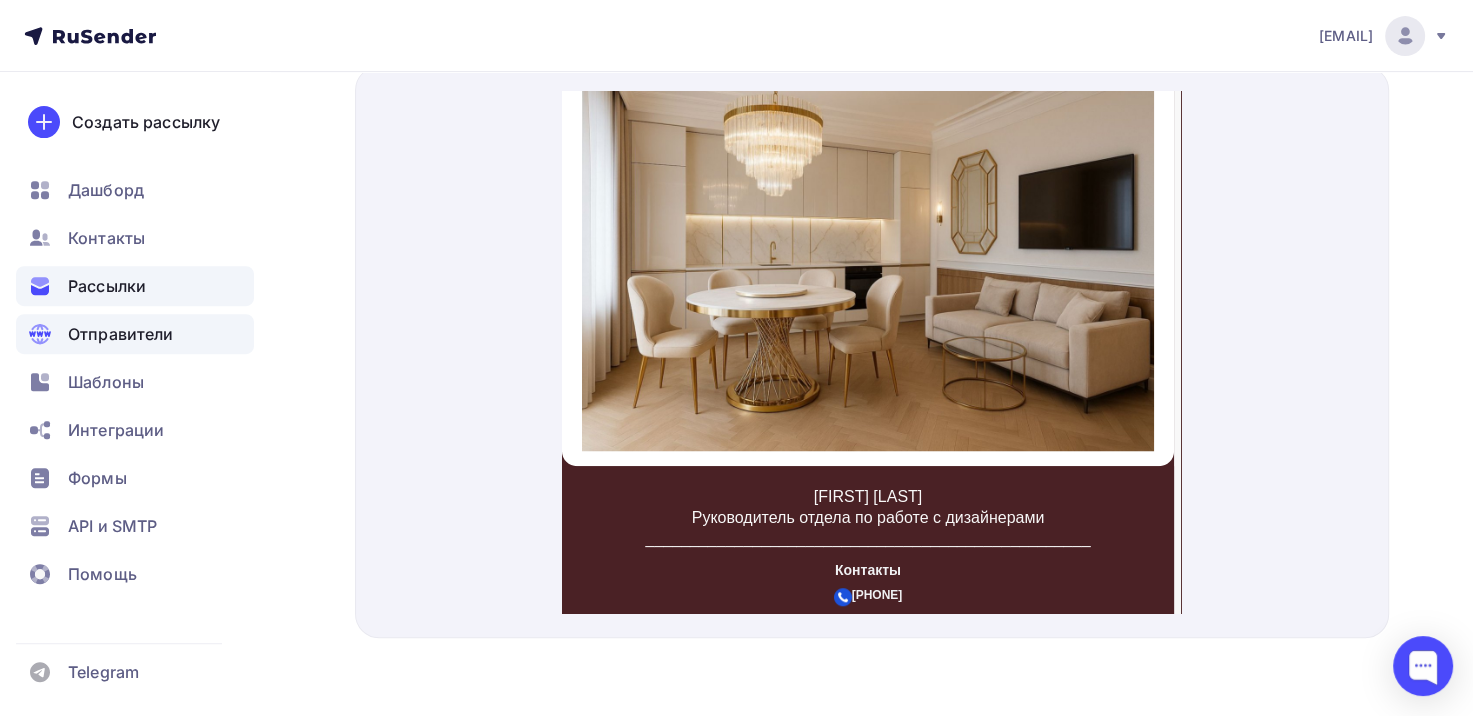 click on "Отправители" at bounding box center (121, 334) 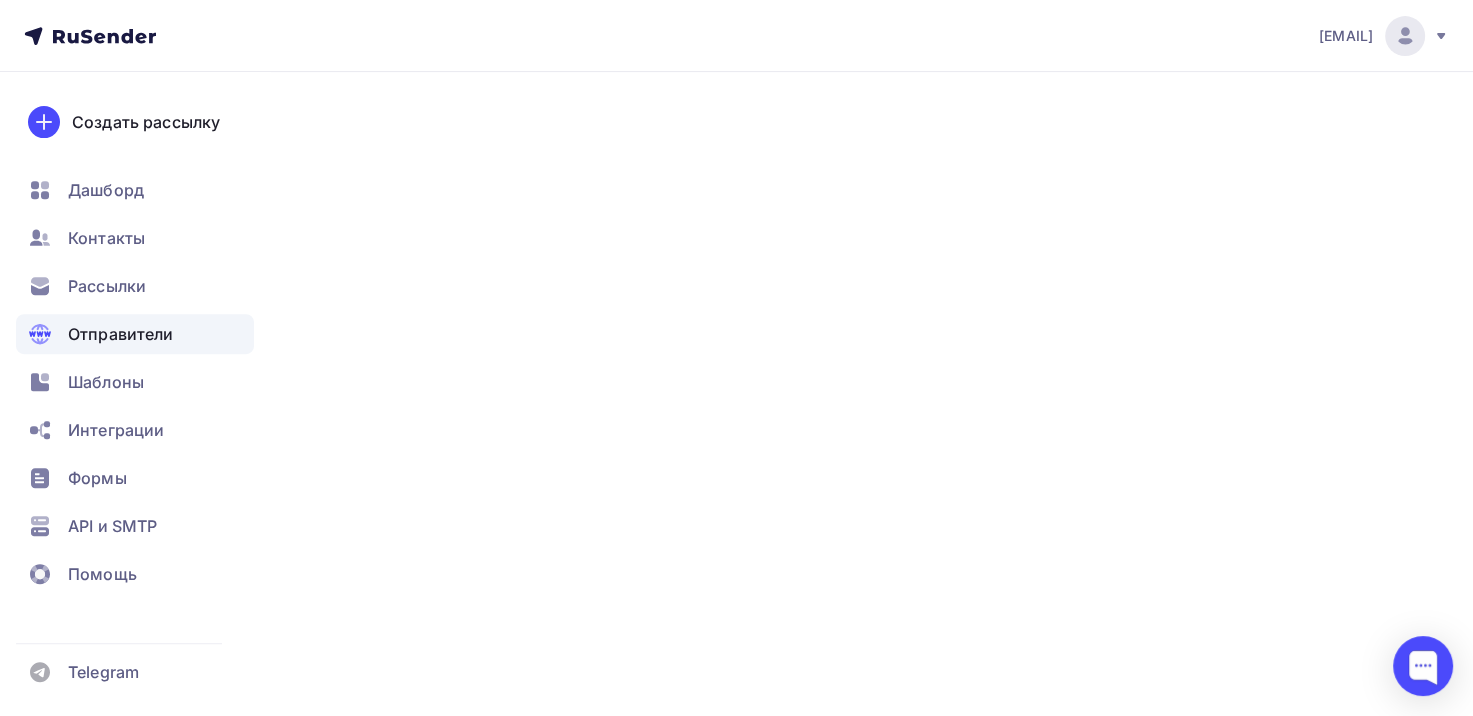 scroll, scrollTop: 0, scrollLeft: 0, axis: both 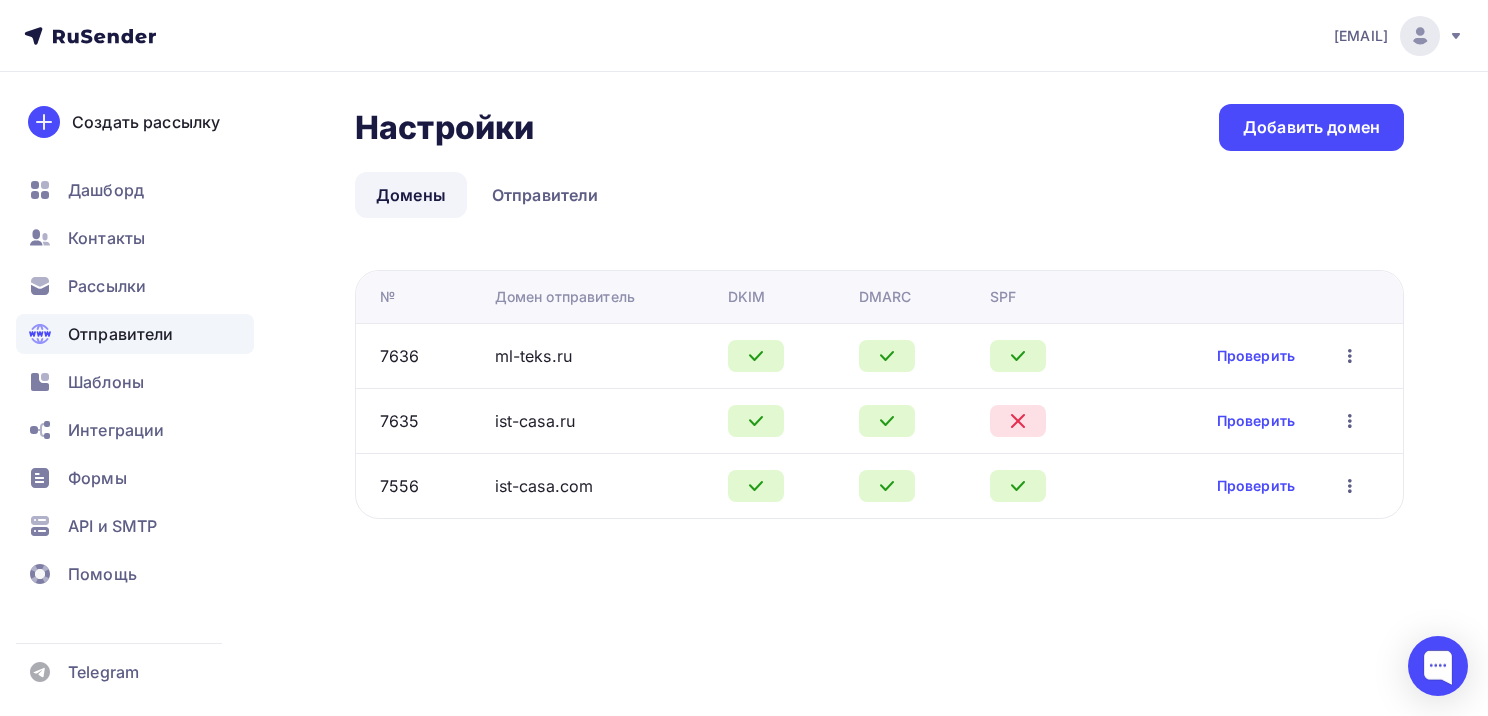 click on "ist-casa.ru" at bounding box center [535, 421] 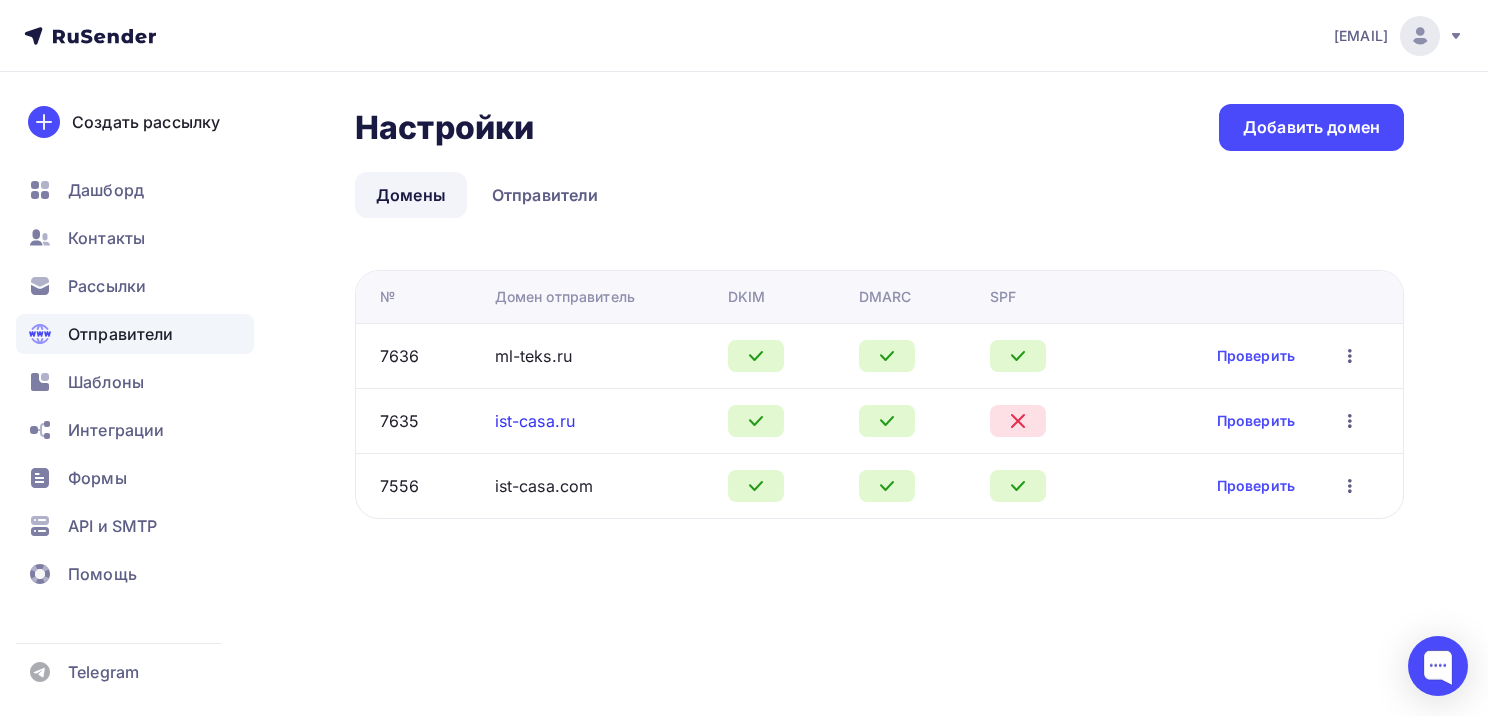 click on "ist-casa.ru" at bounding box center (535, 421) 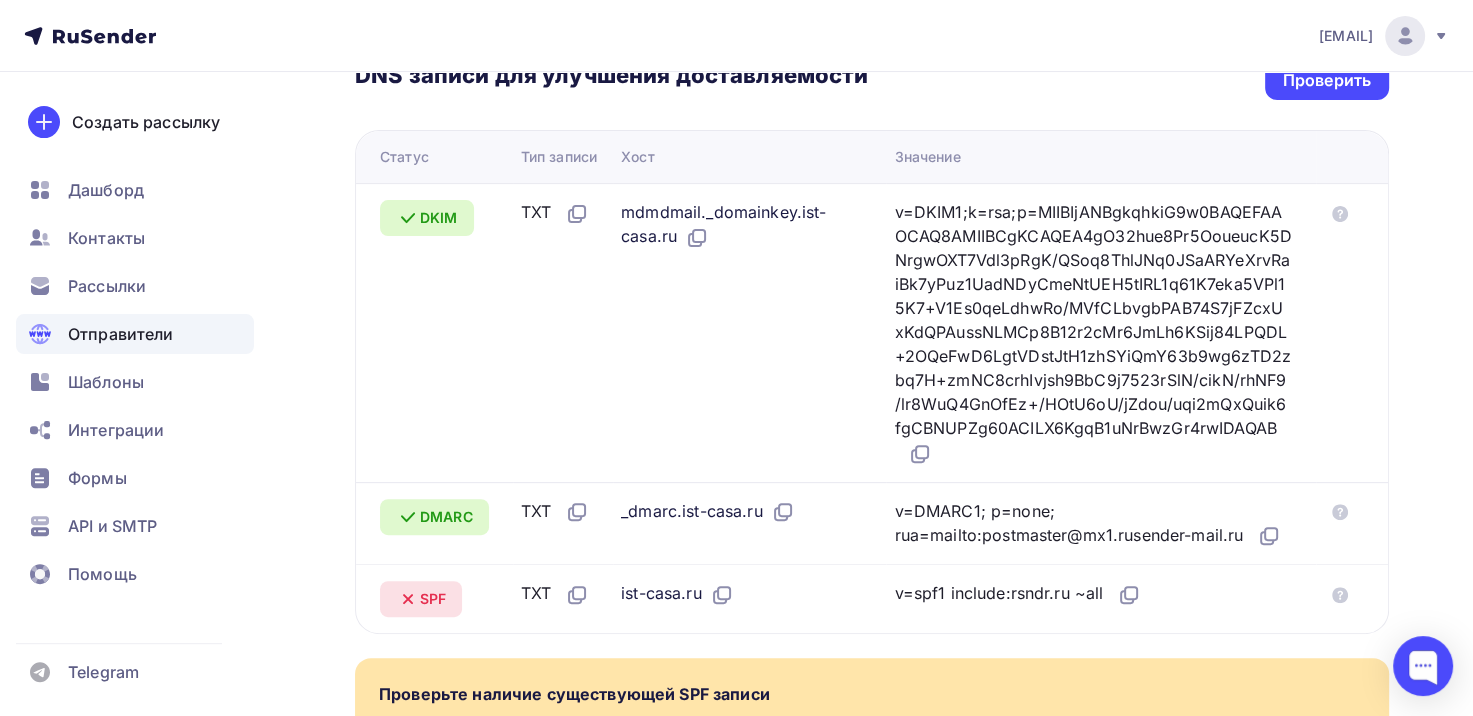 scroll, scrollTop: 492, scrollLeft: 0, axis: vertical 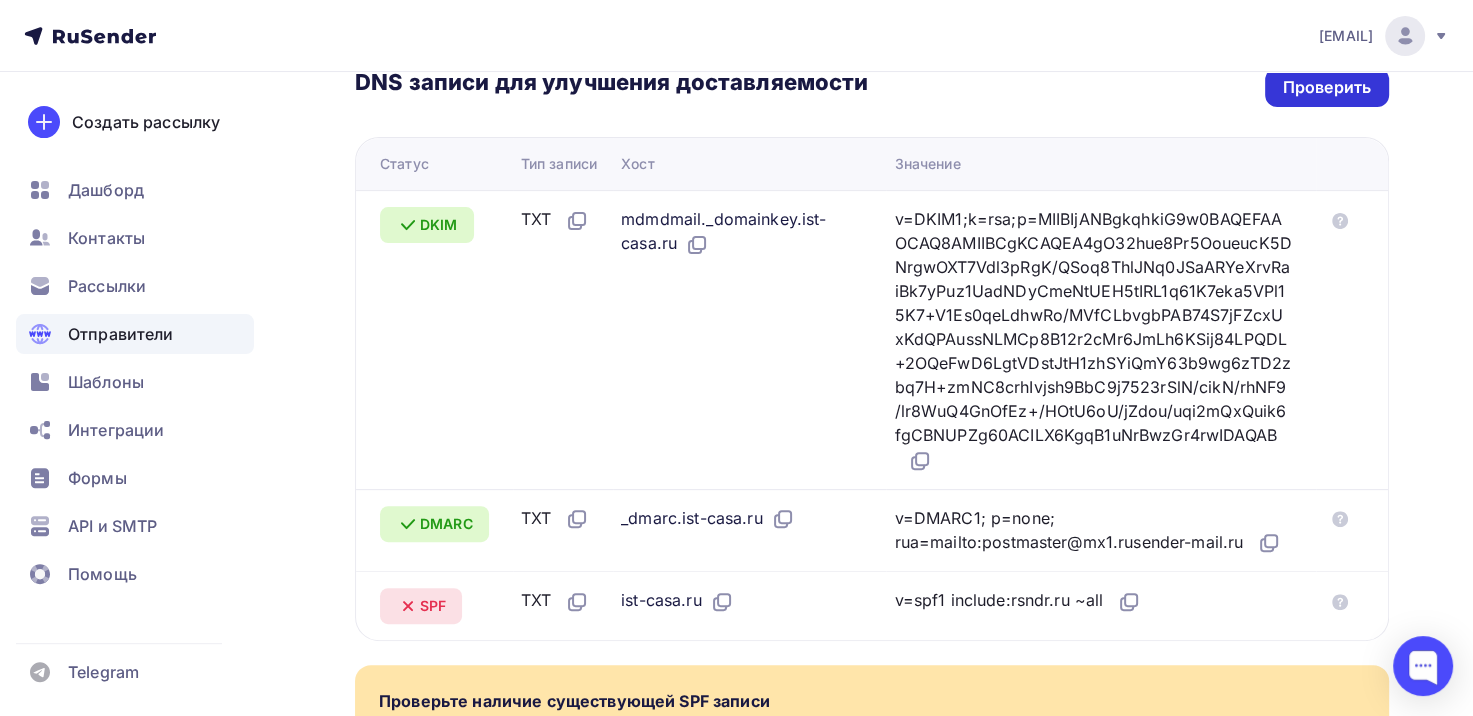 click on "Проверить" at bounding box center [1327, 87] 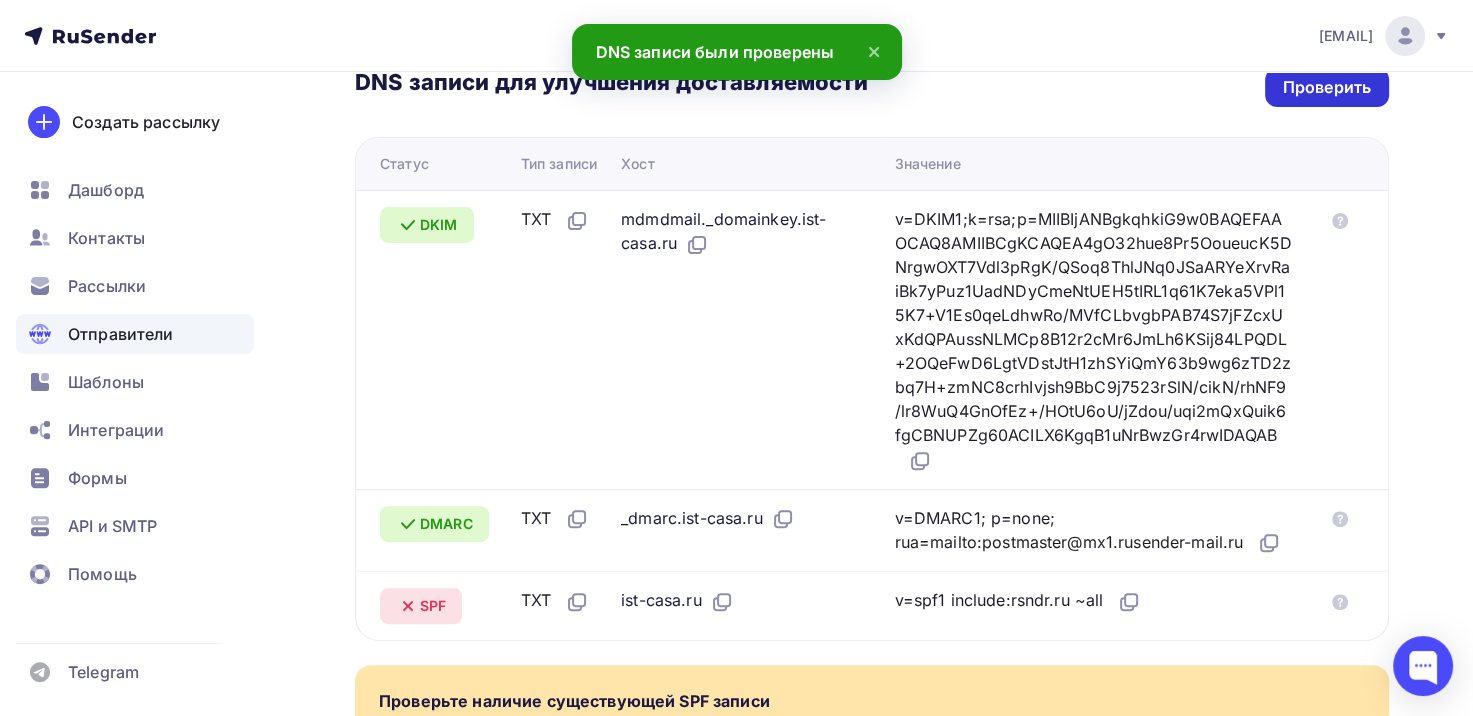 click on "Проверить" at bounding box center (1327, 87) 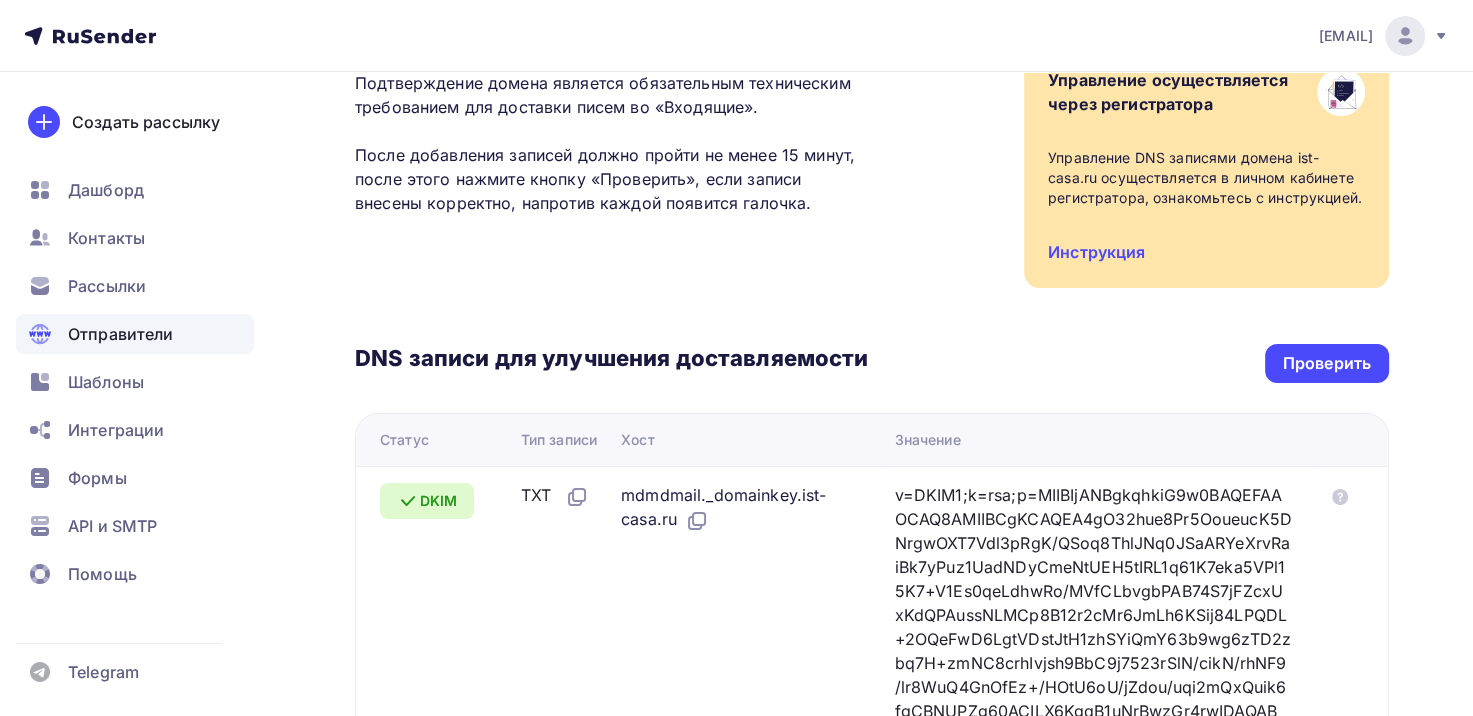 scroll, scrollTop: 300, scrollLeft: 0, axis: vertical 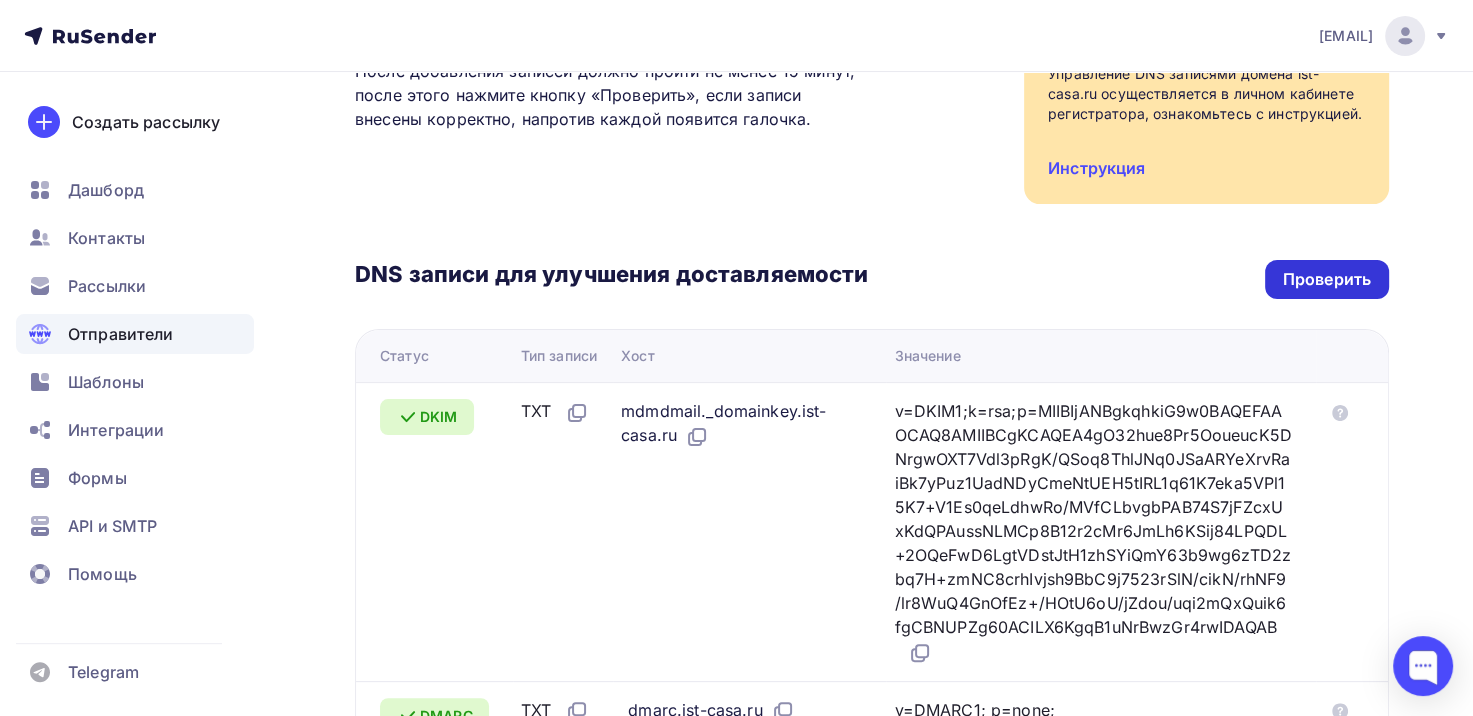 click on "Проверить" at bounding box center (1327, 279) 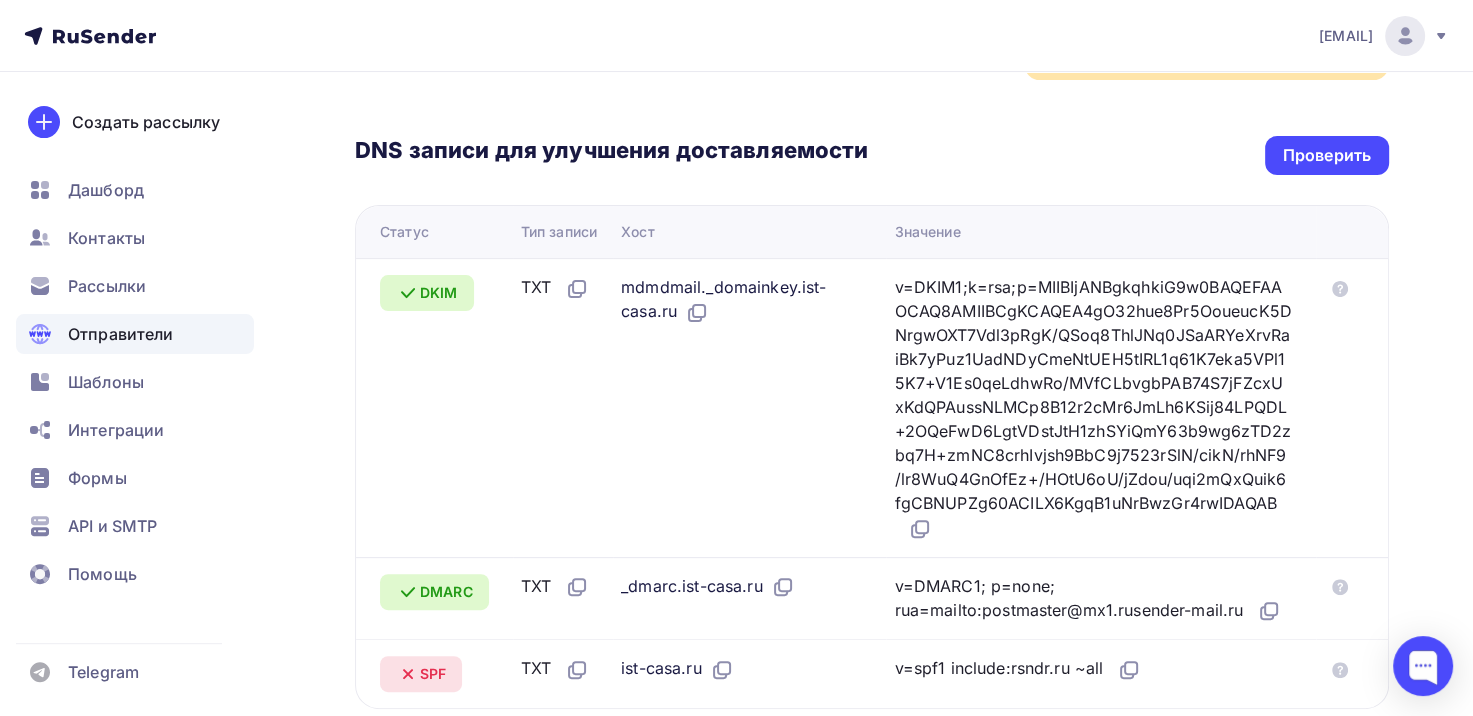 scroll, scrollTop: 700, scrollLeft: 0, axis: vertical 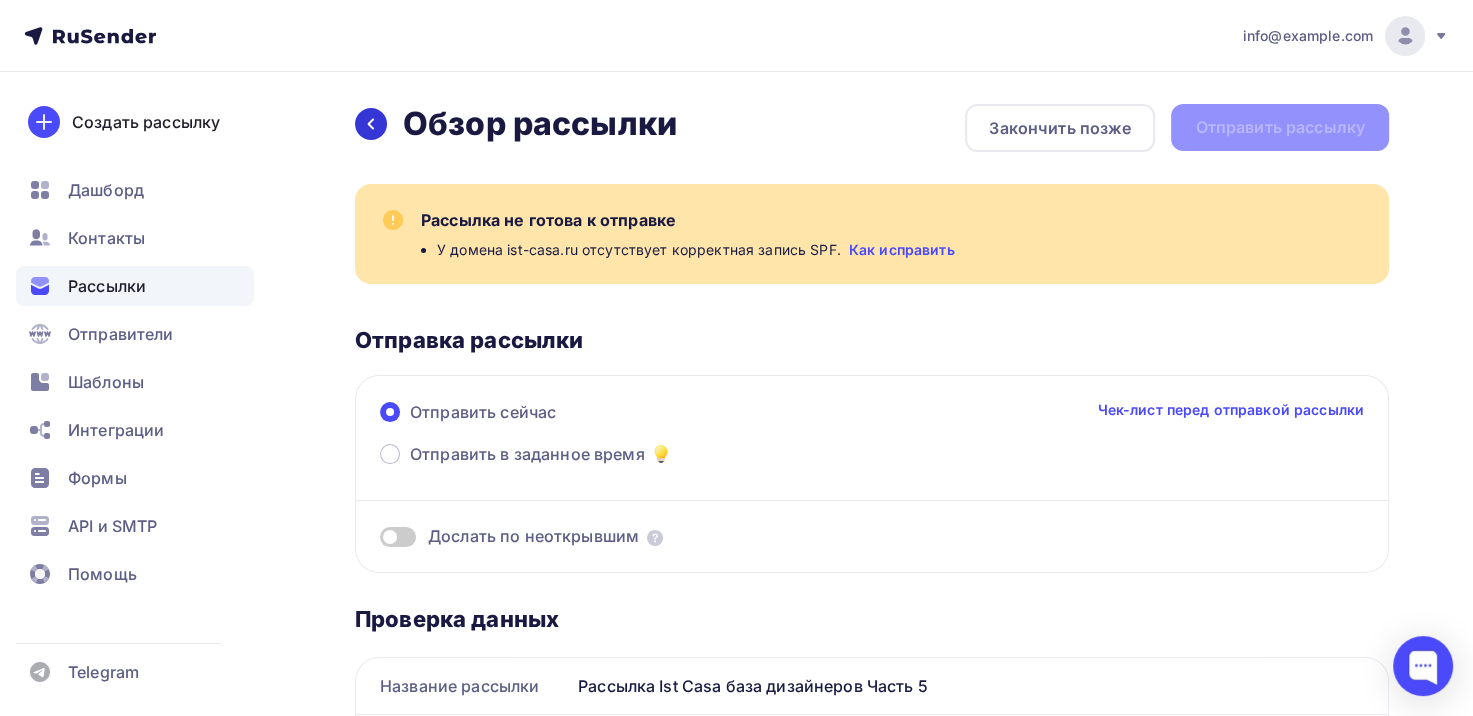 click at bounding box center (371, 124) 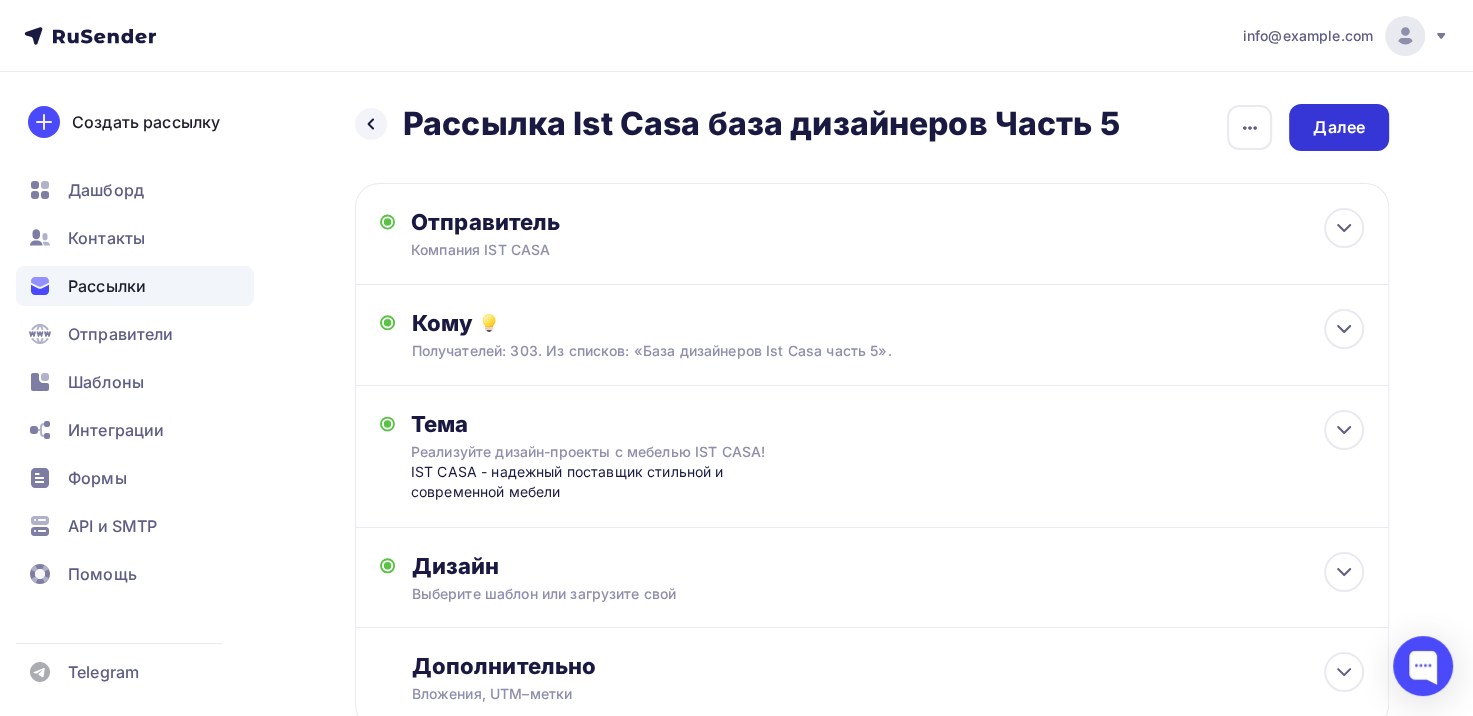 click on "Далее" at bounding box center (1339, 127) 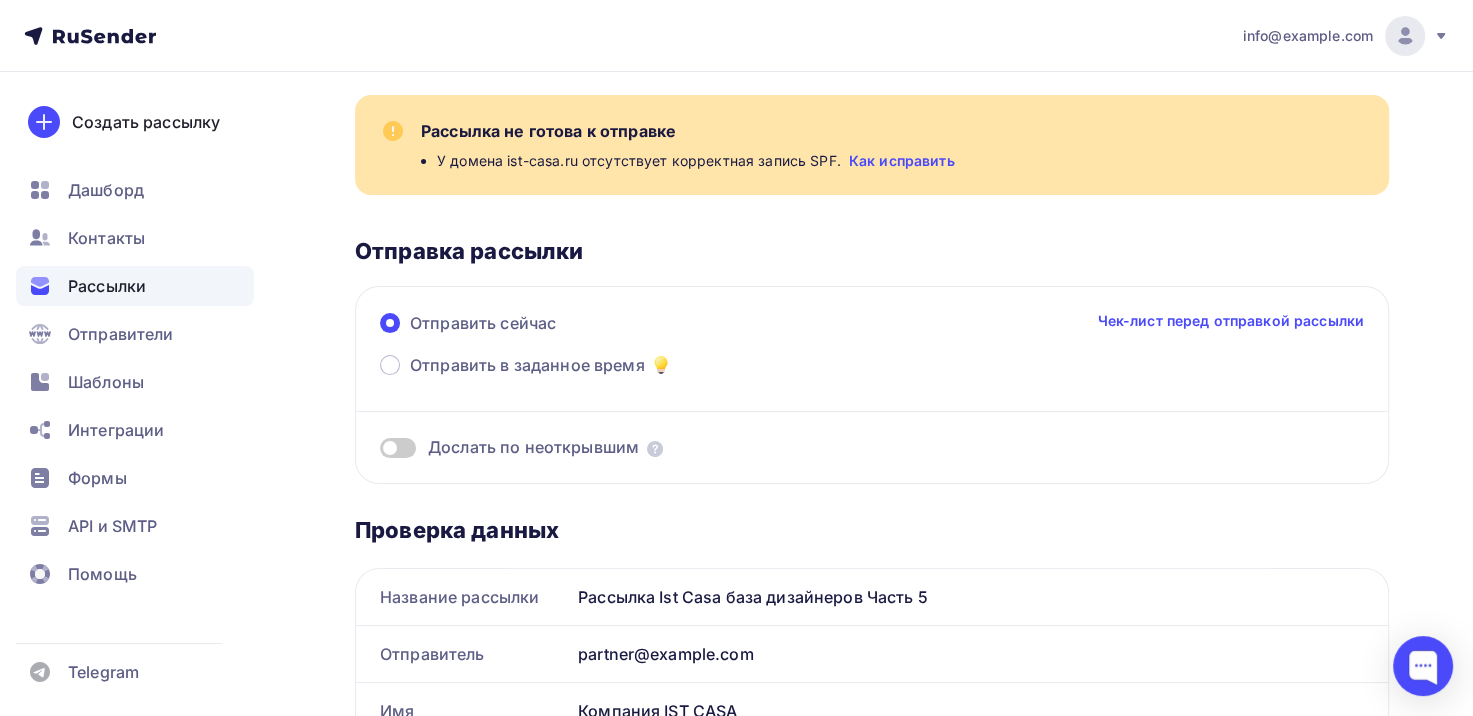scroll, scrollTop: 100, scrollLeft: 0, axis: vertical 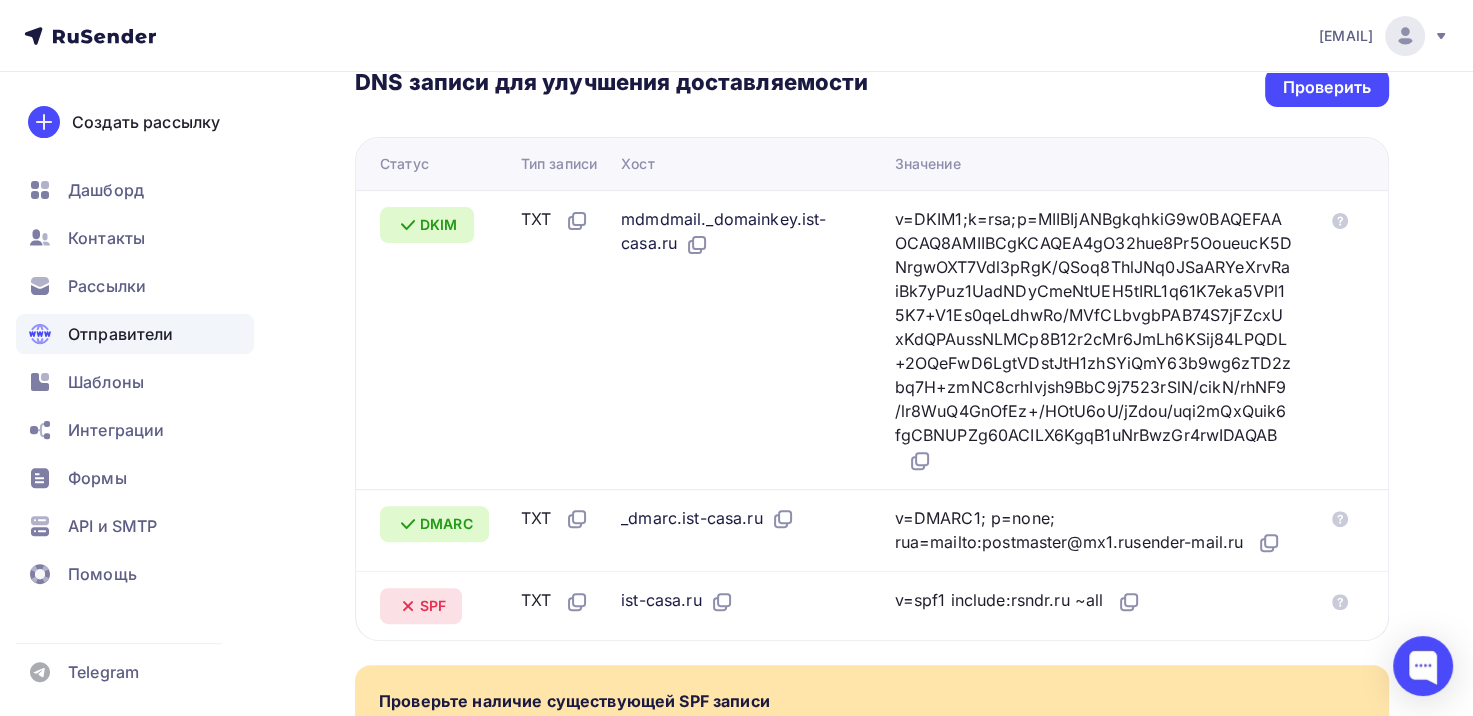 drag, startPoint x: 1301, startPoint y: 116, endPoint x: 1312, endPoint y: 90, distance: 28.231188 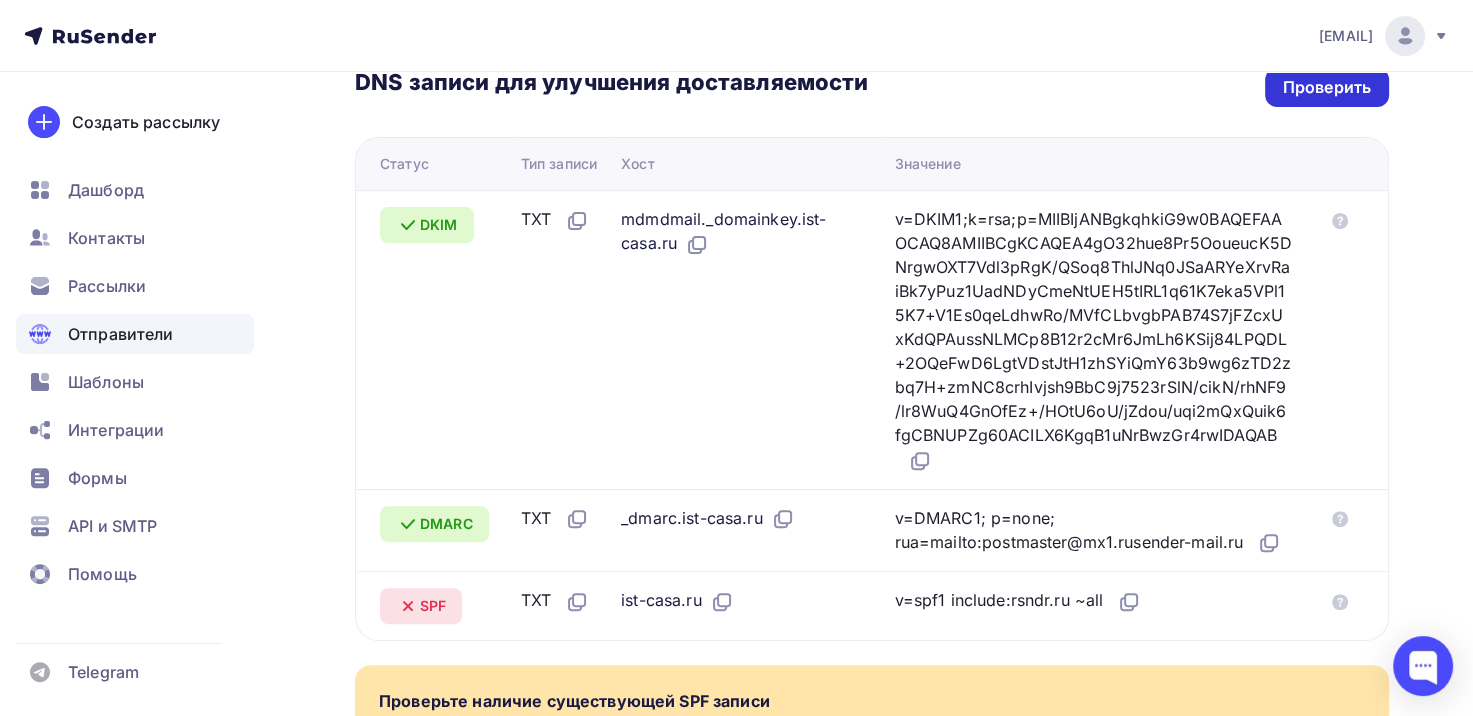 click on "DNS записи для улучшения доставляемости     Проверить
Статус
Тип записи
Хост
Значение
DKIM
TXT
mdmdmail._domainkey.ist-casa.ru
v=DKIM1;k=rsa;p=MIIBIjANBgkqhkiG9w0BAQEFAAOCAQ8AMIIBCgKCAQEA4gO32hue8Pr5OoueucK5DNrgwOXT7Vdl3pRgK/QSoq8ThlJNq0JSaARYeXrvRaiBk7yPuz1UadNDyCmeNtUEH5tIRL1q61K7eka5VPl15K7+V1Es0qeLdhwRo/MVfCLbvgbPAB74S7jFZcxUxKdQPAussNLMCp8B12r2cMr6JmLh6KSij84LPQDL+2OQeFwD6LgtVDstJtH1zhSYiQmY63b9wg6zTD2zbq7H+zmNC8crhIvjsh9BbC9j7523rSlN/cikN/rhNF9/lr8WuQ4GnOfEz+/HOtU6oU/jZdou/uqi2mQxQuik6fgCBNUPZg60ACILX6KgqB1uNrBwzGr4rwIDAQAB
DMARC" at bounding box center [872, 326] 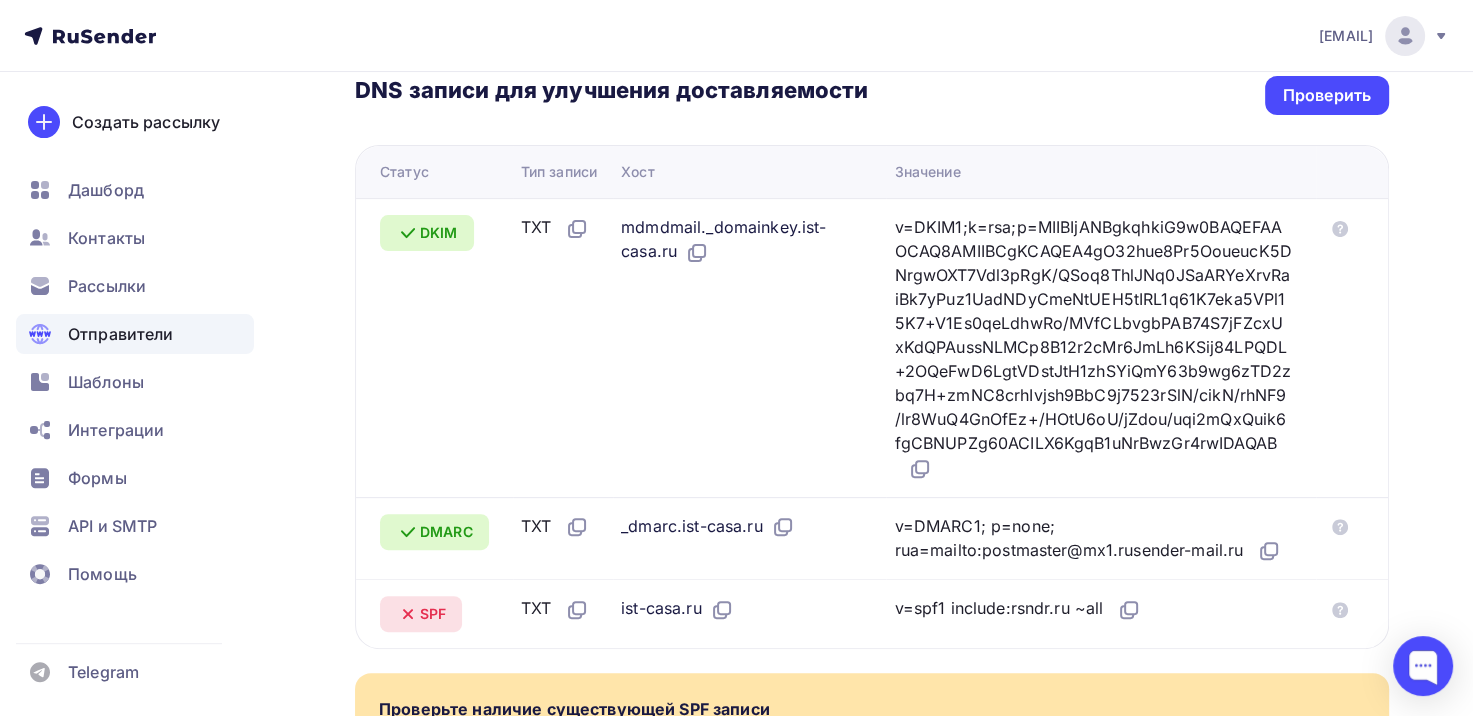 scroll, scrollTop: 500, scrollLeft: 0, axis: vertical 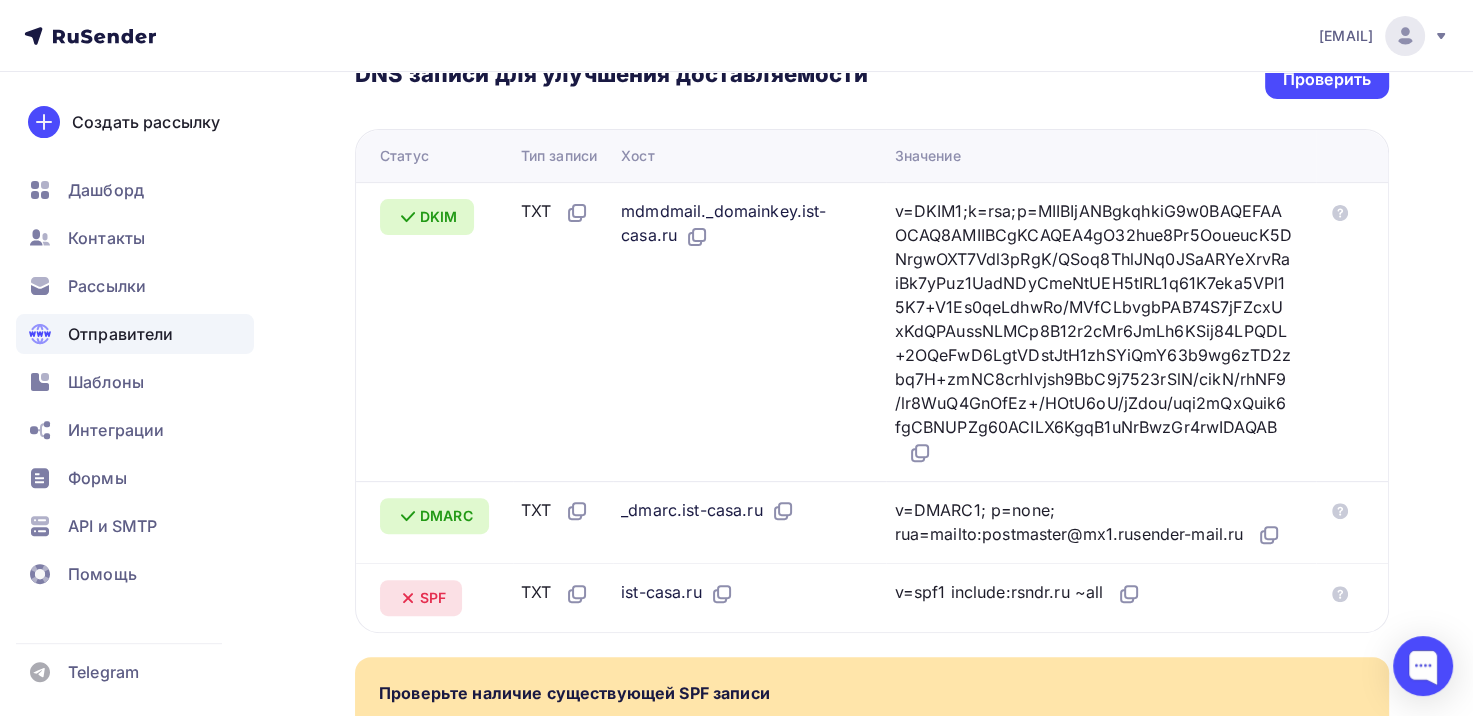click on "[EMAIL]             Аккаунт         Тарифы       Выйти
Создать рассылку
Дашборд
Контакты
Рассылки
Отправители
Шаблоны
Интеграции
Формы
API и SMTP
Помощь
Telegram
Аккаунт         Тарифы                   Помощь       Выйти" at bounding box center (736, 36) 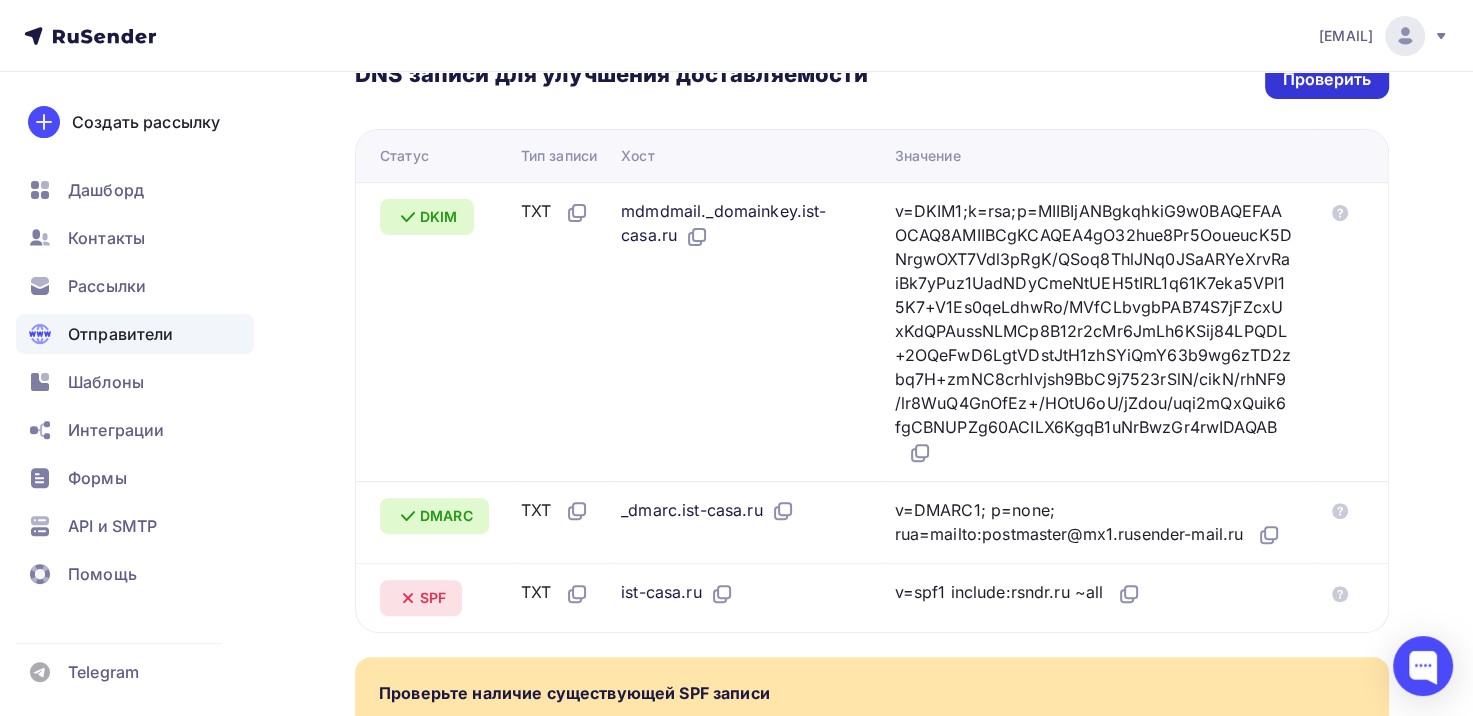click on "Проверить" at bounding box center [1327, 79] 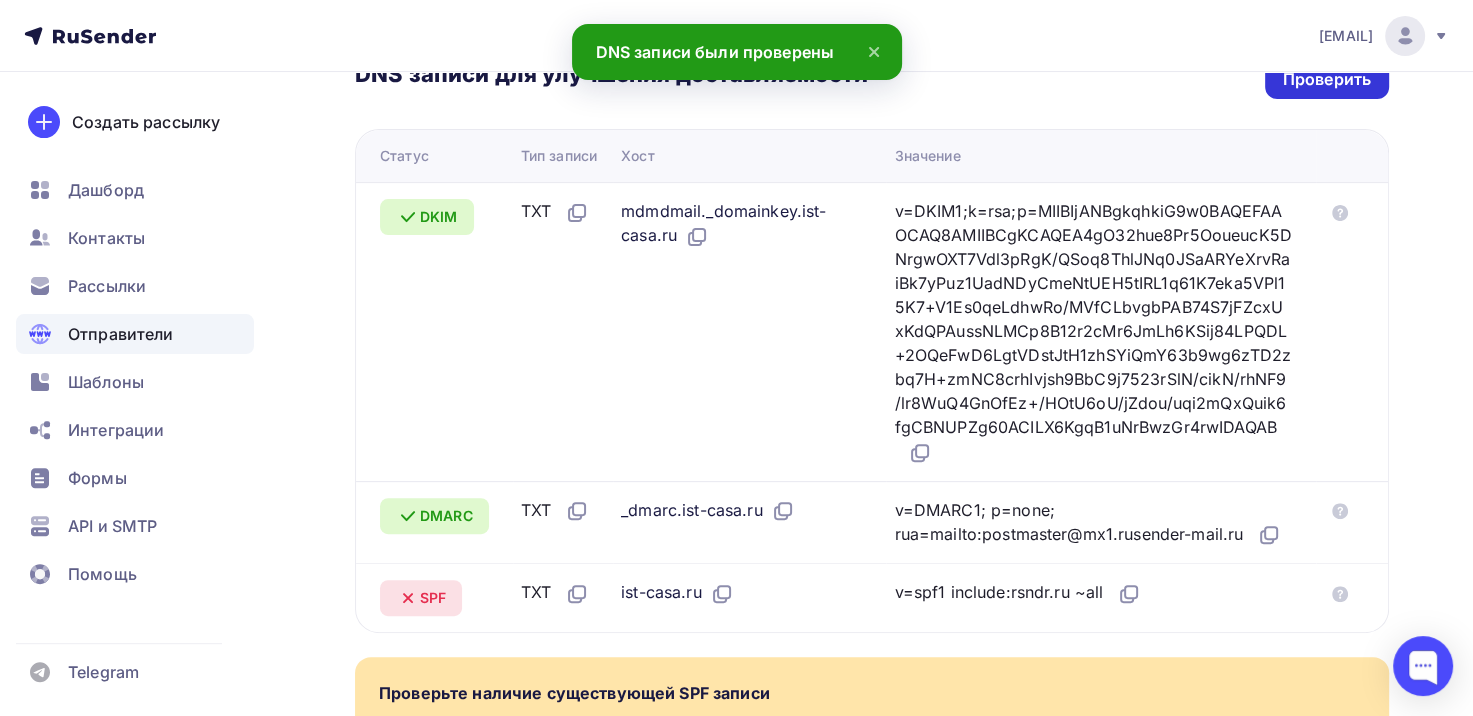 click on "Проверить" at bounding box center (1327, 79) 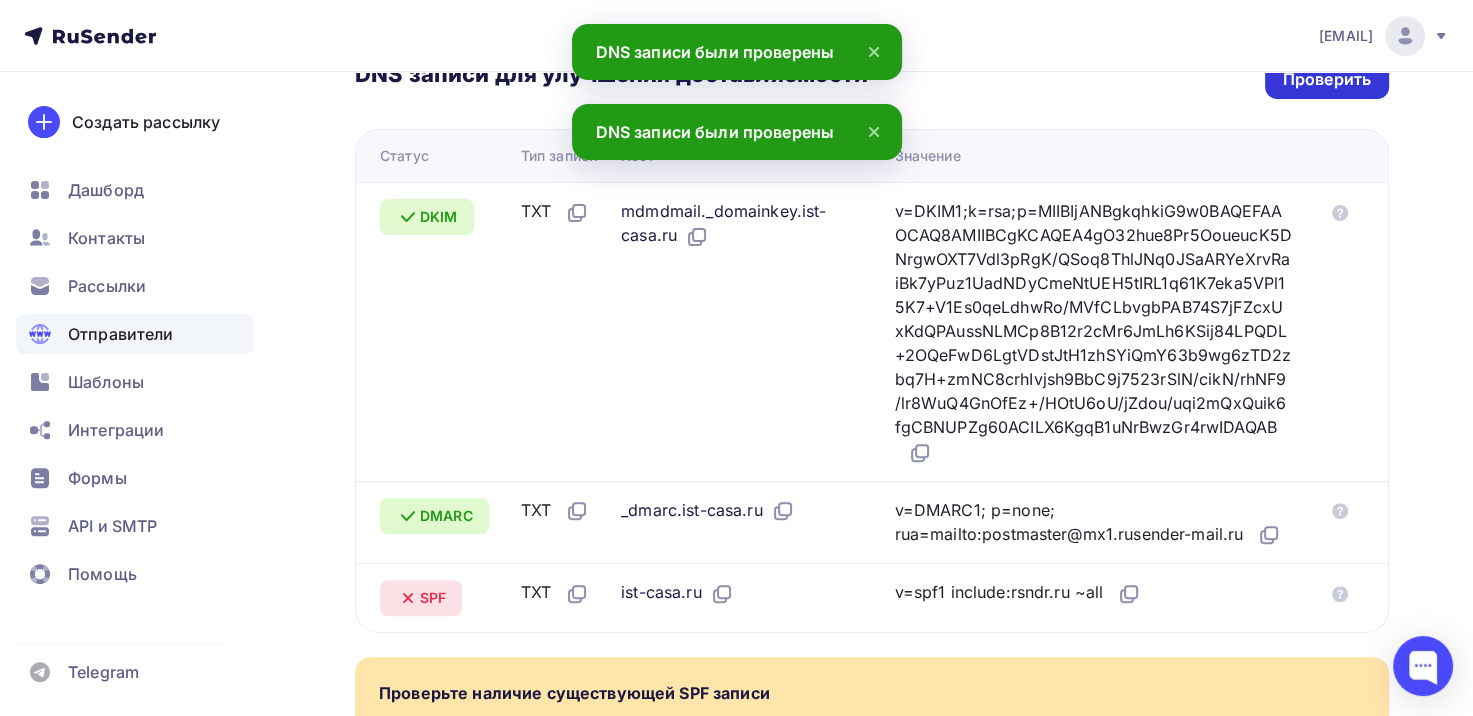 click on "Проверить" at bounding box center (1327, 79) 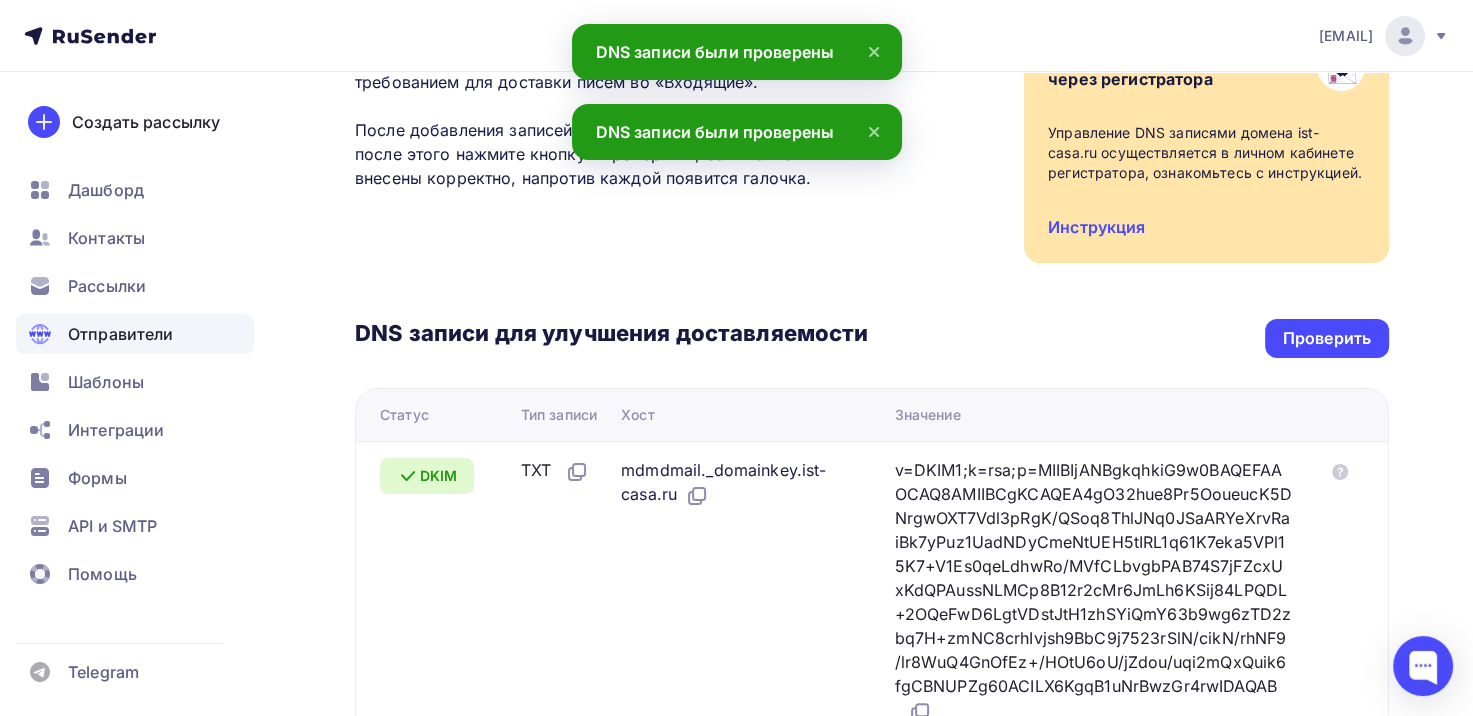 scroll, scrollTop: 0, scrollLeft: 0, axis: both 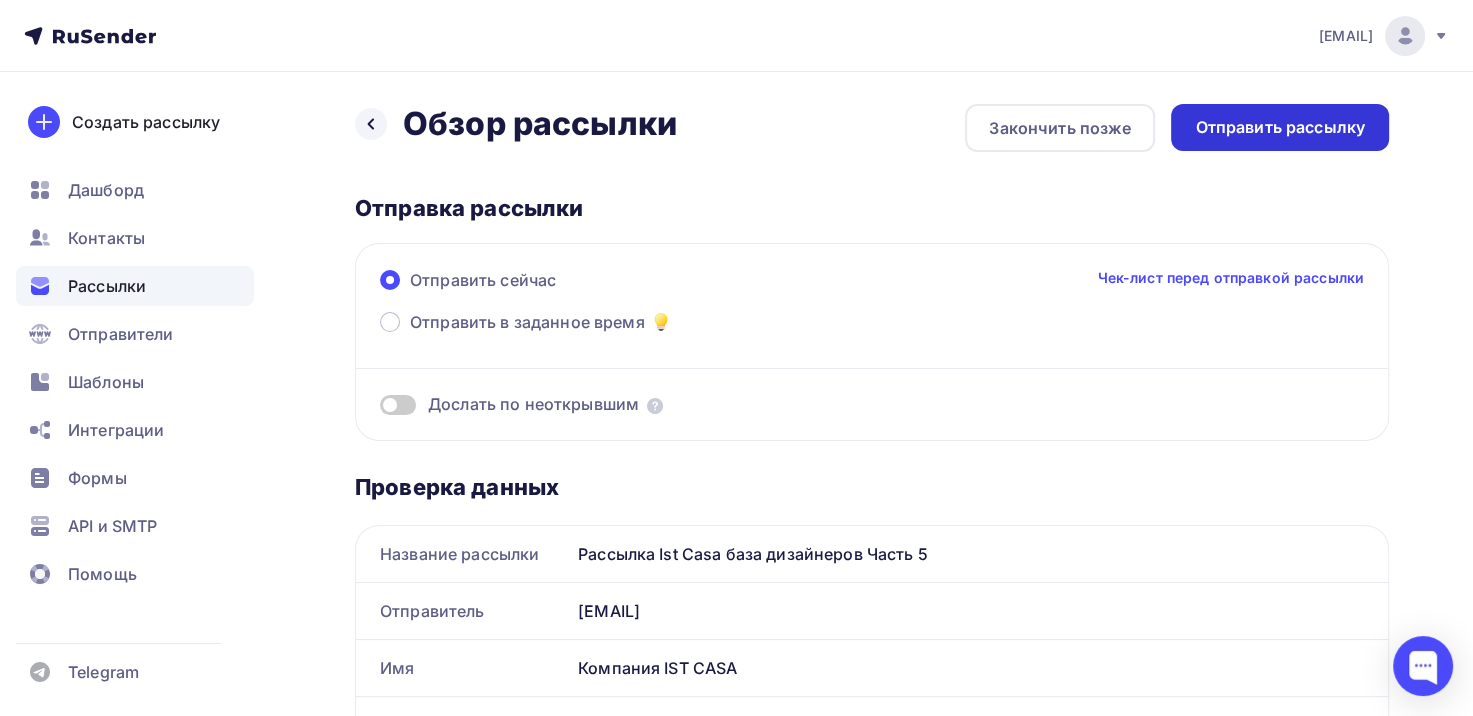 click on "Отправить рассылку" at bounding box center [1280, 127] 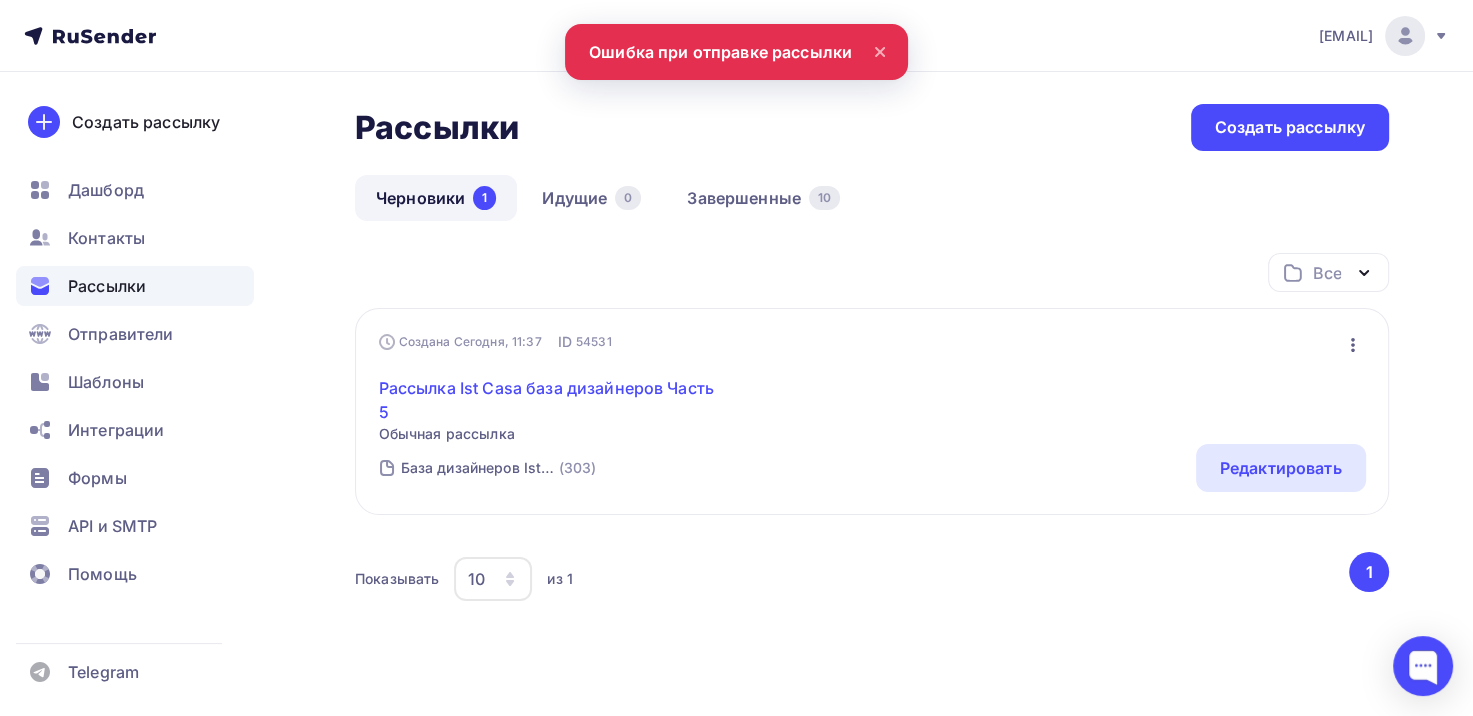 click on "Рассылка Ist Casa база дизайнеров Часть 5" at bounding box center [550, 400] 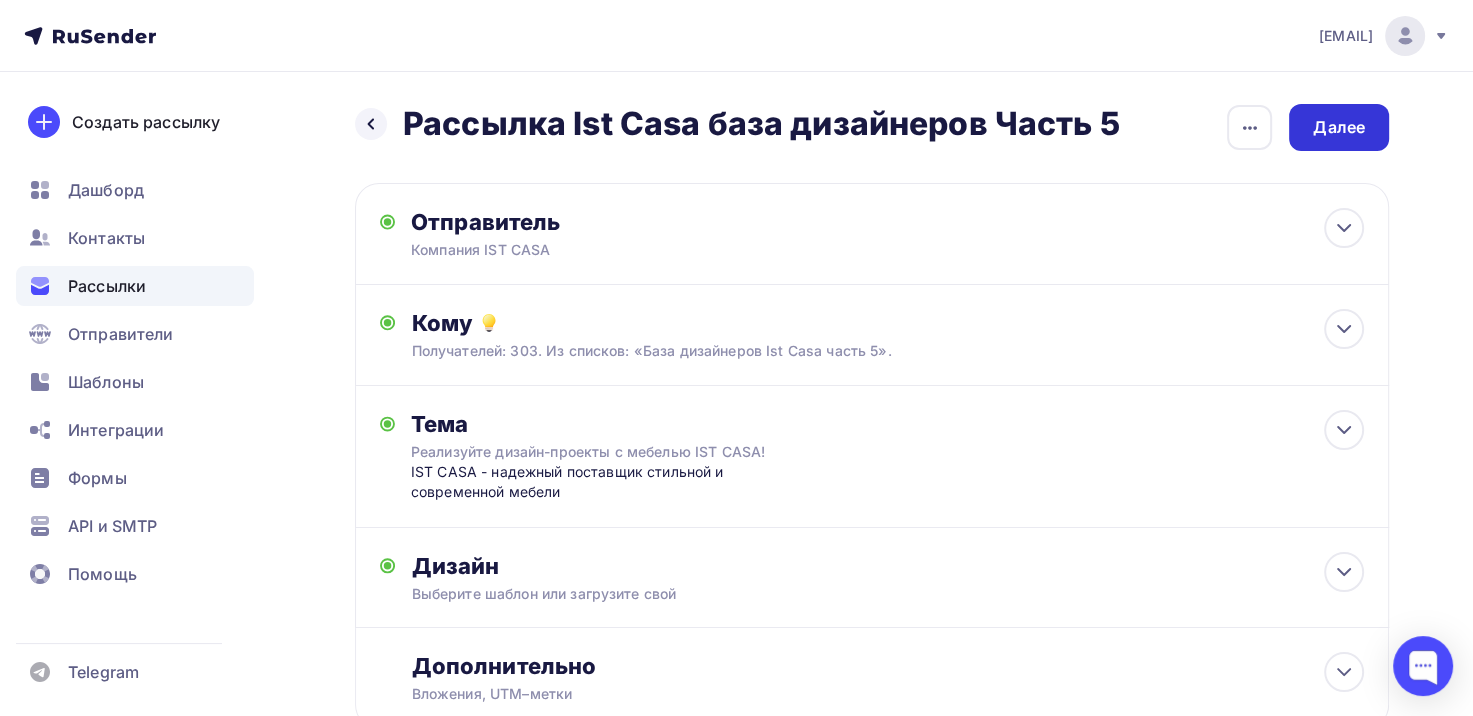 click on "Далее" at bounding box center (1339, 127) 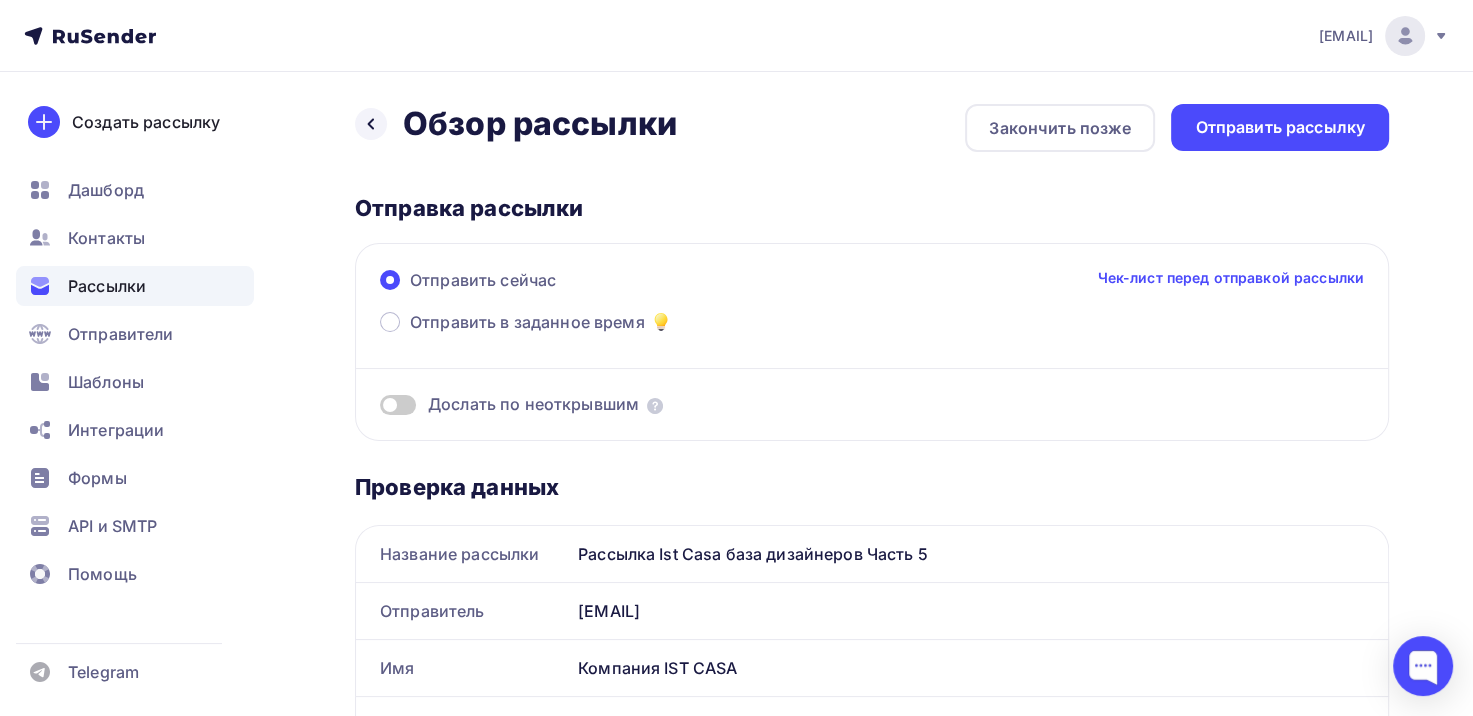 scroll, scrollTop: 0, scrollLeft: 0, axis: both 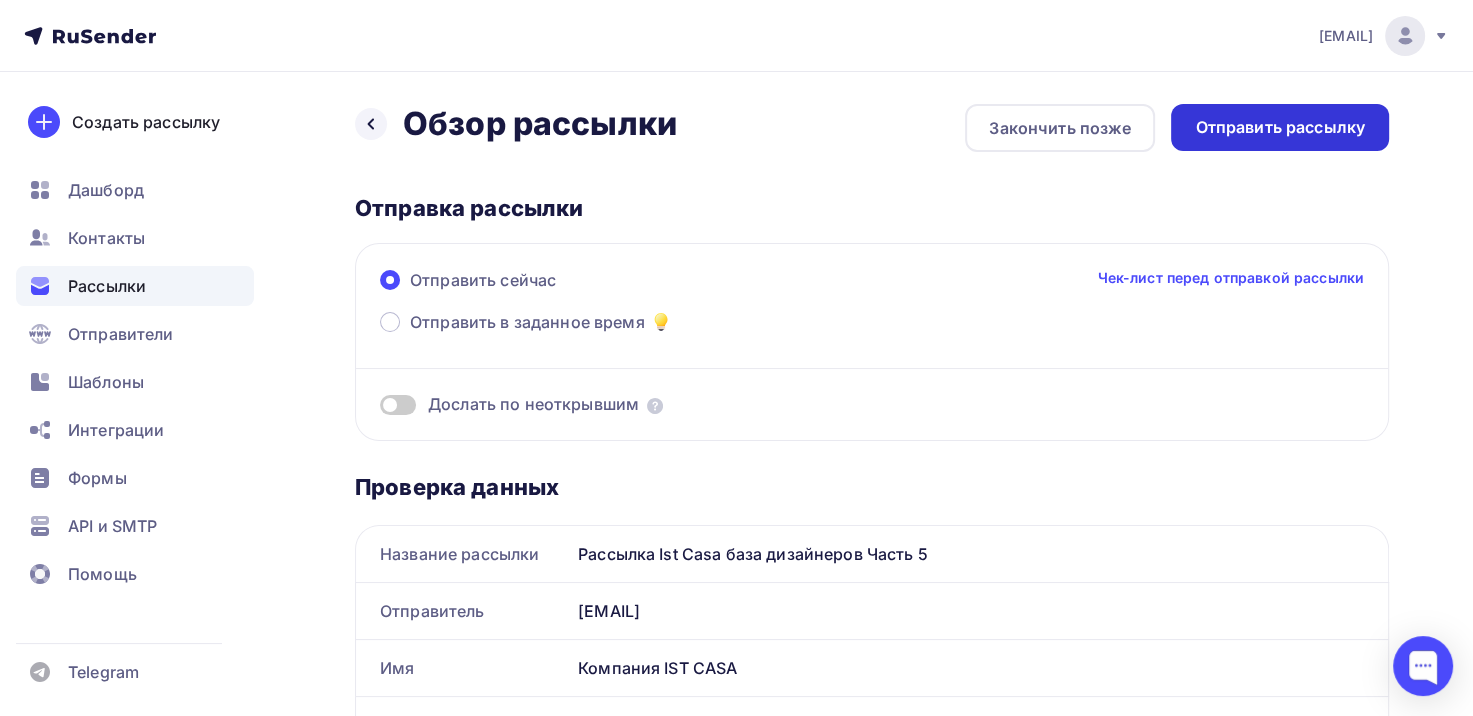 click on "Отправить рассылку" at bounding box center (1280, 127) 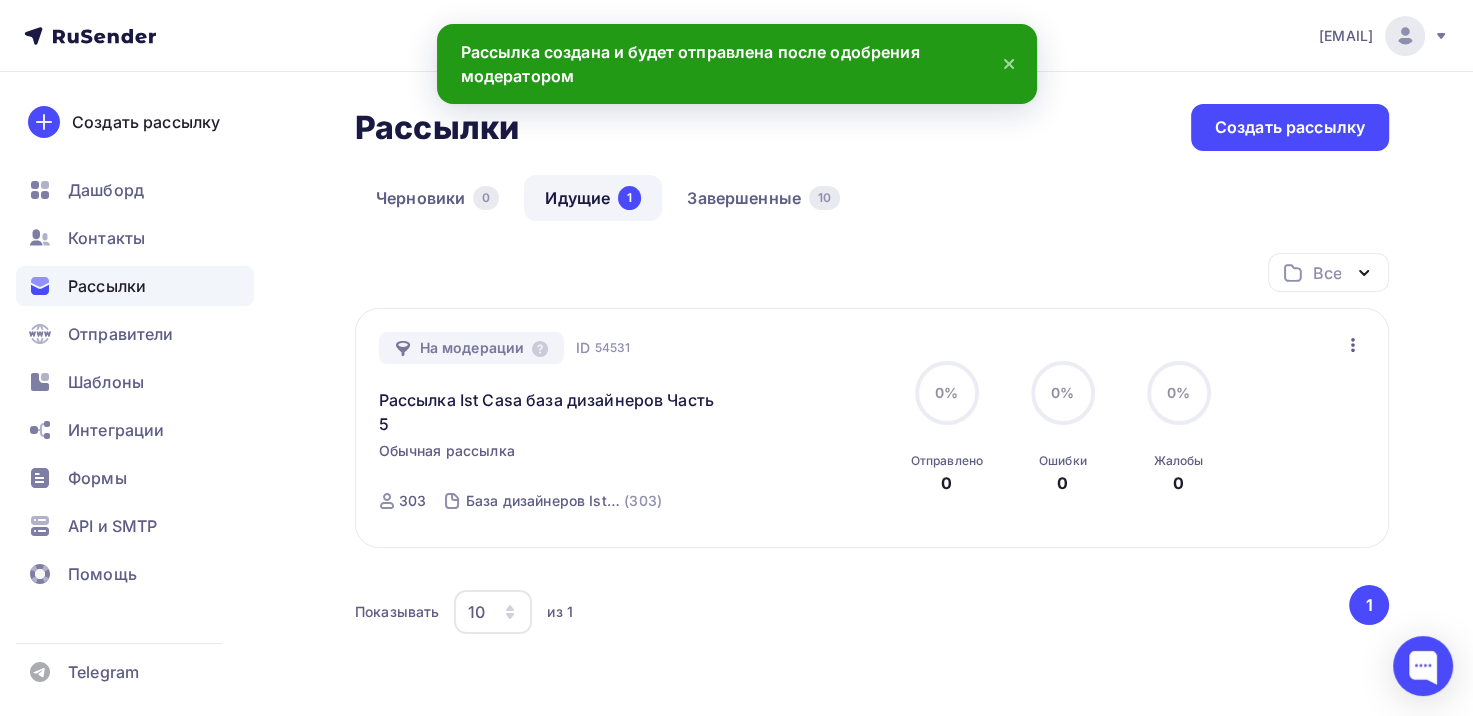 click 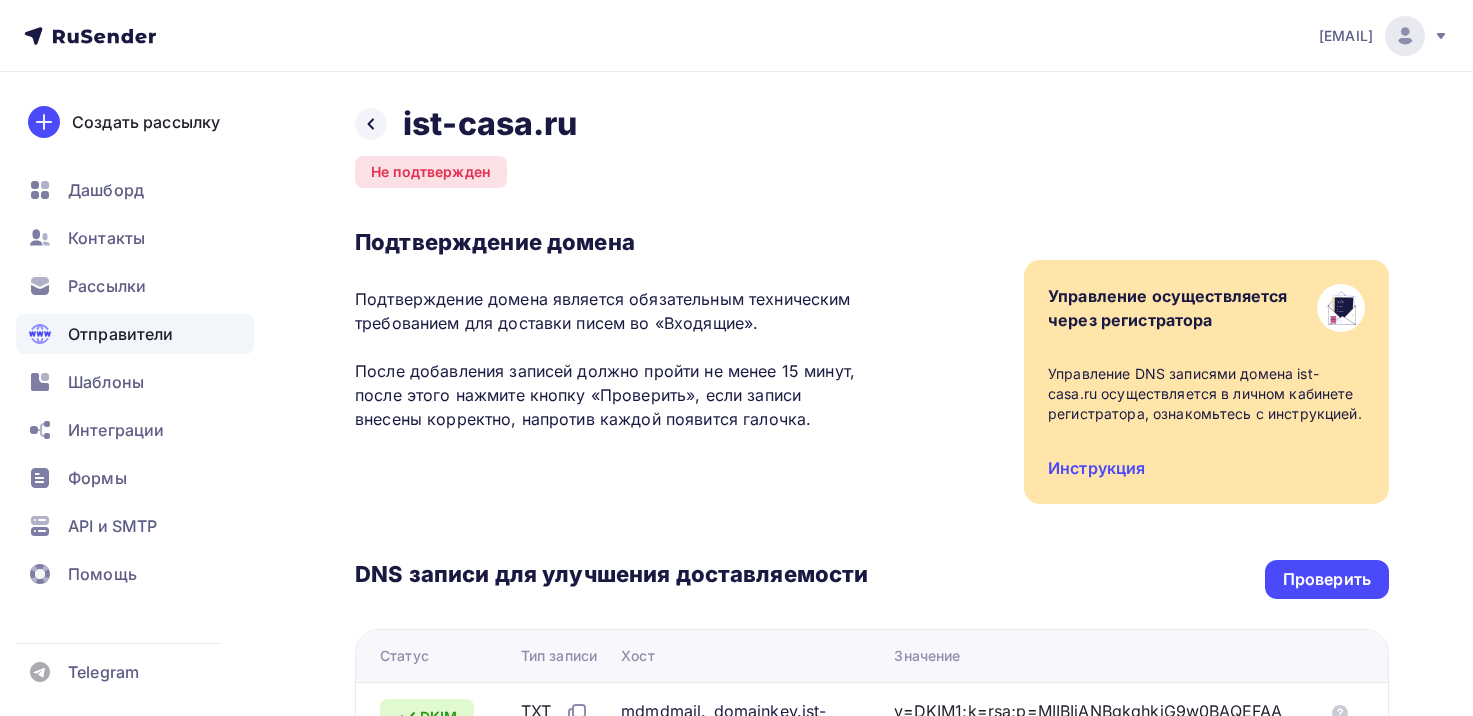 scroll, scrollTop: 0, scrollLeft: 0, axis: both 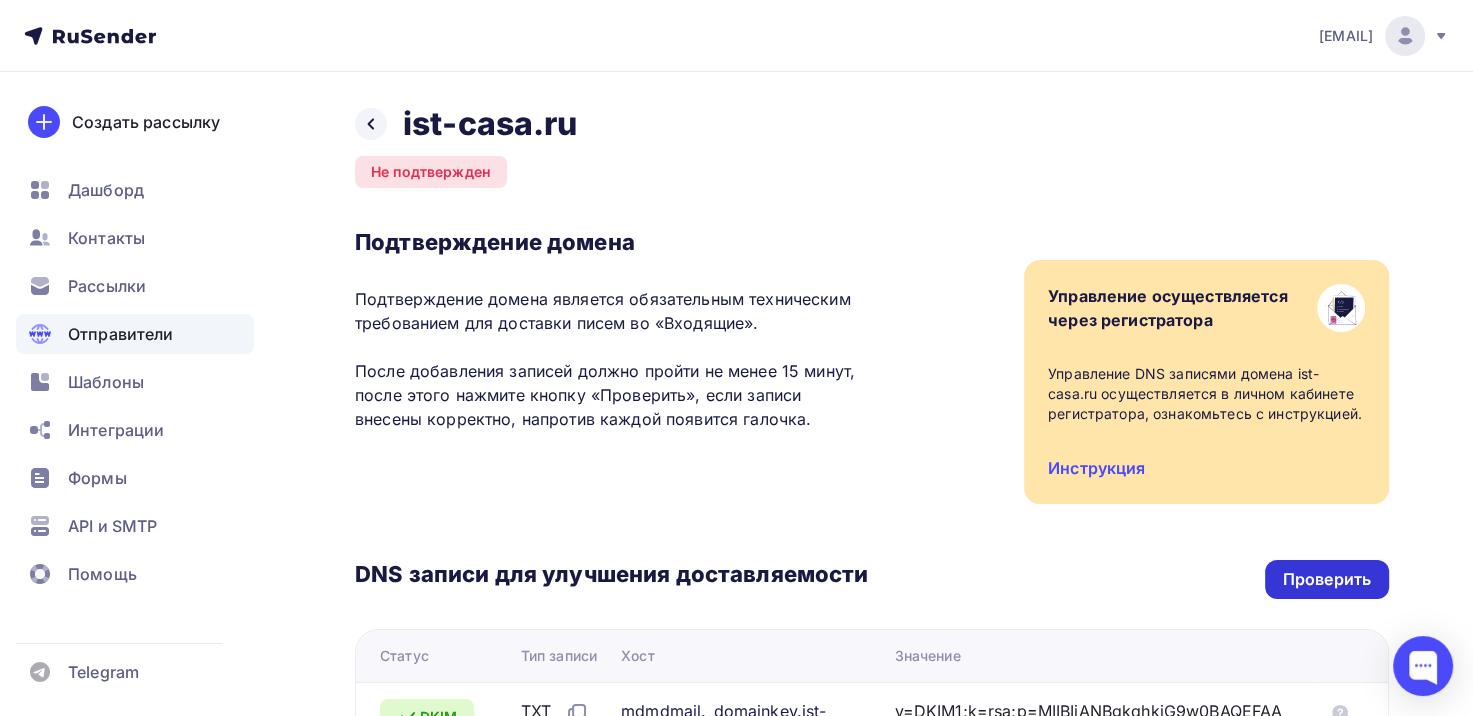 click on "Проверить" at bounding box center [1327, 579] 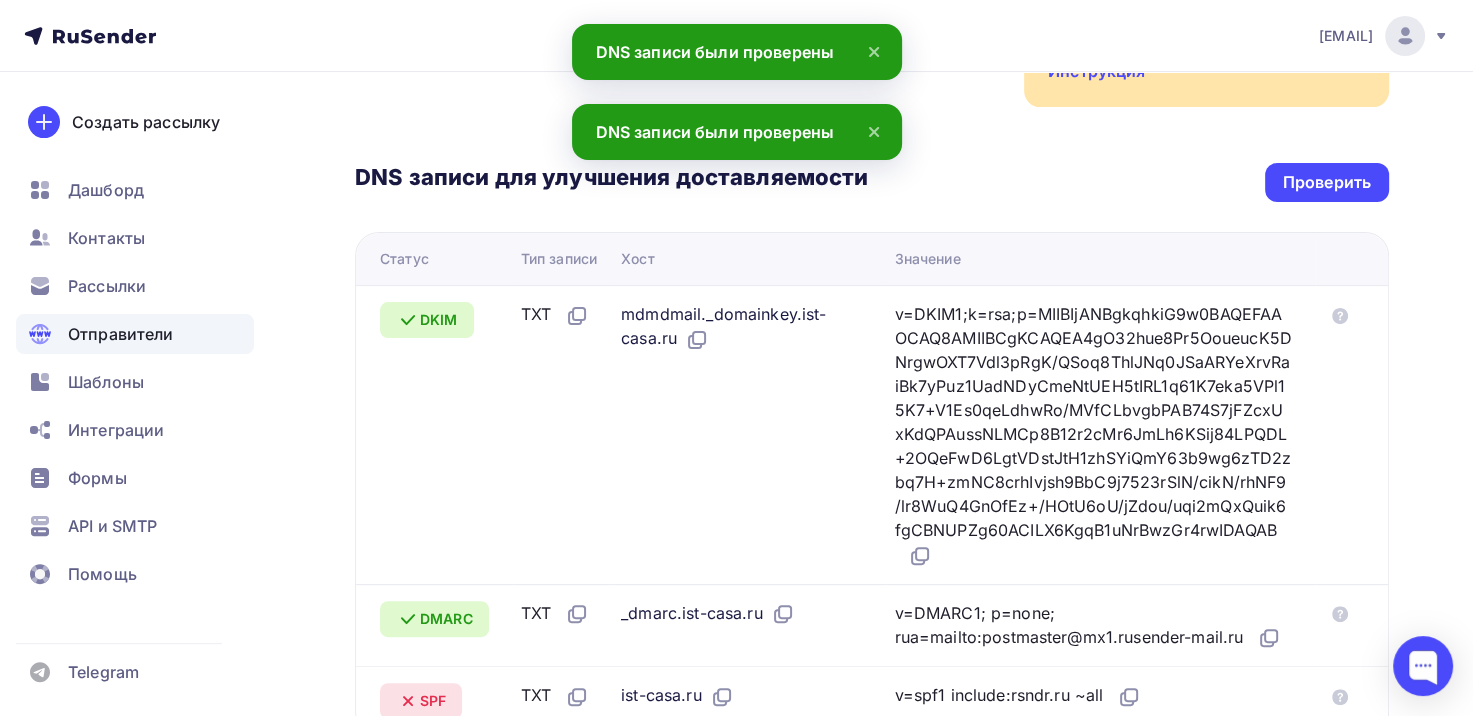 scroll, scrollTop: 392, scrollLeft: 0, axis: vertical 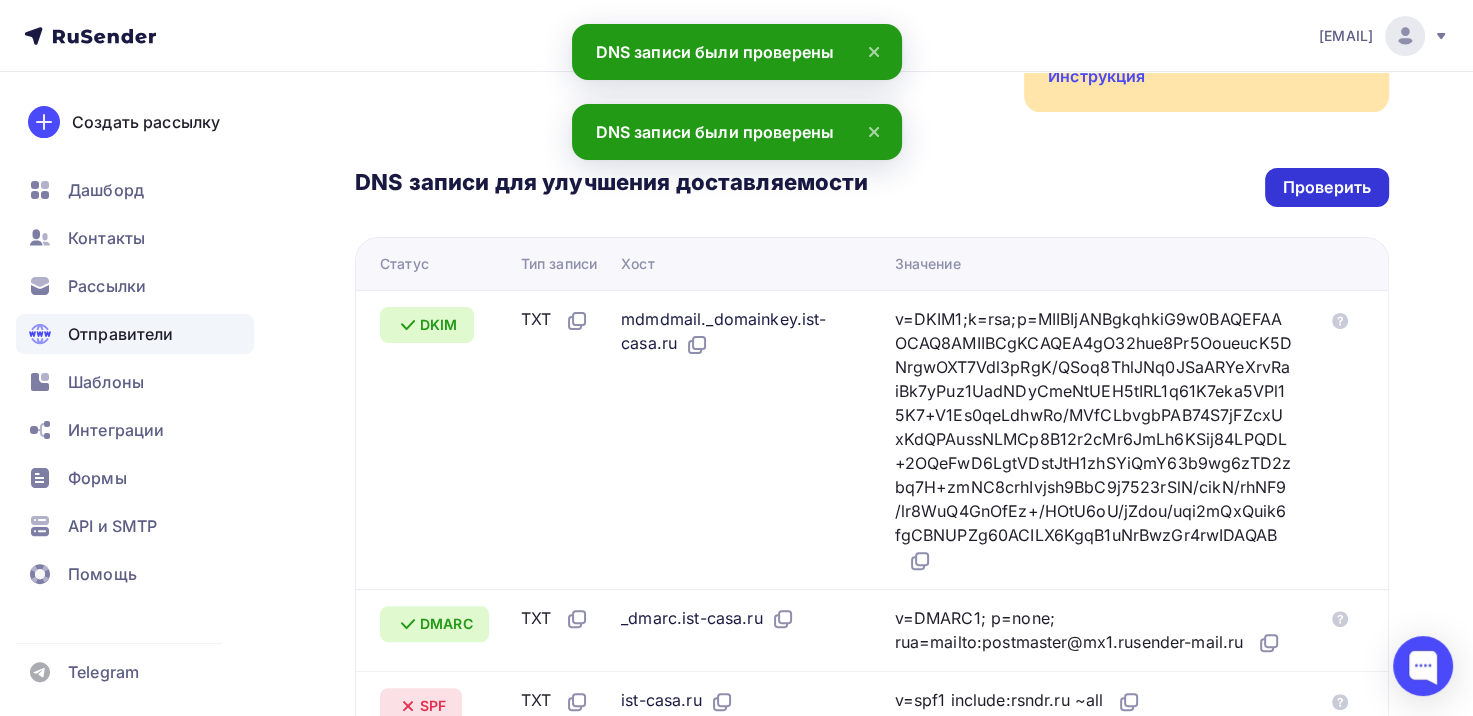 click on "Проверить" at bounding box center [1327, 187] 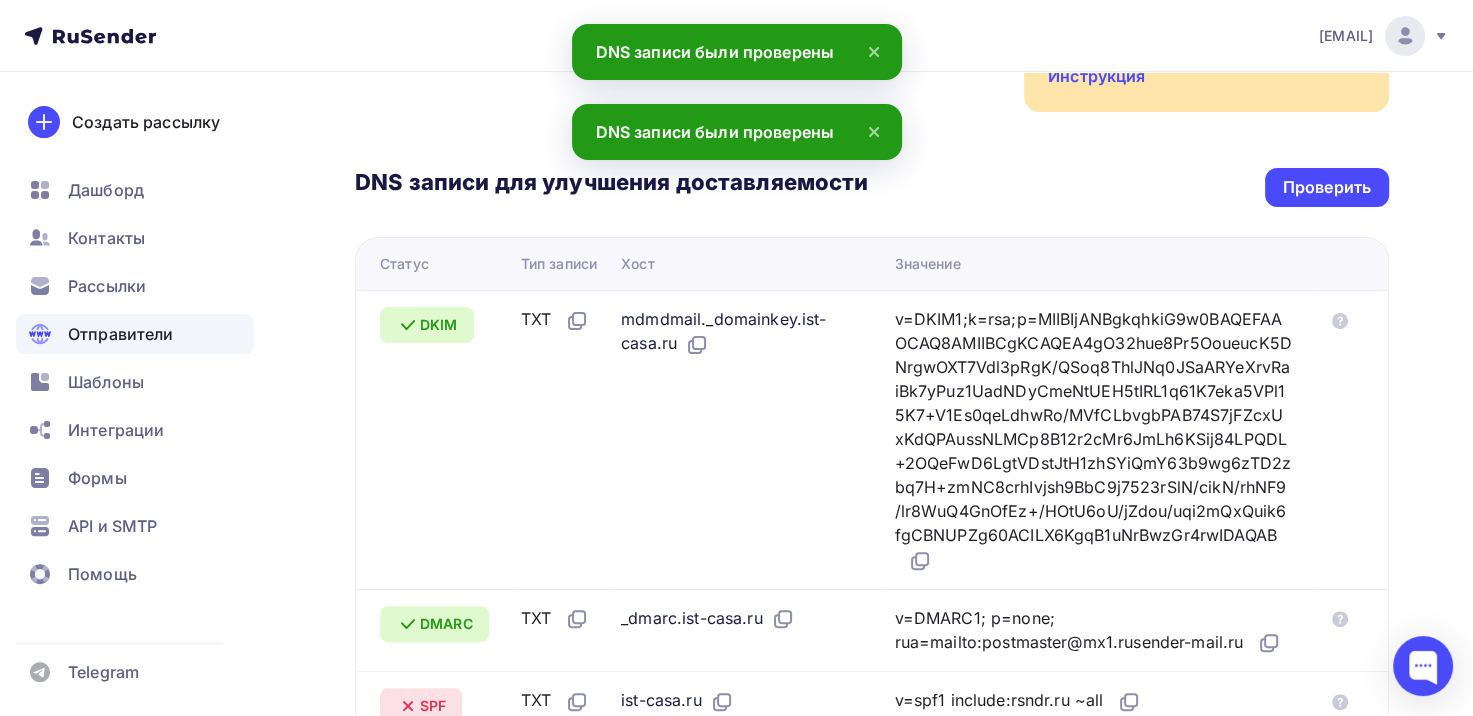 scroll, scrollTop: 692, scrollLeft: 0, axis: vertical 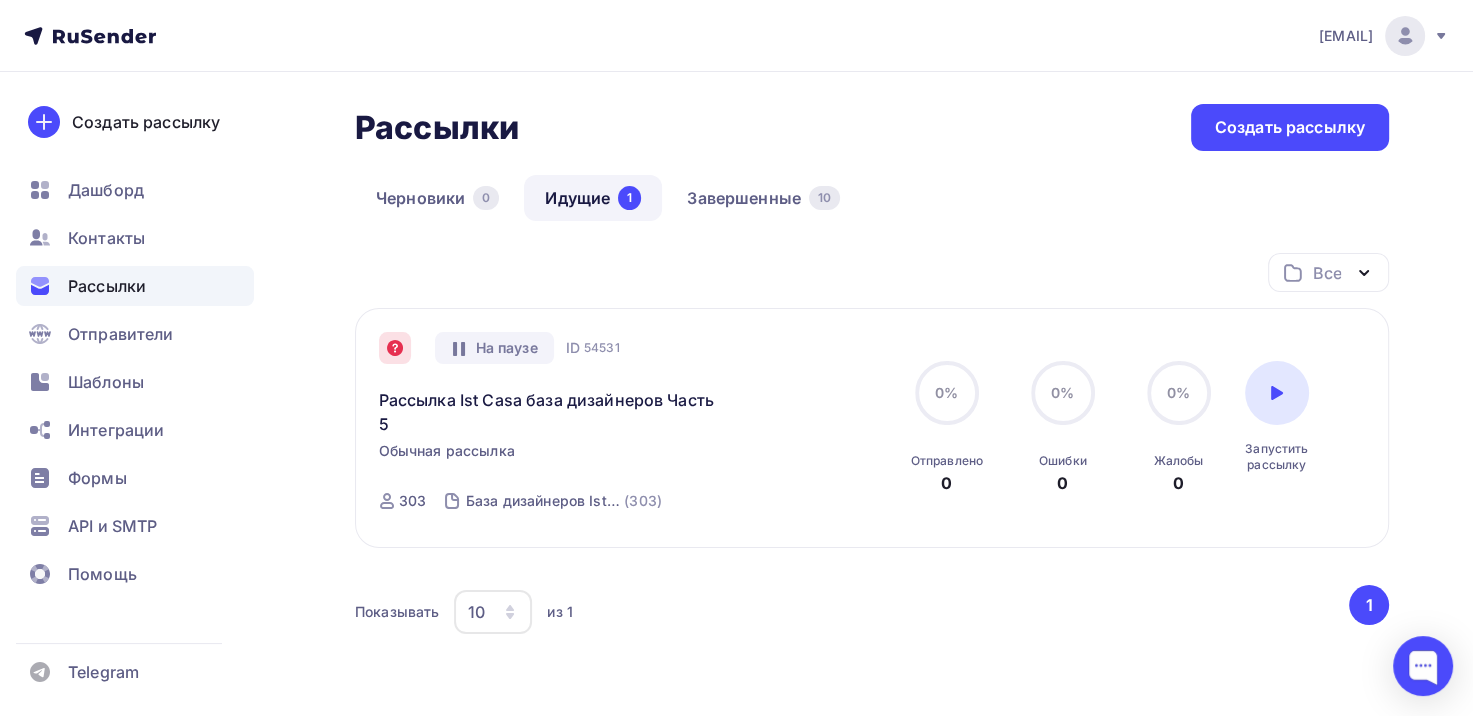 click 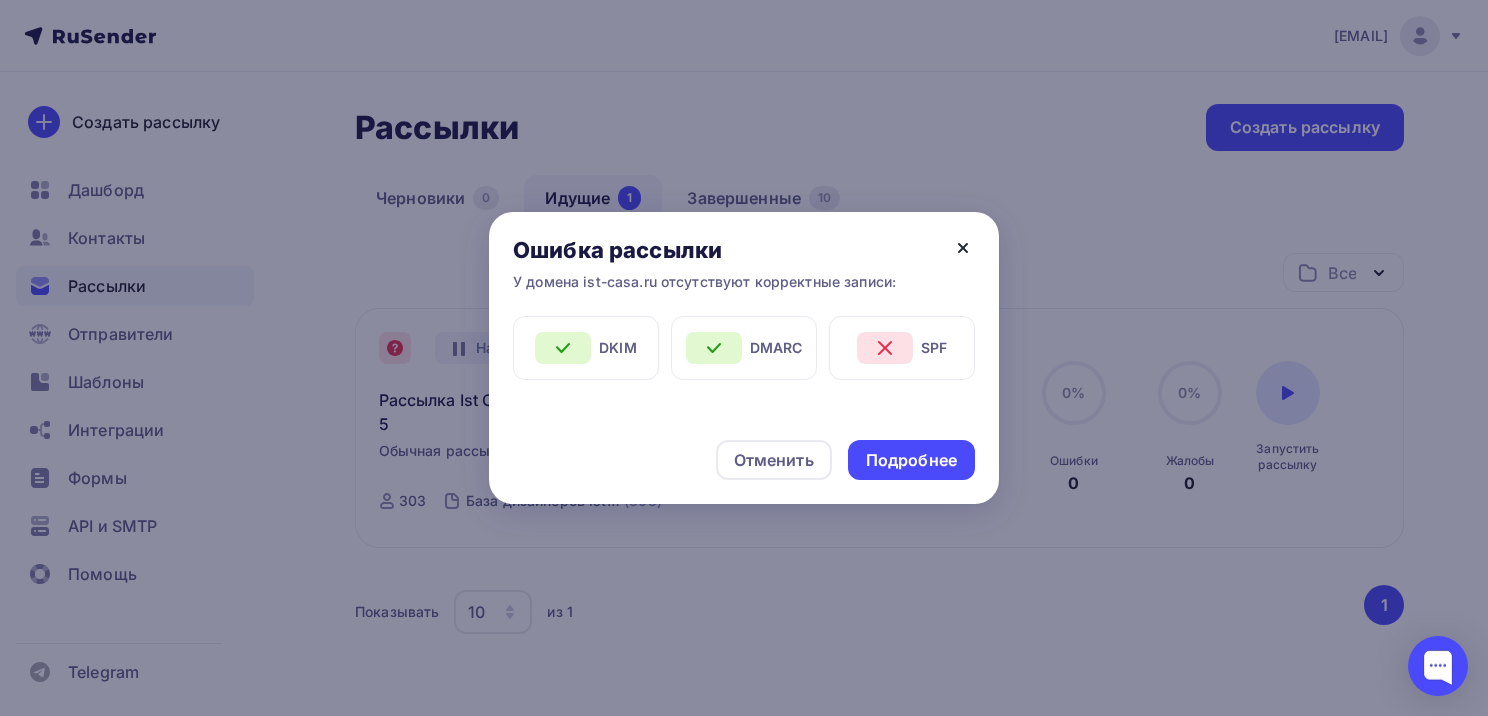 click 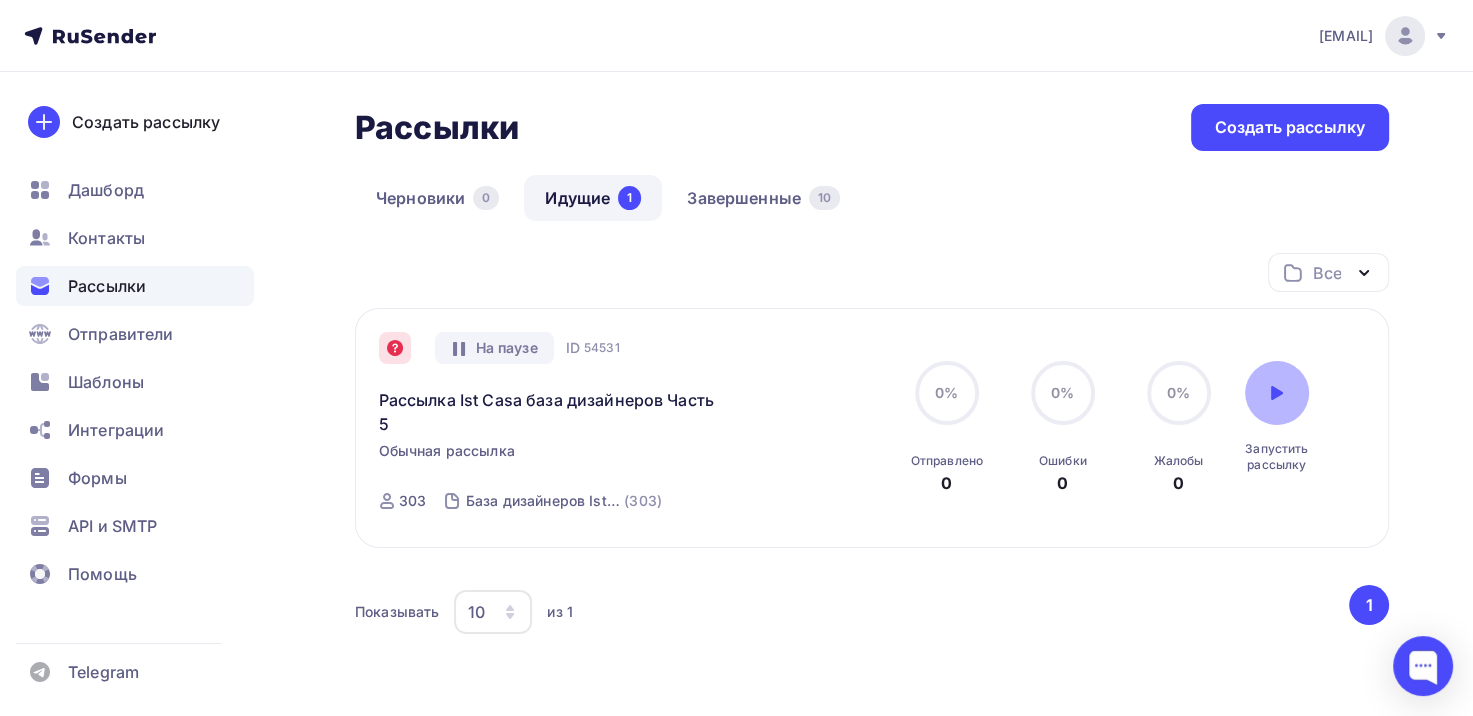 click at bounding box center (1277, 393) 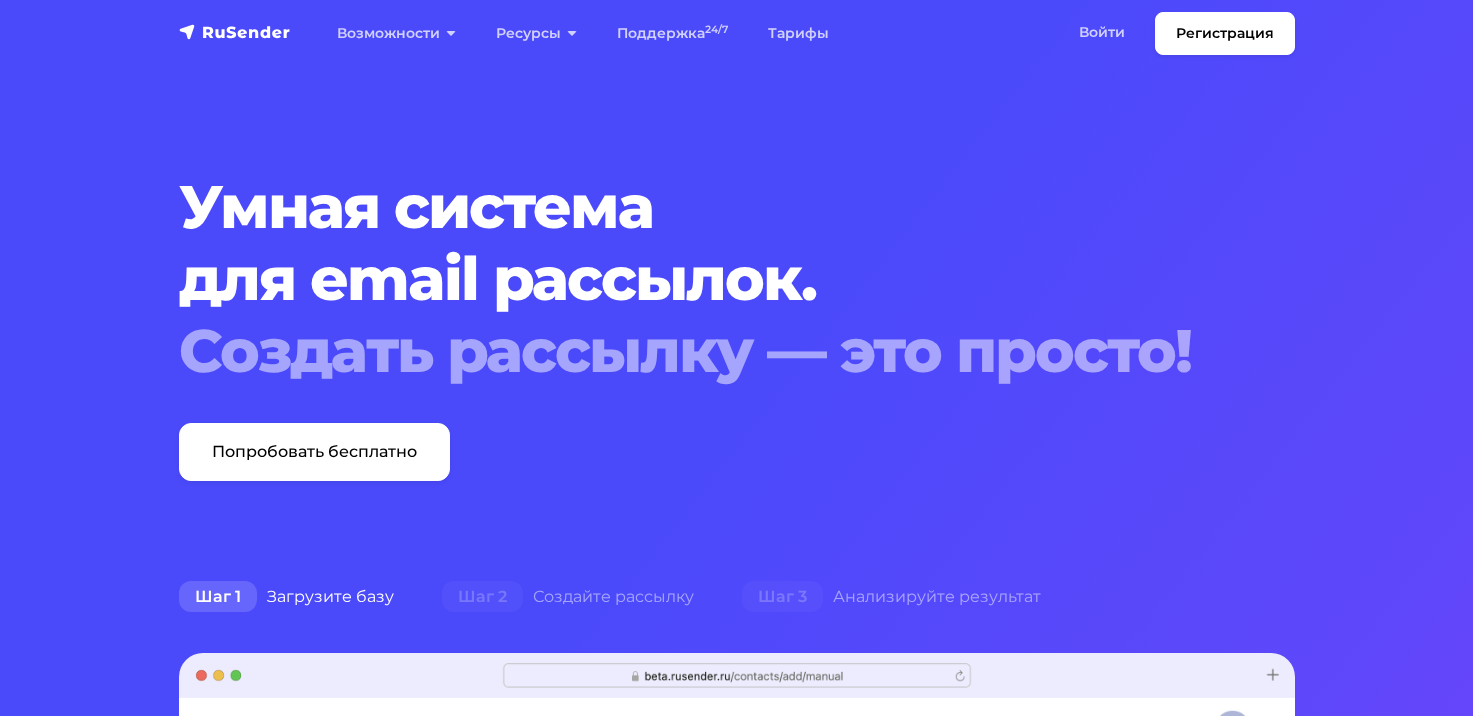 scroll, scrollTop: 0, scrollLeft: 0, axis: both 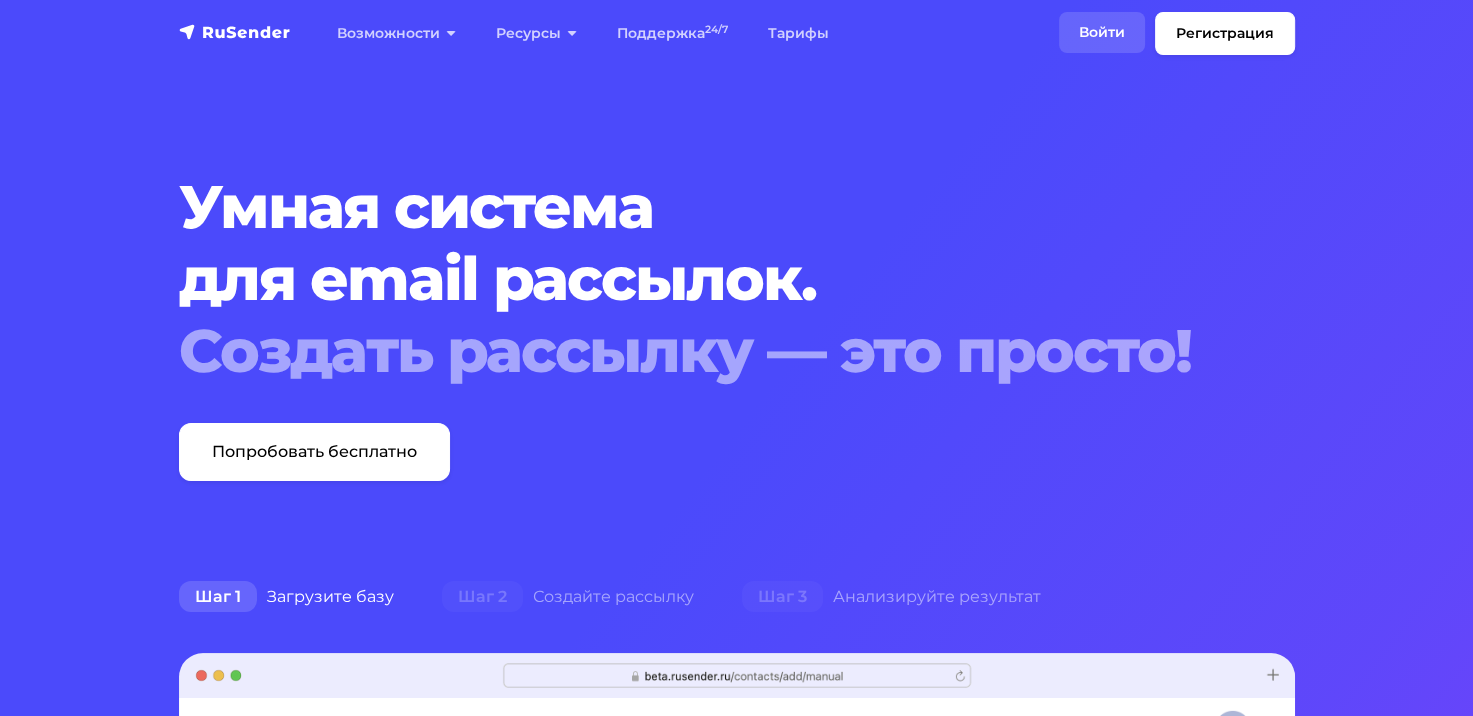 click on "Войти" at bounding box center (1102, 32) 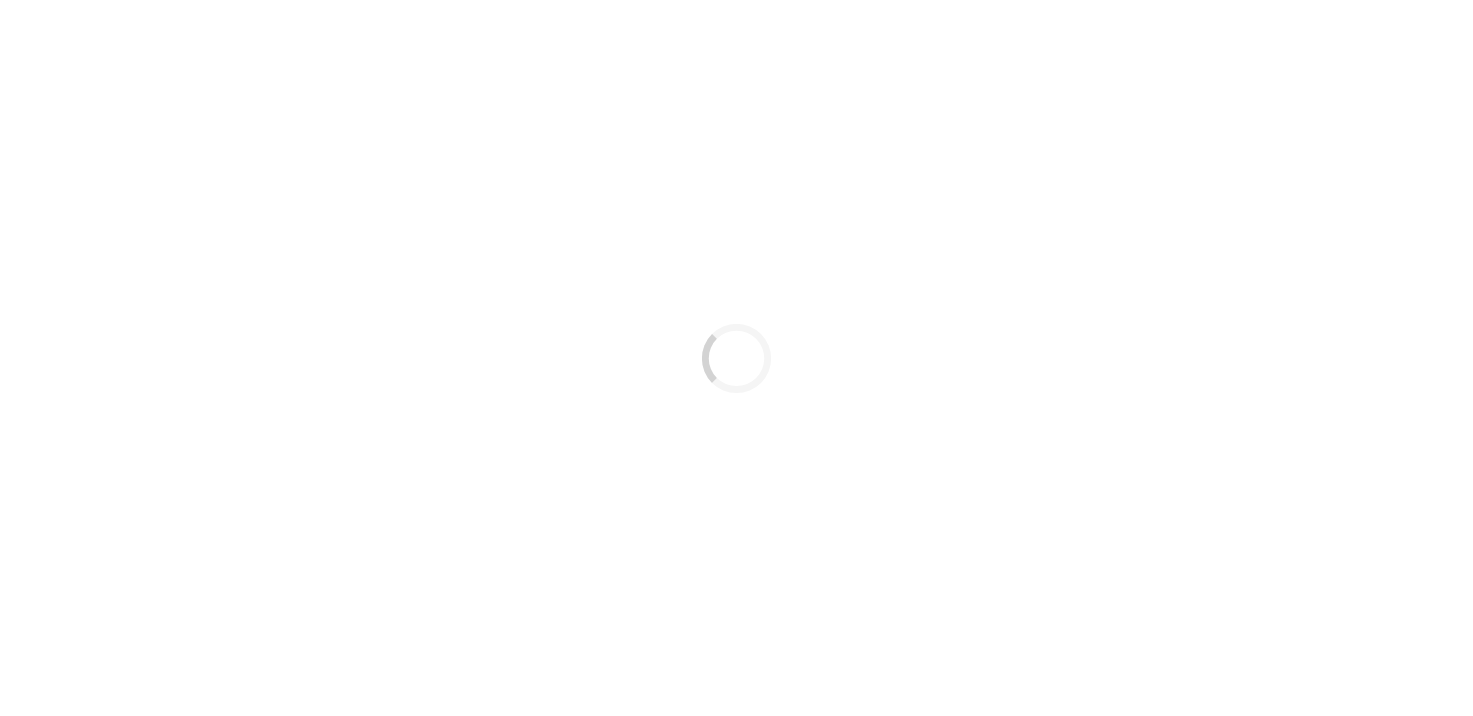 scroll, scrollTop: 0, scrollLeft: 0, axis: both 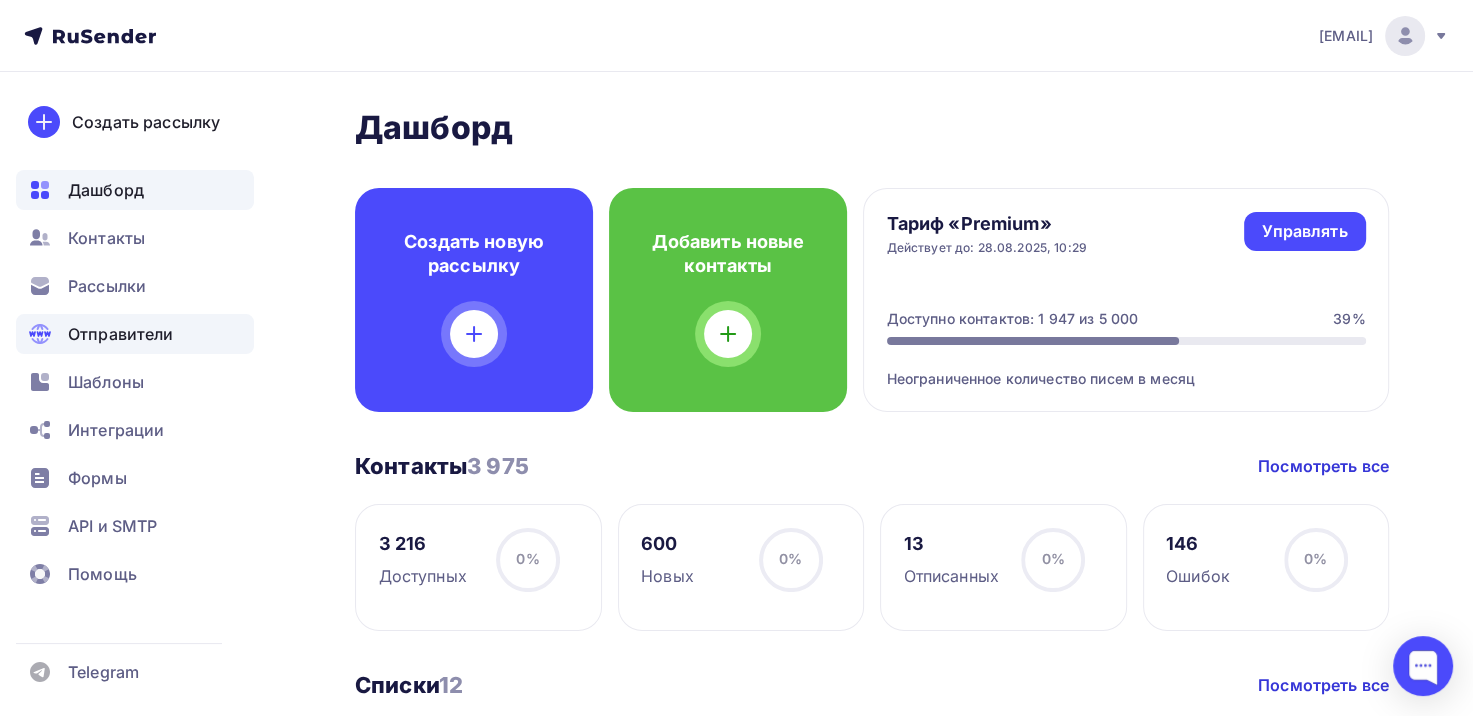 click on "Отправители" at bounding box center [135, 334] 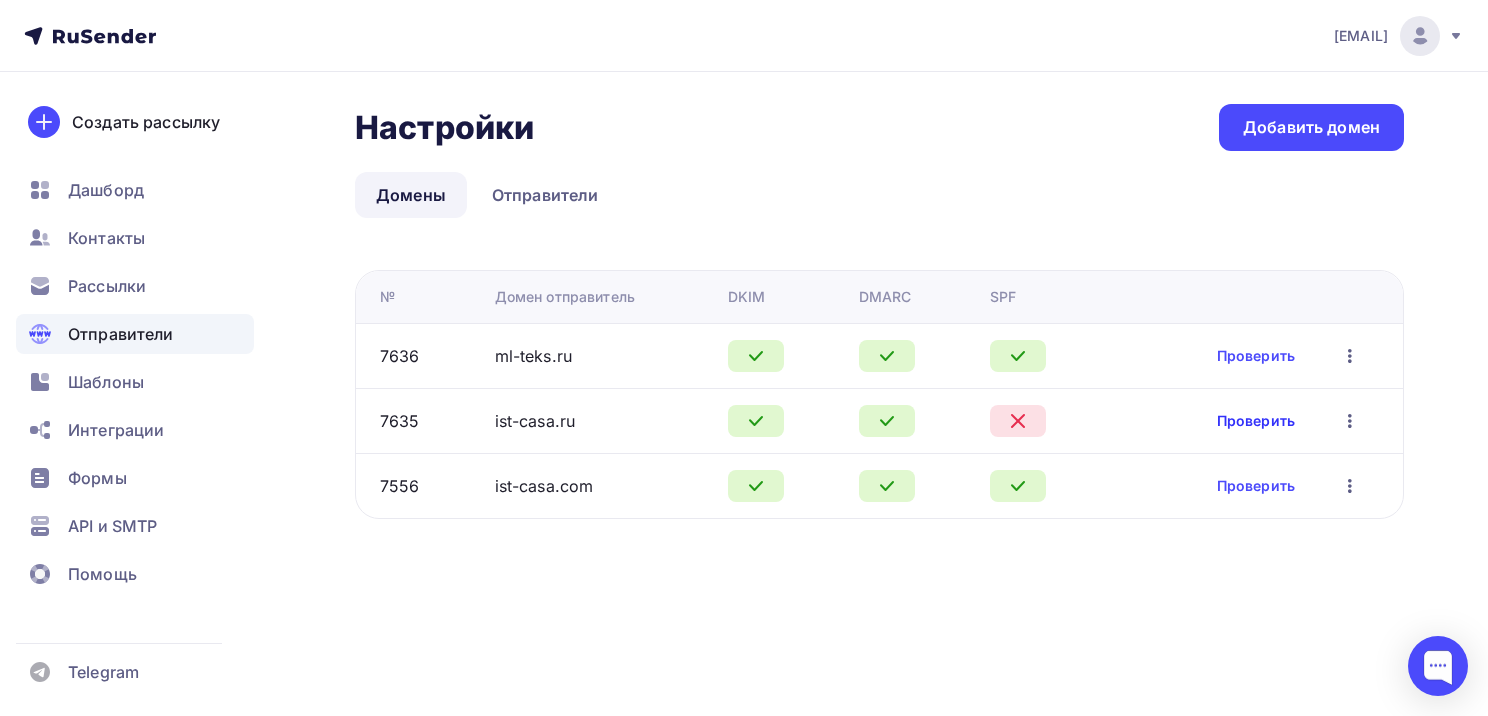 click on "Проверить" at bounding box center (1256, 421) 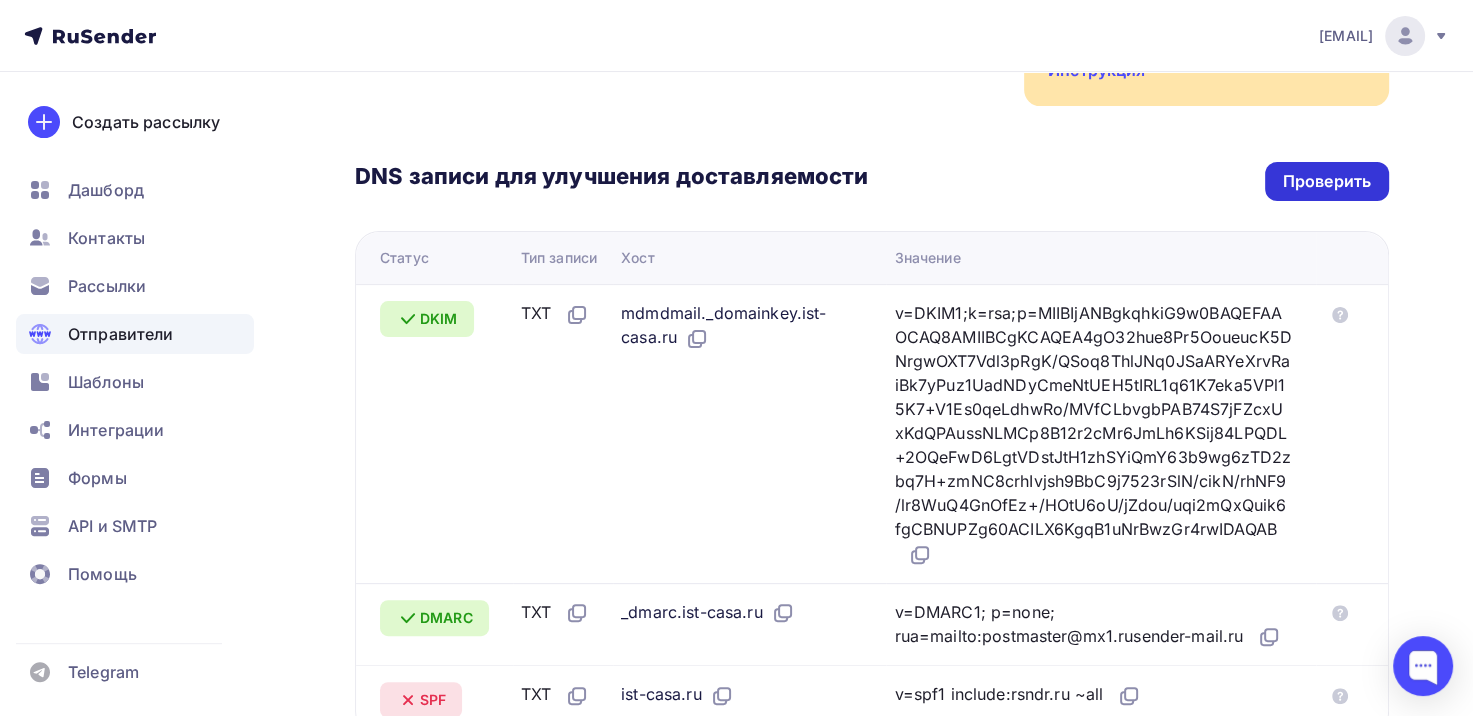 scroll, scrollTop: 392, scrollLeft: 0, axis: vertical 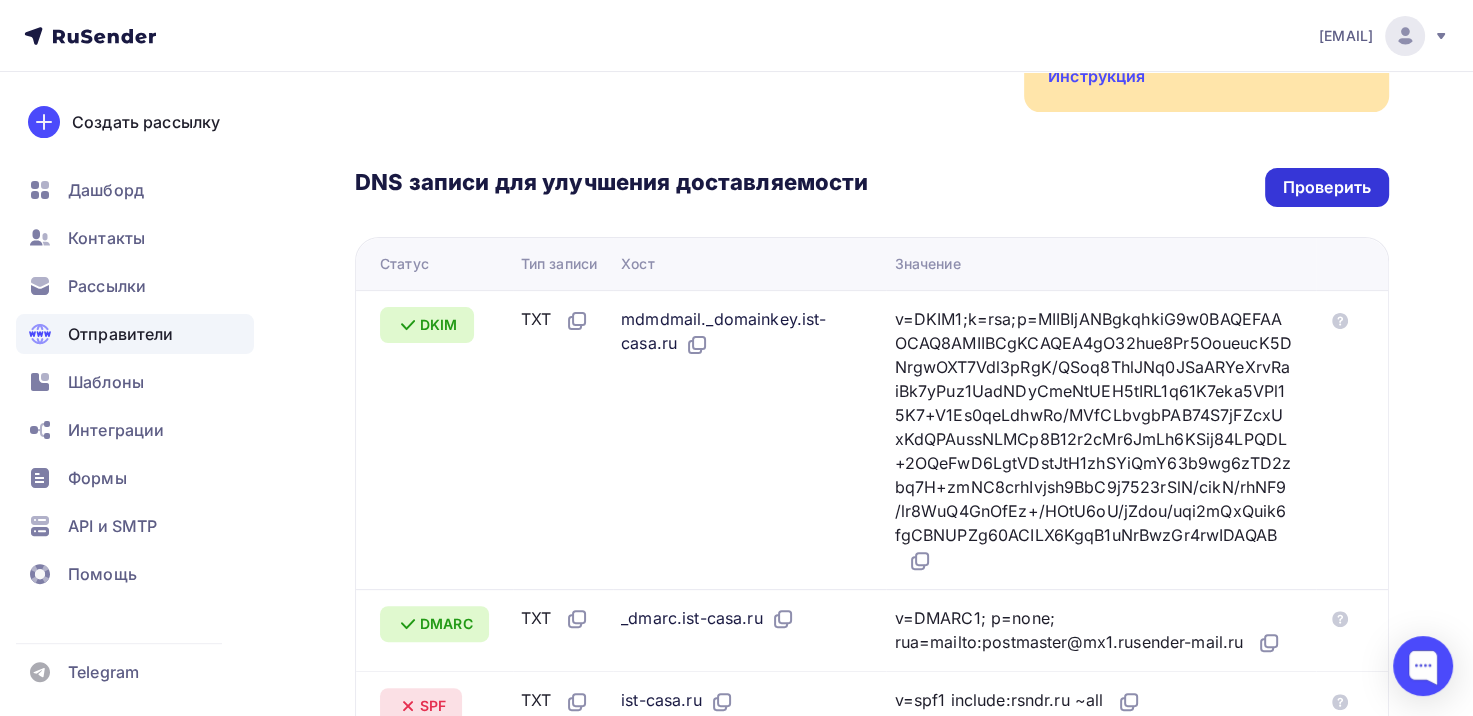 click on "Проверить" at bounding box center [1327, 187] 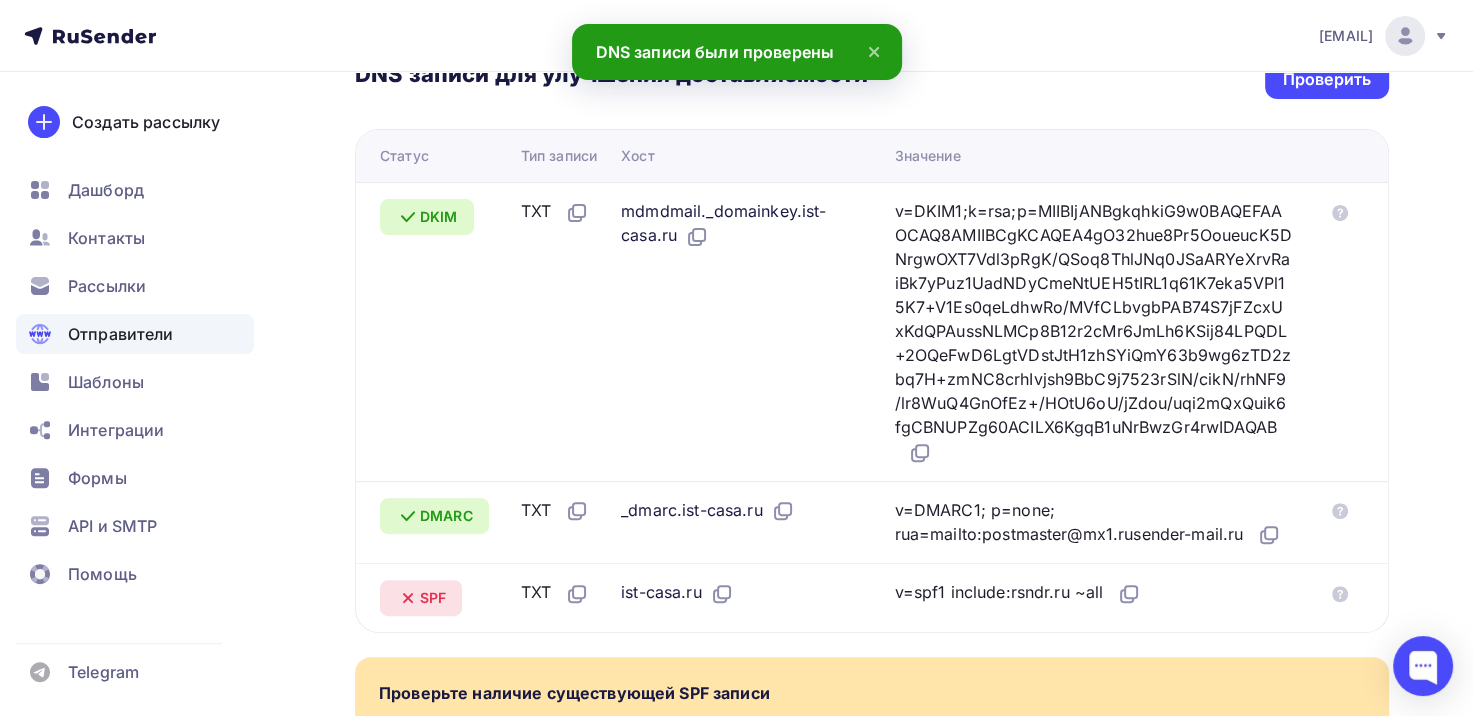 scroll, scrollTop: 492, scrollLeft: 0, axis: vertical 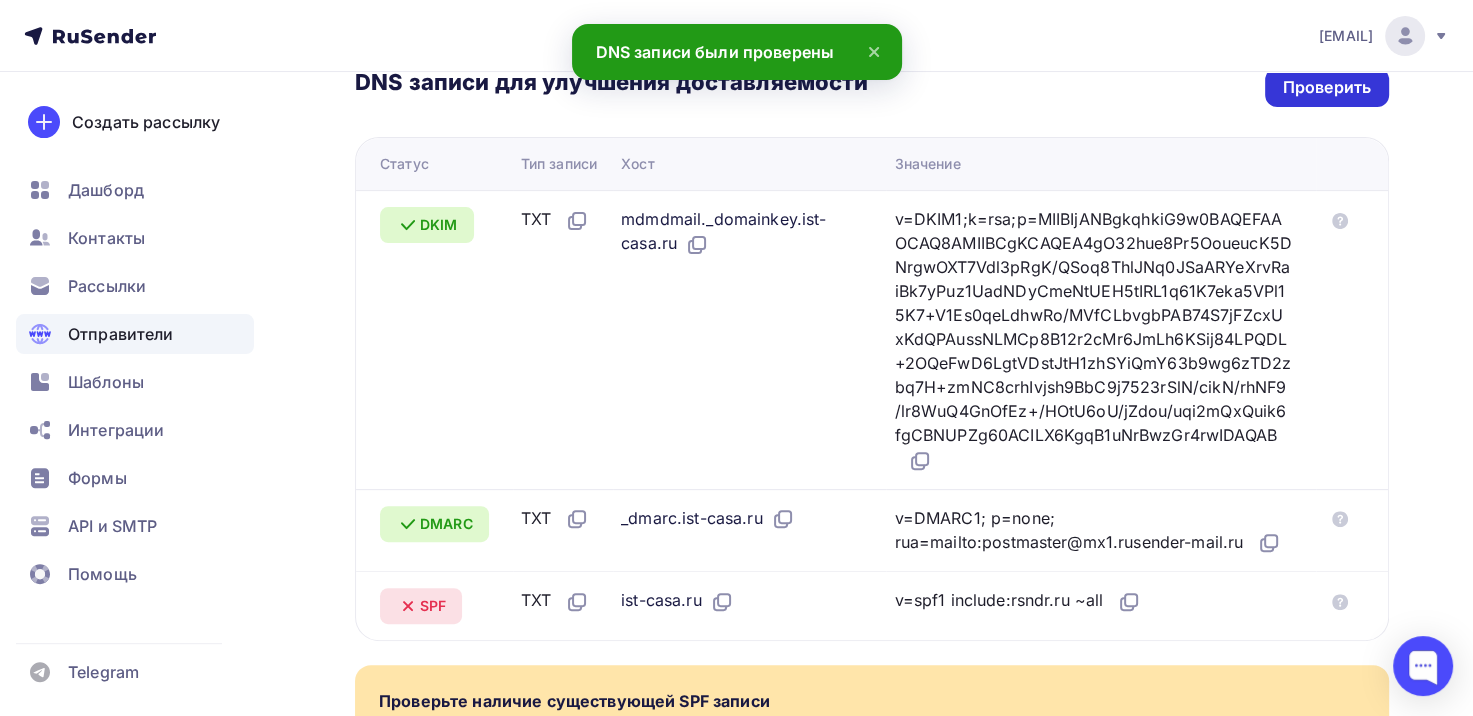 click on "Проверить" at bounding box center [1327, 87] 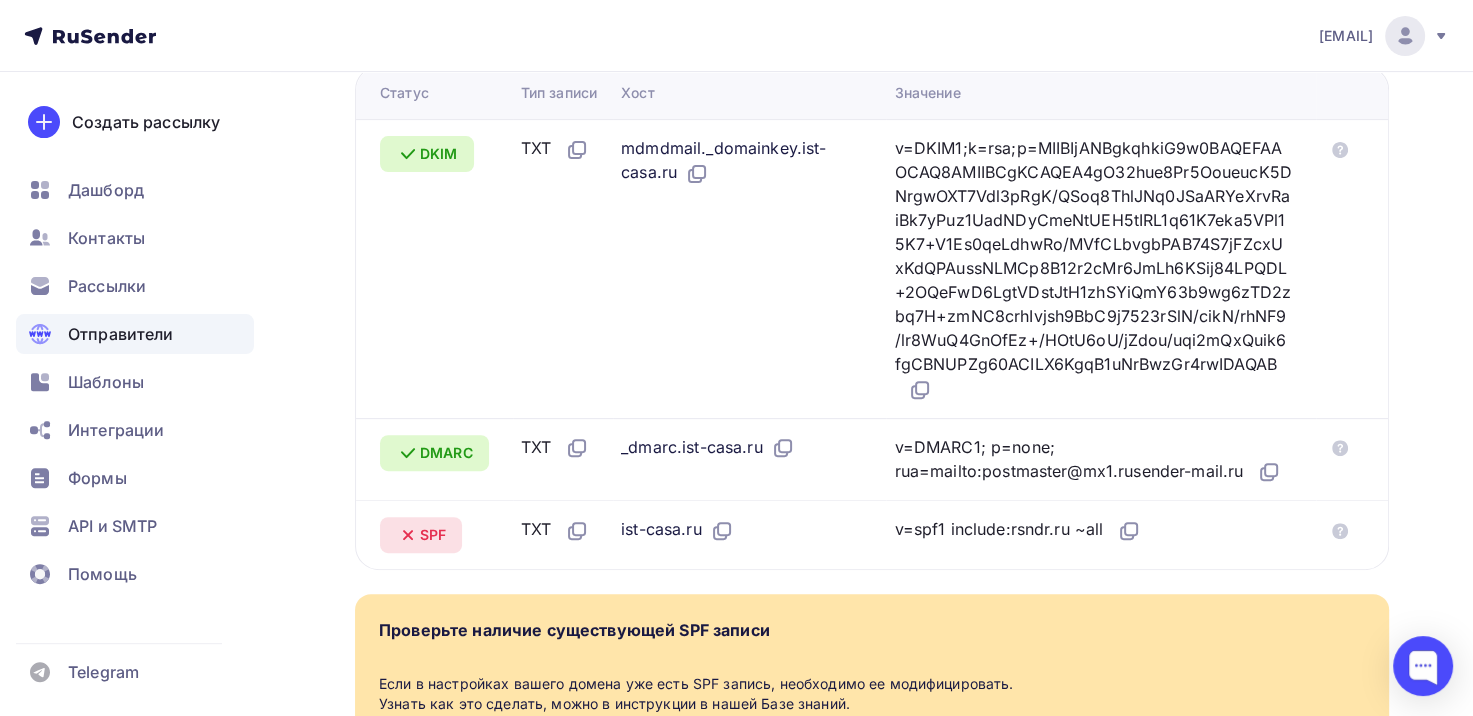 scroll, scrollTop: 500, scrollLeft: 0, axis: vertical 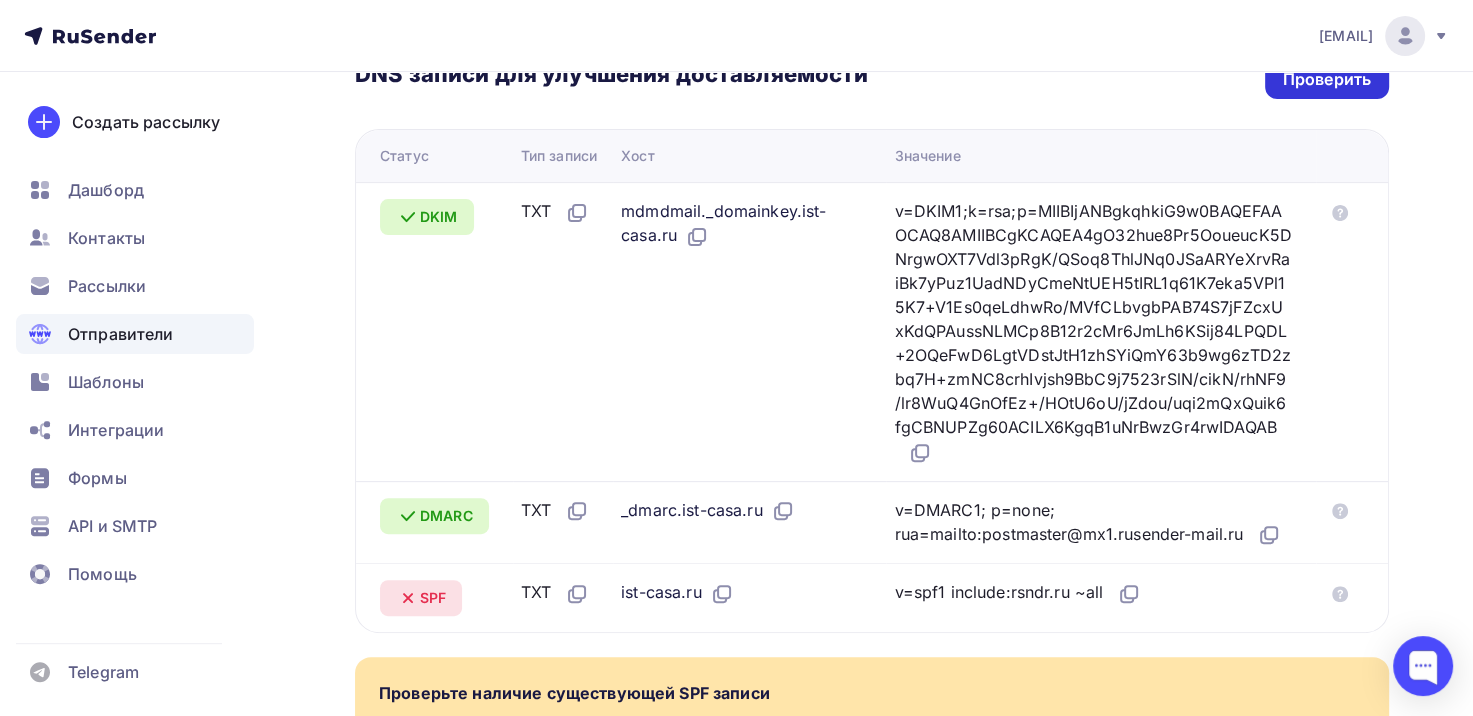 click on "Проверить" at bounding box center [1327, 79] 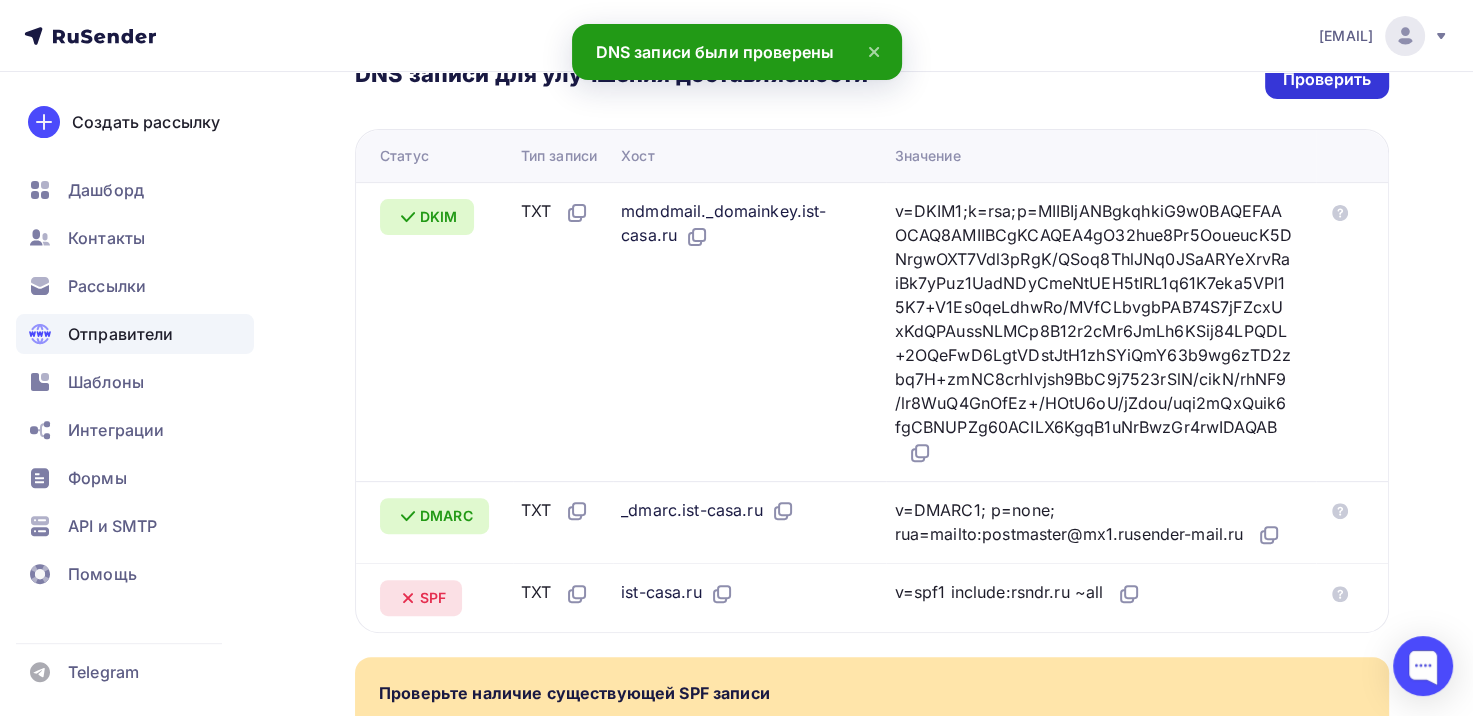 click on "Проверить" at bounding box center (1327, 79) 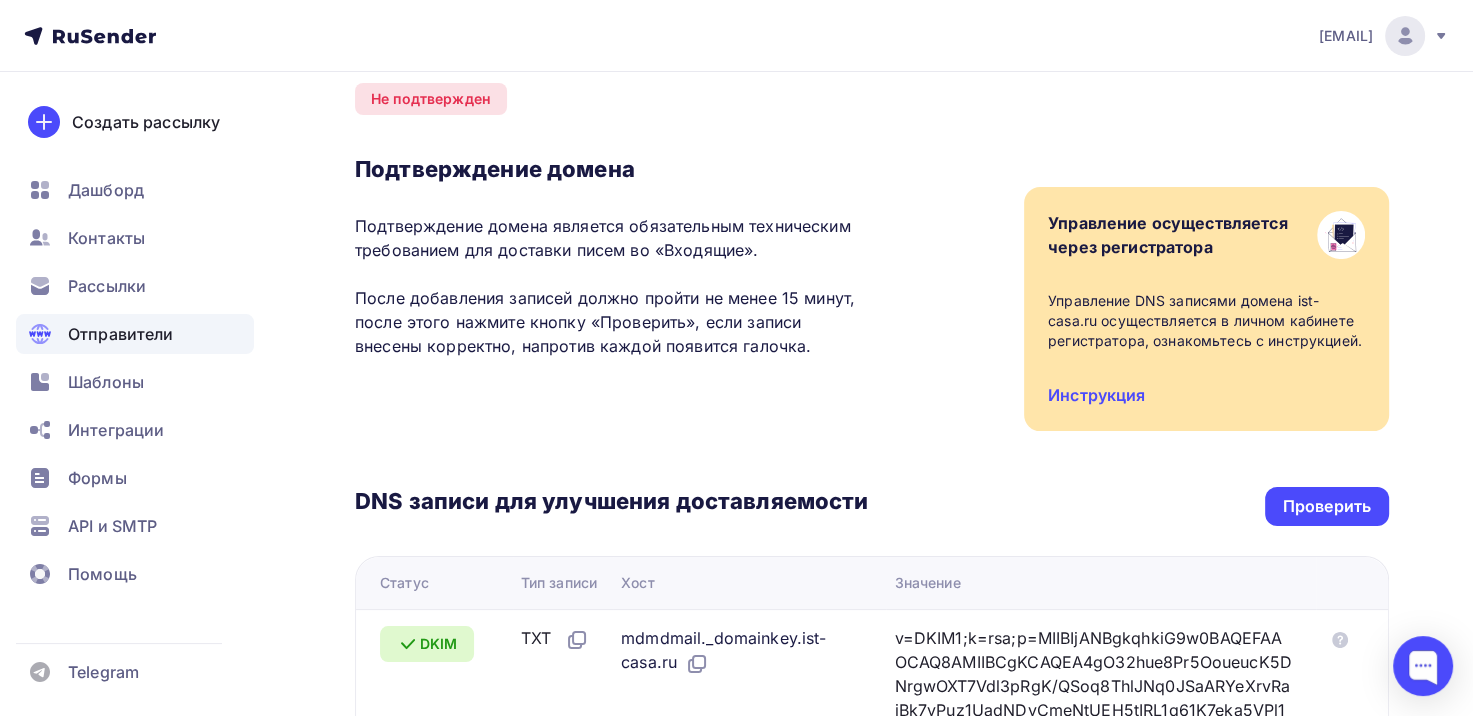 scroll, scrollTop: 100, scrollLeft: 0, axis: vertical 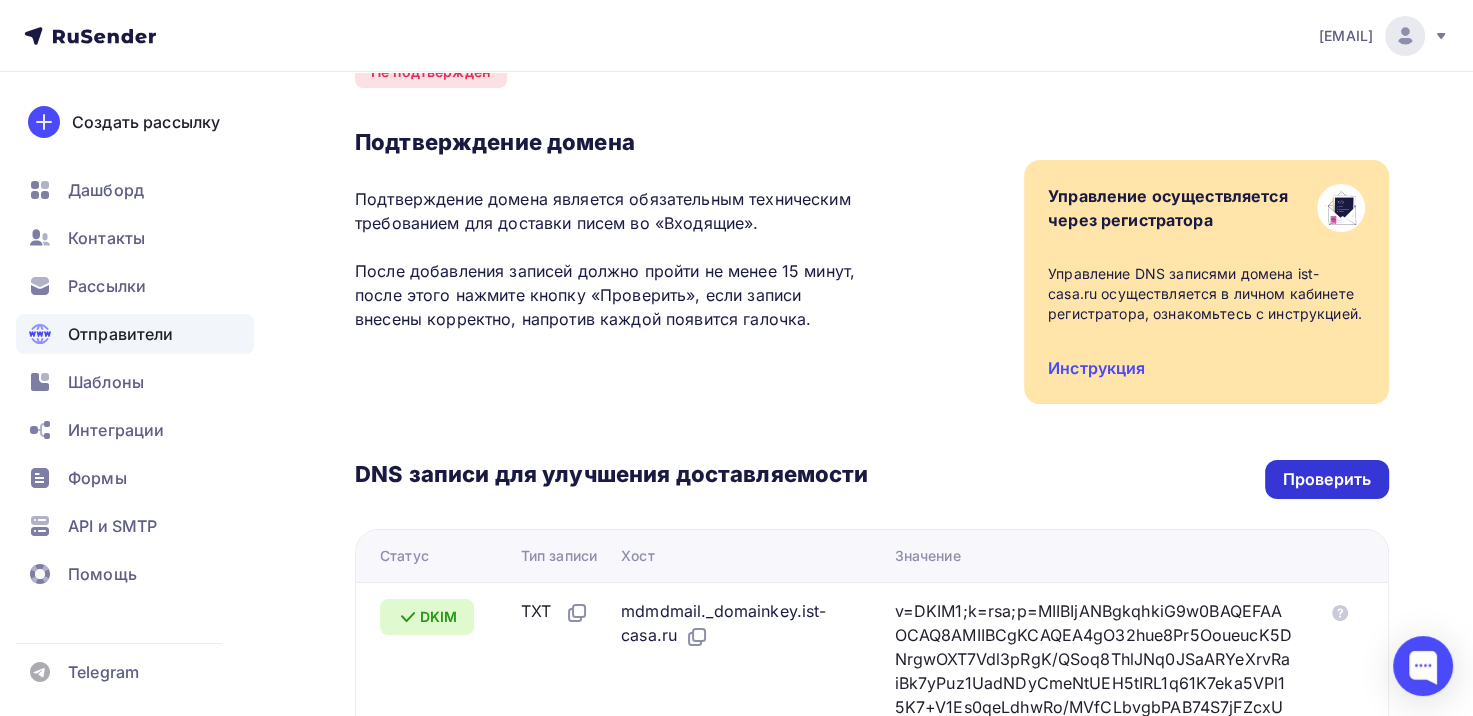 click on "Проверить" at bounding box center (1327, 479) 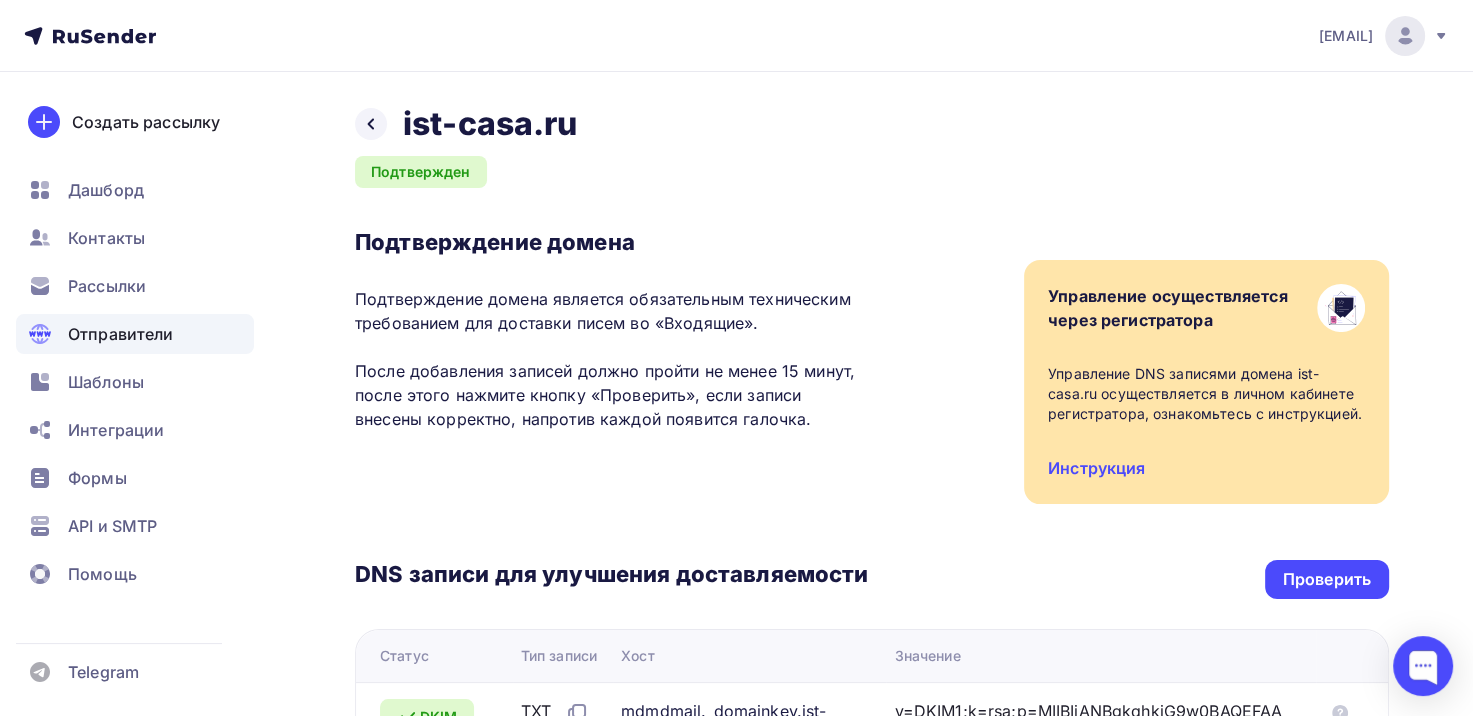 scroll, scrollTop: 0, scrollLeft: 0, axis: both 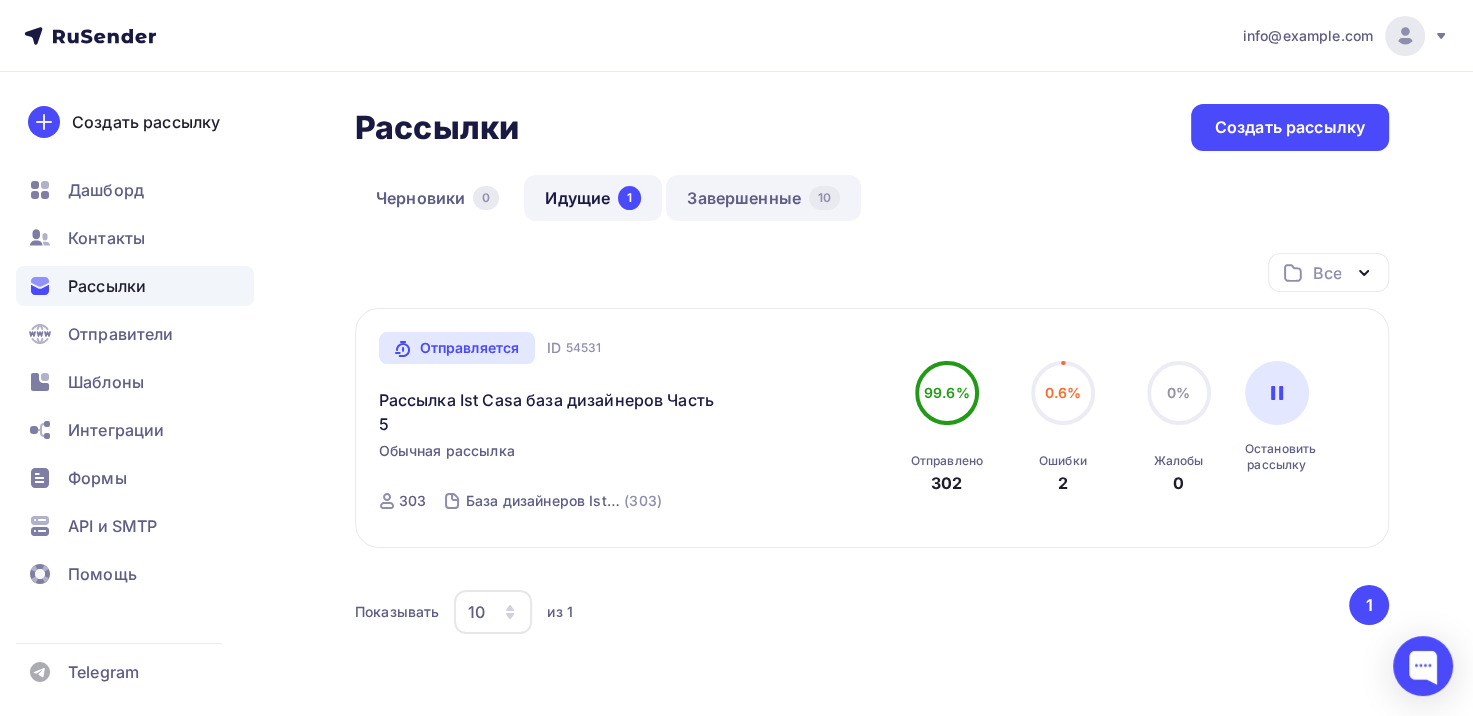 click on "Завершенные
10" at bounding box center (763, 198) 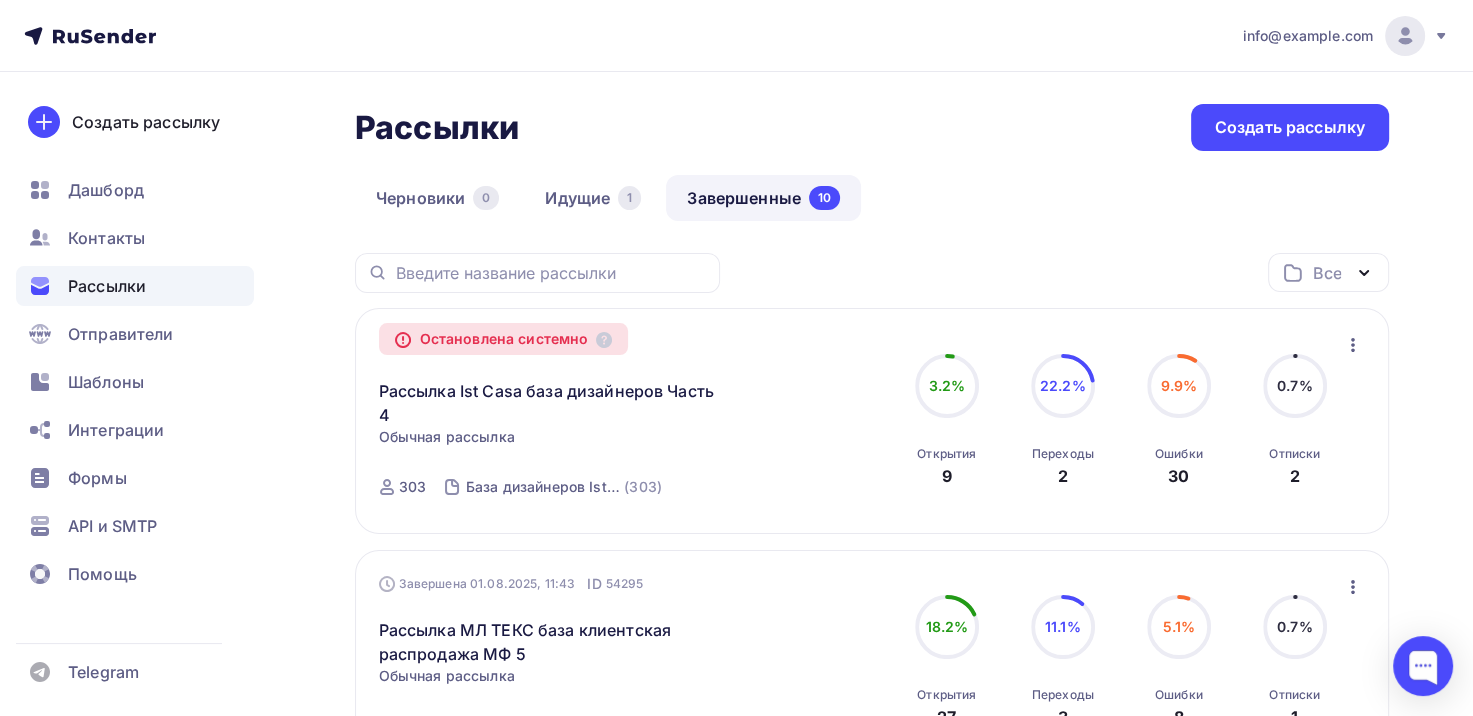 drag, startPoint x: 106, startPoint y: 59, endPoint x: 109, endPoint y: 36, distance: 23.194826 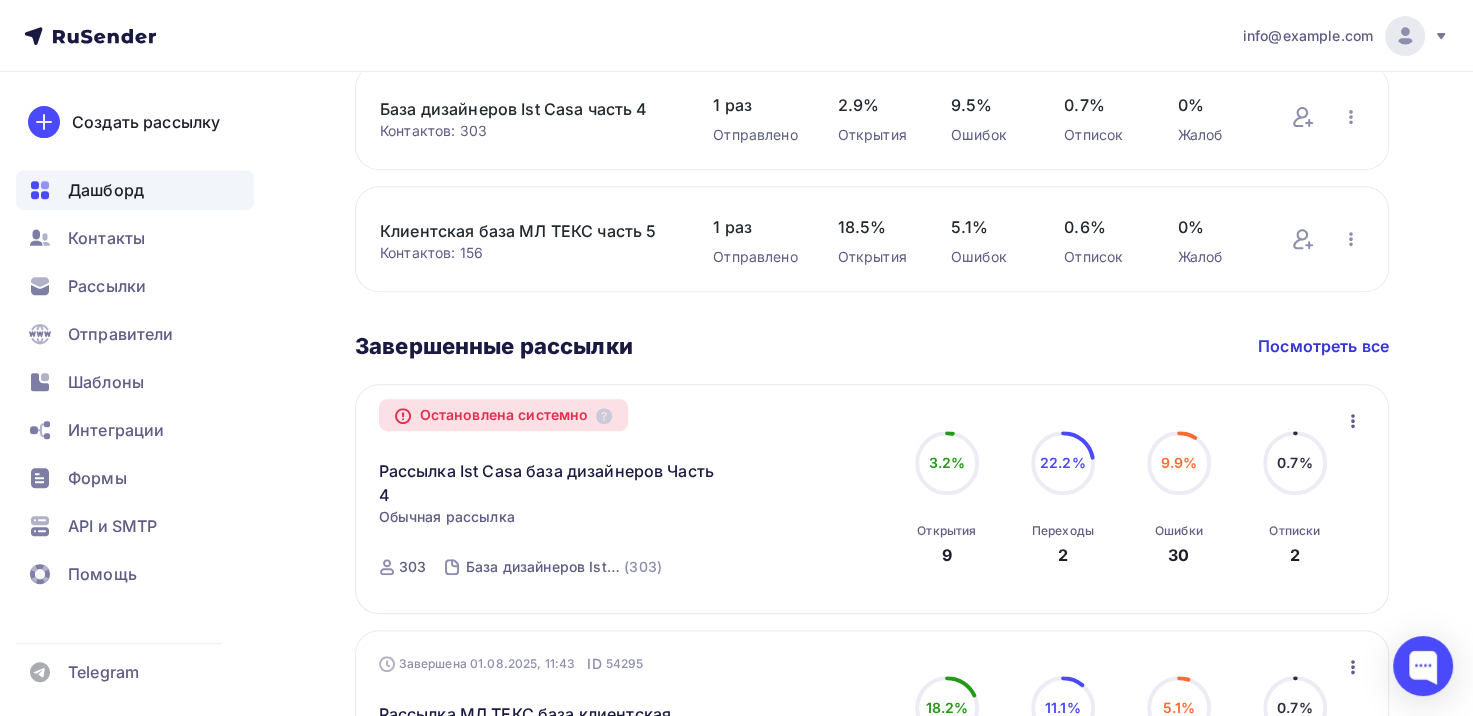 scroll, scrollTop: 900, scrollLeft: 0, axis: vertical 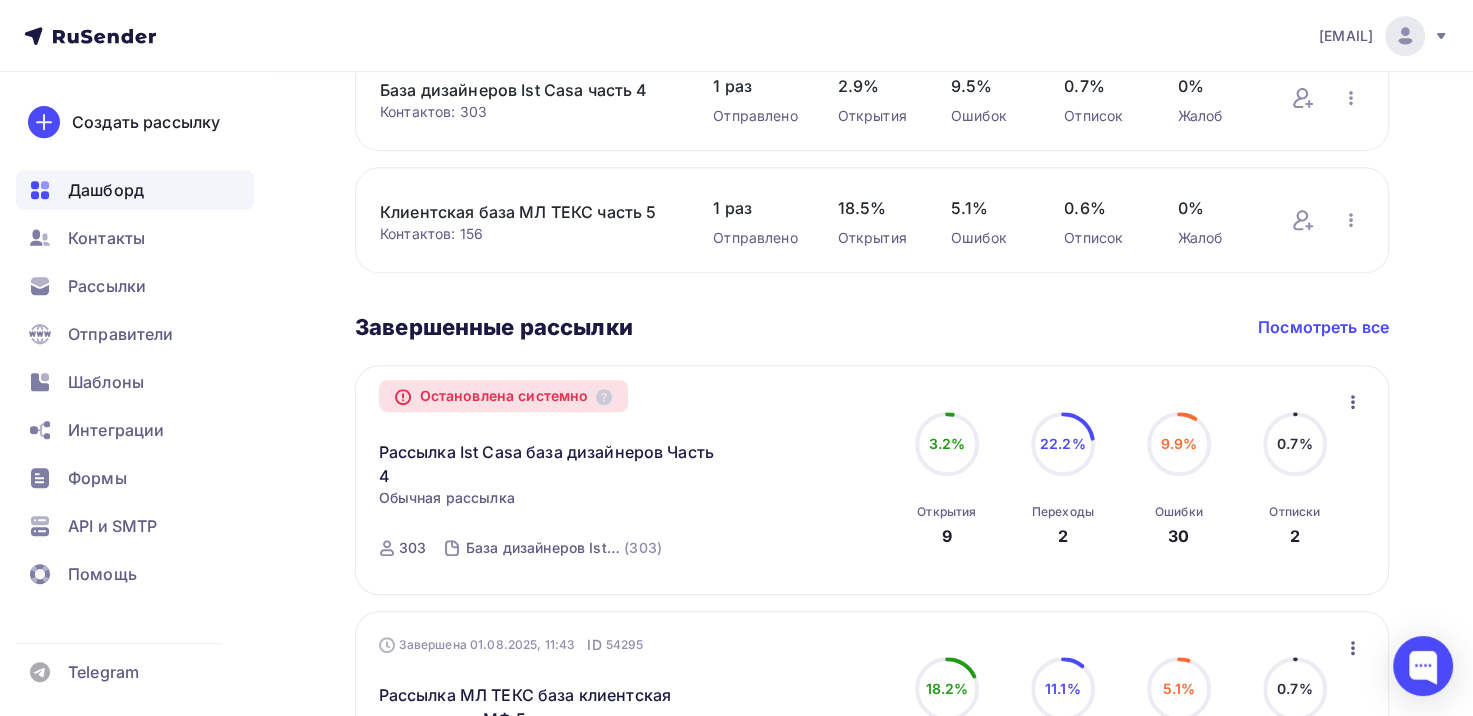 click on "Посмотреть все" at bounding box center (1323, 327) 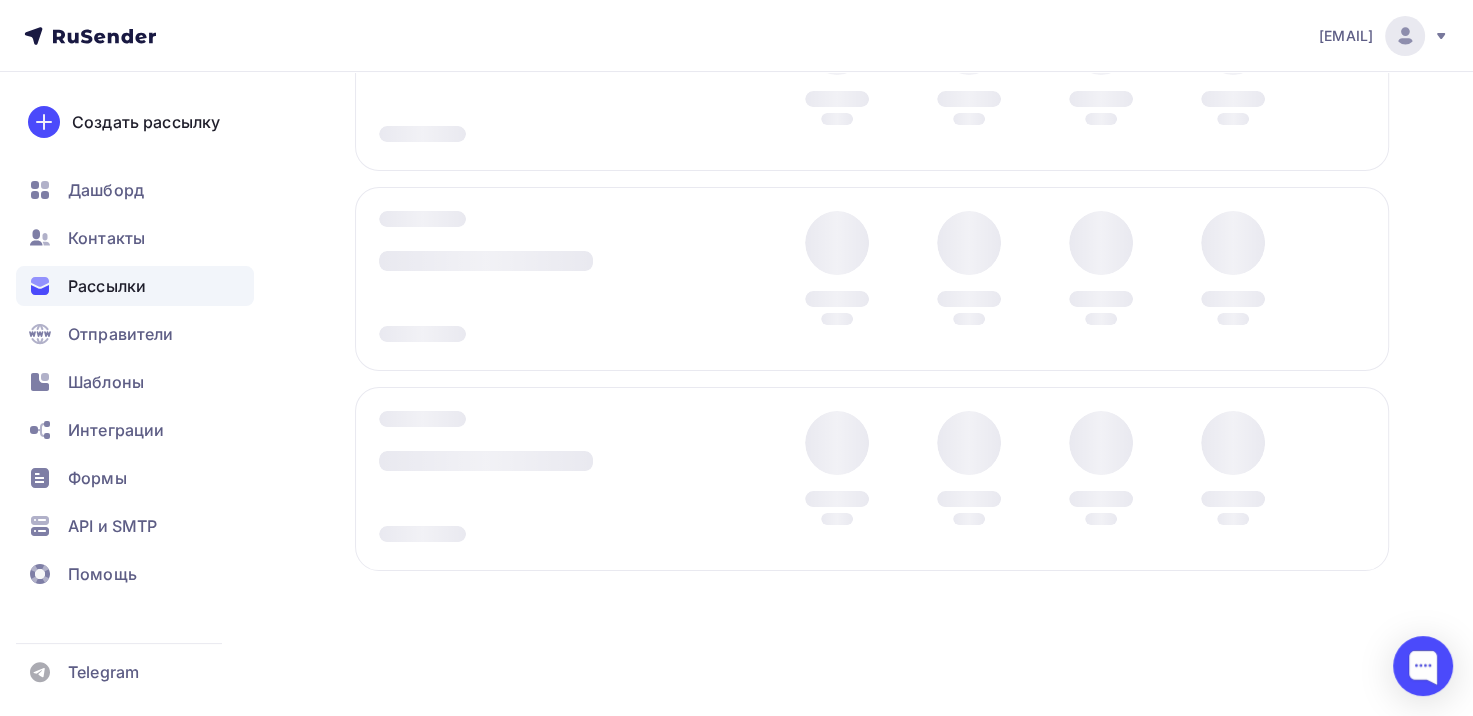 scroll, scrollTop: 0, scrollLeft: 0, axis: both 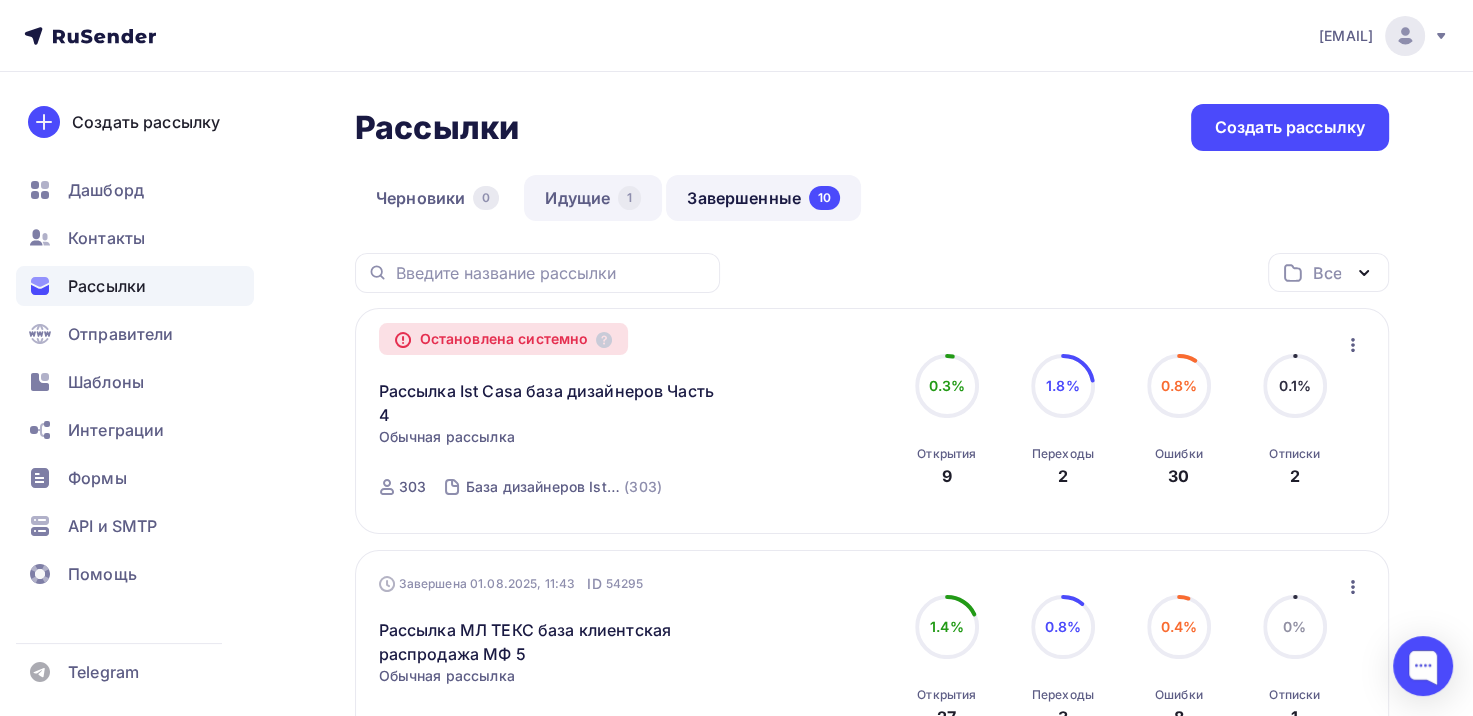 click on "Идущие
1" at bounding box center [593, 198] 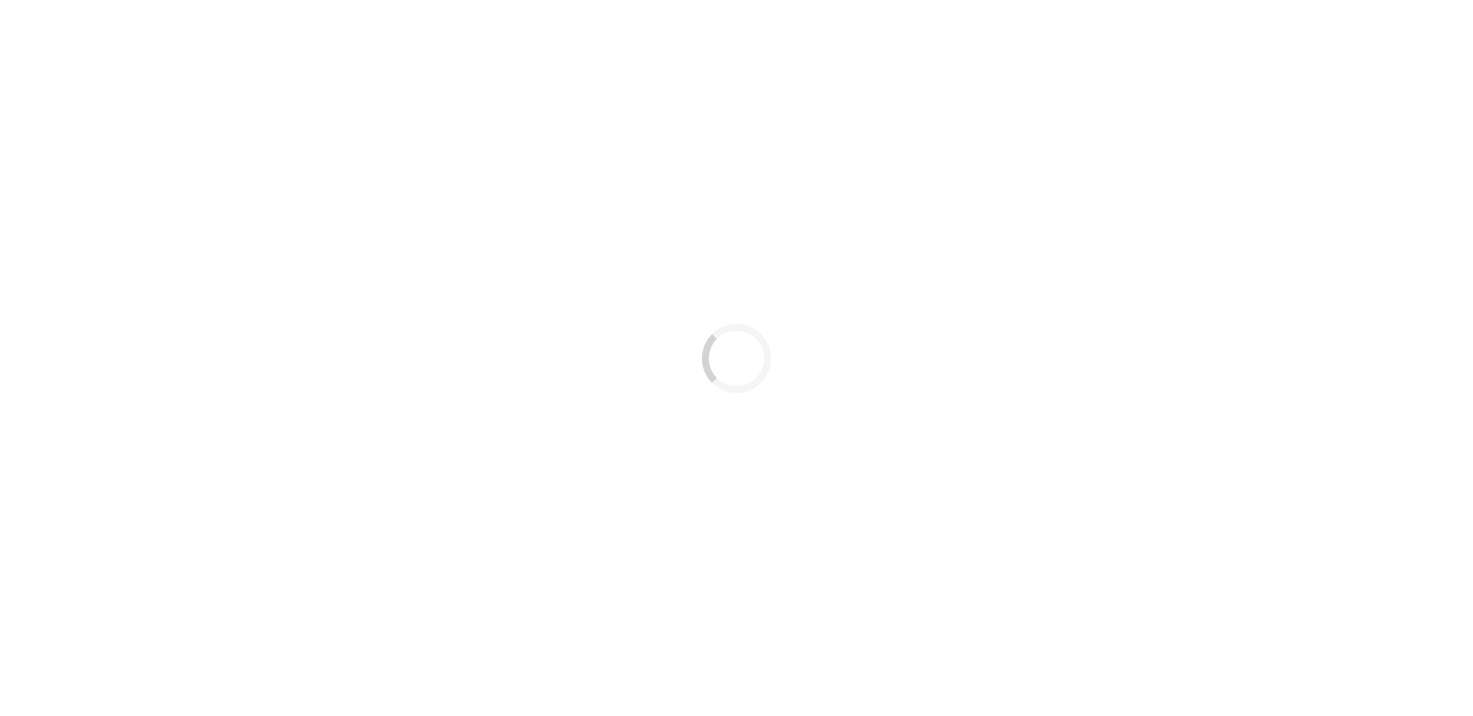 scroll, scrollTop: 0, scrollLeft: 0, axis: both 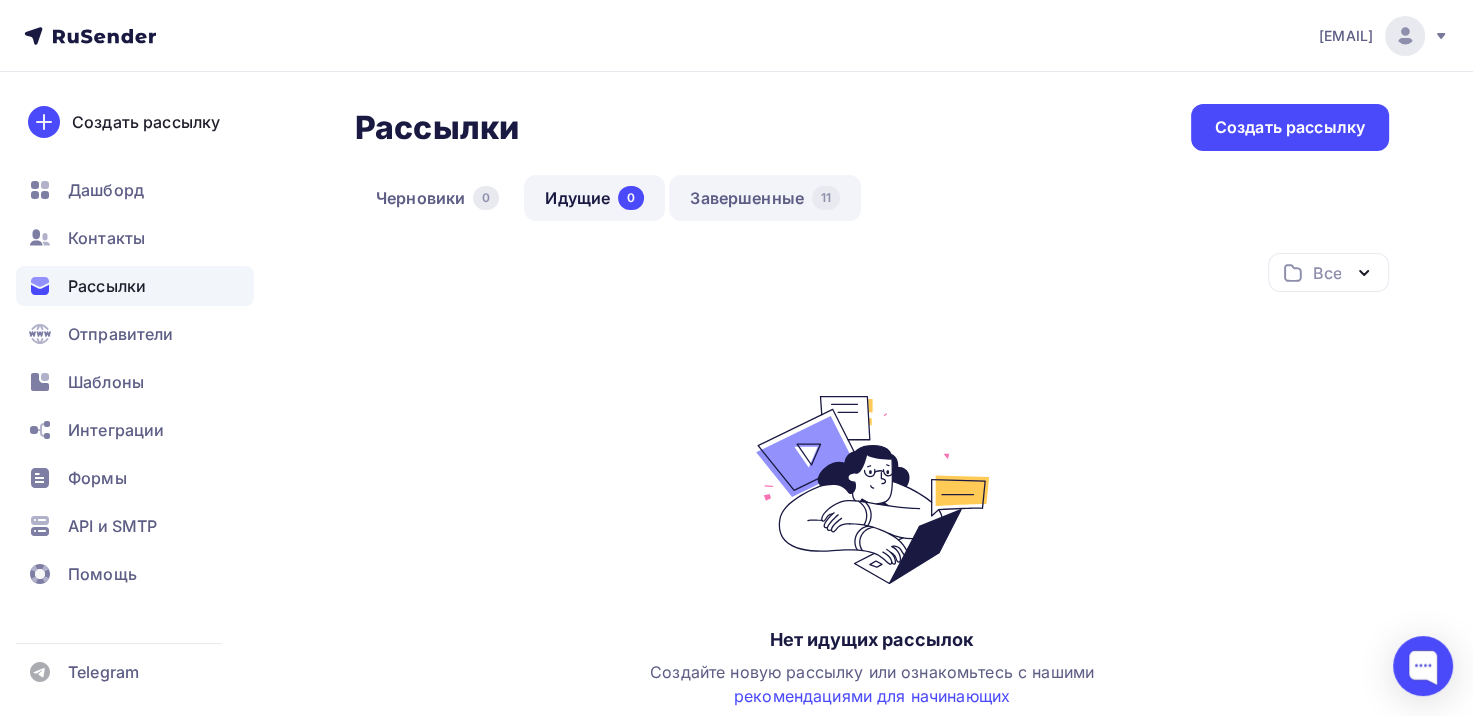 click on "Завершенные
11" at bounding box center (765, 198) 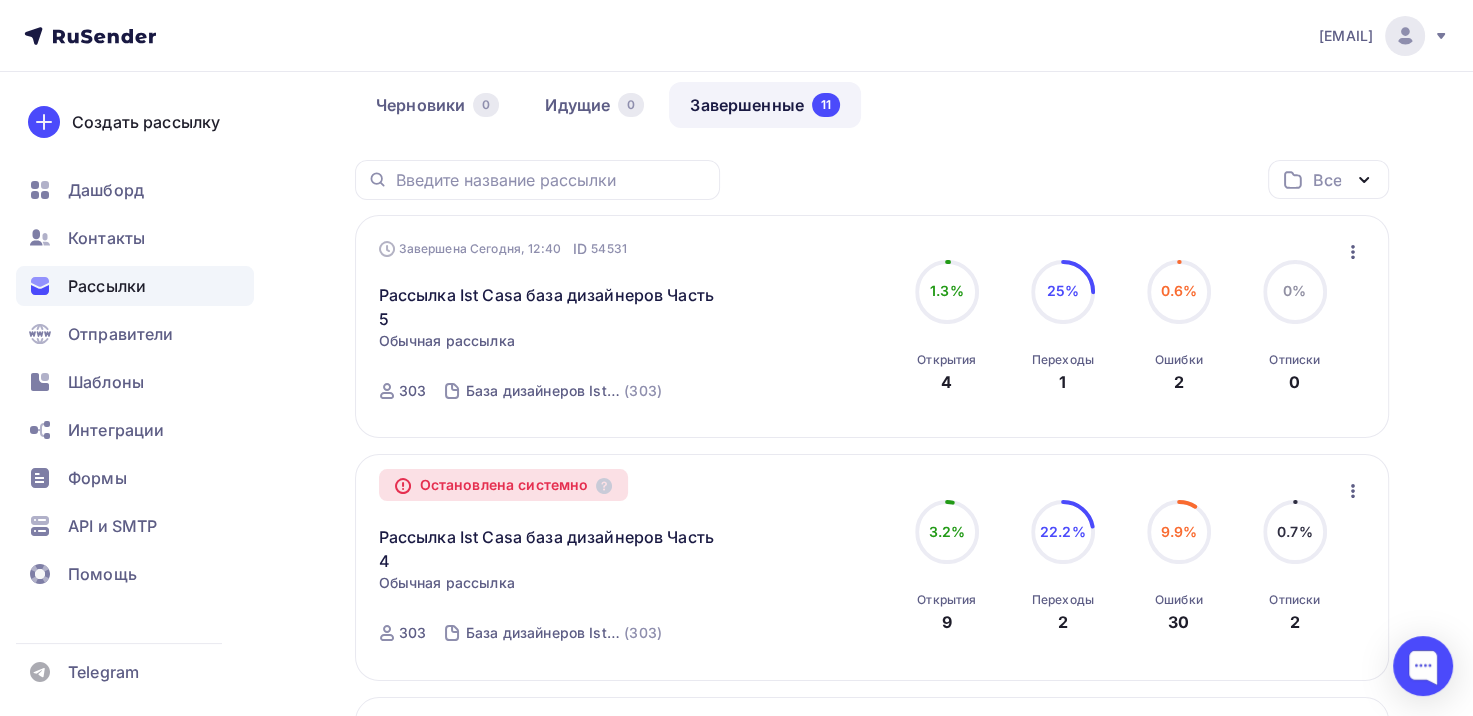 scroll, scrollTop: 100, scrollLeft: 0, axis: vertical 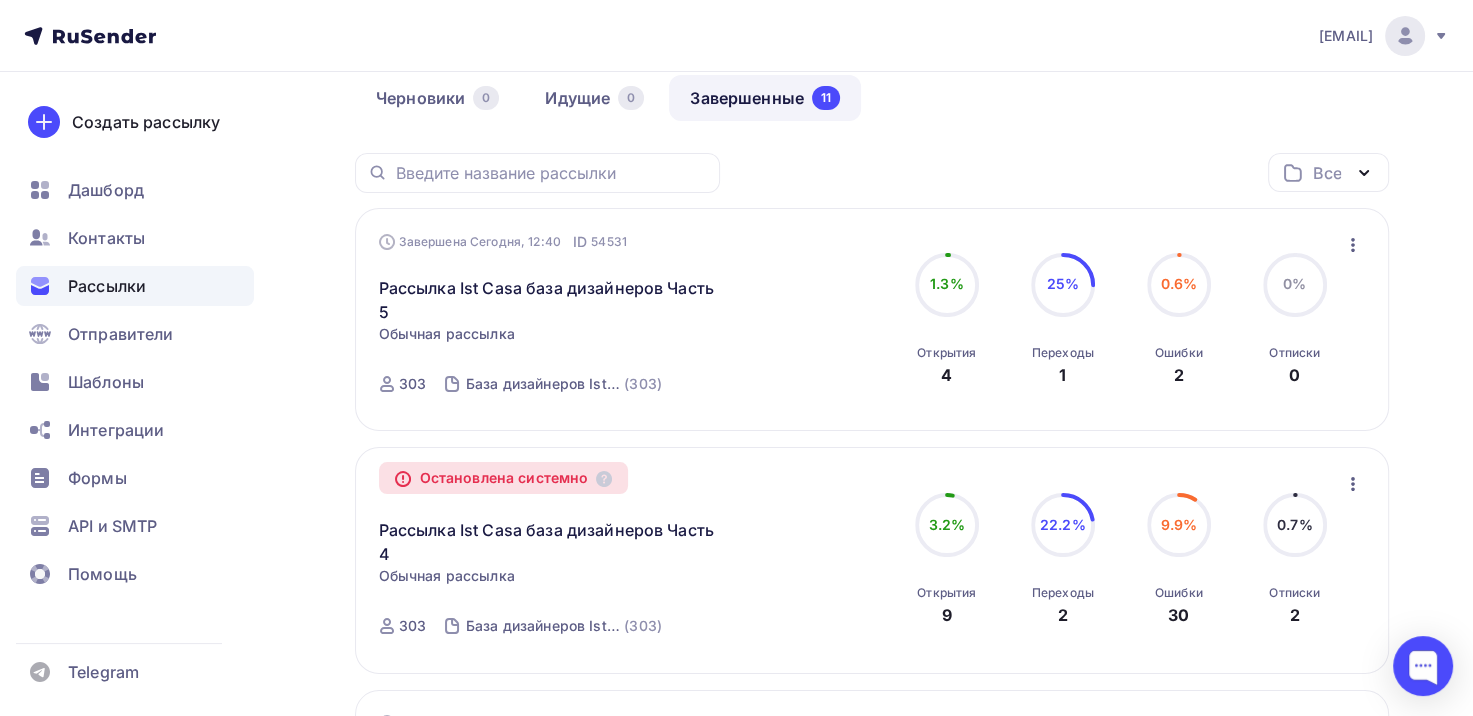 click 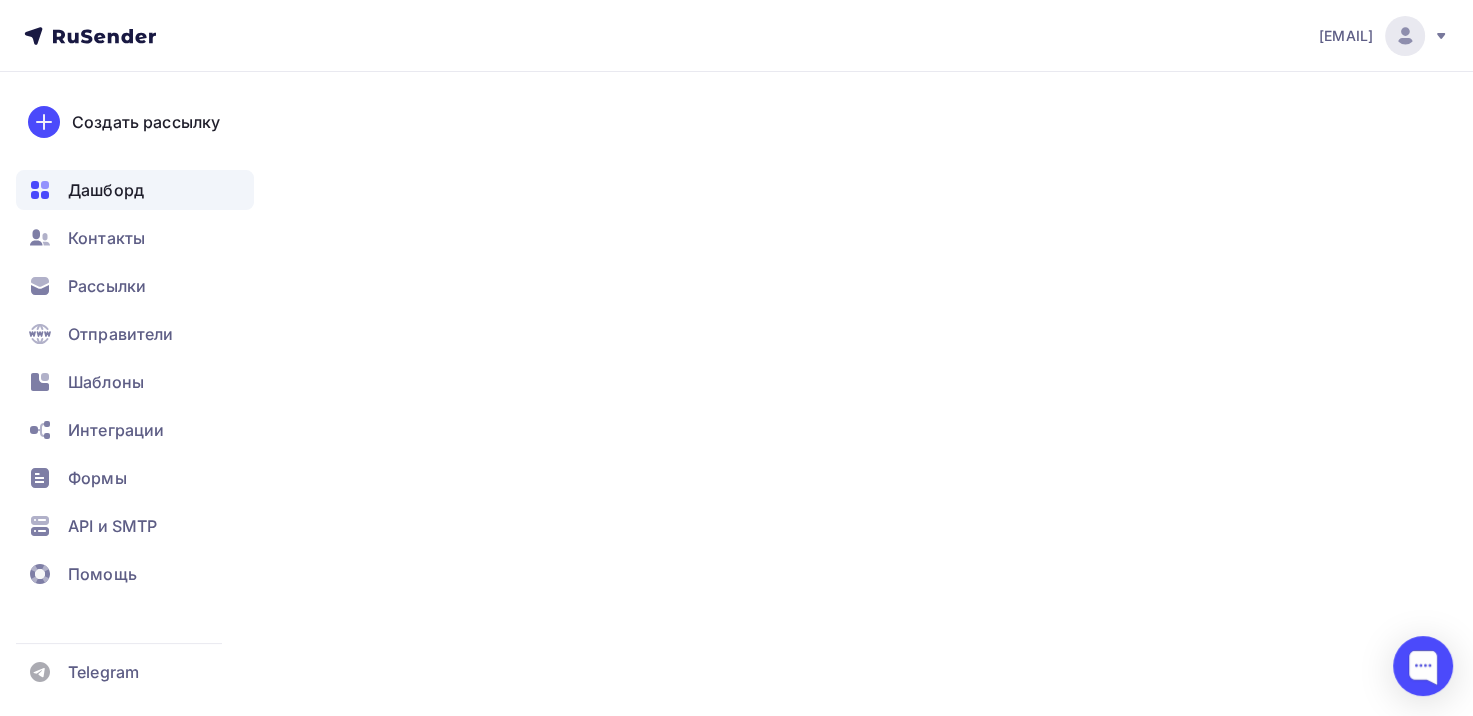 scroll, scrollTop: 0, scrollLeft: 0, axis: both 